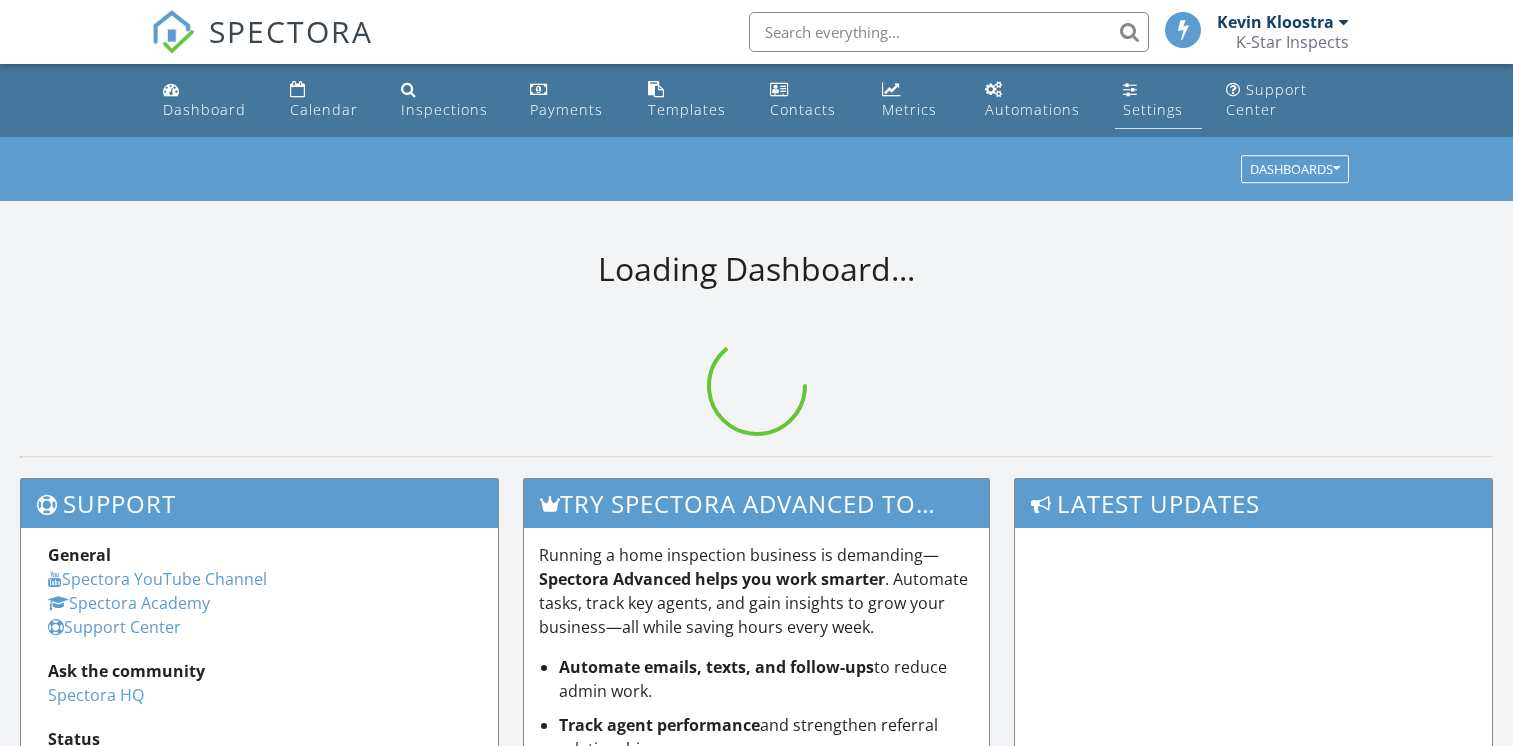scroll, scrollTop: 0, scrollLeft: 0, axis: both 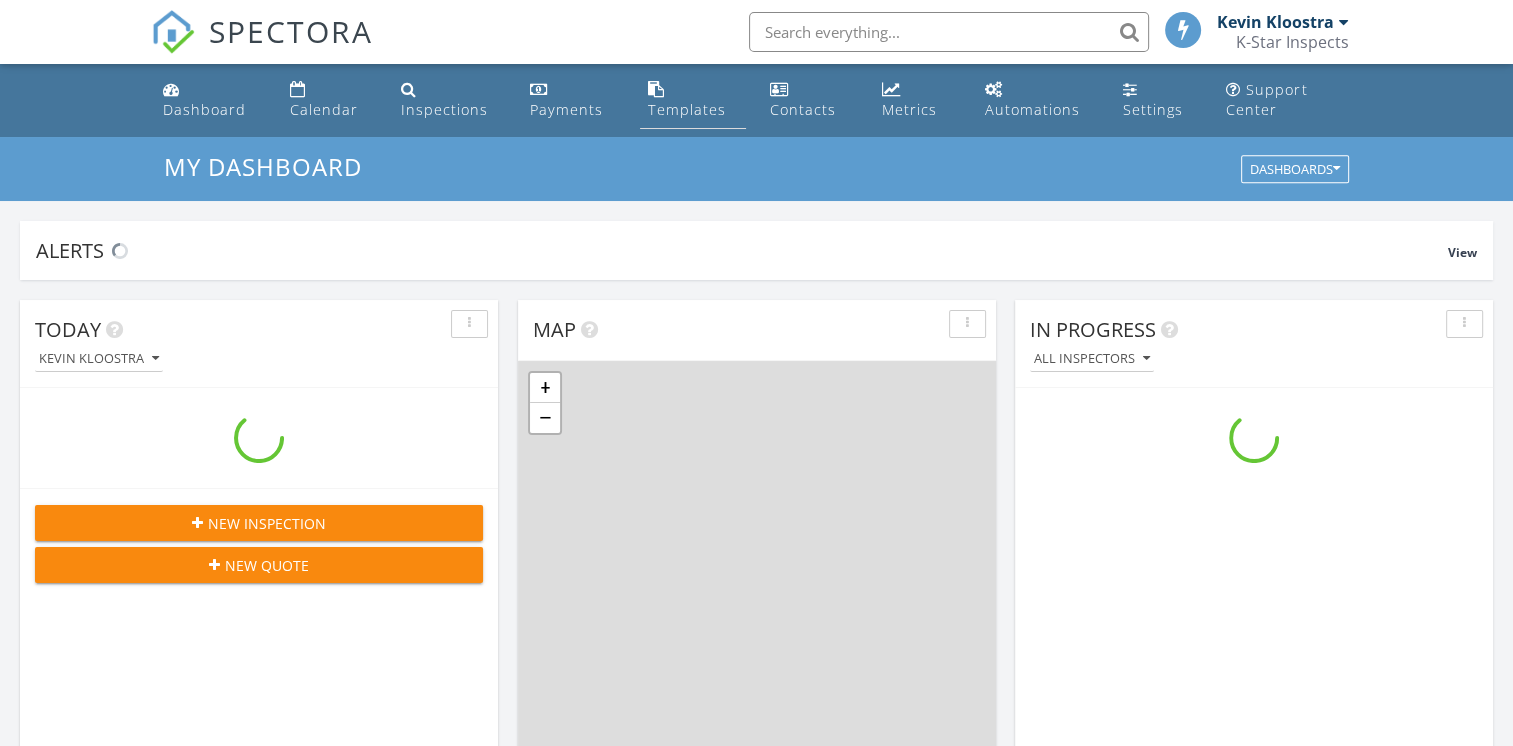click on "Templates" at bounding box center (687, 109) 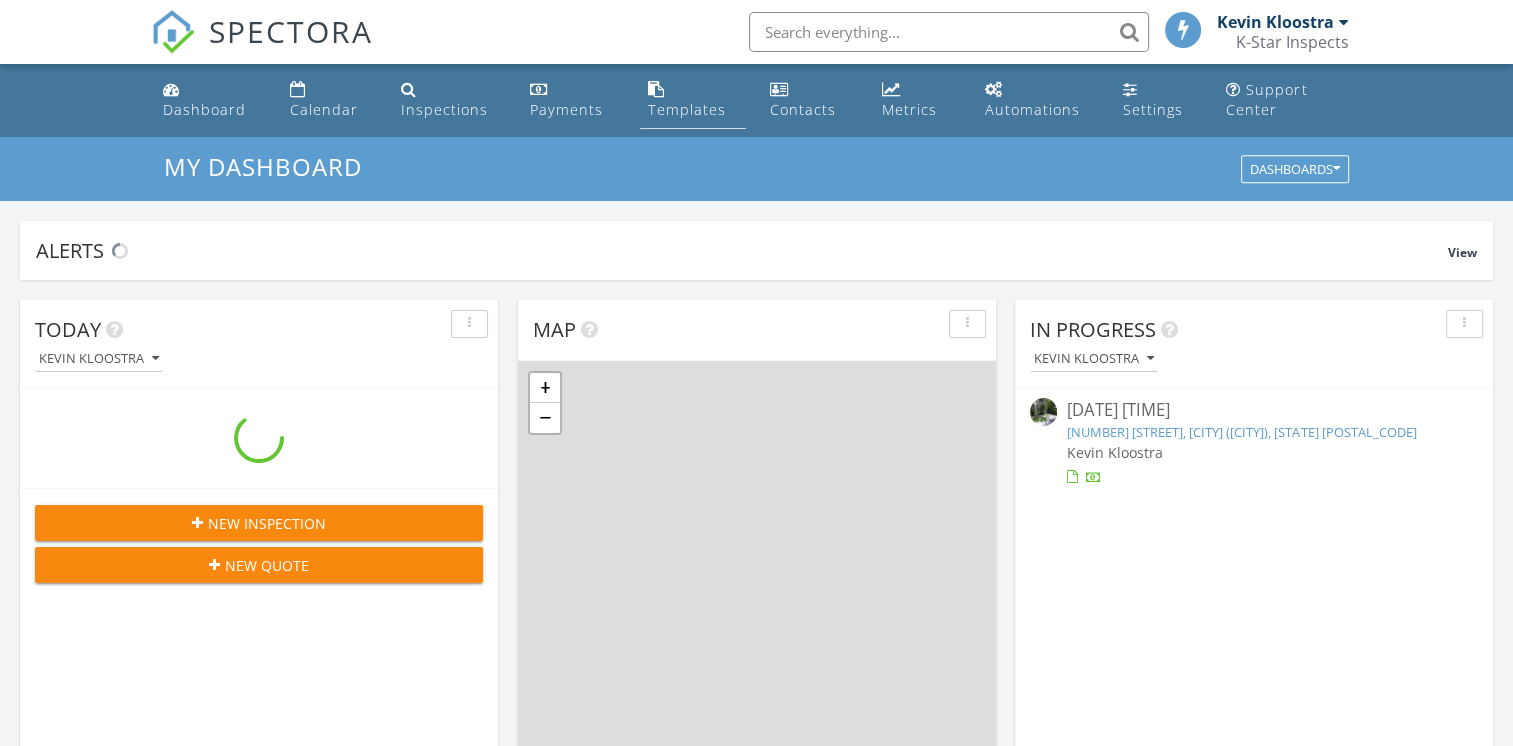 scroll, scrollTop: 9, scrollLeft: 10, axis: both 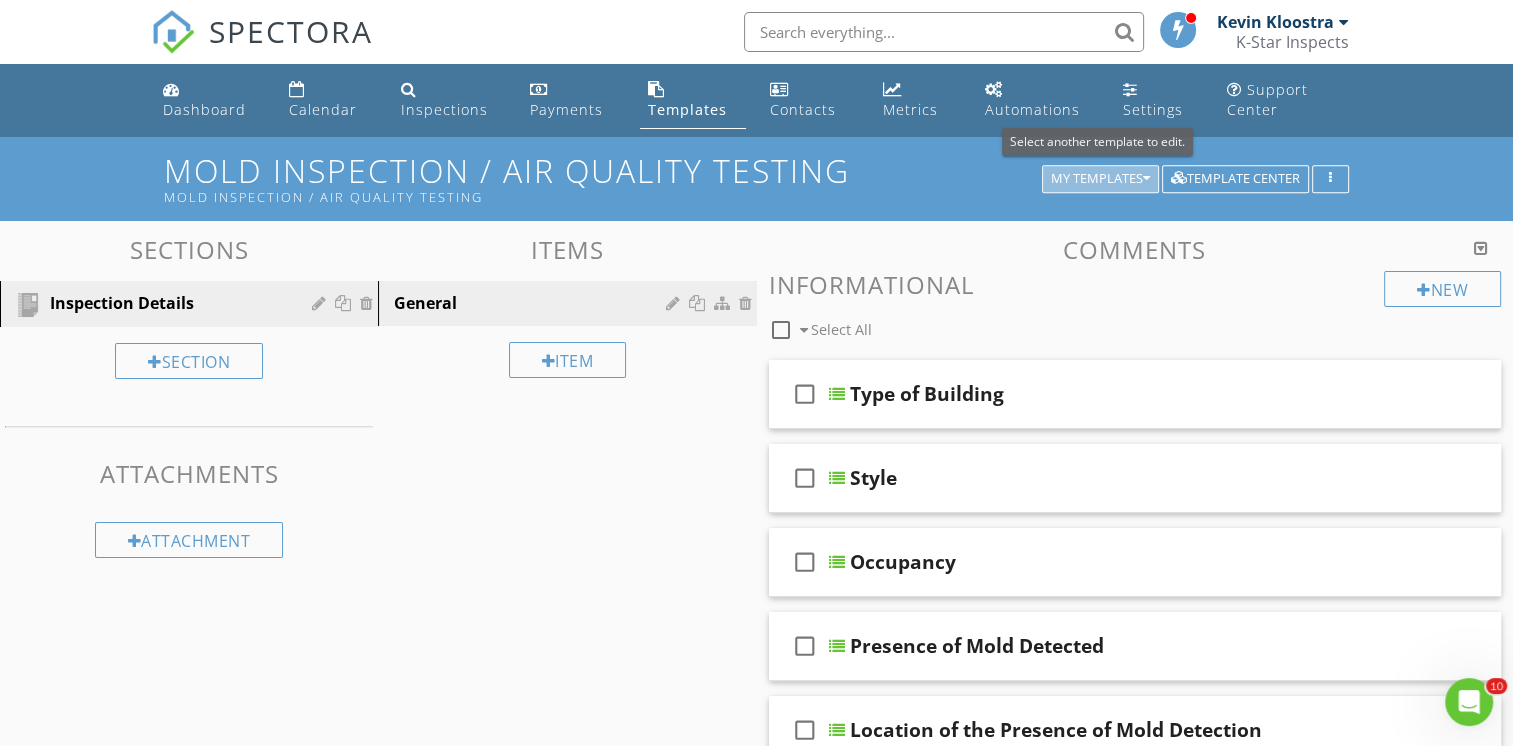click on "My Templates" at bounding box center (1100, 179) 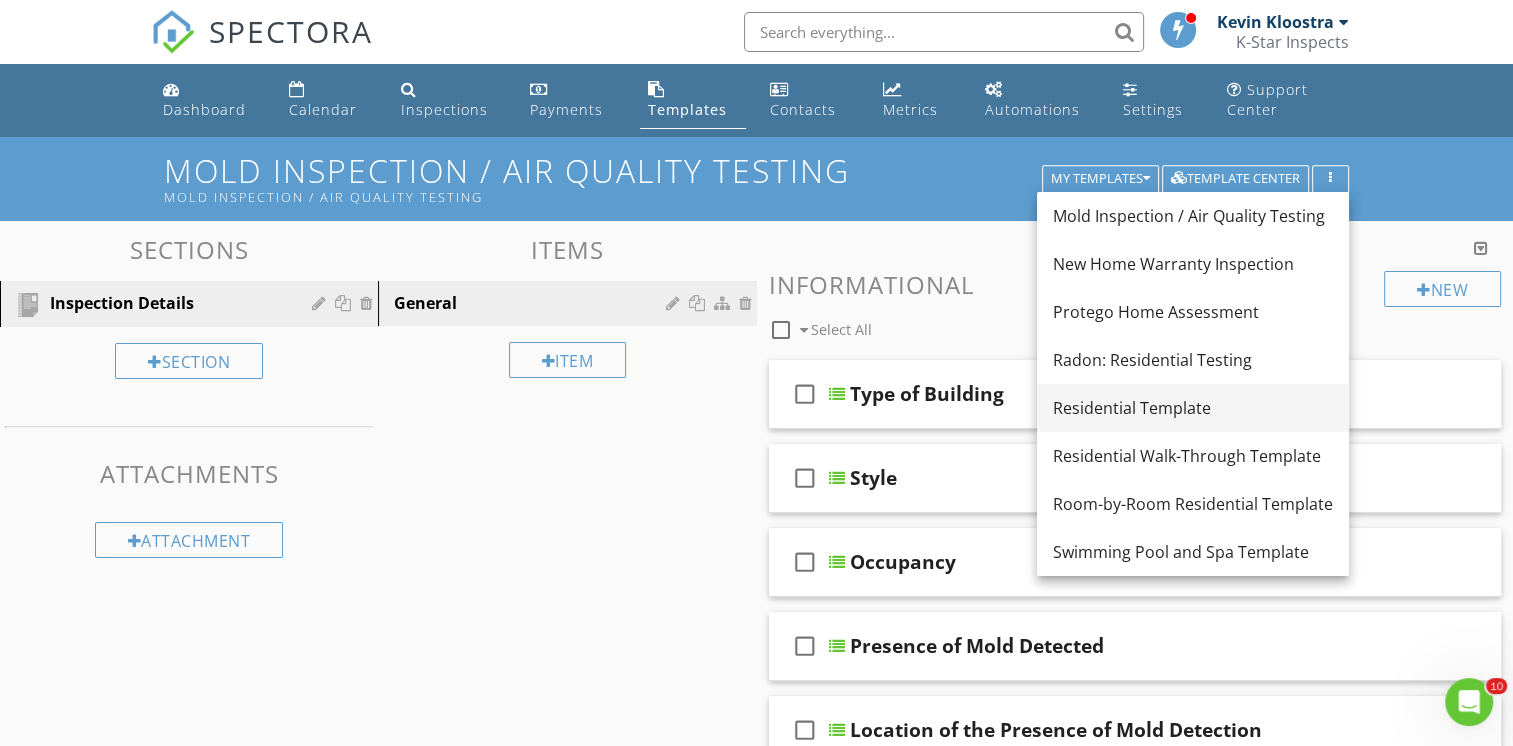 click on "Residential Template" at bounding box center (1193, 408) 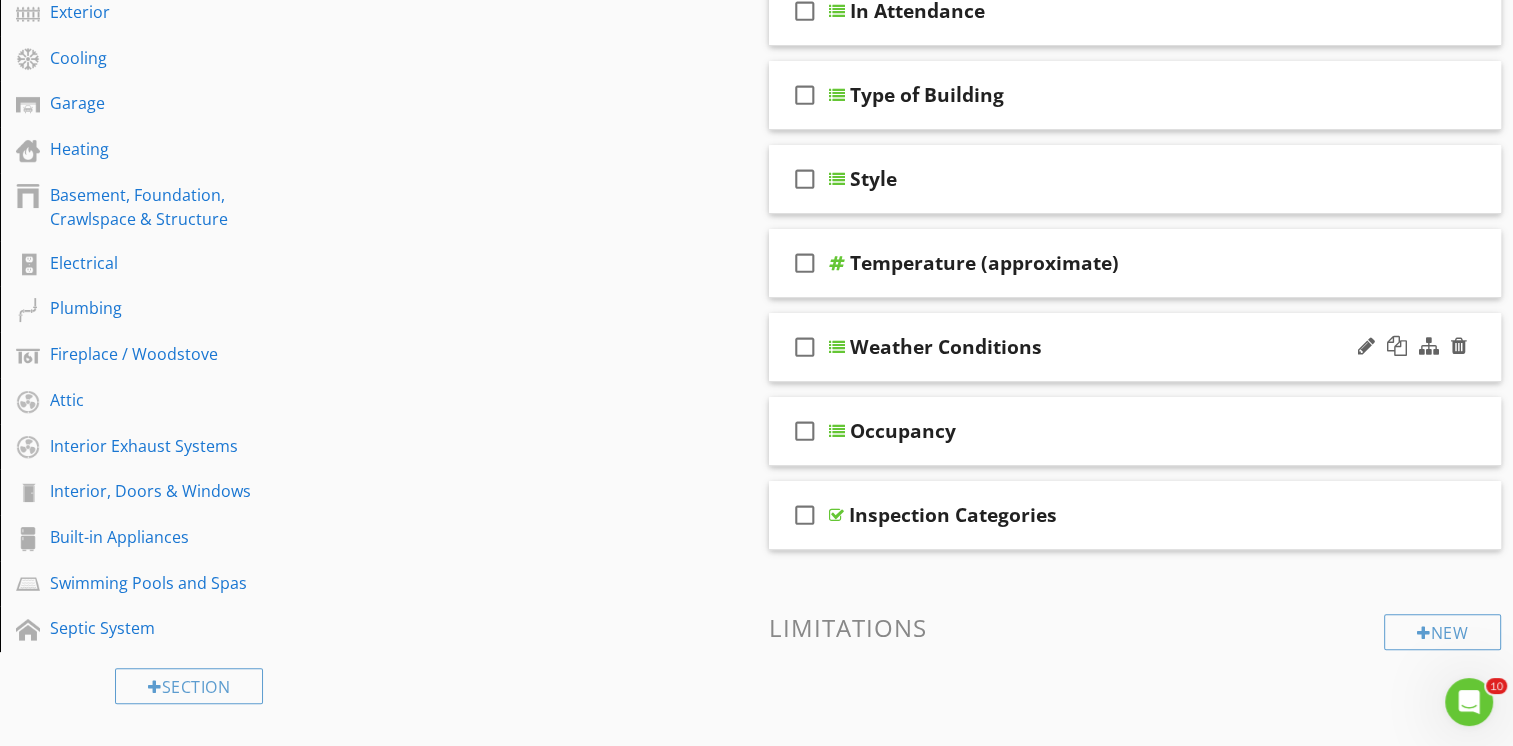scroll, scrollTop: 400, scrollLeft: 0, axis: vertical 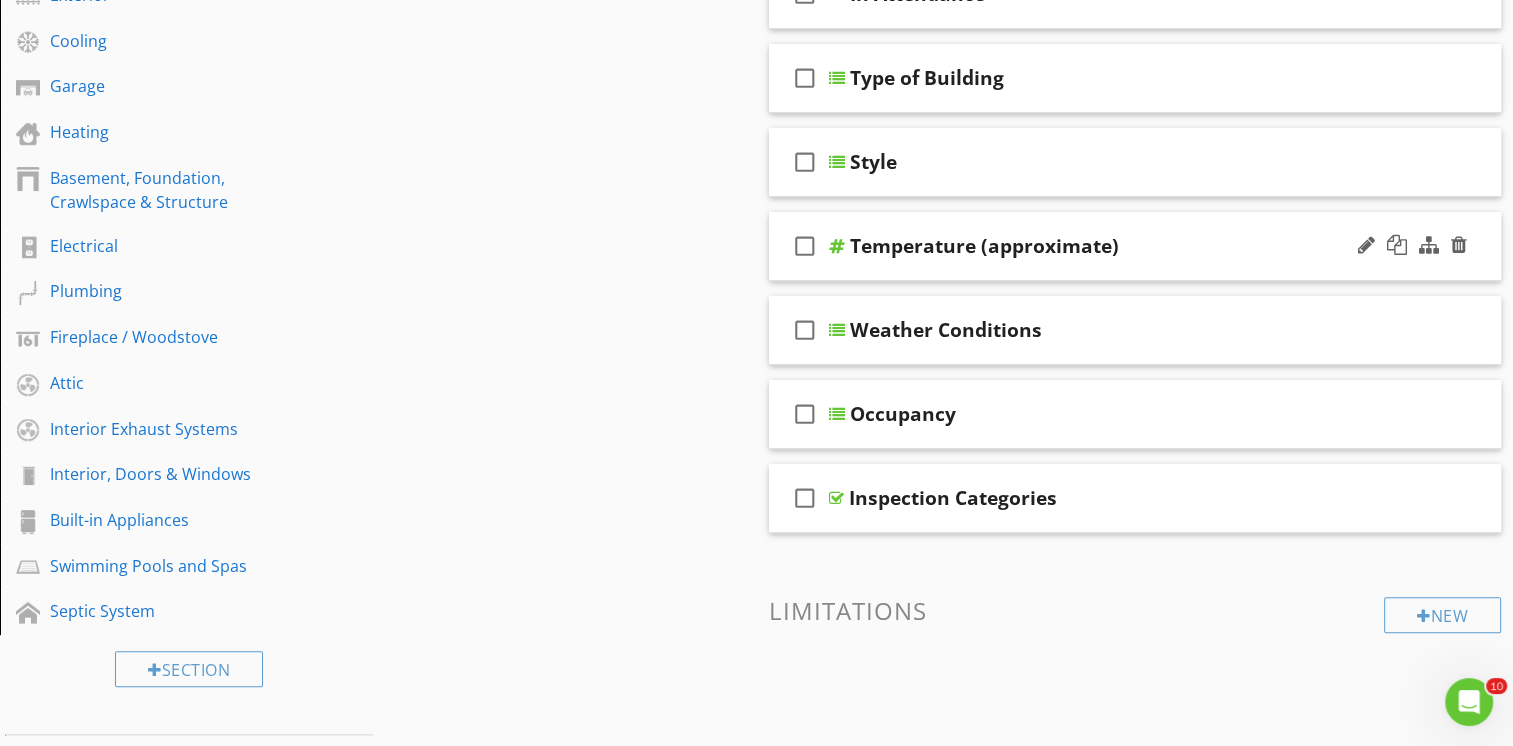 click on "check_box_outline_blank Temperature ([STATE])" at bounding box center [1135, 246] 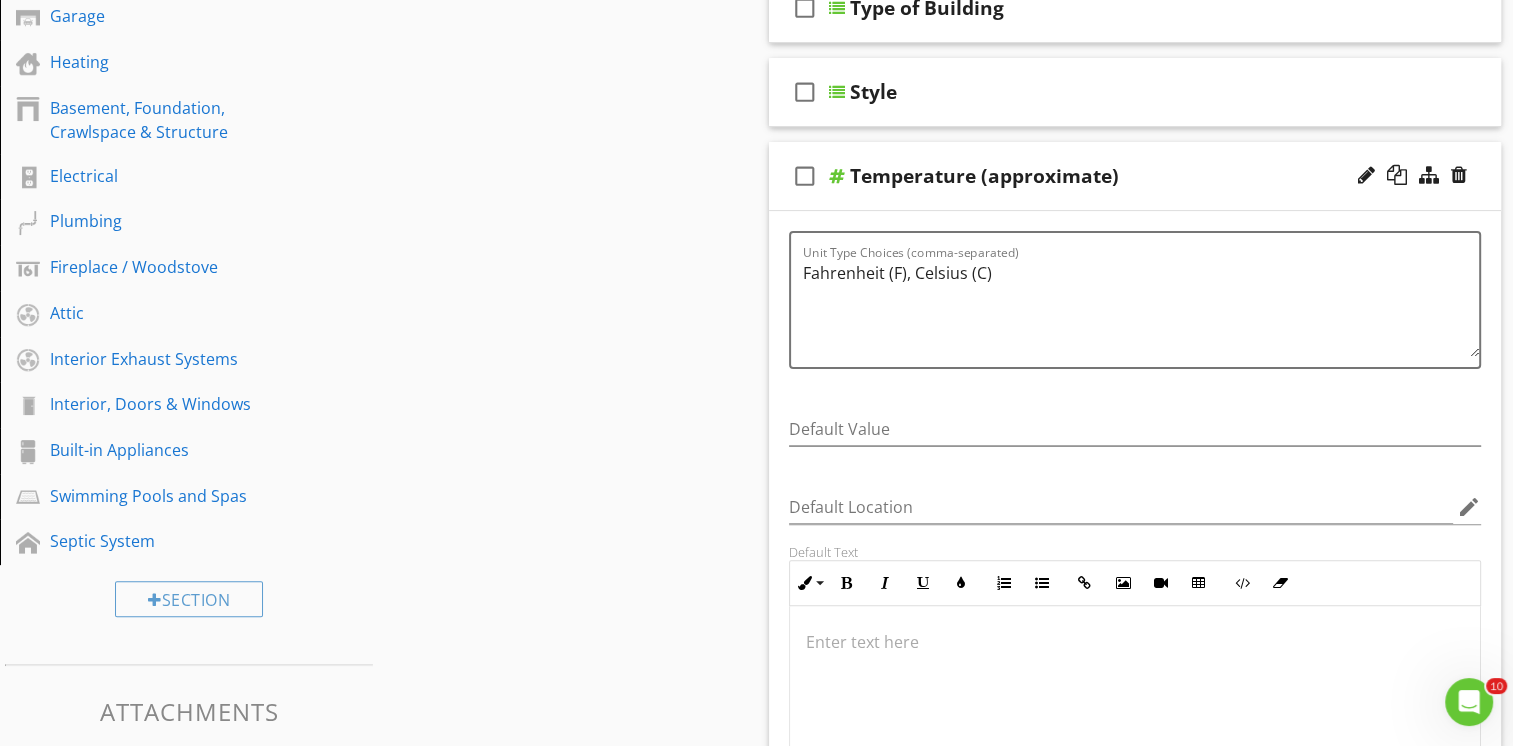scroll, scrollTop: 500, scrollLeft: 0, axis: vertical 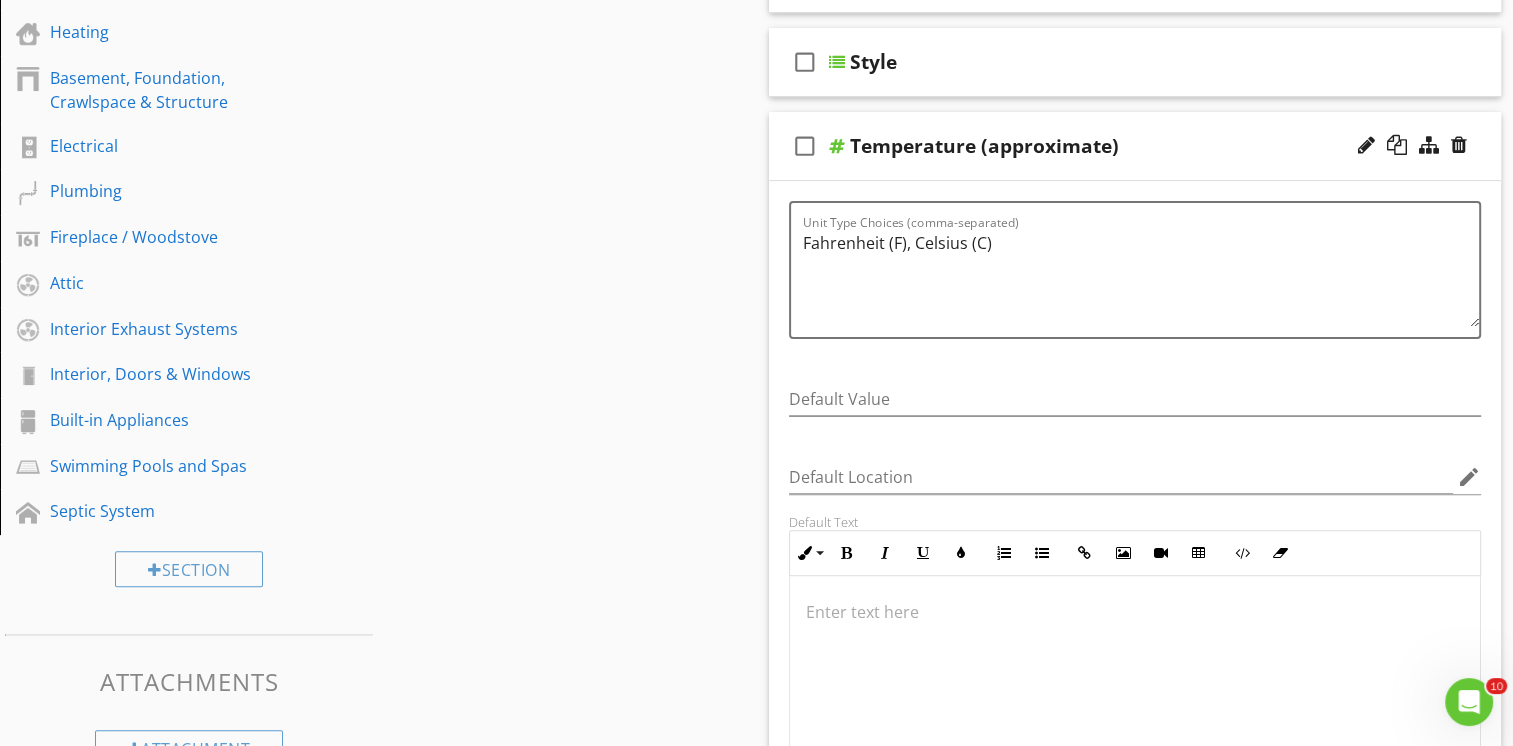 click on "check_box_outline_blank Temperature ([STATE])" at bounding box center (1135, 146) 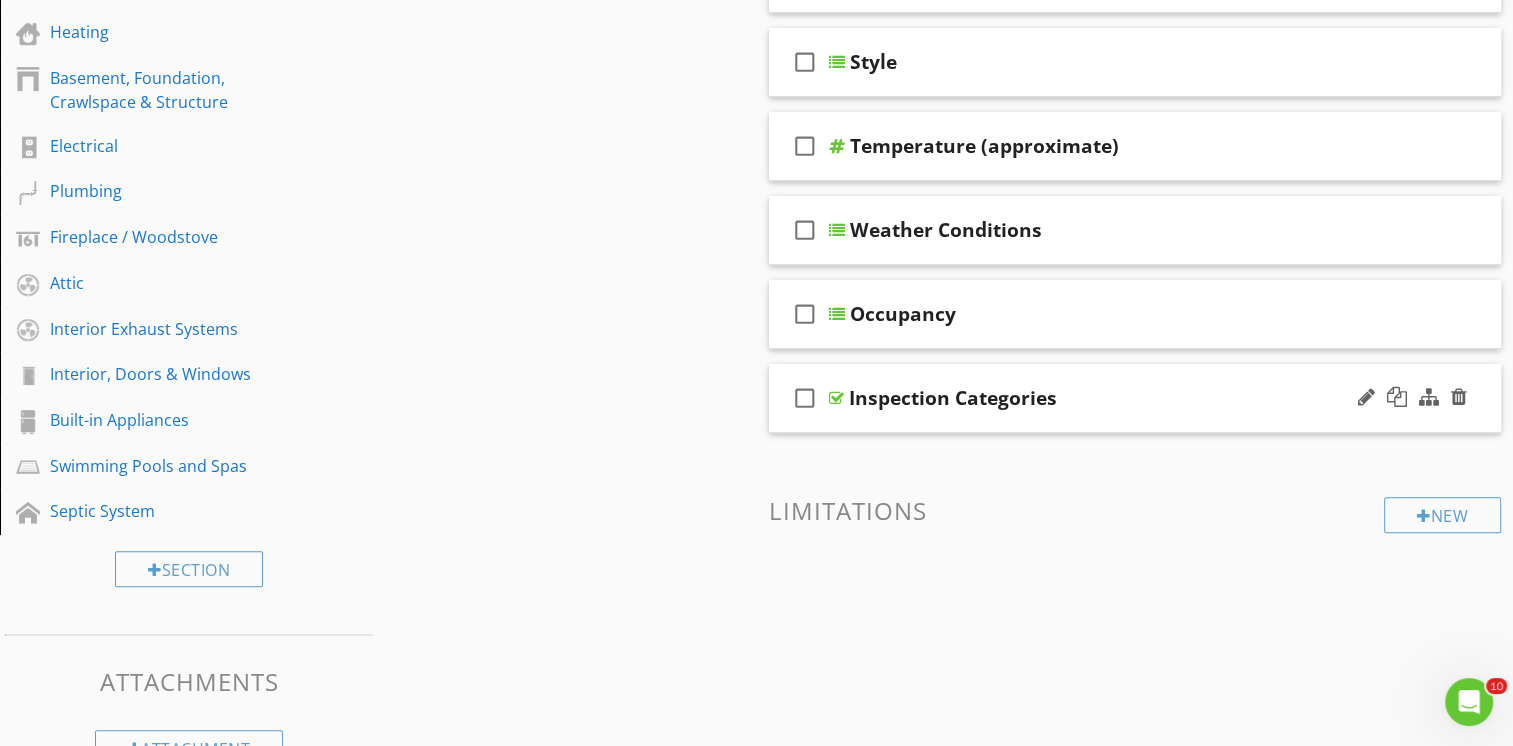 click on "check_box_outline_blank
Inspection Categories" at bounding box center [1135, 398] 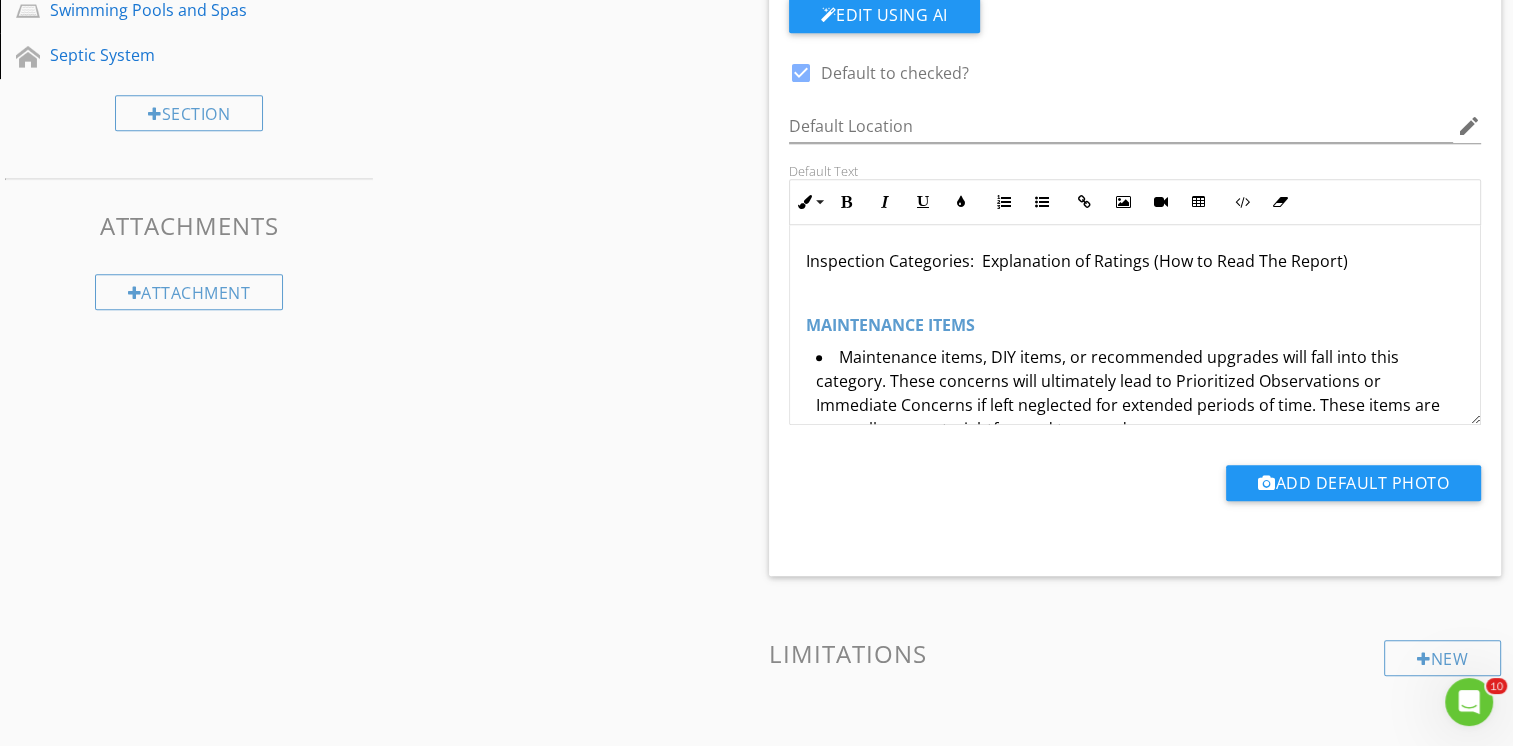scroll, scrollTop: 1000, scrollLeft: 0, axis: vertical 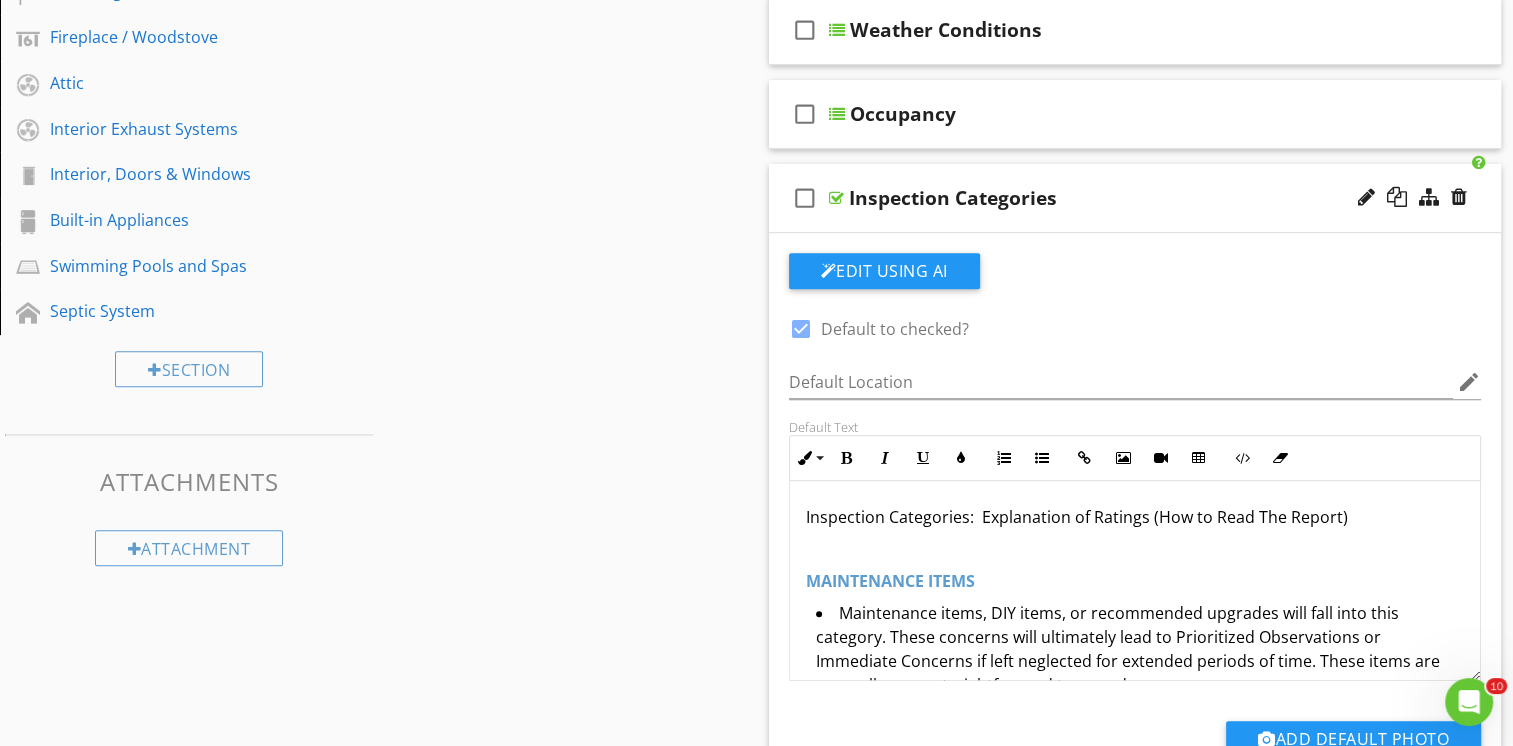 click on "check_box_outline_blank
Inspection Categories" at bounding box center (1135, 198) 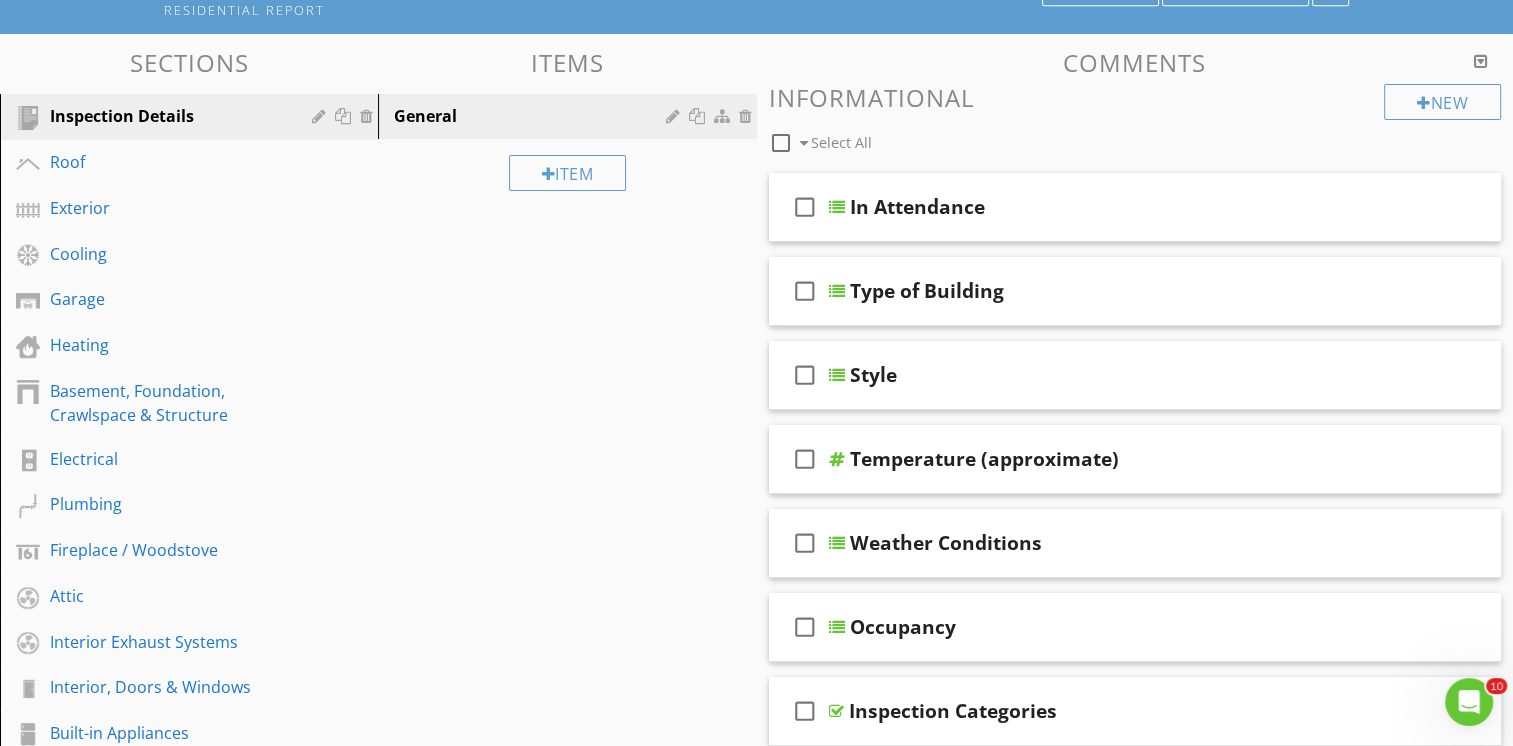 scroll, scrollTop: 200, scrollLeft: 0, axis: vertical 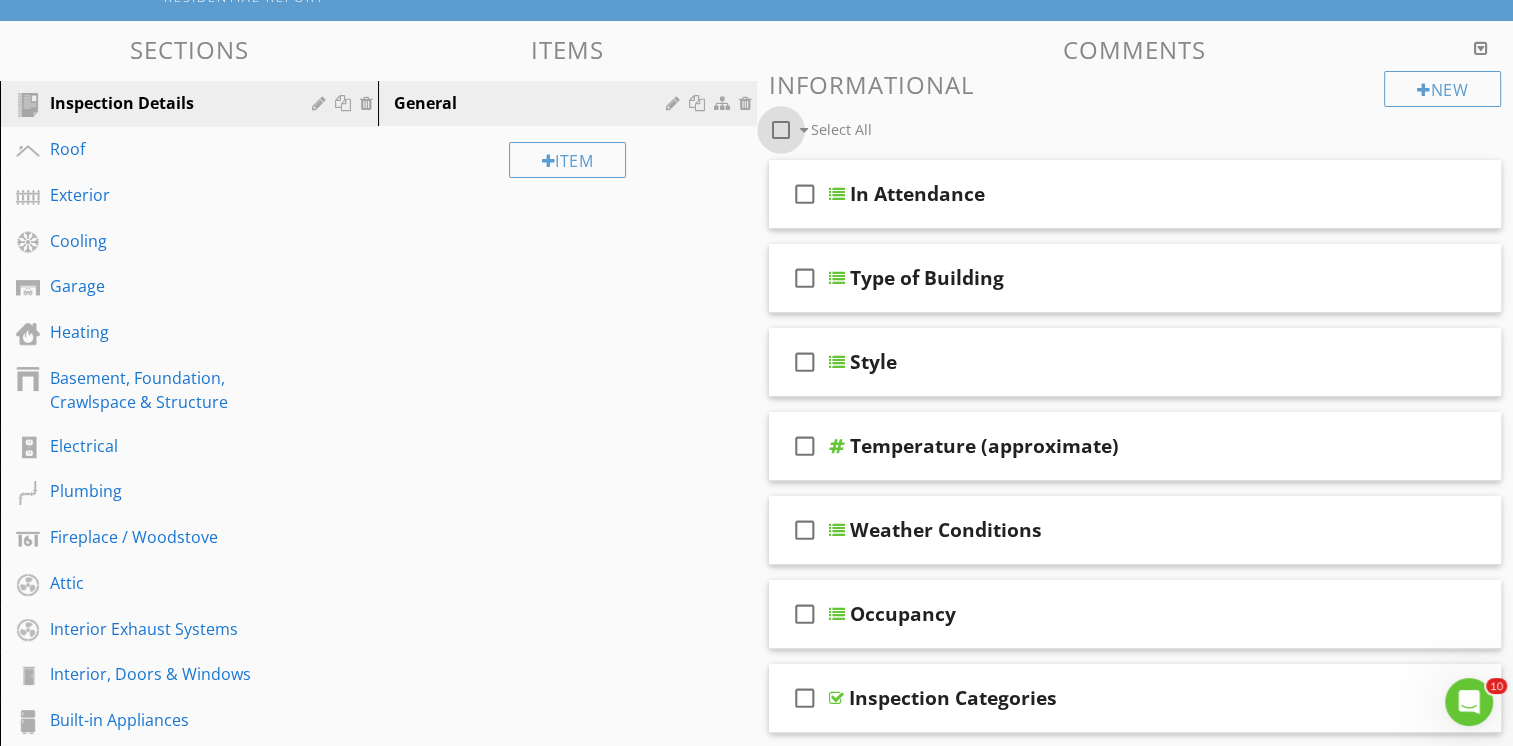 click at bounding box center (781, 130) 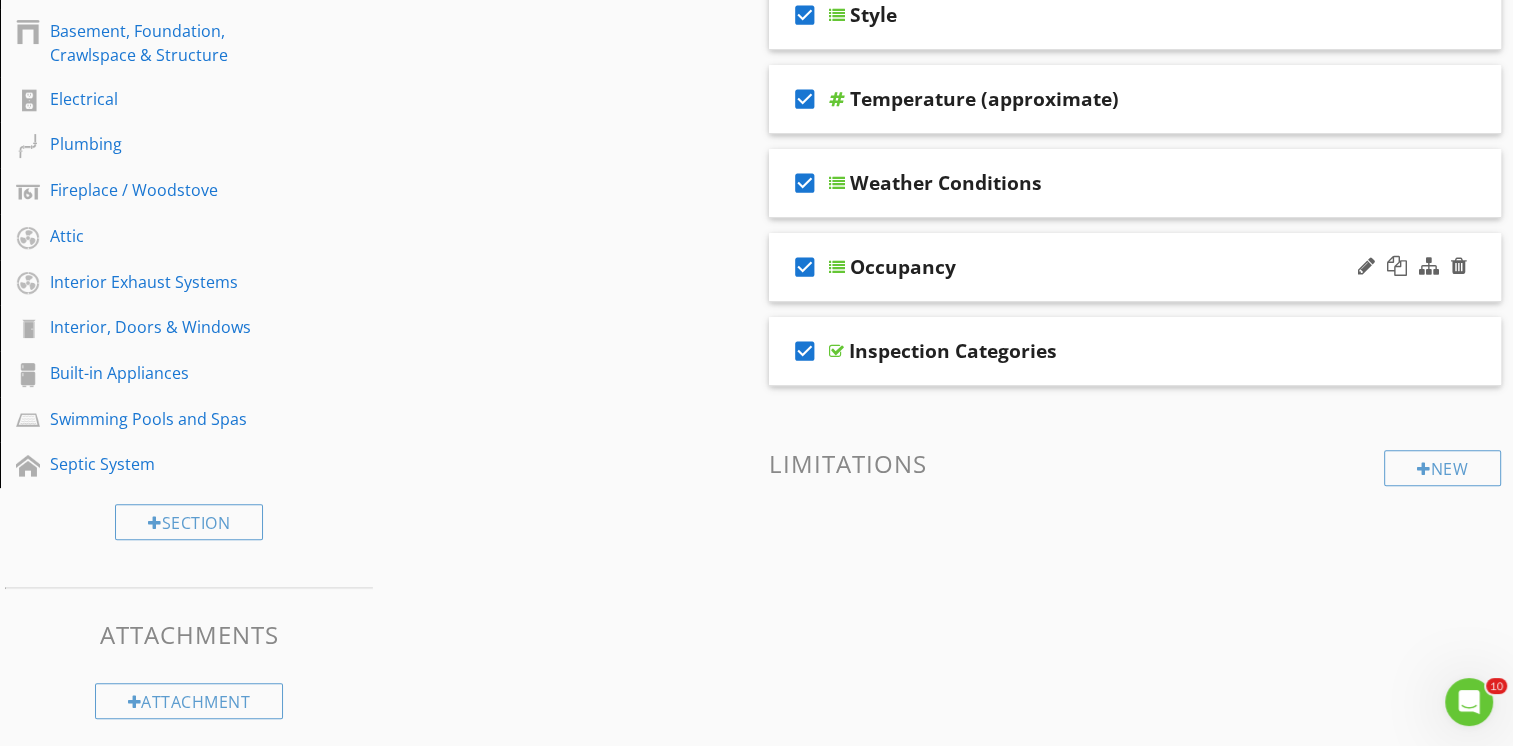 scroll, scrollTop: 548, scrollLeft: 0, axis: vertical 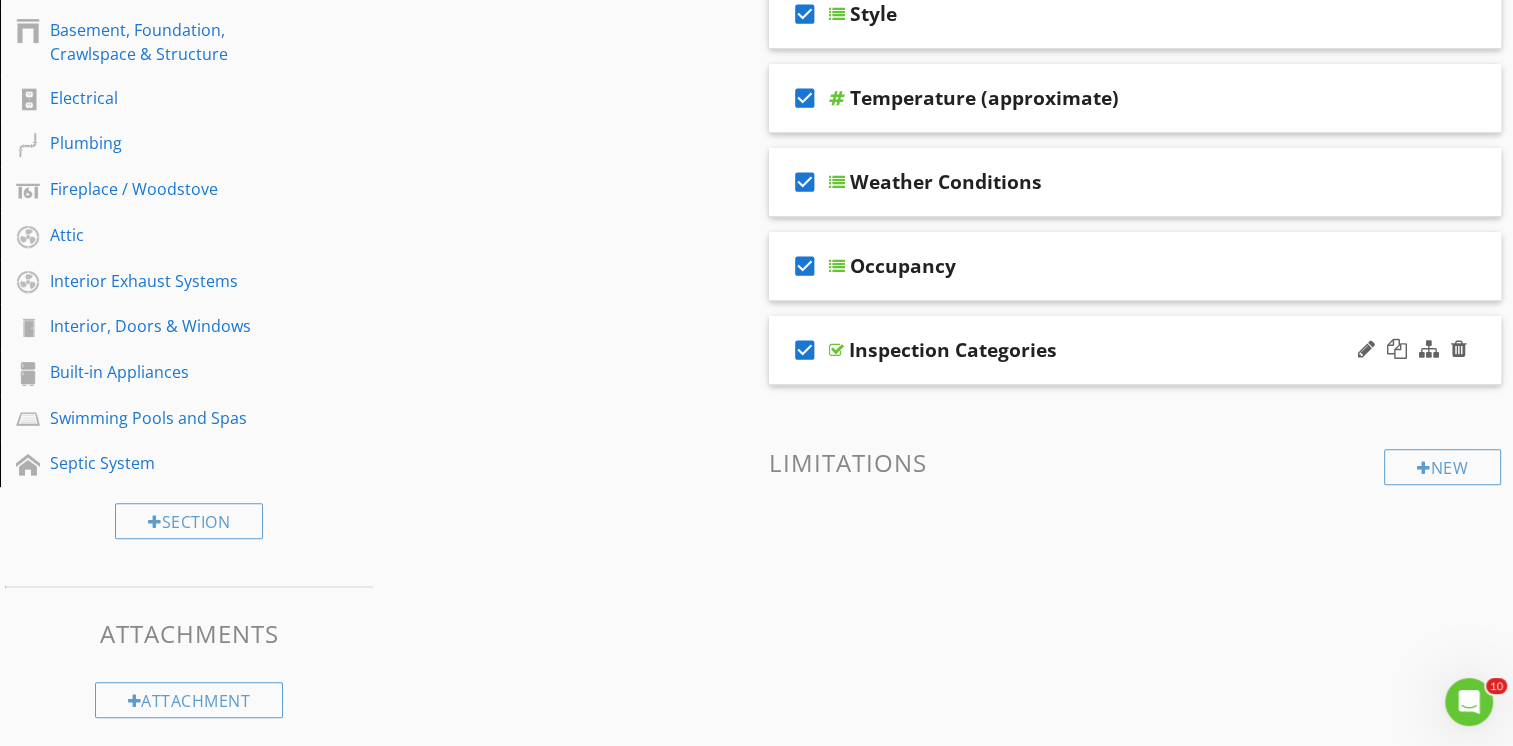 click on "check_box" at bounding box center [805, 350] 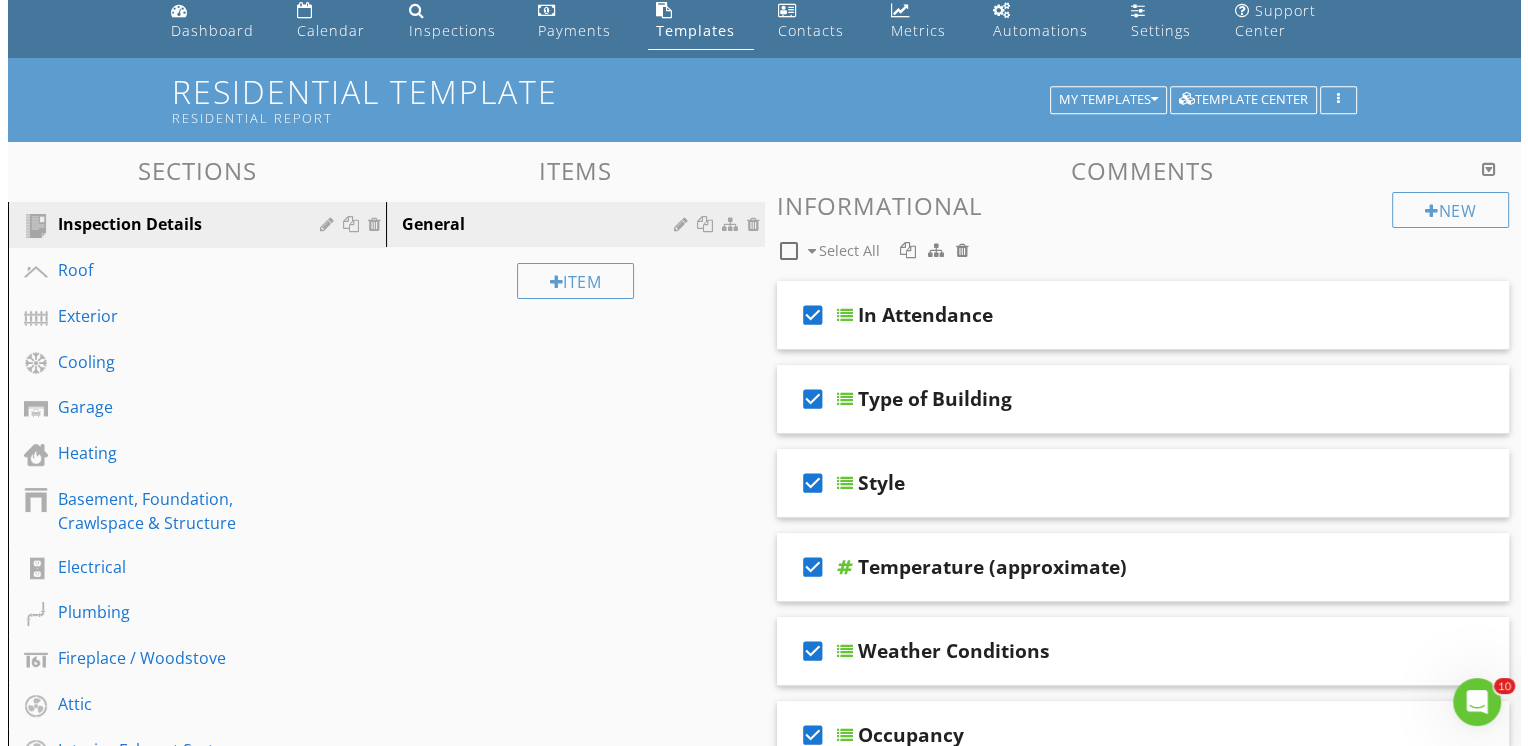 scroll, scrollTop: 48, scrollLeft: 0, axis: vertical 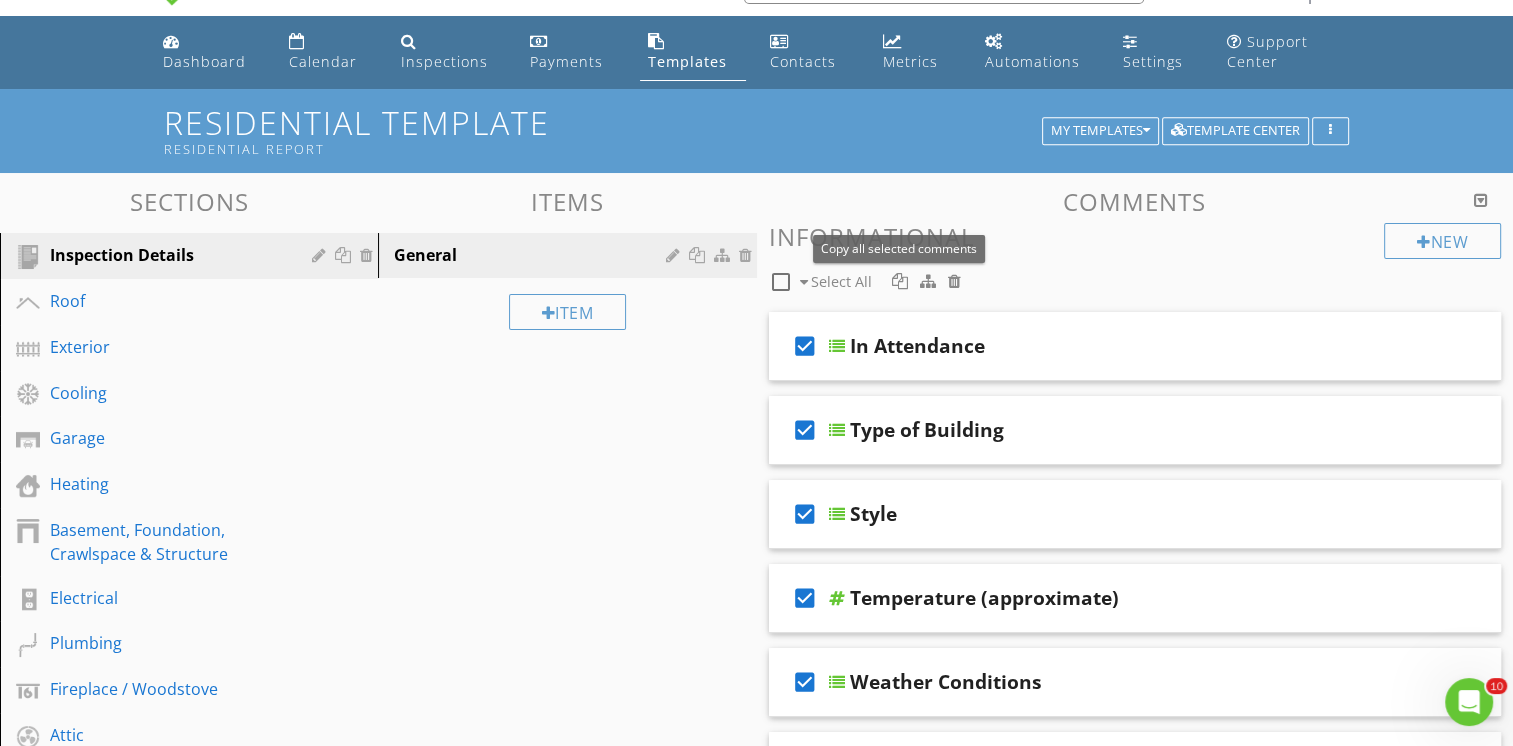 click at bounding box center (900, 281) 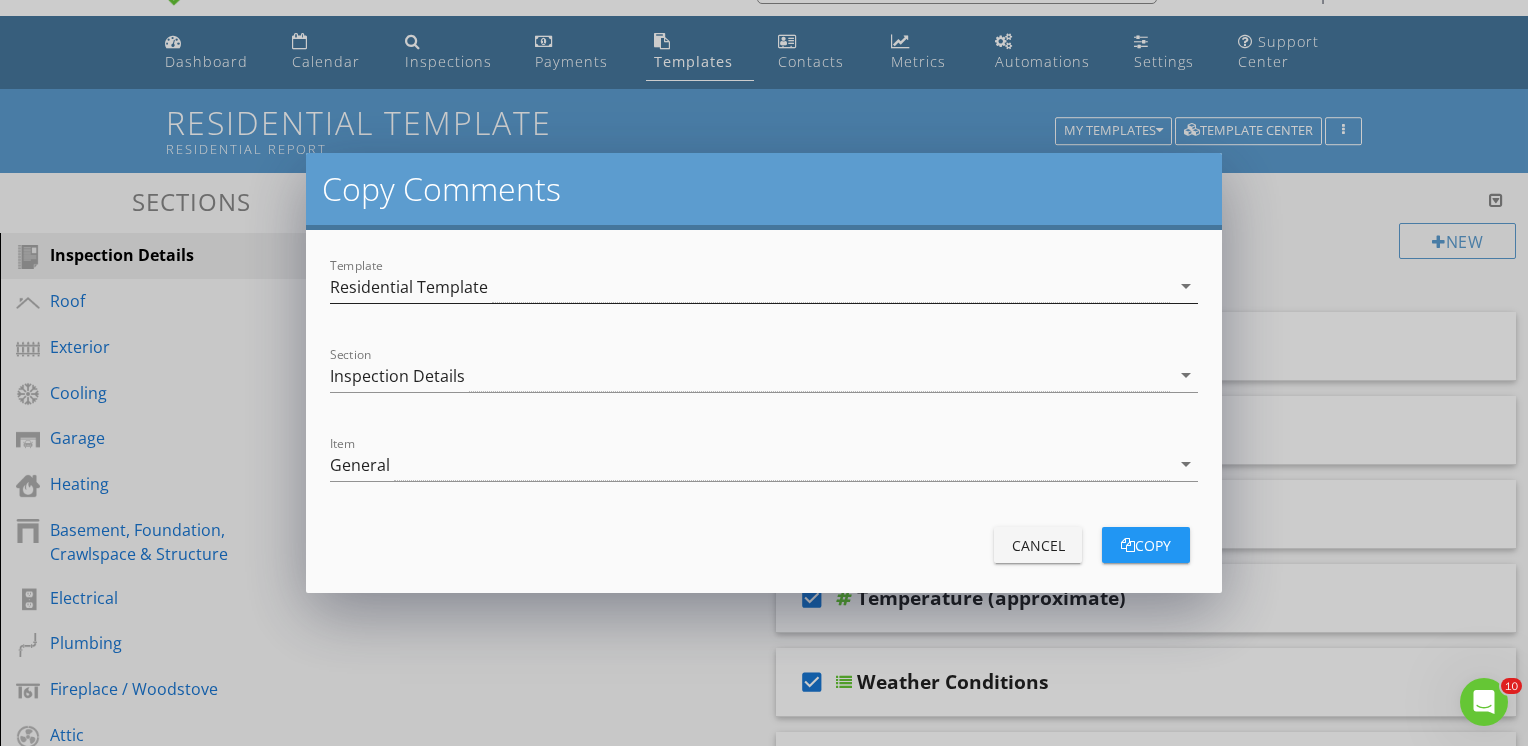 click on "arrow_drop_down" at bounding box center [1186, 286] 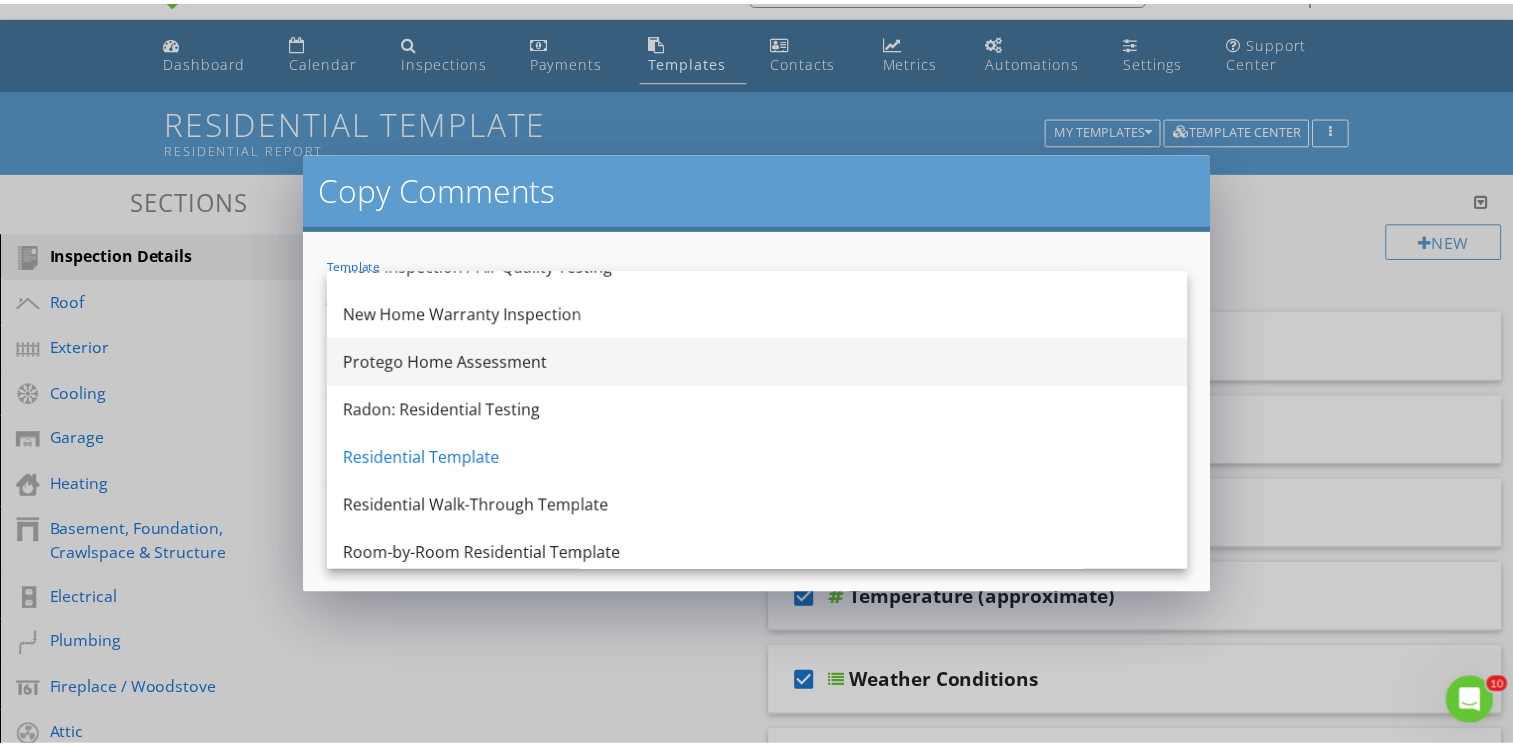 scroll, scrollTop: 0, scrollLeft: 0, axis: both 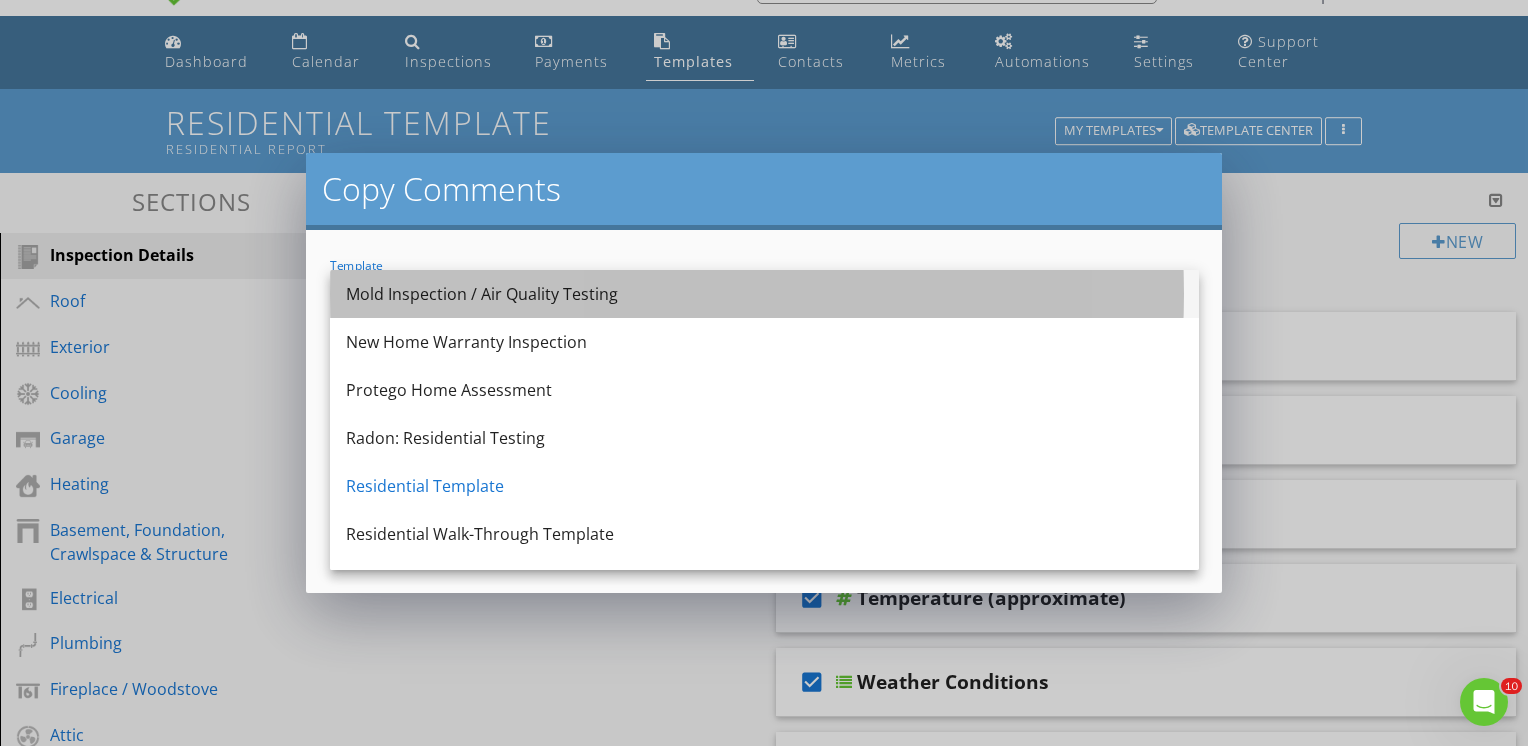 click on "Mold Inspection / Air Quality Testing" at bounding box center [764, 294] 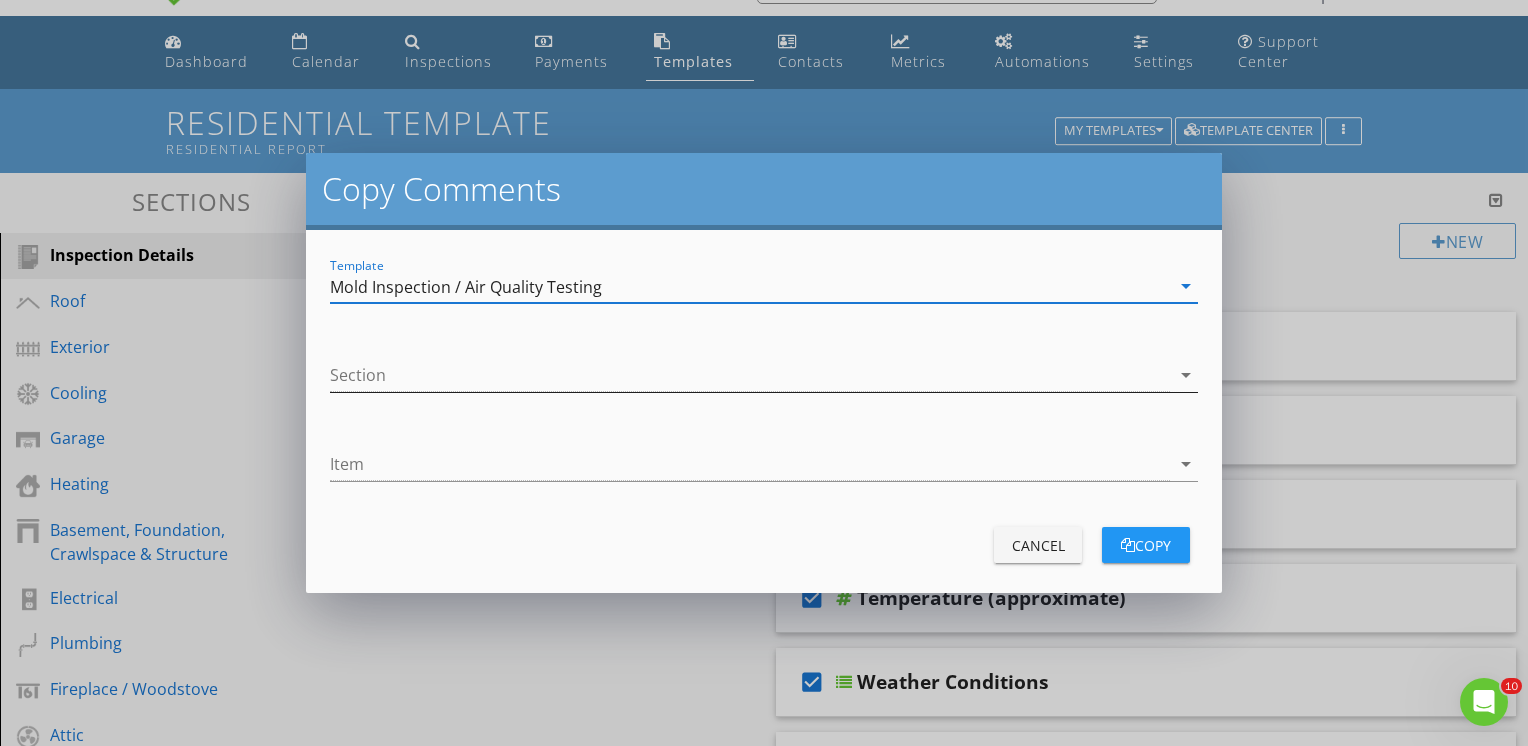click on "arrow_drop_down" at bounding box center (1186, 375) 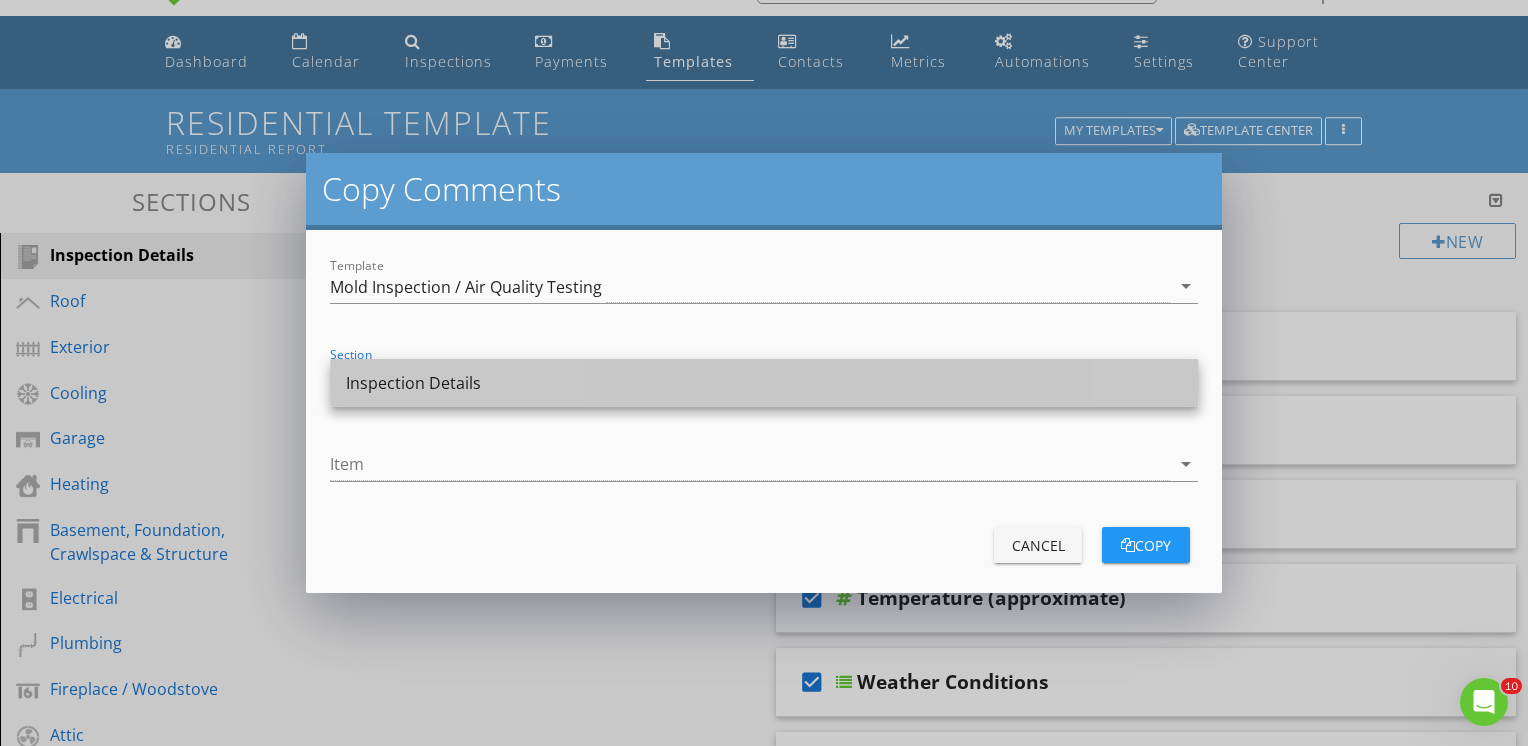 drag, startPoint x: 448, startPoint y: 385, endPoint x: 467, endPoint y: 382, distance: 19.235384 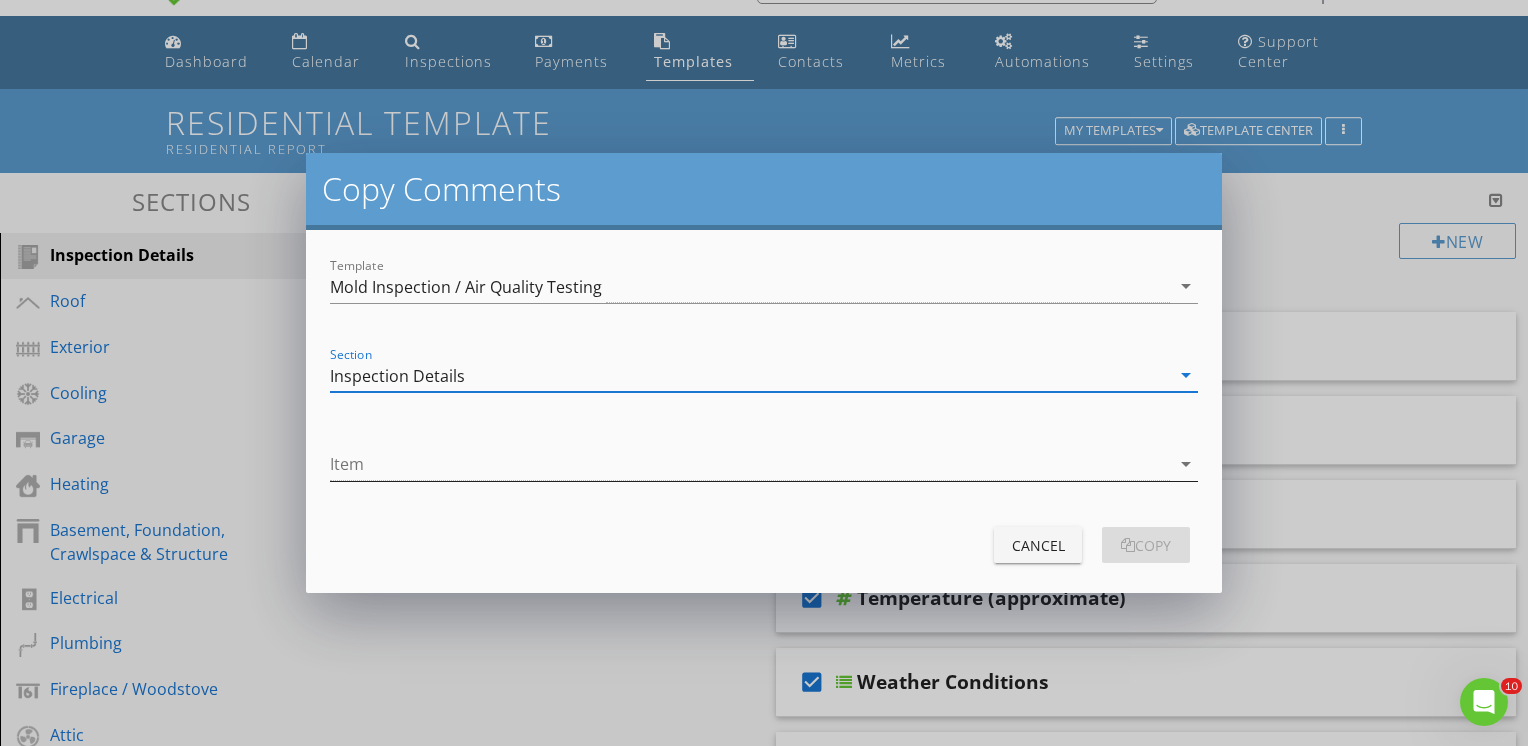 click on "arrow_drop_down" at bounding box center (1186, 464) 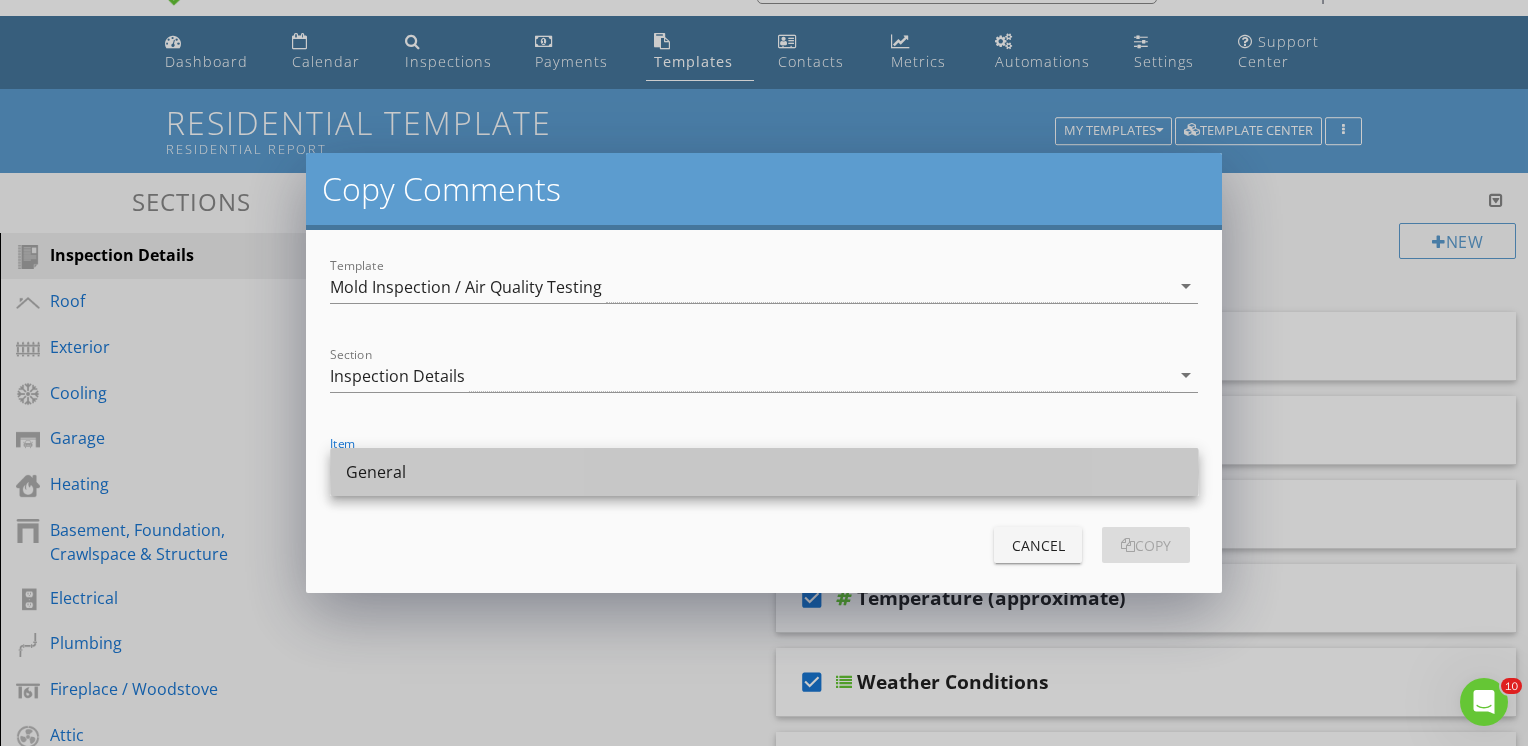 drag, startPoint x: 396, startPoint y: 473, endPoint x: 584, endPoint y: 474, distance: 188.00266 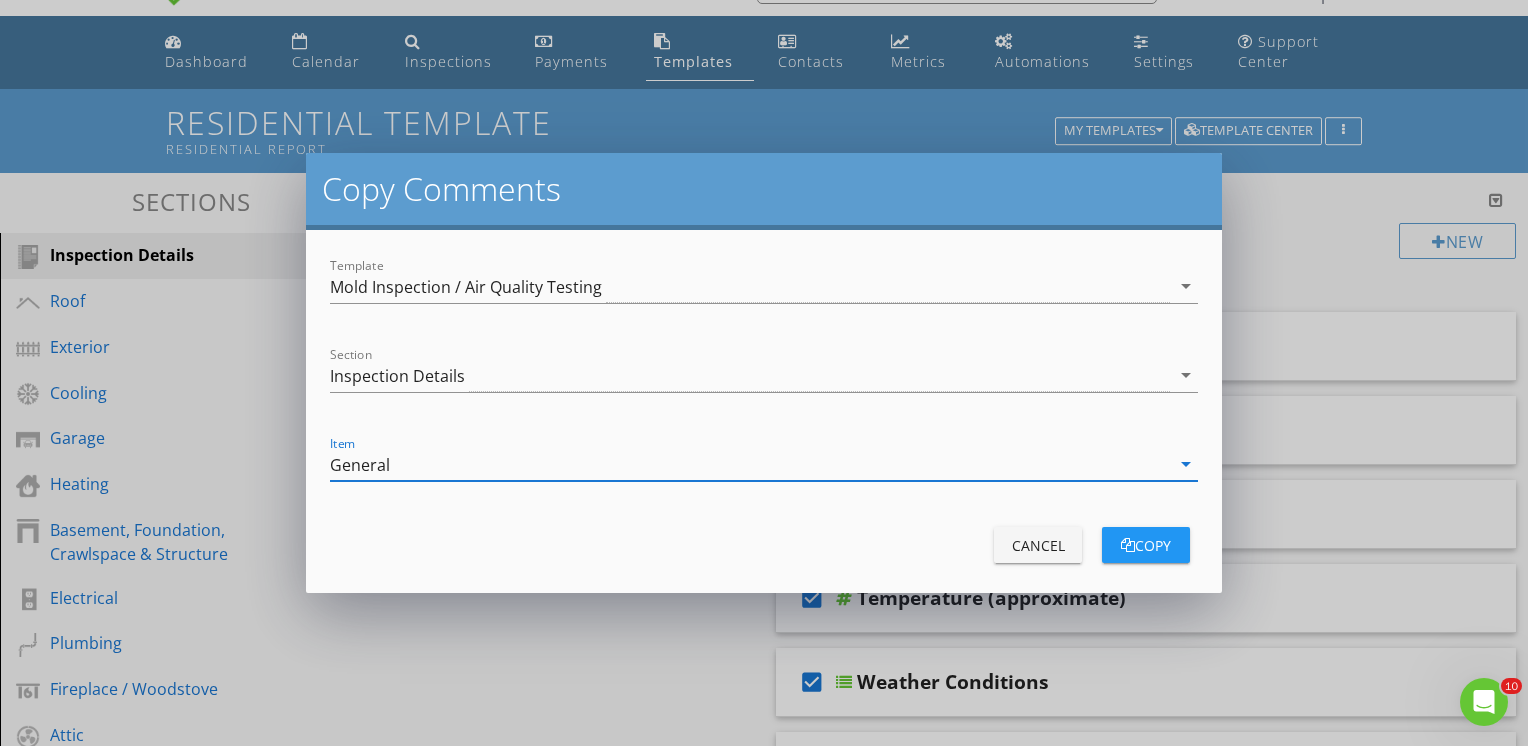 click on "copy" at bounding box center [1146, 545] 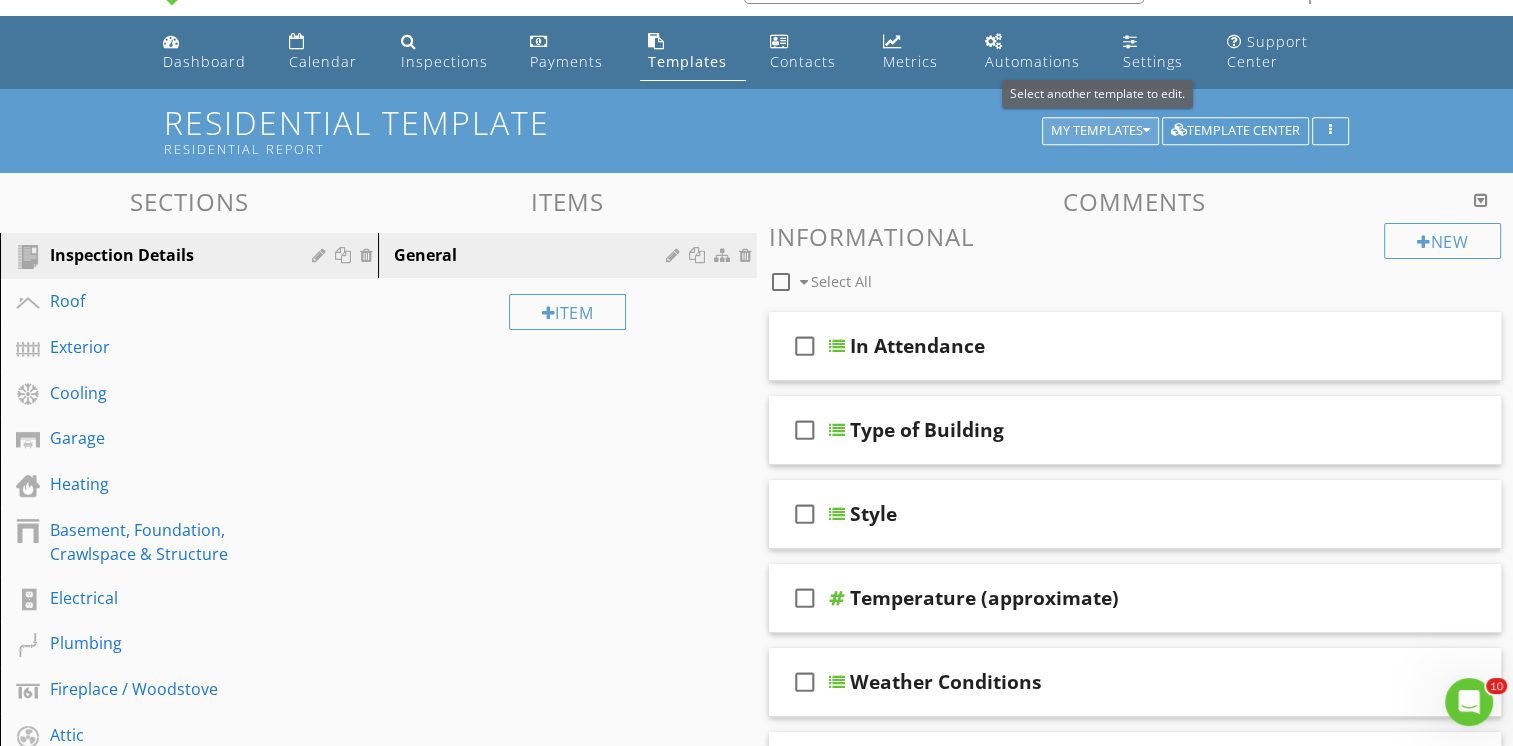 click on "My Templates" at bounding box center (1100, 131) 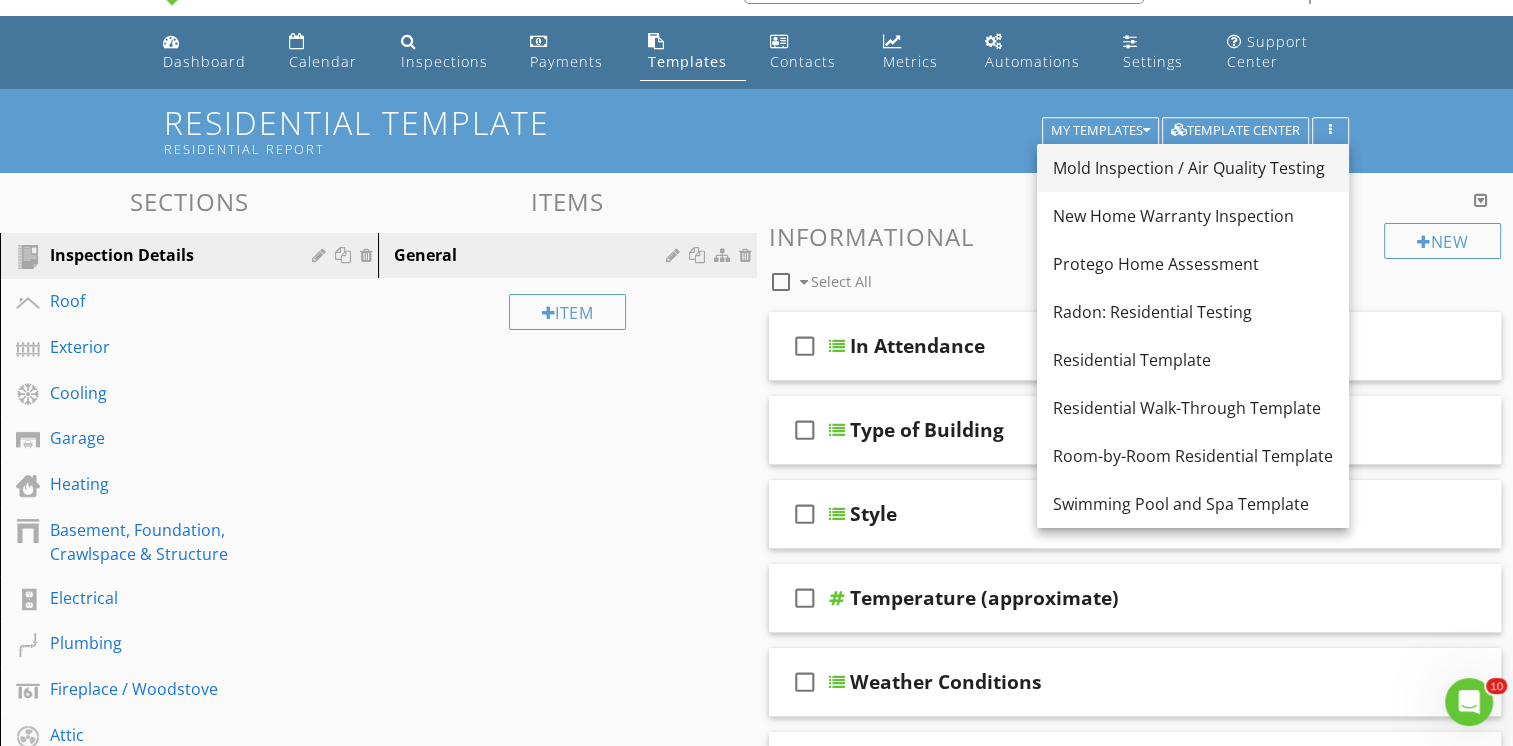click on "Mold Inspection / Air Quality Testing" at bounding box center [1193, 168] 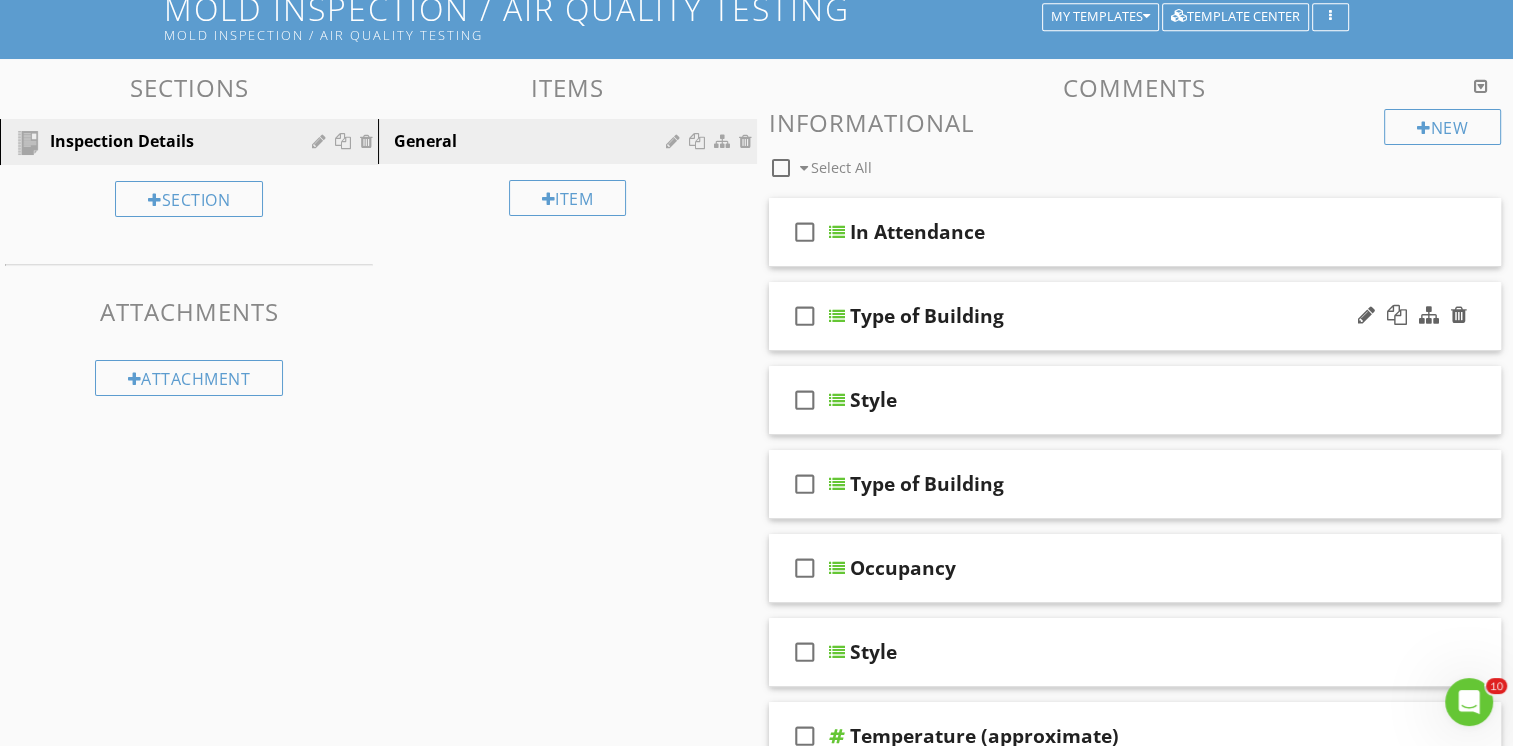 scroll, scrollTop: 130, scrollLeft: 0, axis: vertical 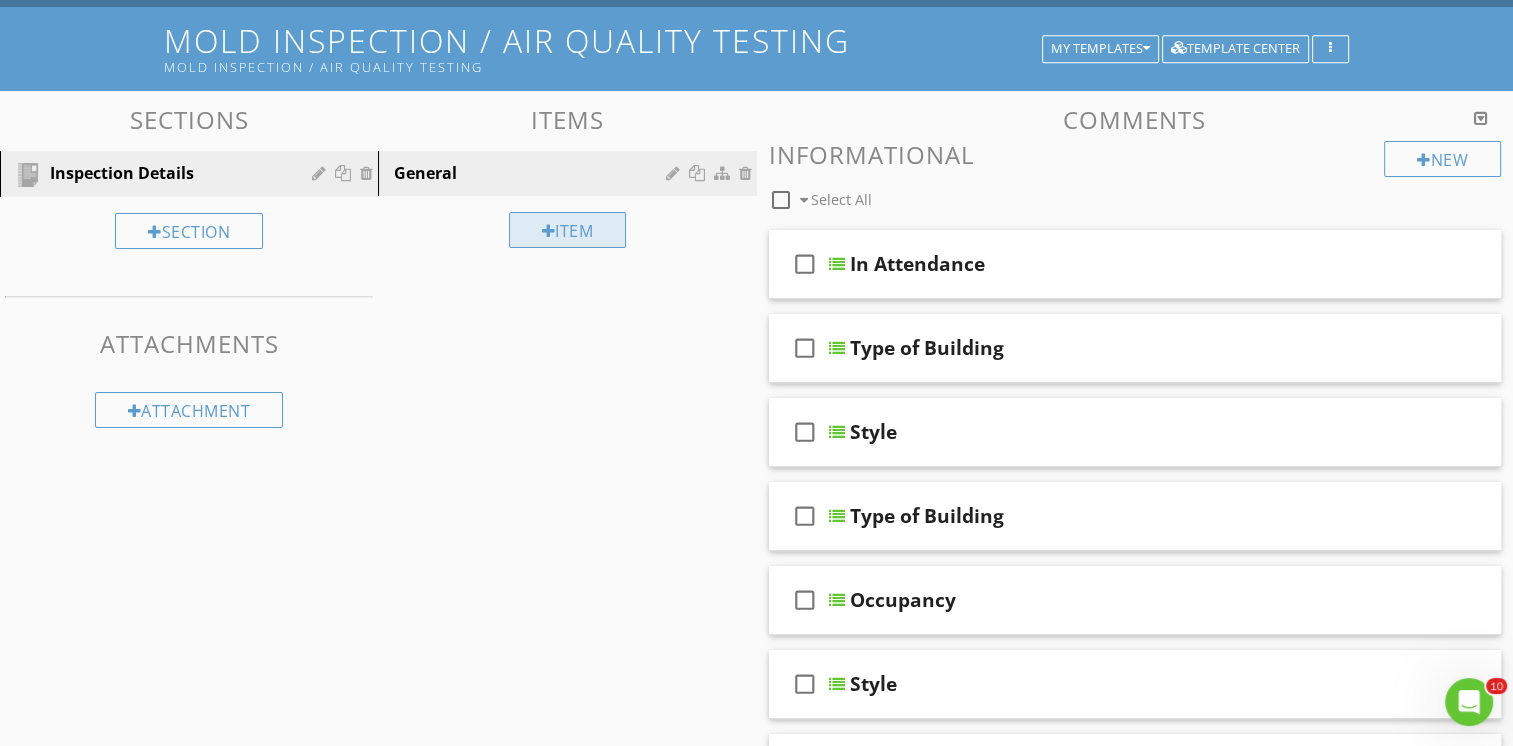 click on "Item" at bounding box center (568, 230) 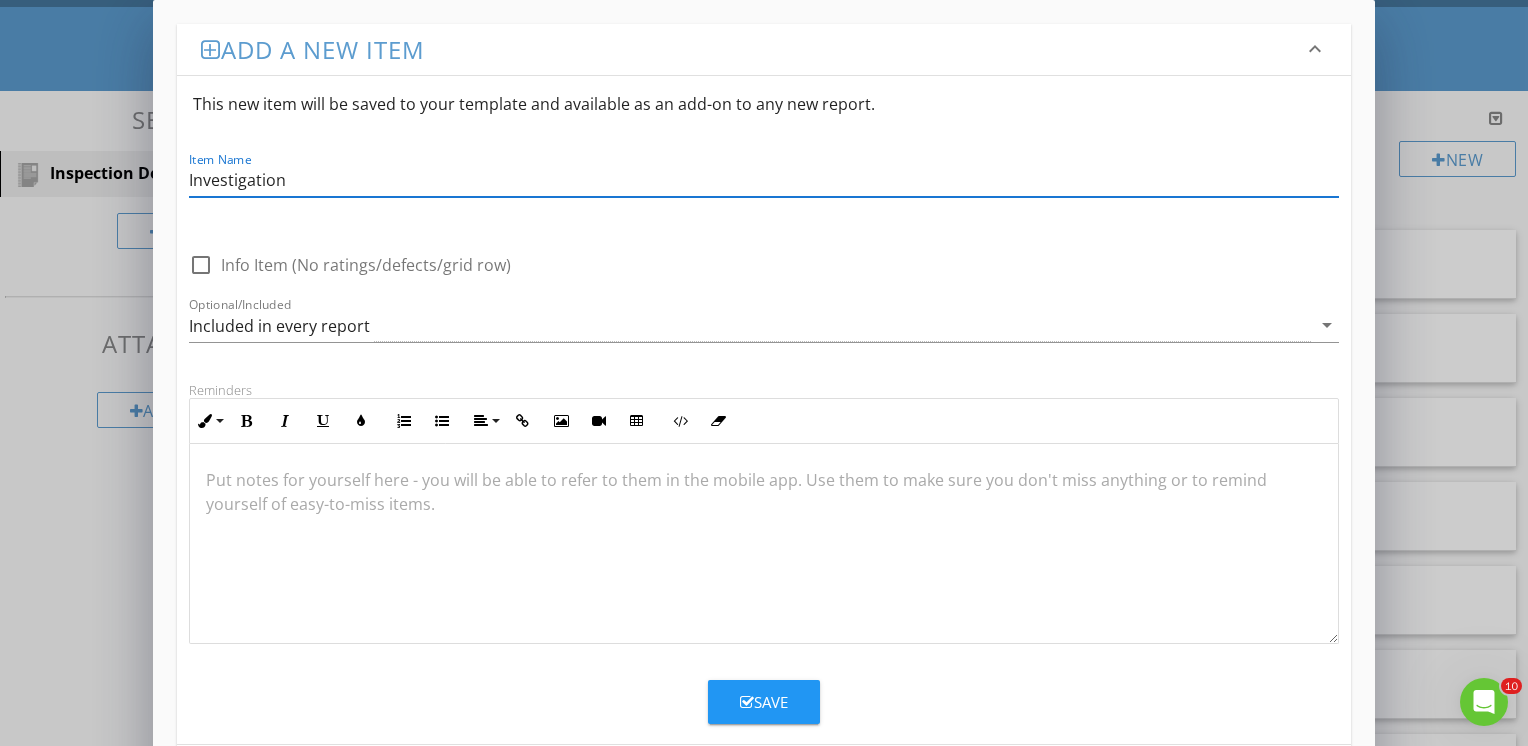 type on "Investigation" 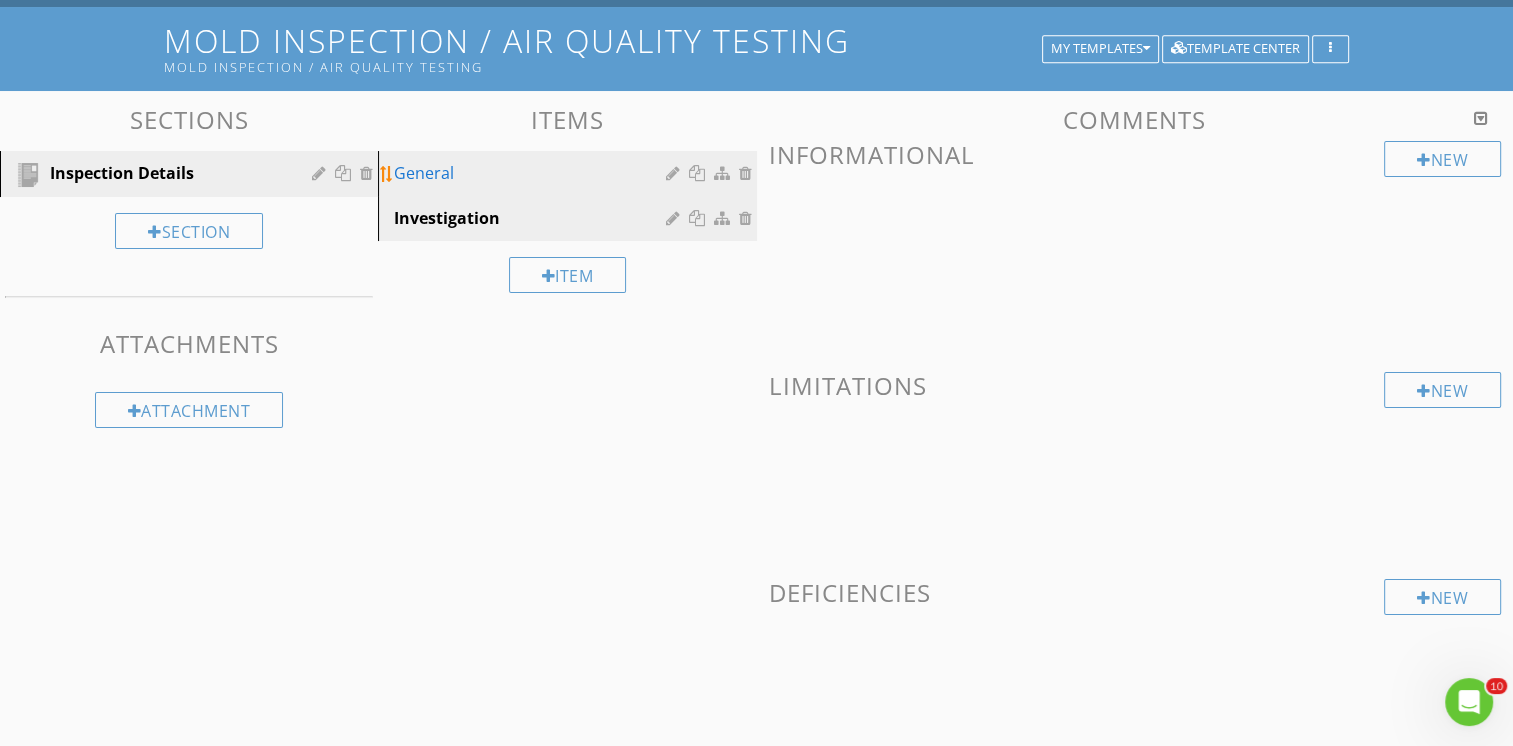 click on "General" at bounding box center [532, 173] 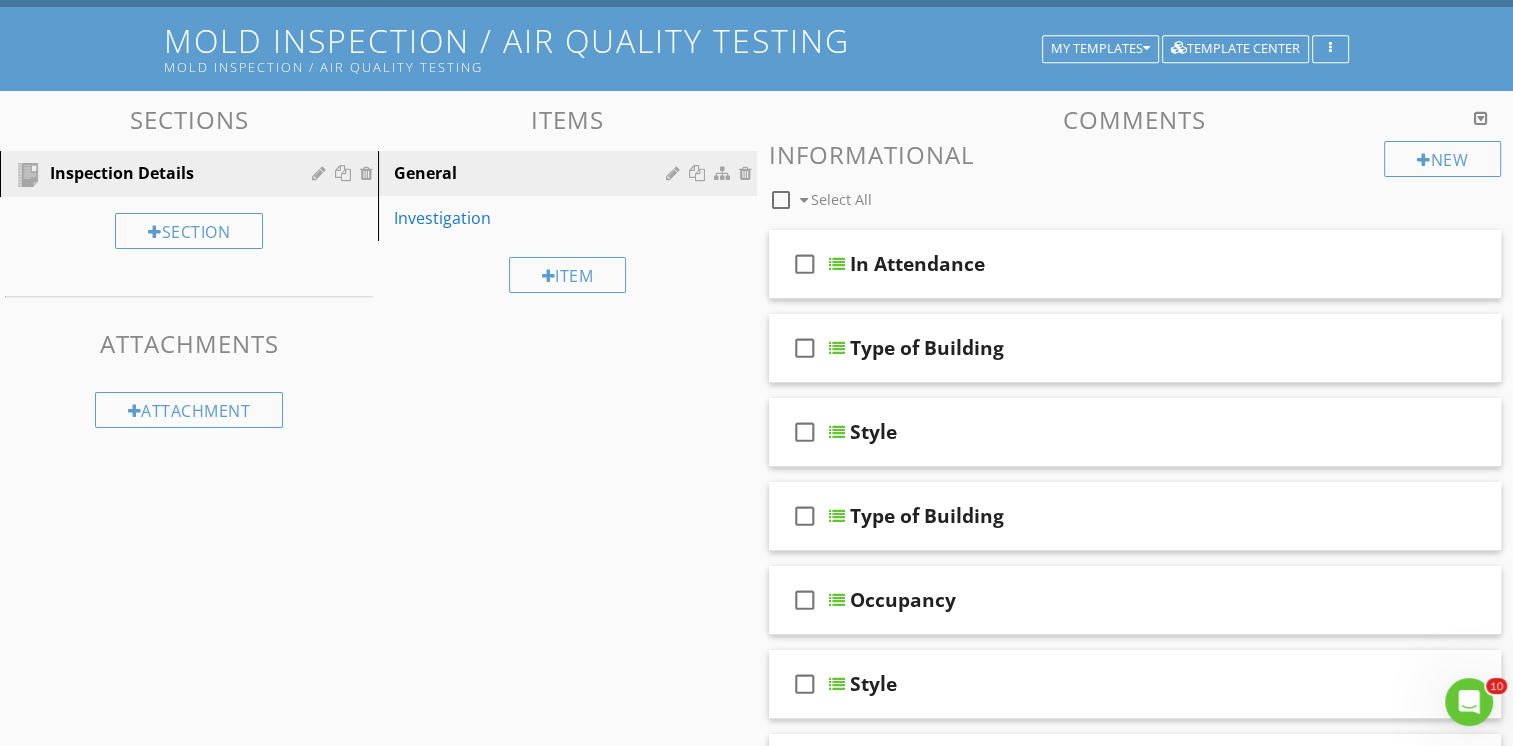click at bounding box center [781, 200] 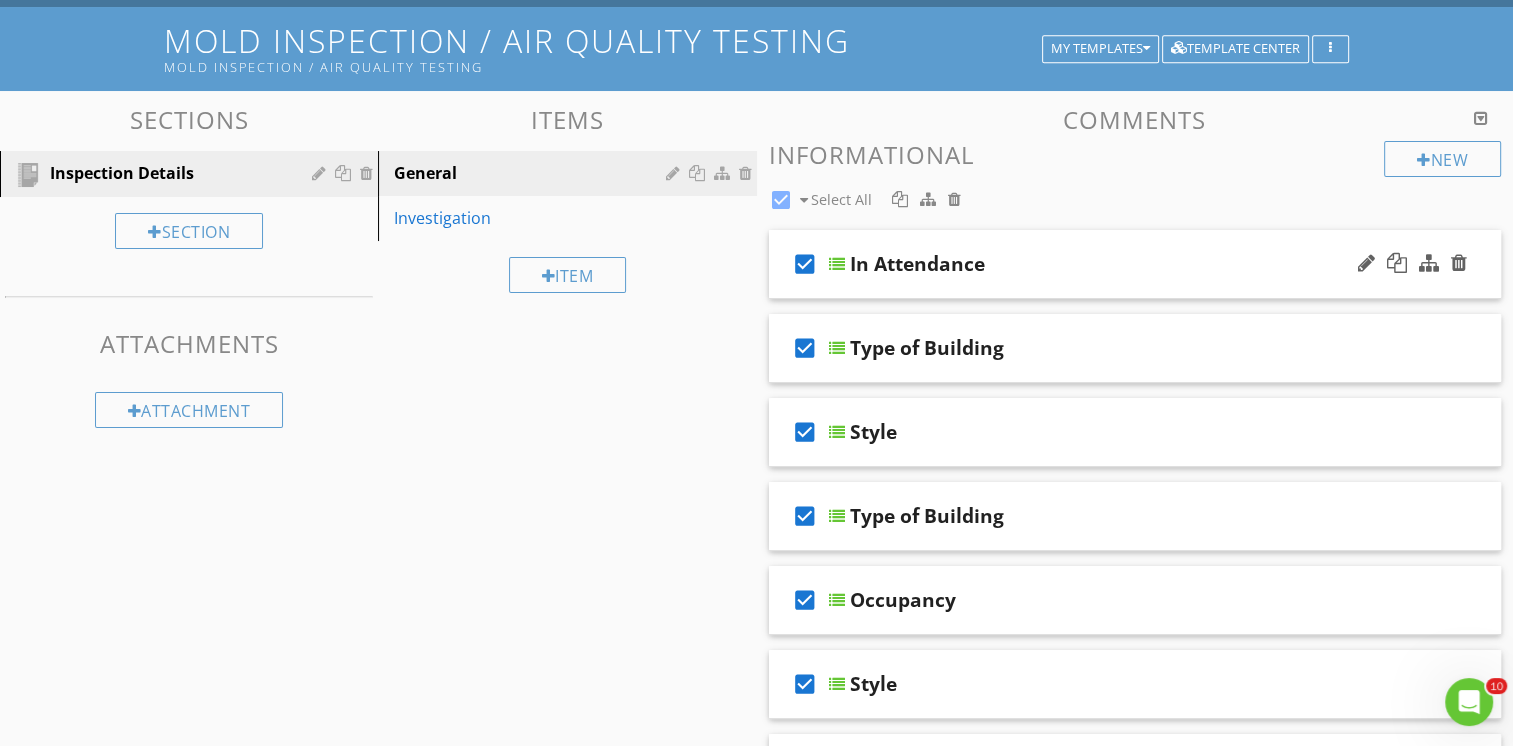 click on "check_box" at bounding box center (805, 264) 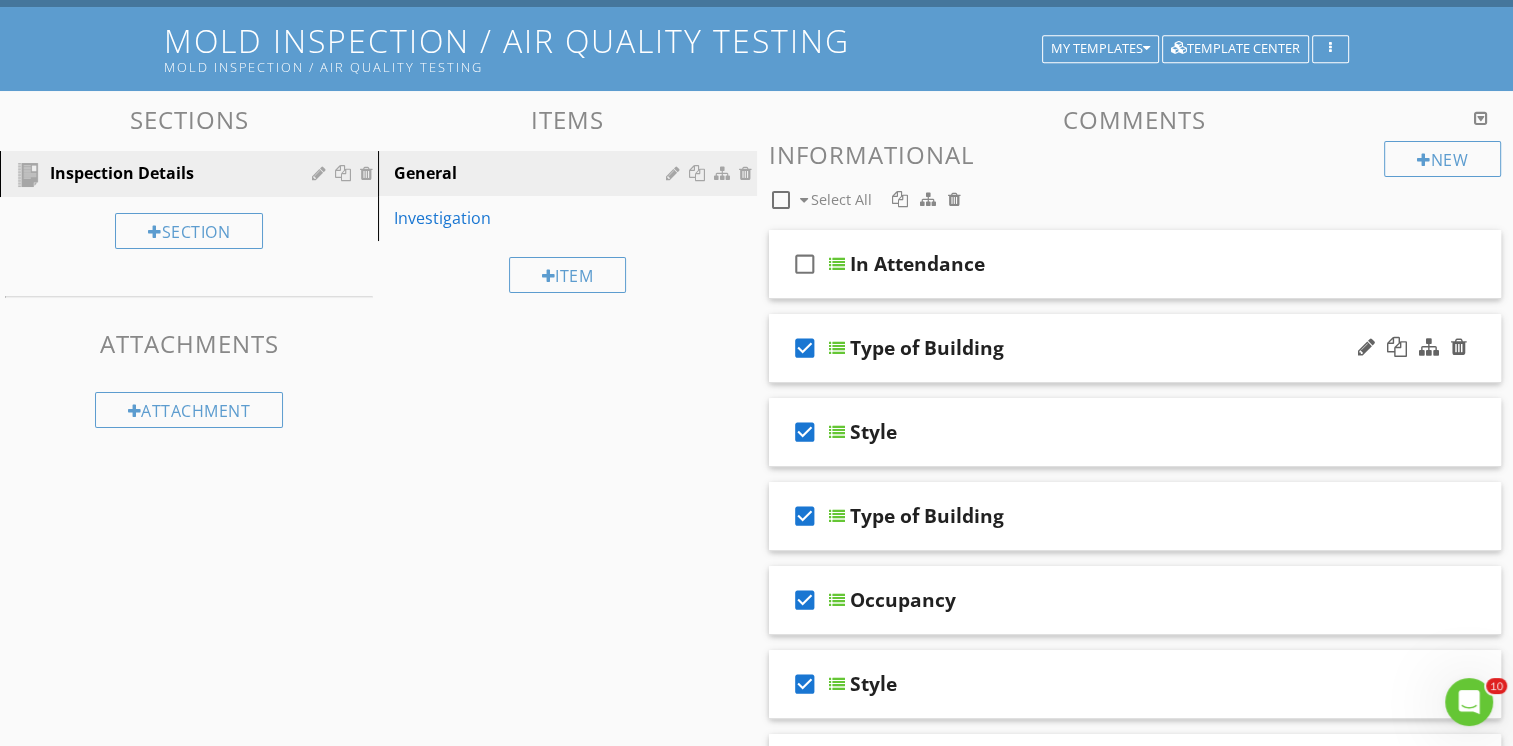 click on "check_box" at bounding box center [805, 348] 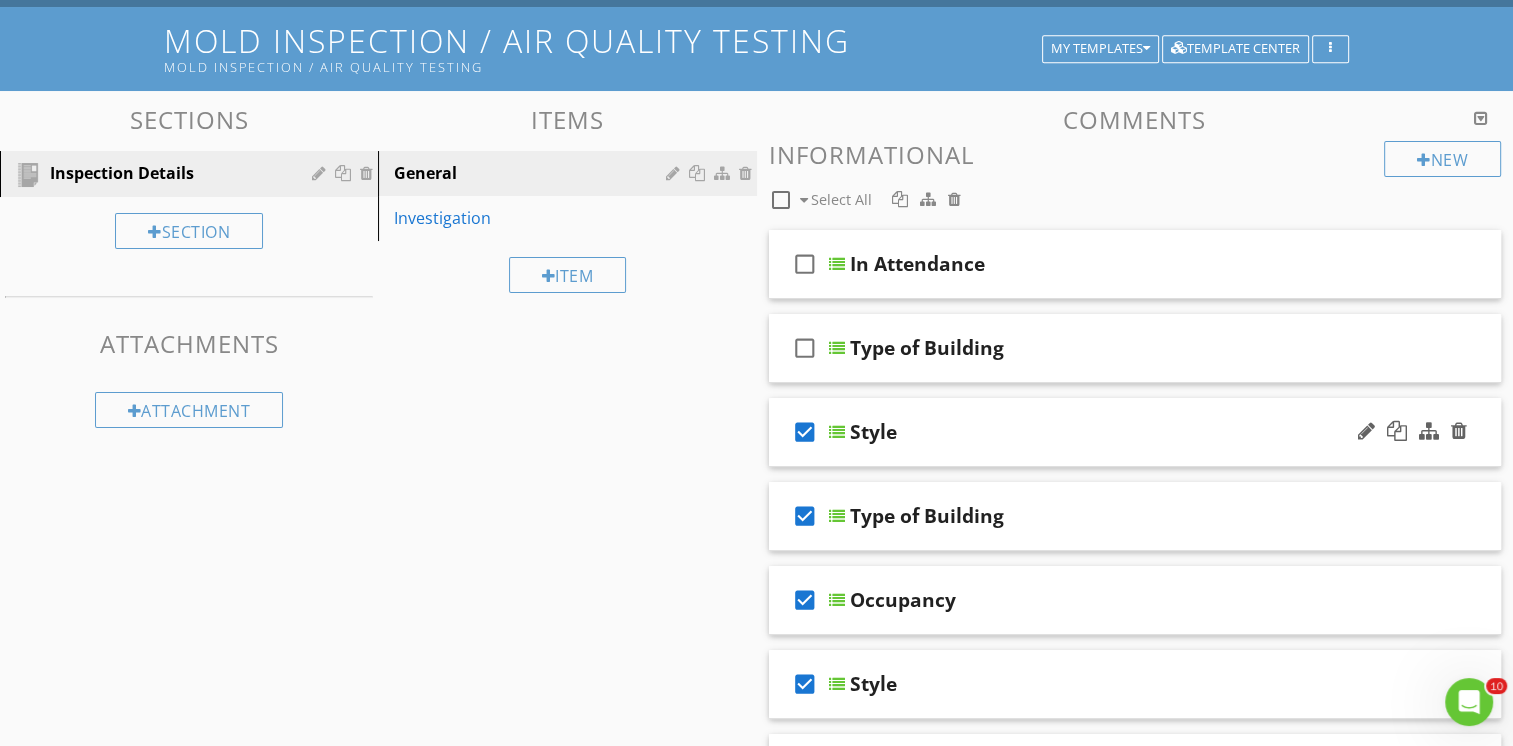 click on "check_box" at bounding box center [805, 432] 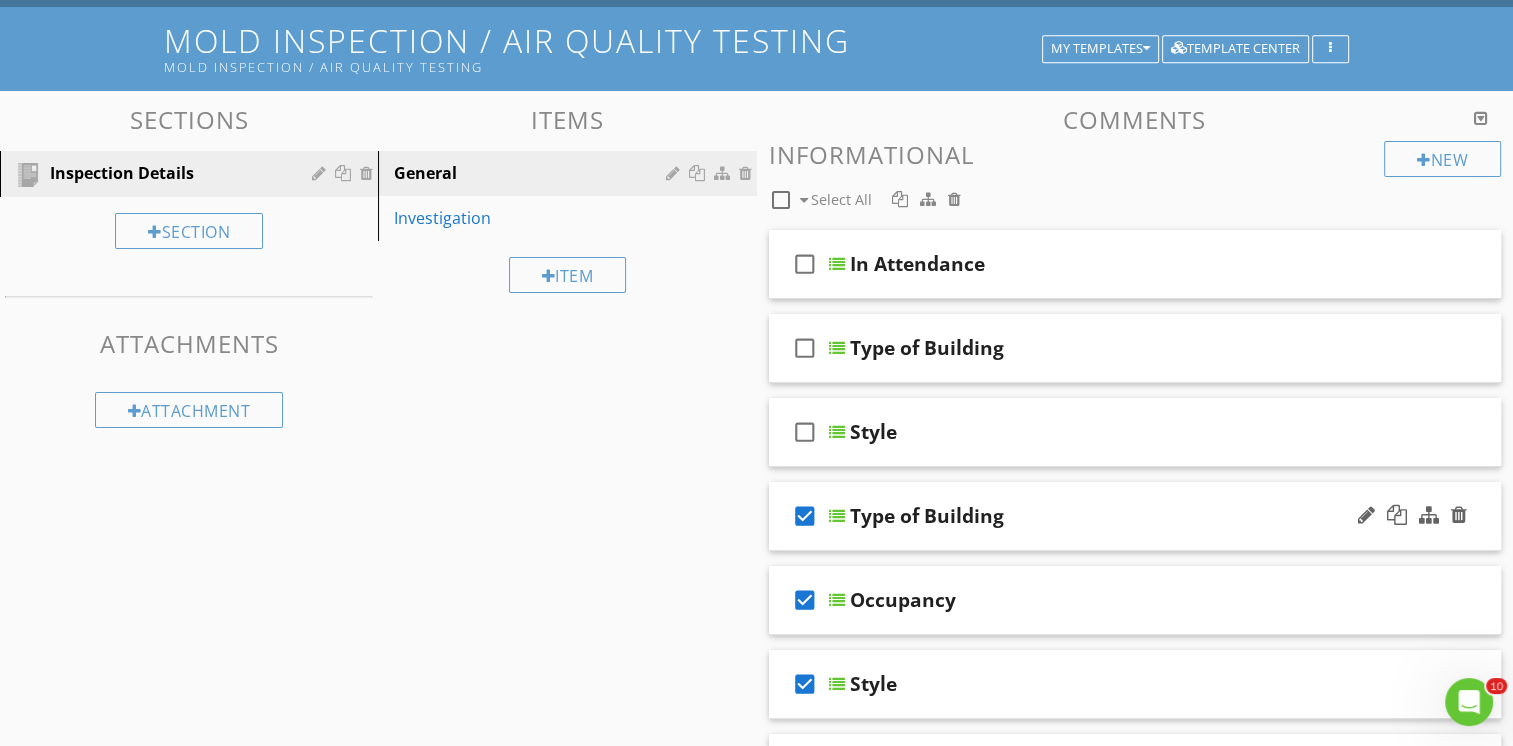 click on "check_box" at bounding box center [805, 516] 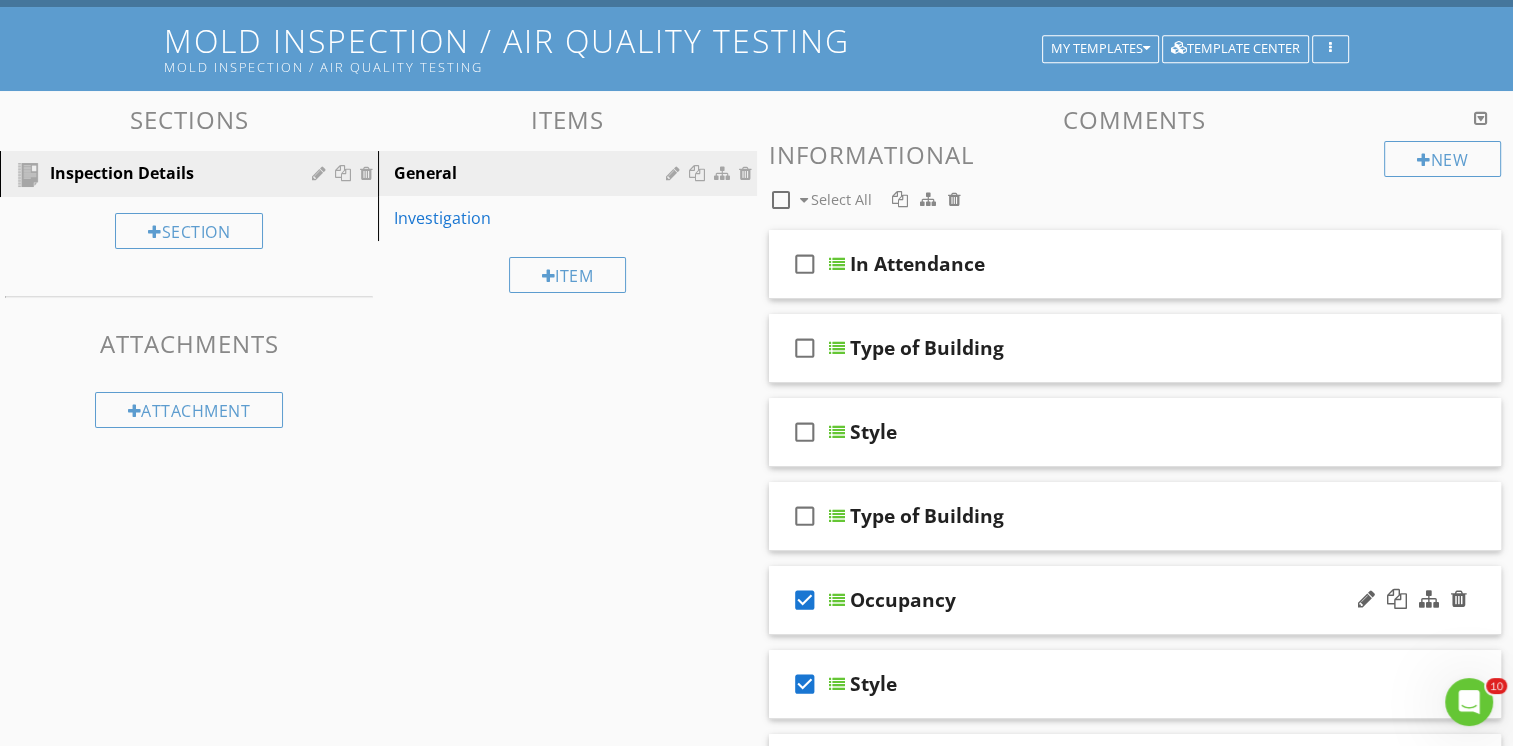 click on "check_box" at bounding box center (805, 600) 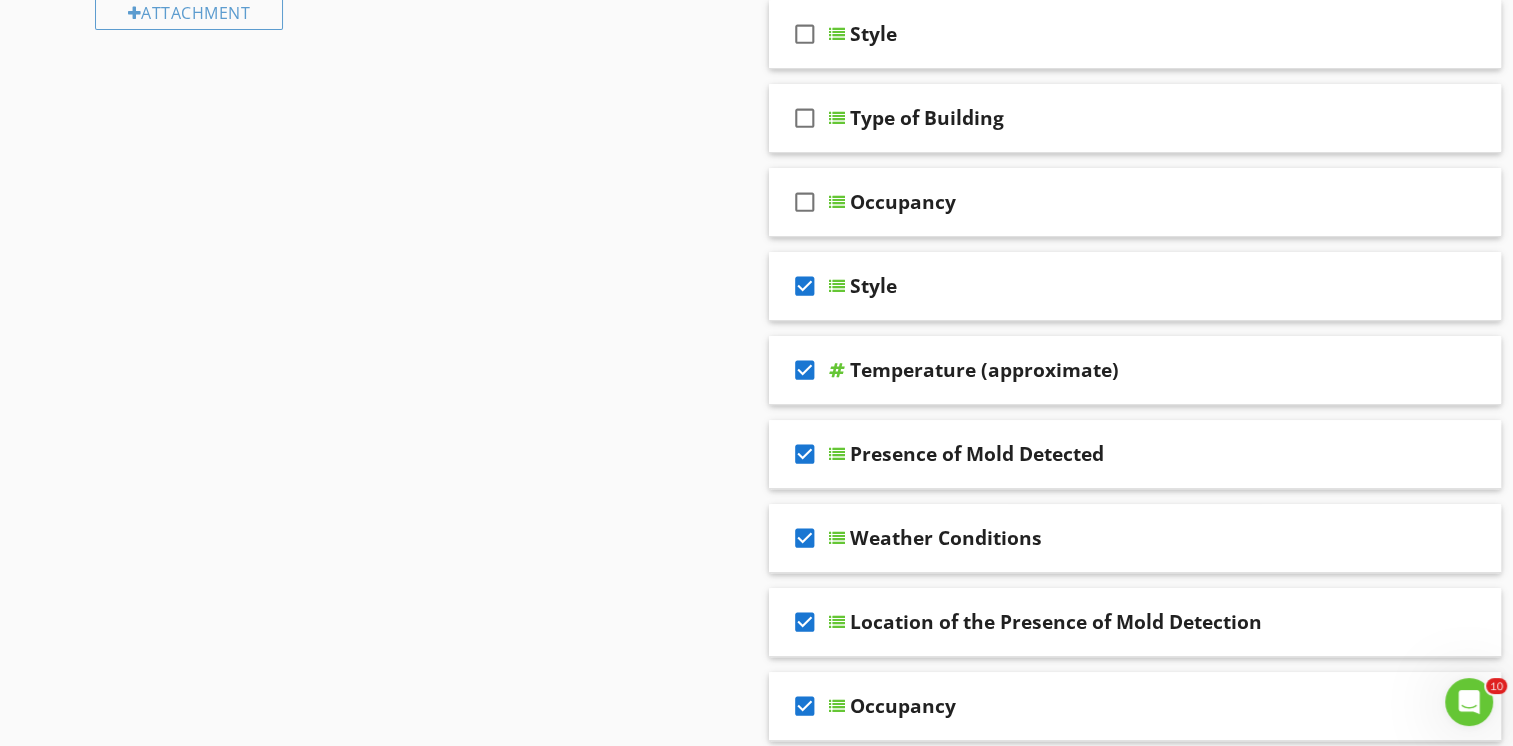 scroll, scrollTop: 530, scrollLeft: 0, axis: vertical 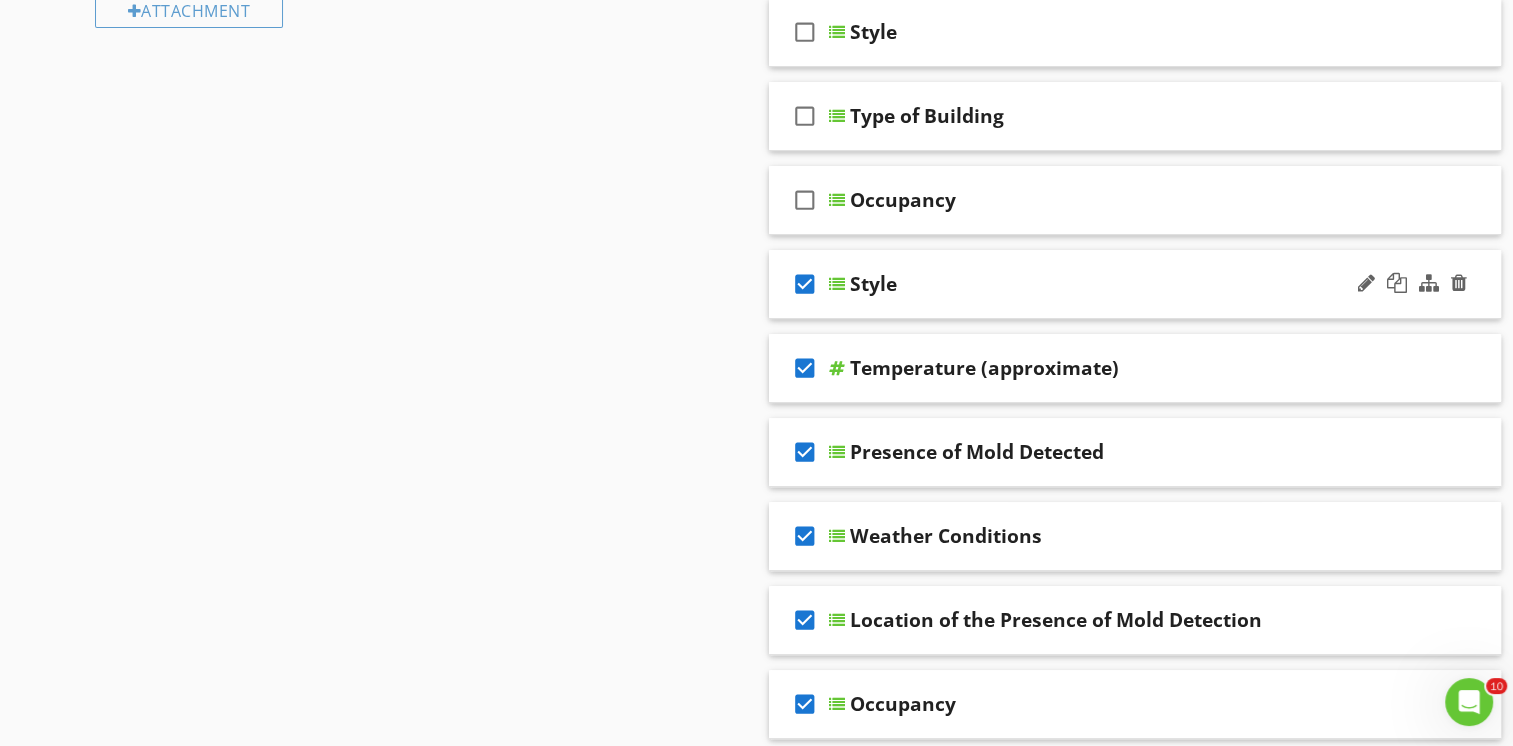 click on "check_box" at bounding box center (805, 284) 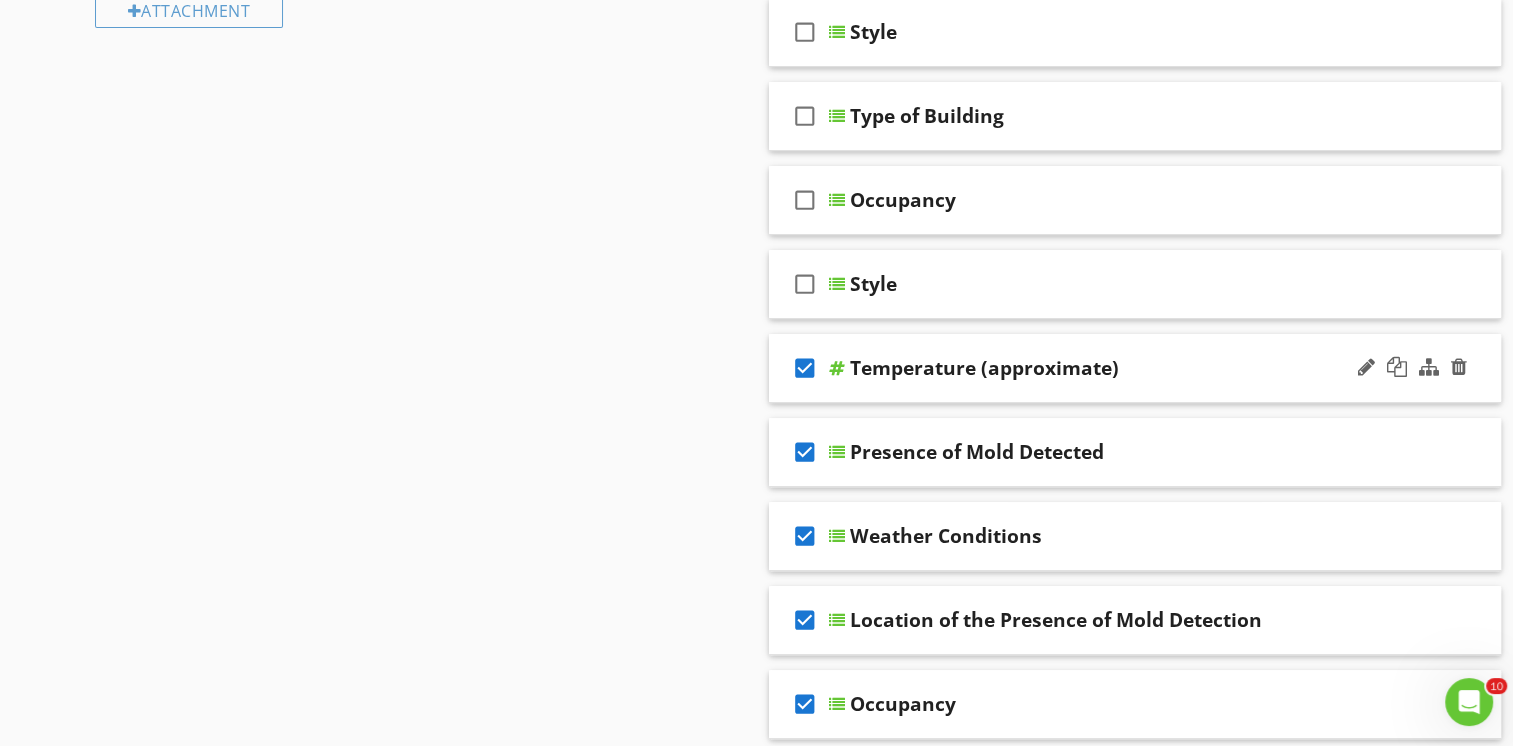 click on "check_box" at bounding box center (805, 368) 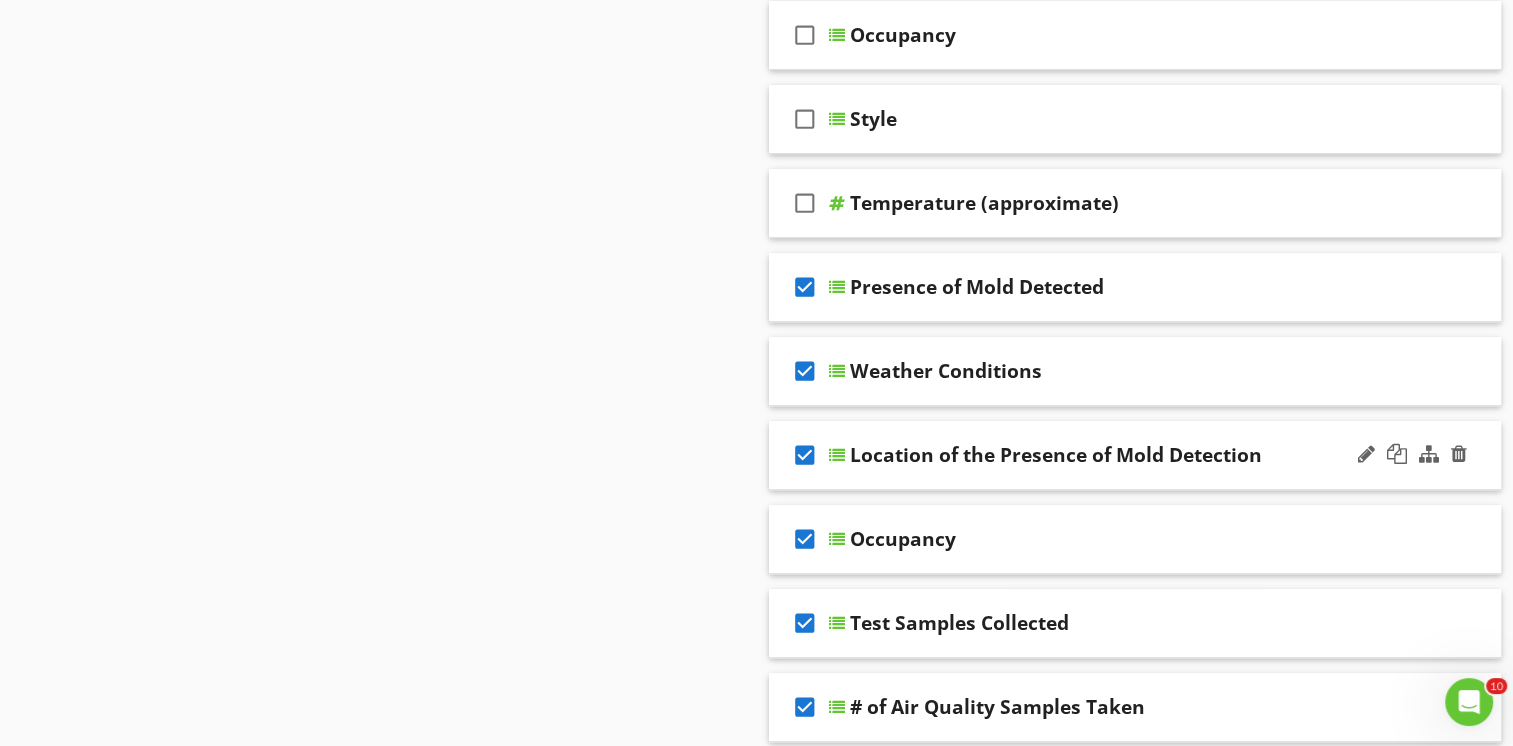 scroll, scrollTop: 730, scrollLeft: 0, axis: vertical 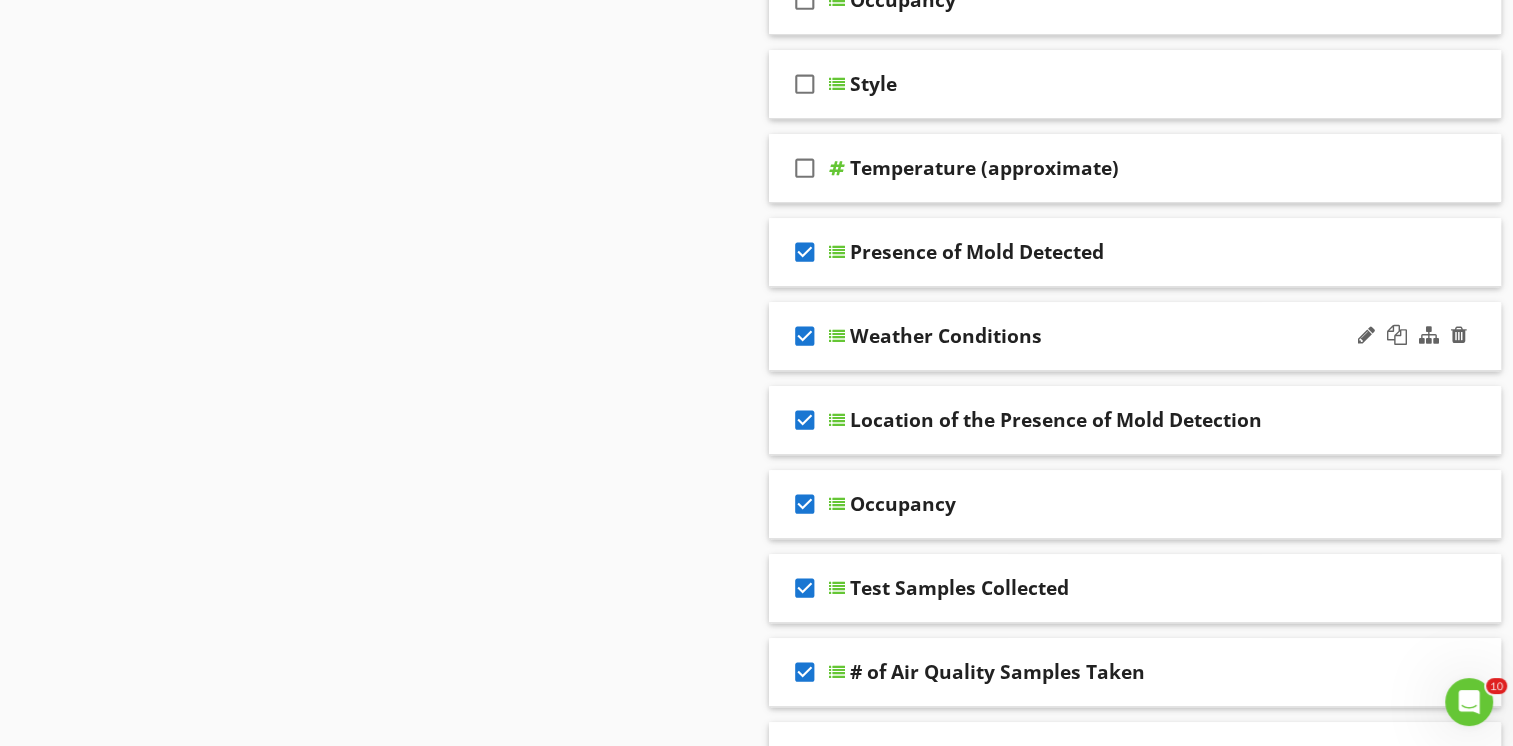 click on "check_box" at bounding box center (805, 336) 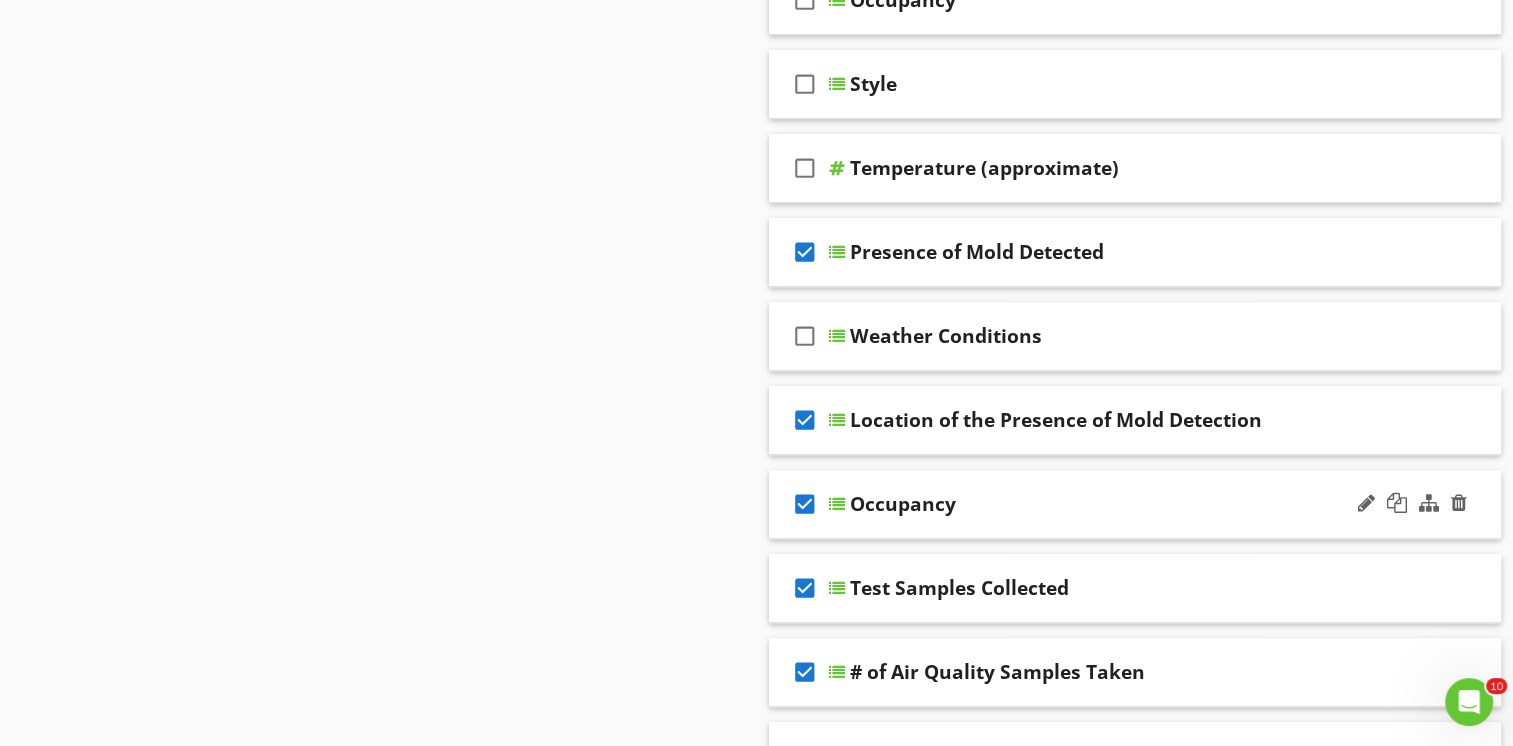 click on "check_box" at bounding box center (805, 504) 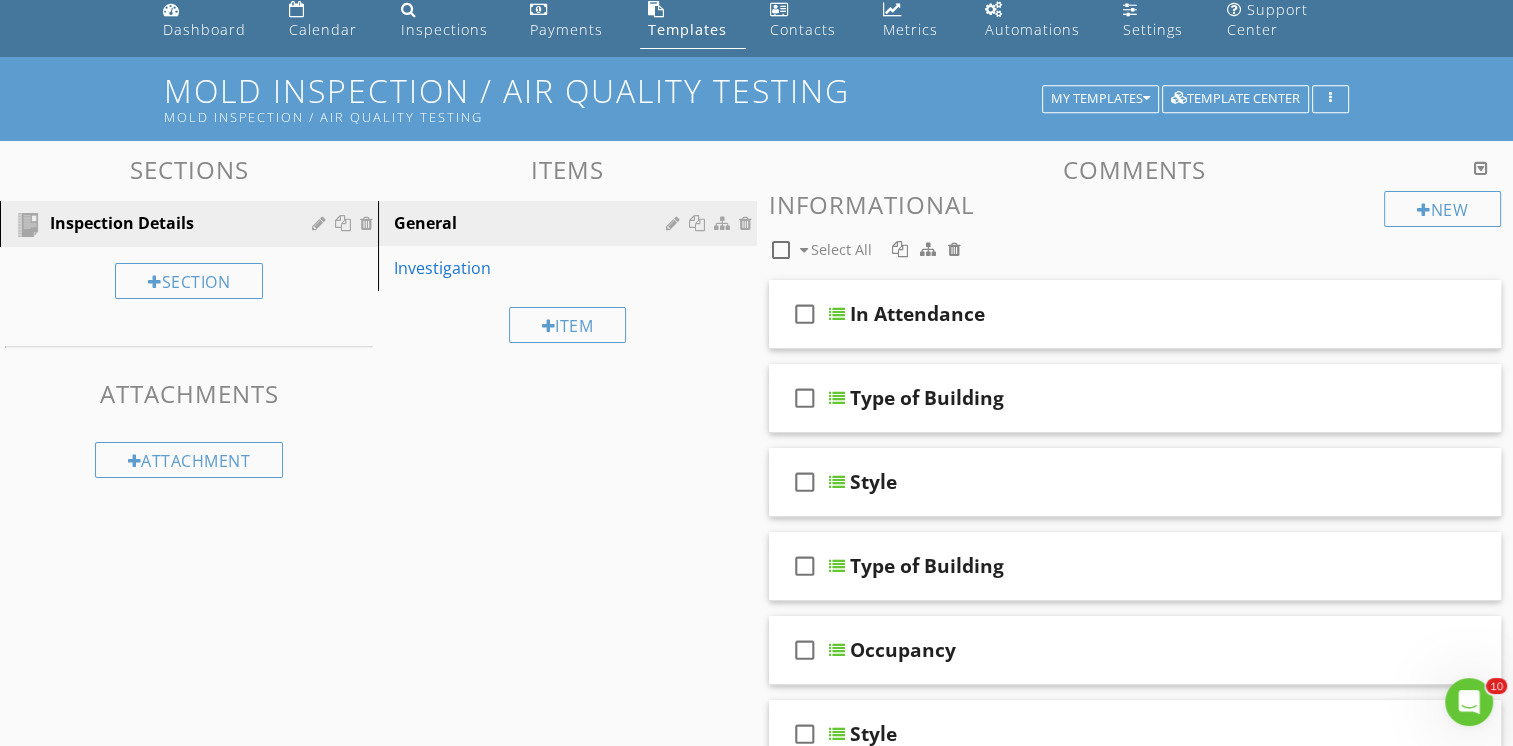 scroll, scrollTop: 30, scrollLeft: 0, axis: vertical 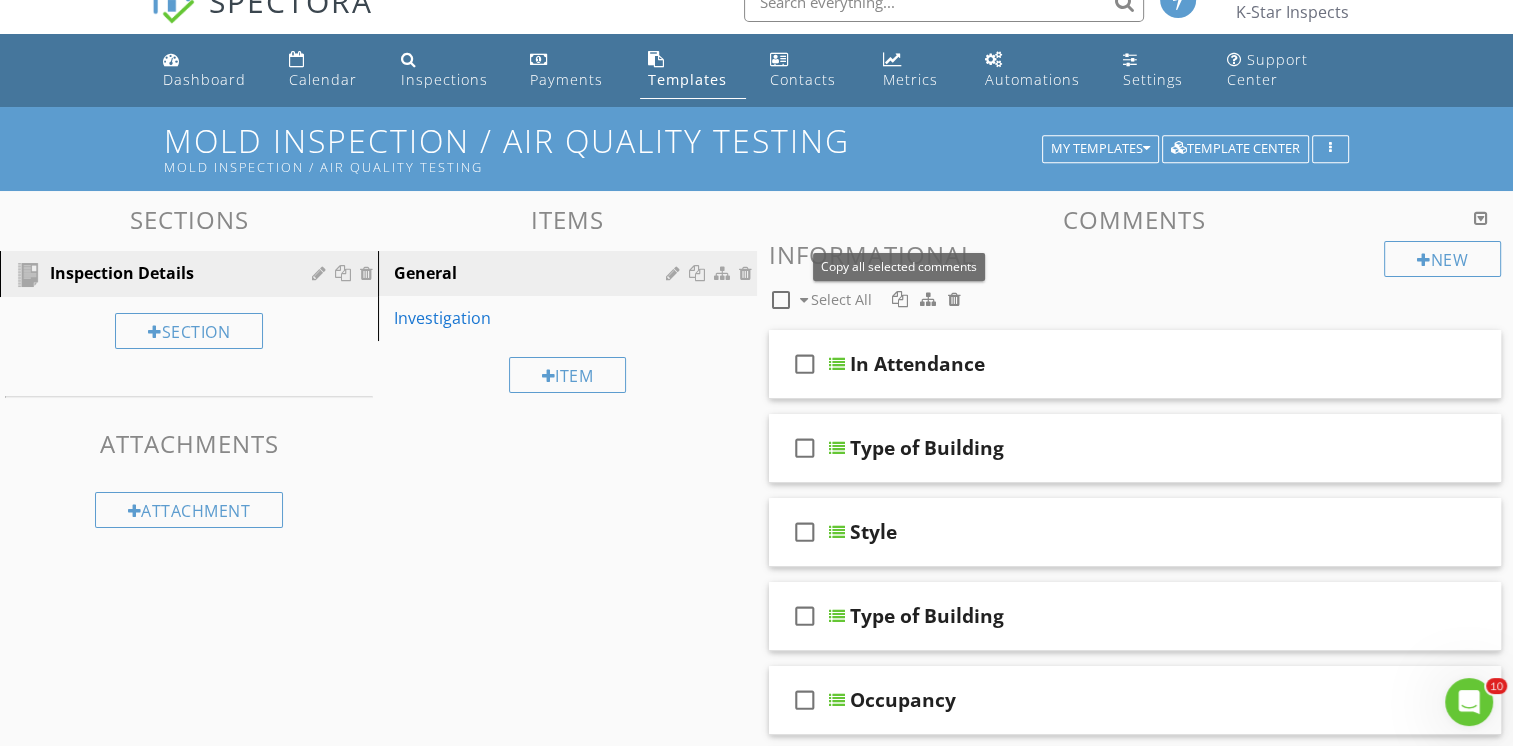 click at bounding box center (900, 299) 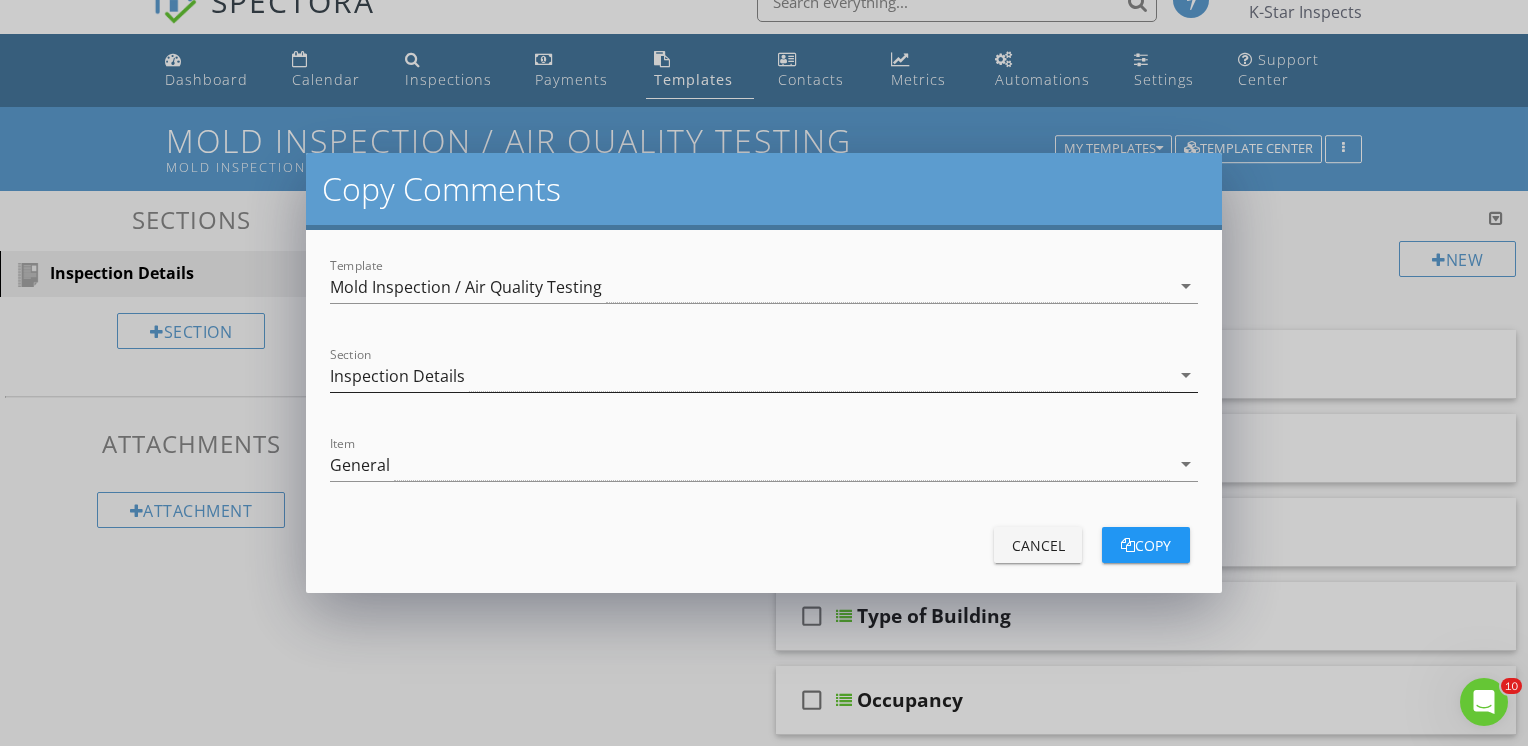 click on "arrow_drop_down" at bounding box center (1186, 375) 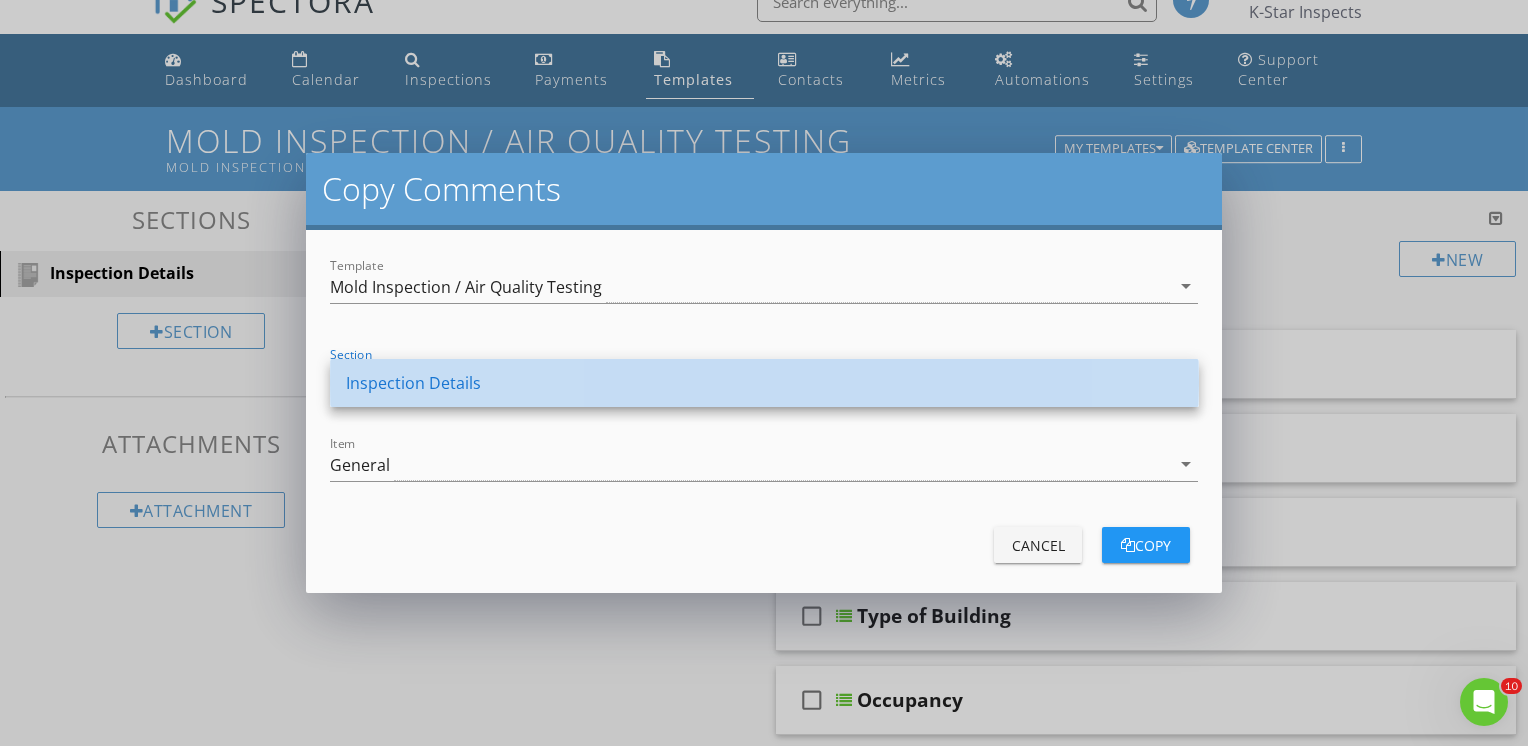 click on "Inspection Details" at bounding box center [764, 383] 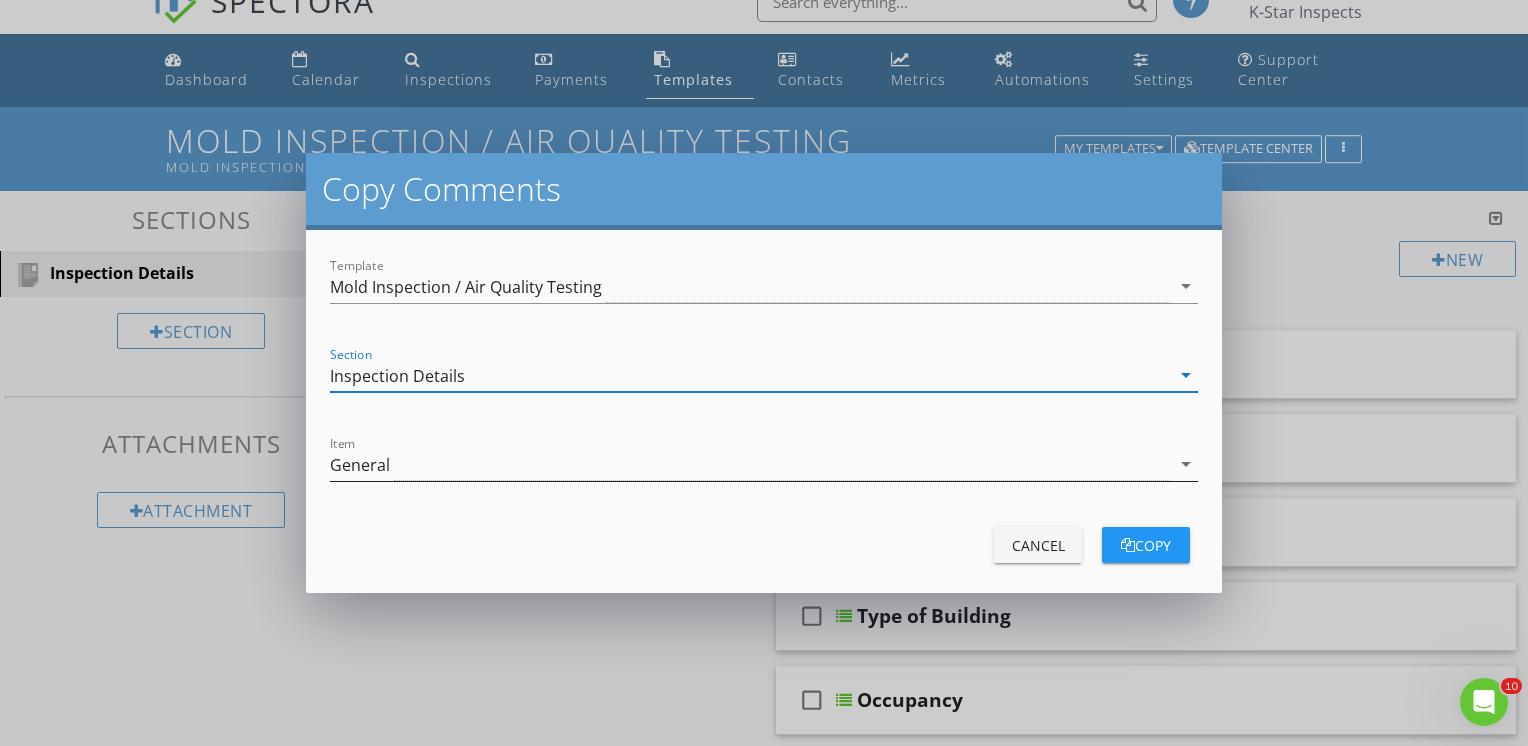 click on "arrow_drop_down" at bounding box center [1186, 464] 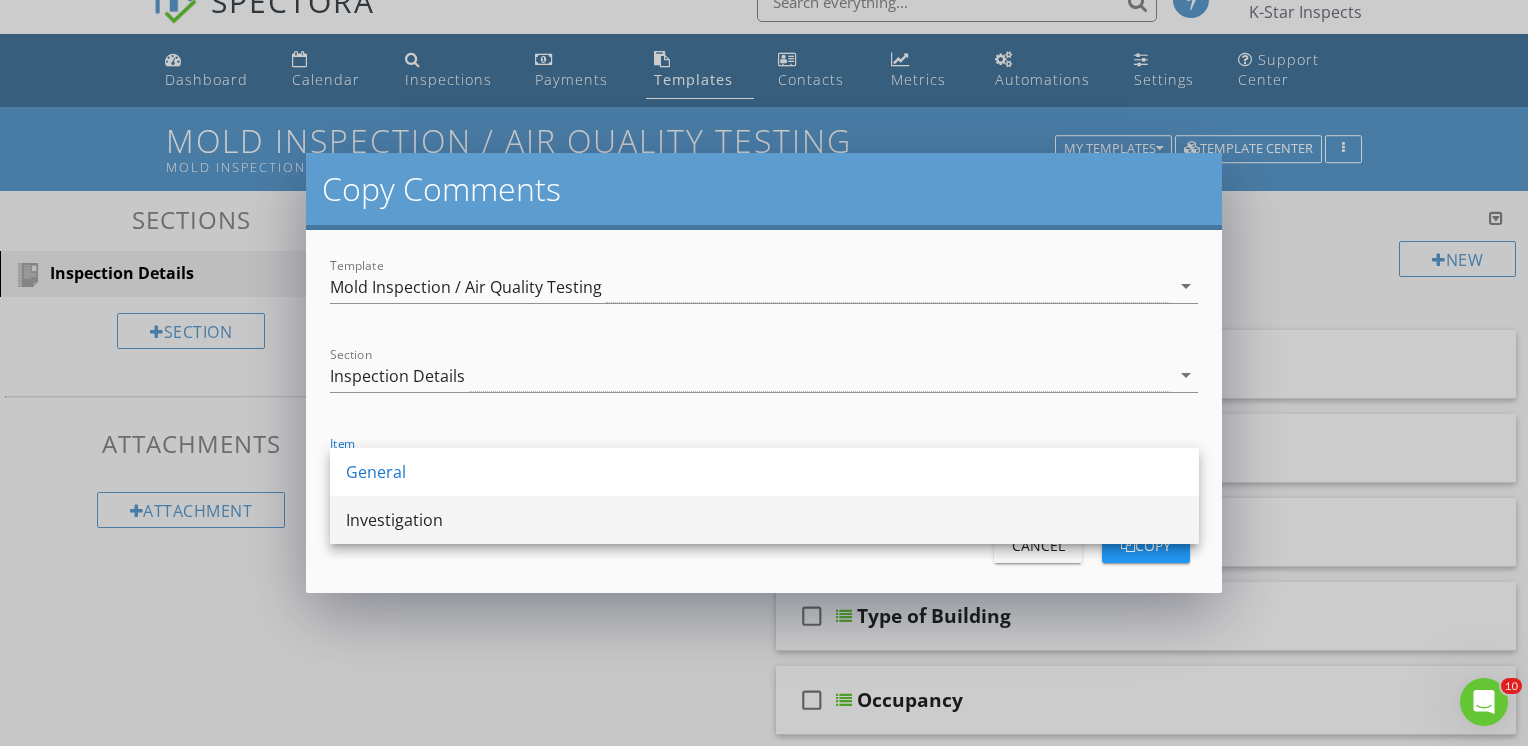 click on "Investigation" at bounding box center (764, 520) 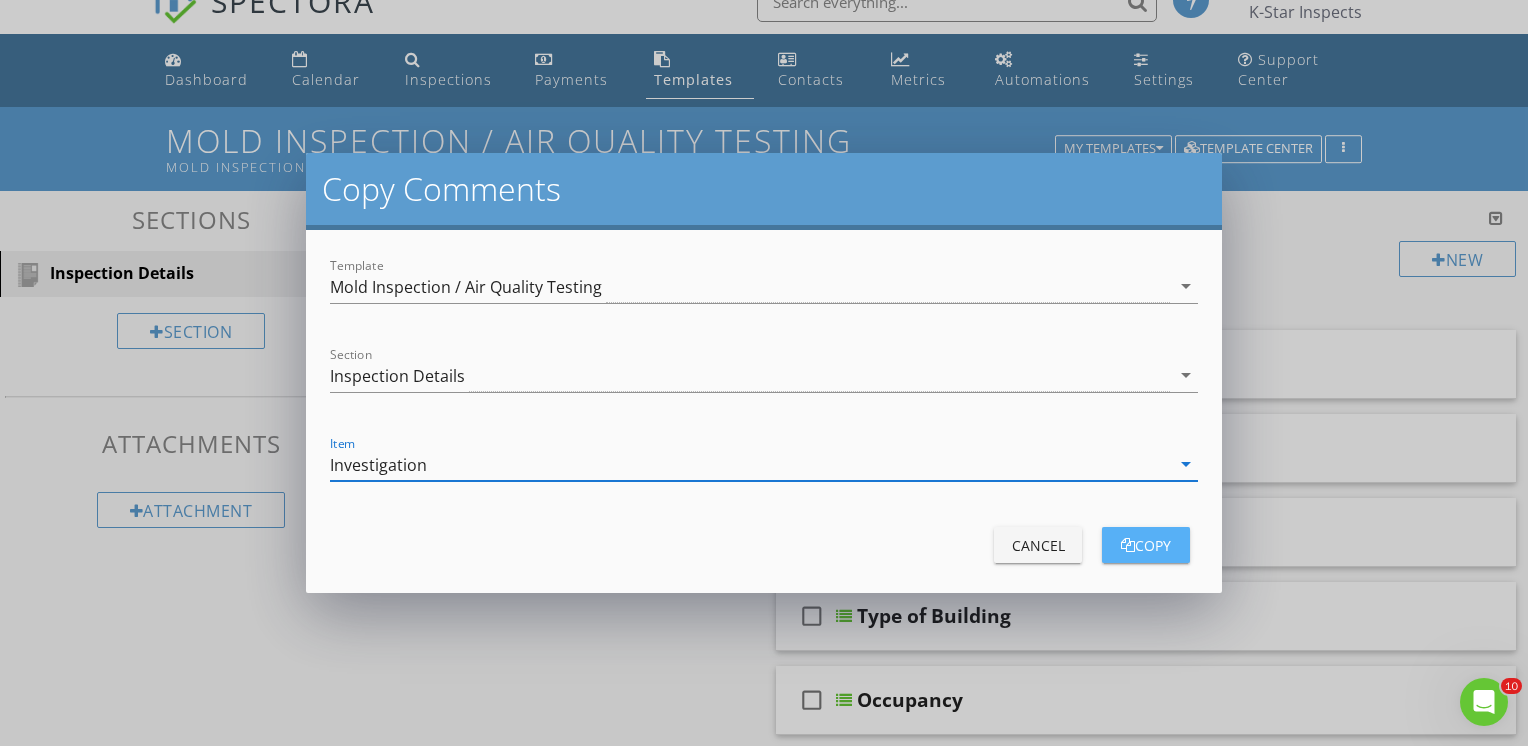 click on "copy" at bounding box center [1146, 545] 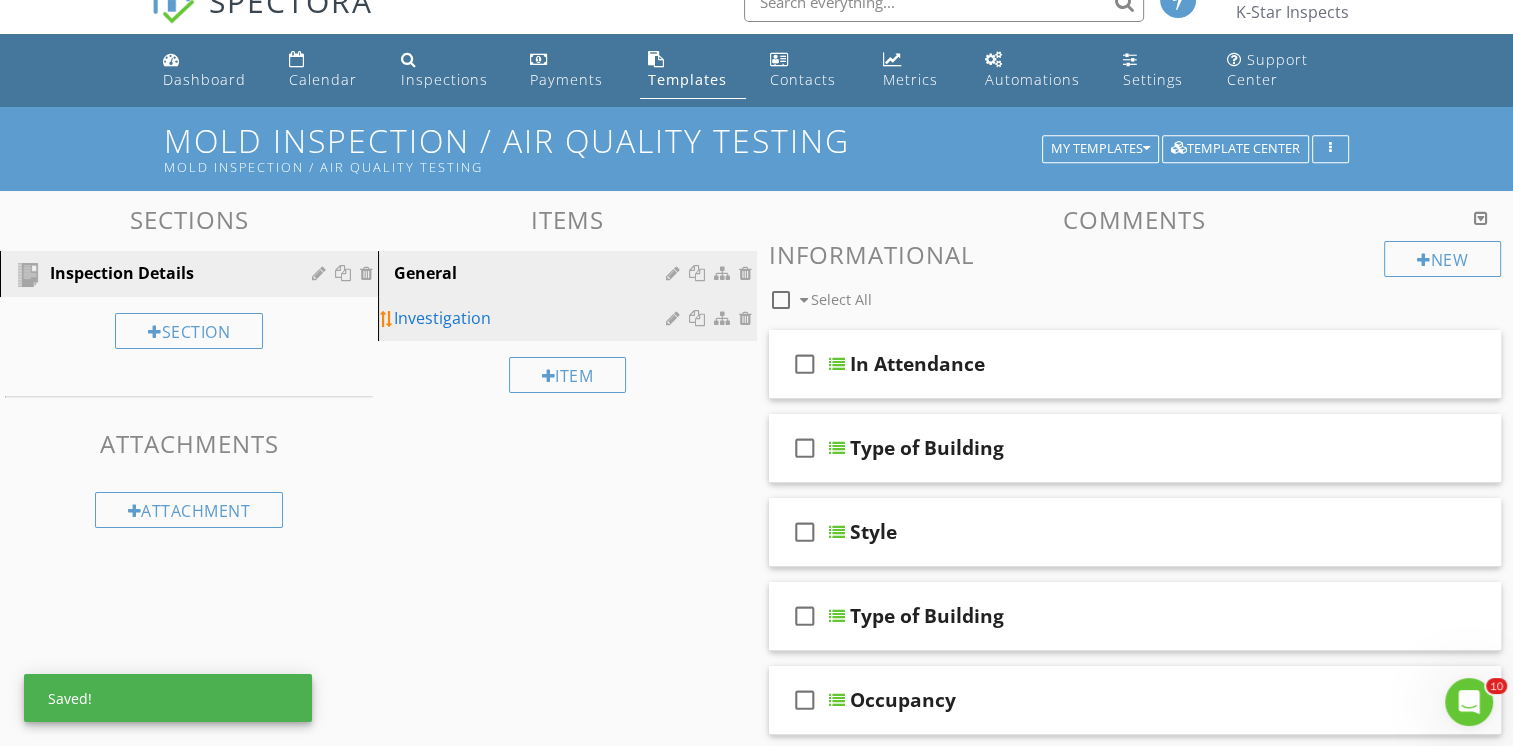 click on "Investigation" at bounding box center [532, 318] 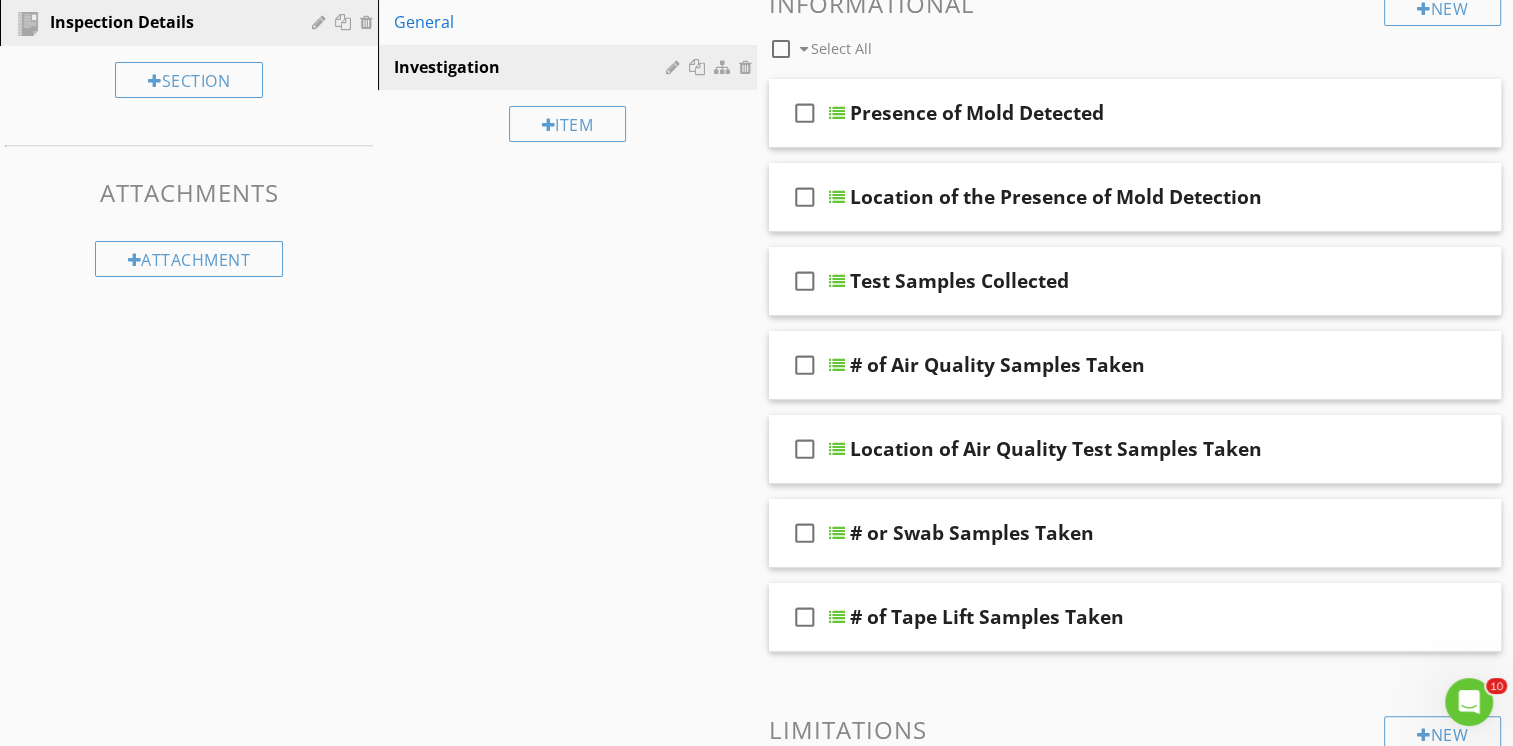 scroll, scrollTop: 330, scrollLeft: 0, axis: vertical 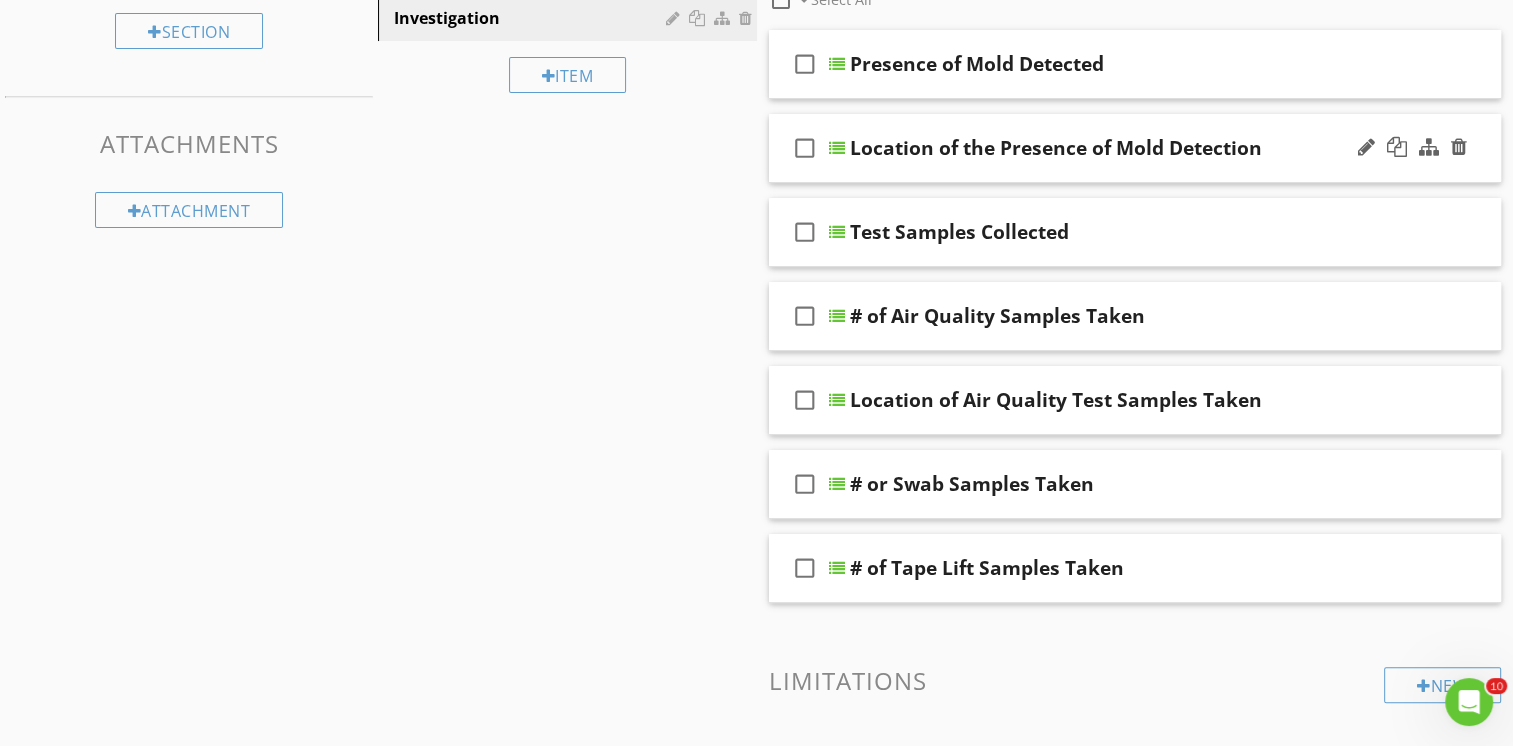 click on "check_box_outline_blank
Location of the Presence of Mold Detection" at bounding box center [1135, 148] 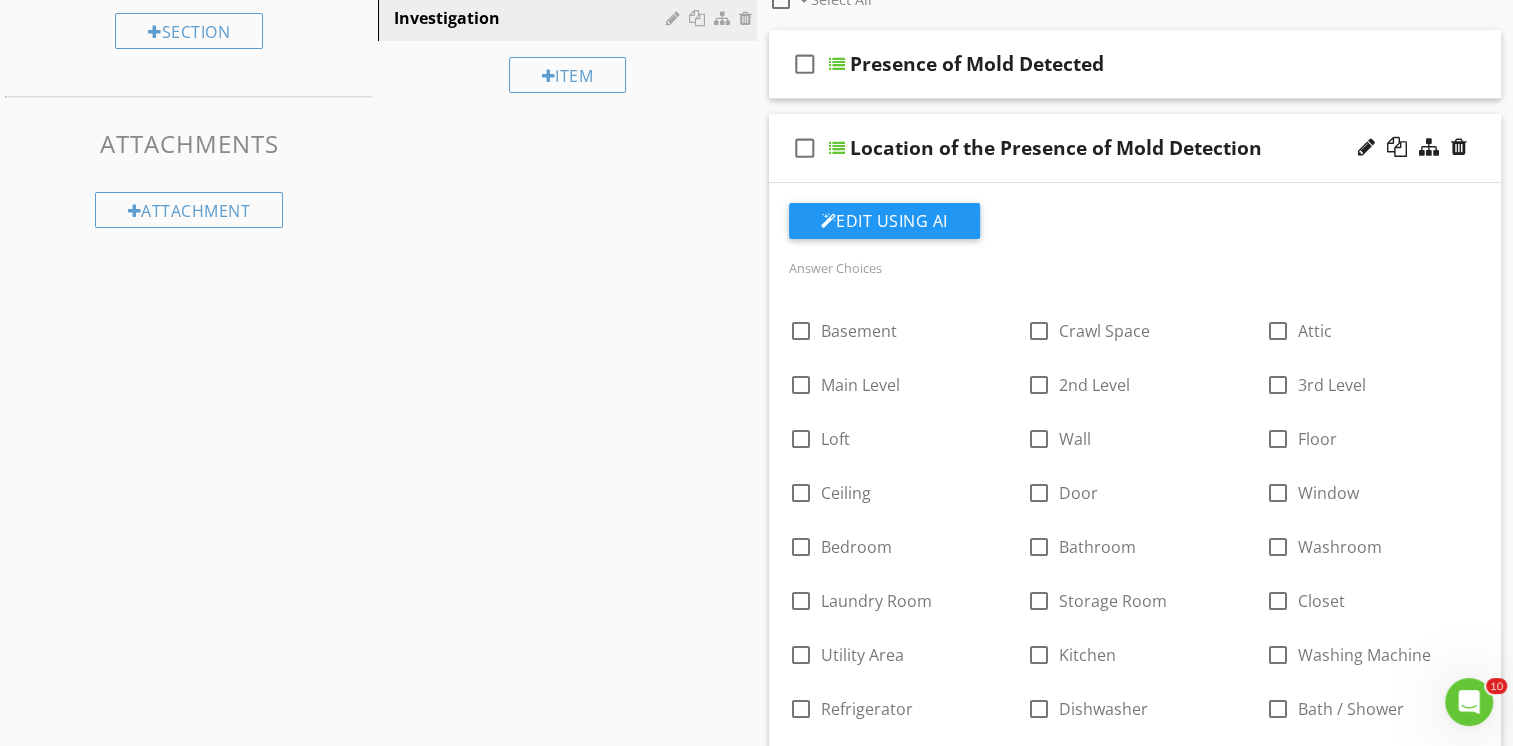 click on "check_box_outline_blank
Location of the Presence of Mold Detection" at bounding box center (1135, 148) 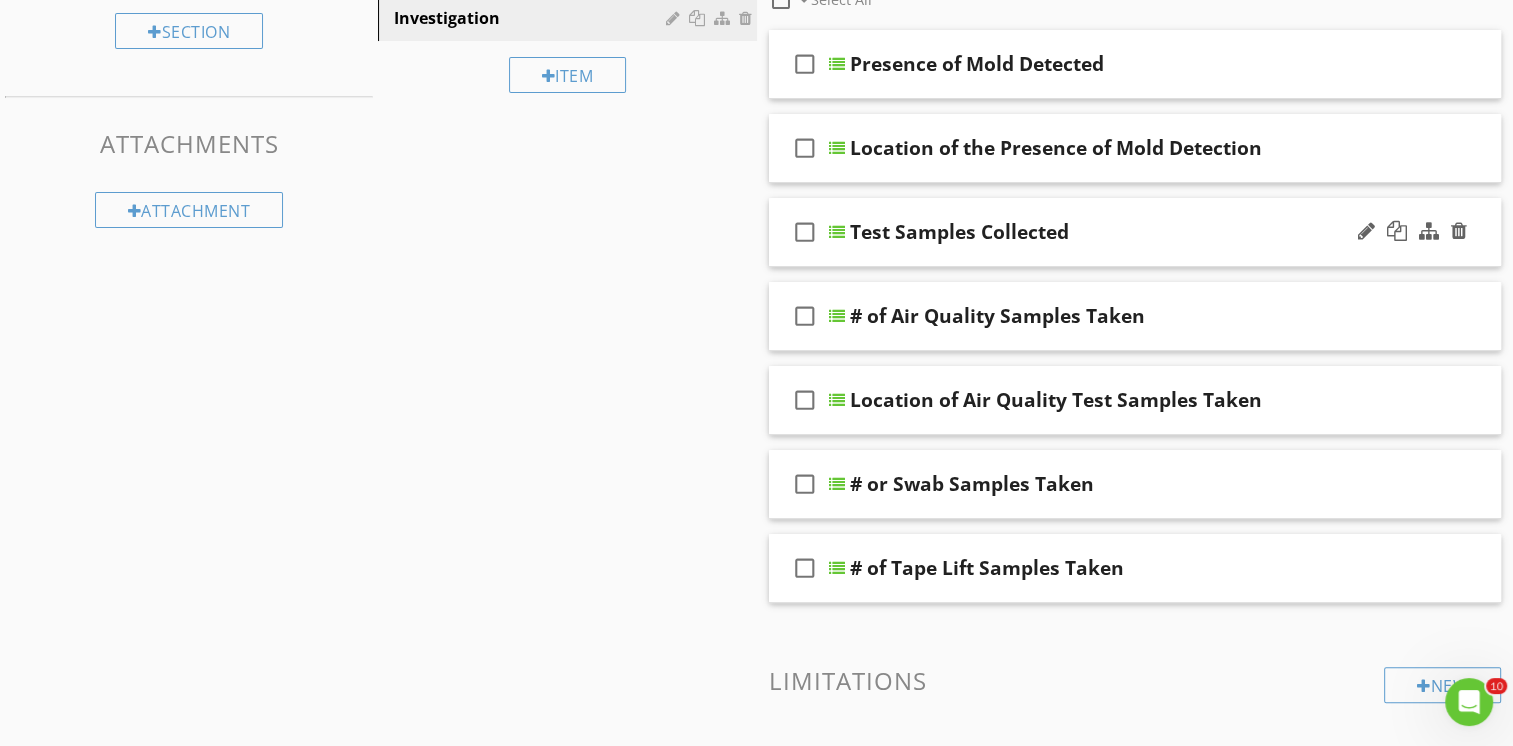 click on "check_box_outline_blank
Test Samples Collected" at bounding box center [1135, 232] 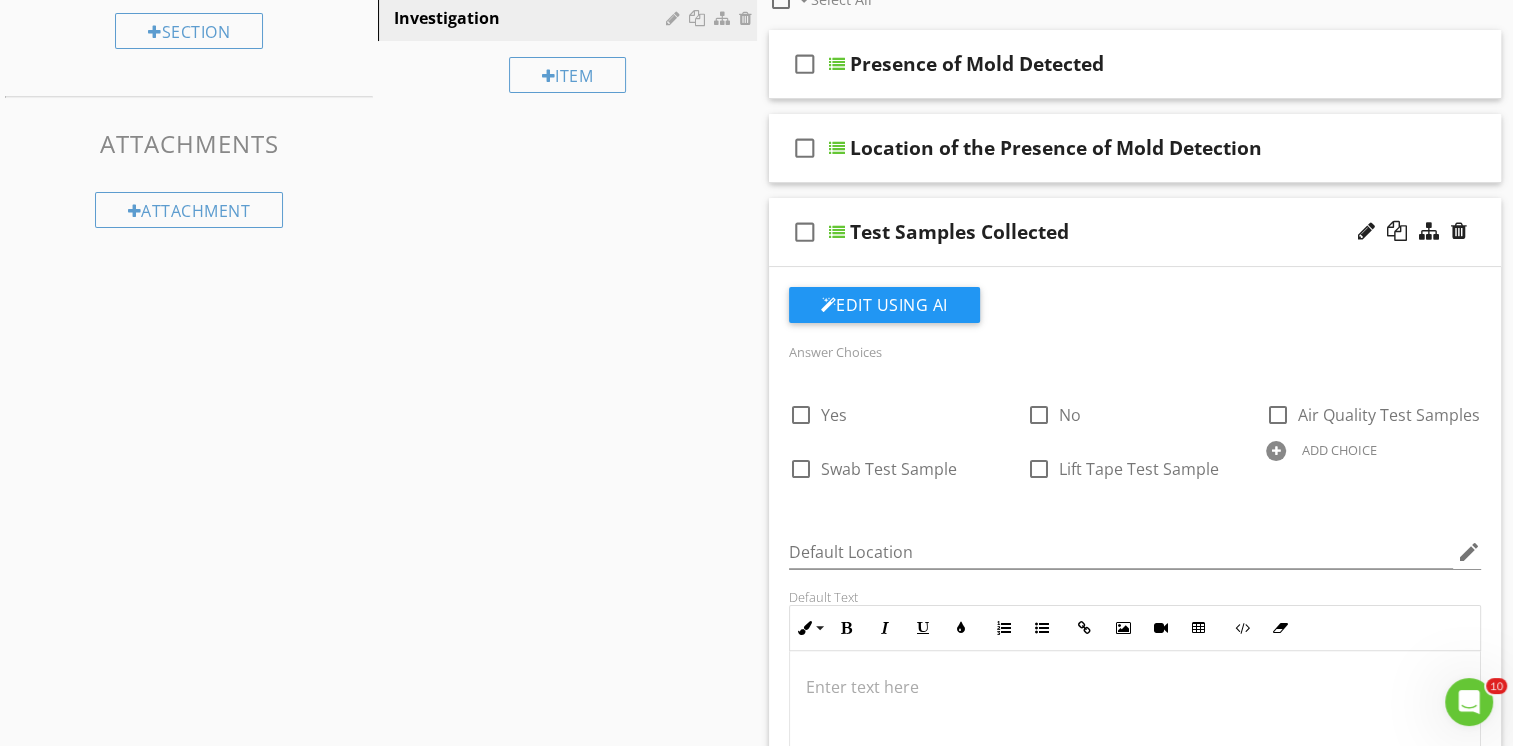 click on "check_box_outline_blank
Test Samples Collected" at bounding box center [1135, 232] 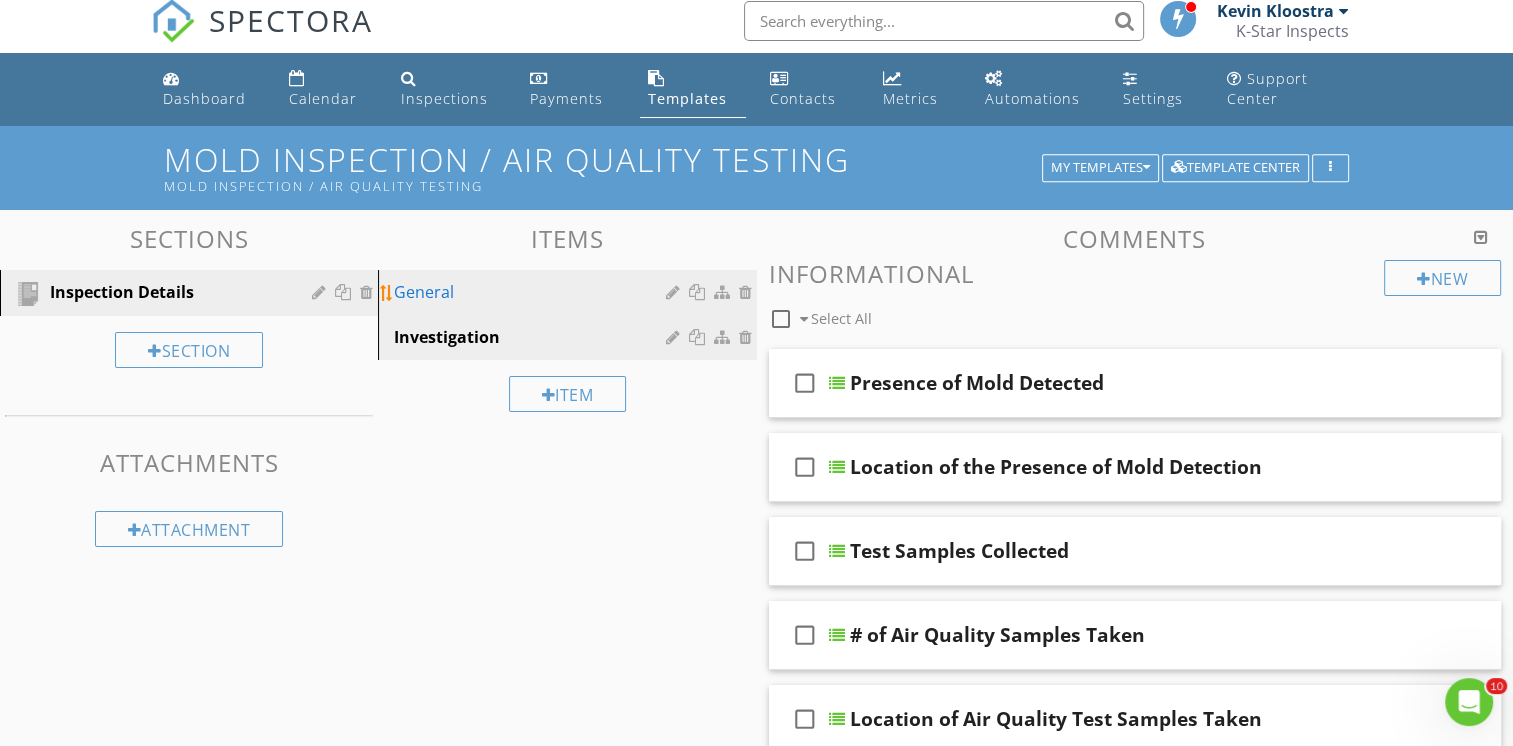 scroll, scrollTop: 0, scrollLeft: 0, axis: both 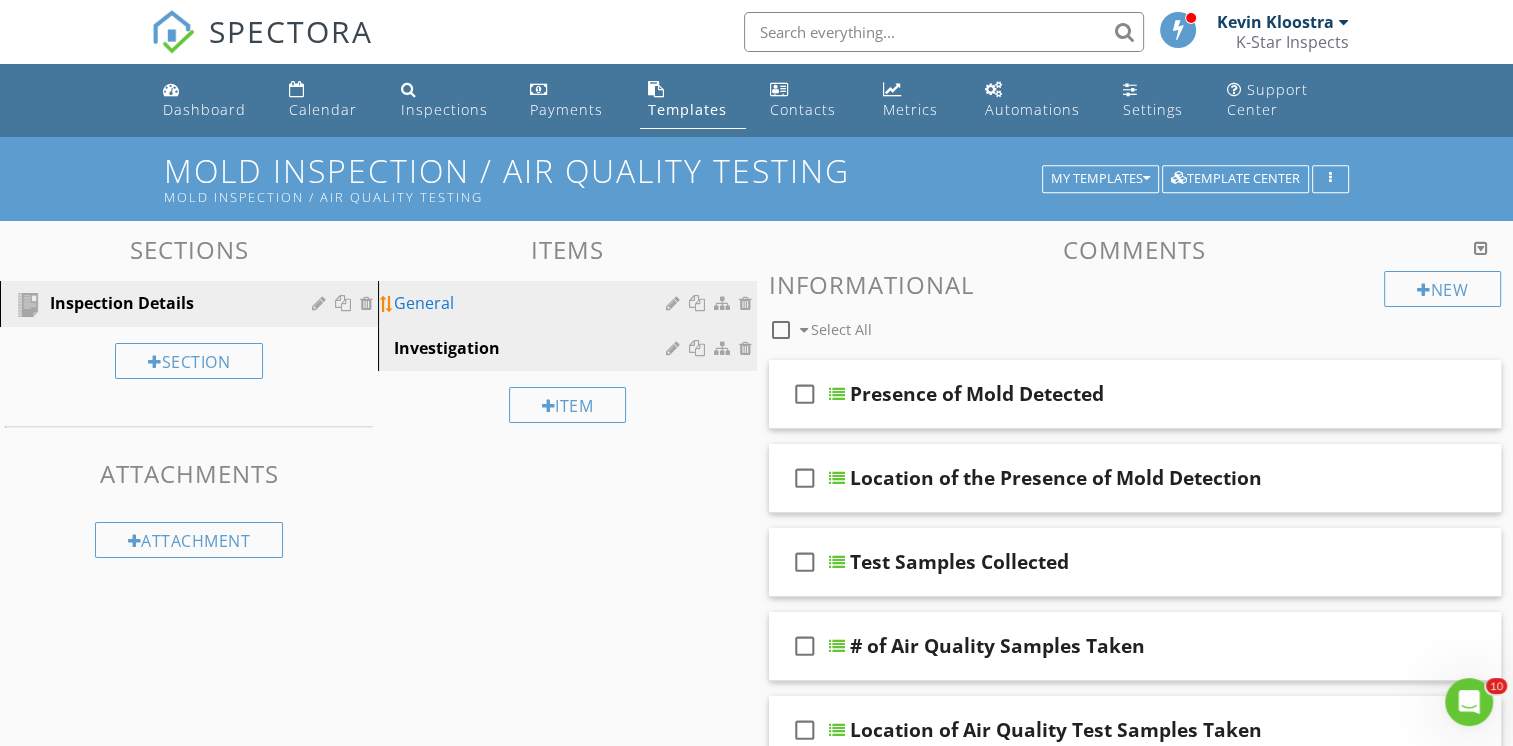 click on "General" at bounding box center (532, 303) 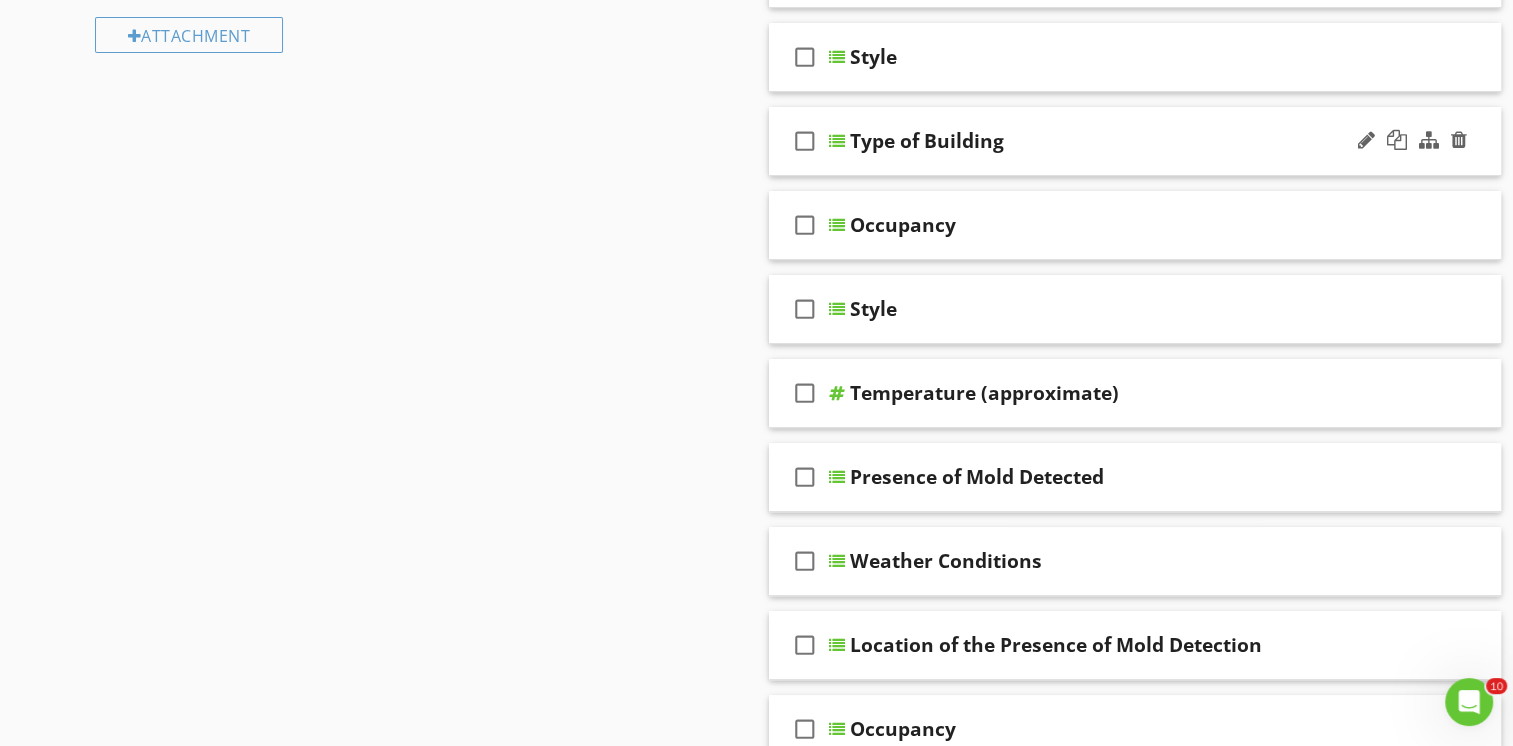 scroll, scrollTop: 600, scrollLeft: 0, axis: vertical 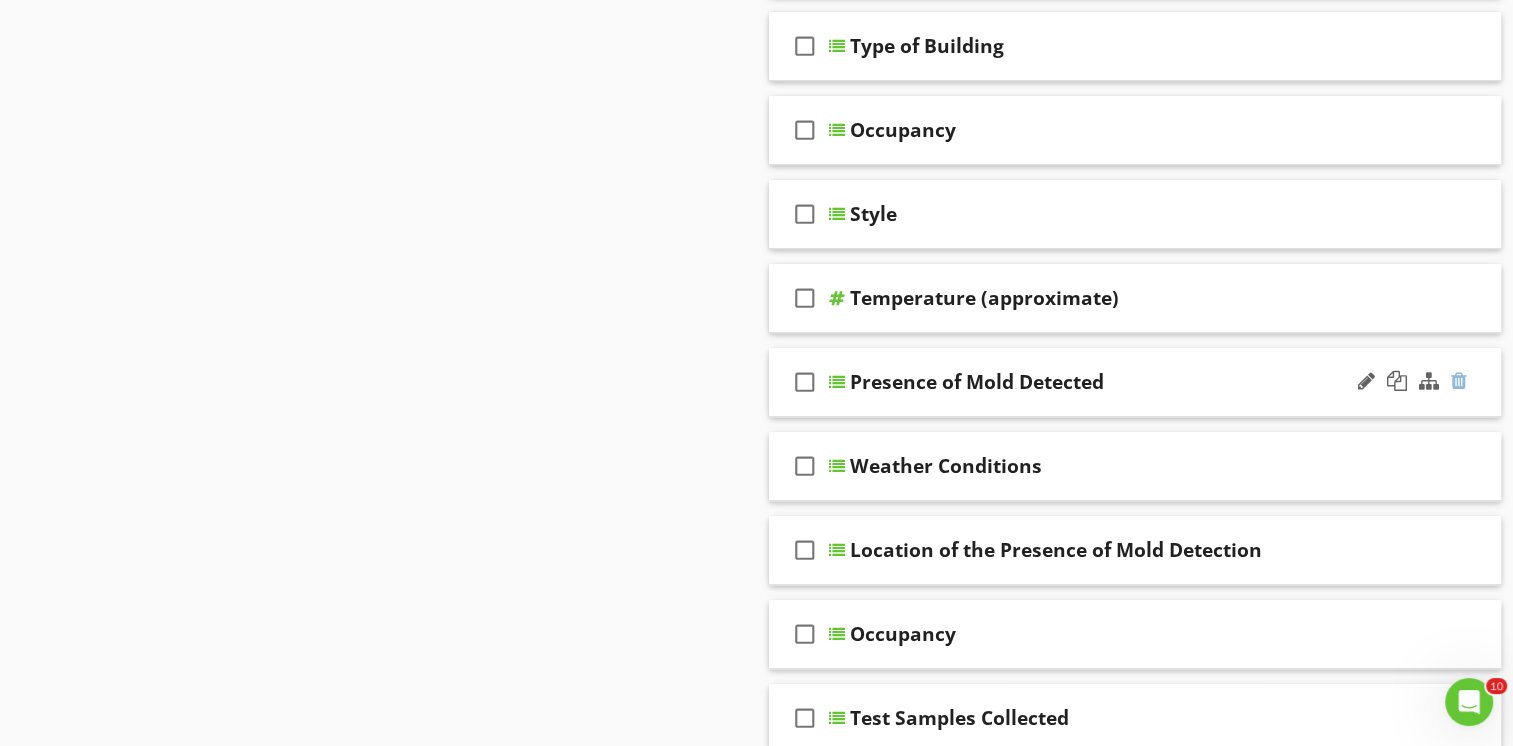 click at bounding box center [1459, 381] 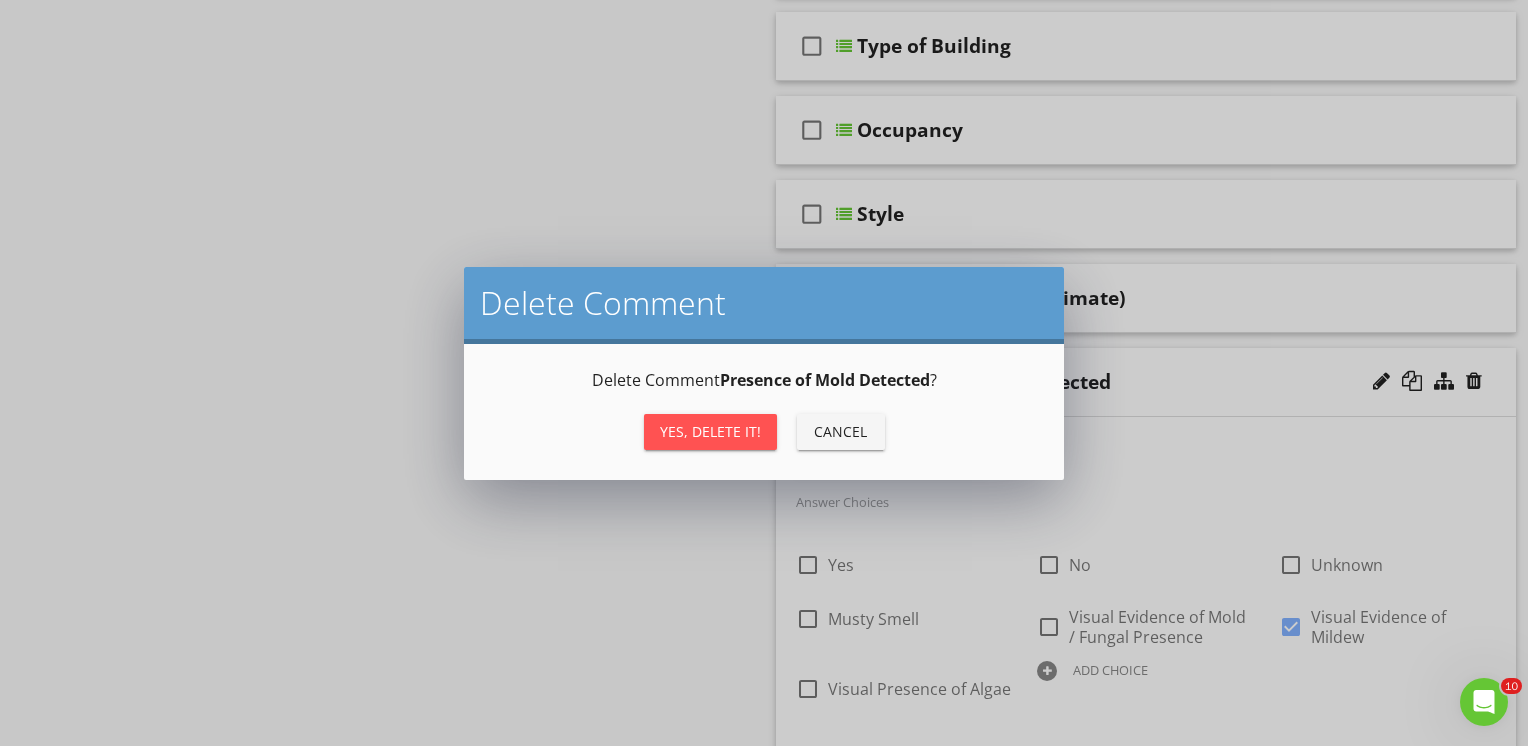 click on "Yes, Delete it!" at bounding box center [710, 431] 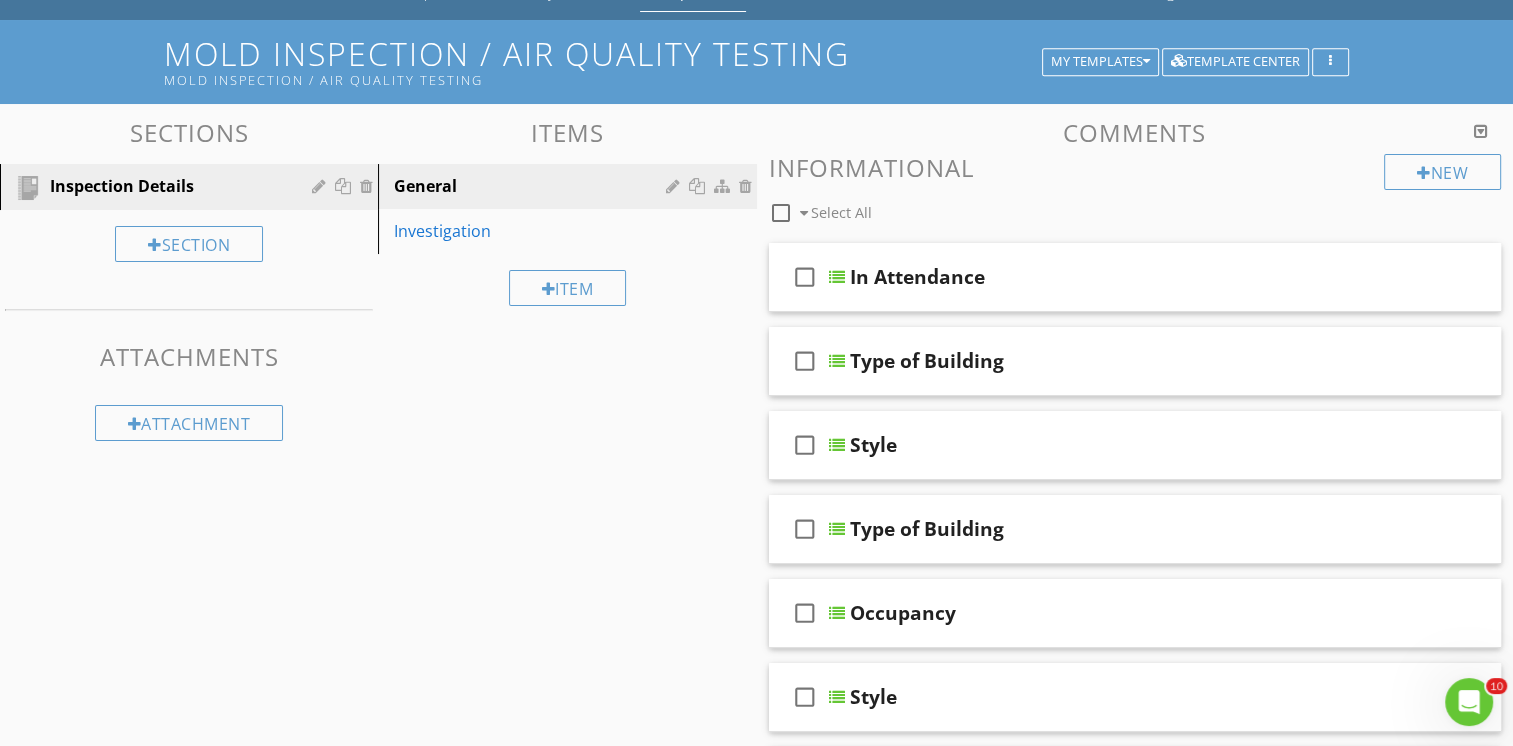 scroll, scrollTop: 100, scrollLeft: 0, axis: vertical 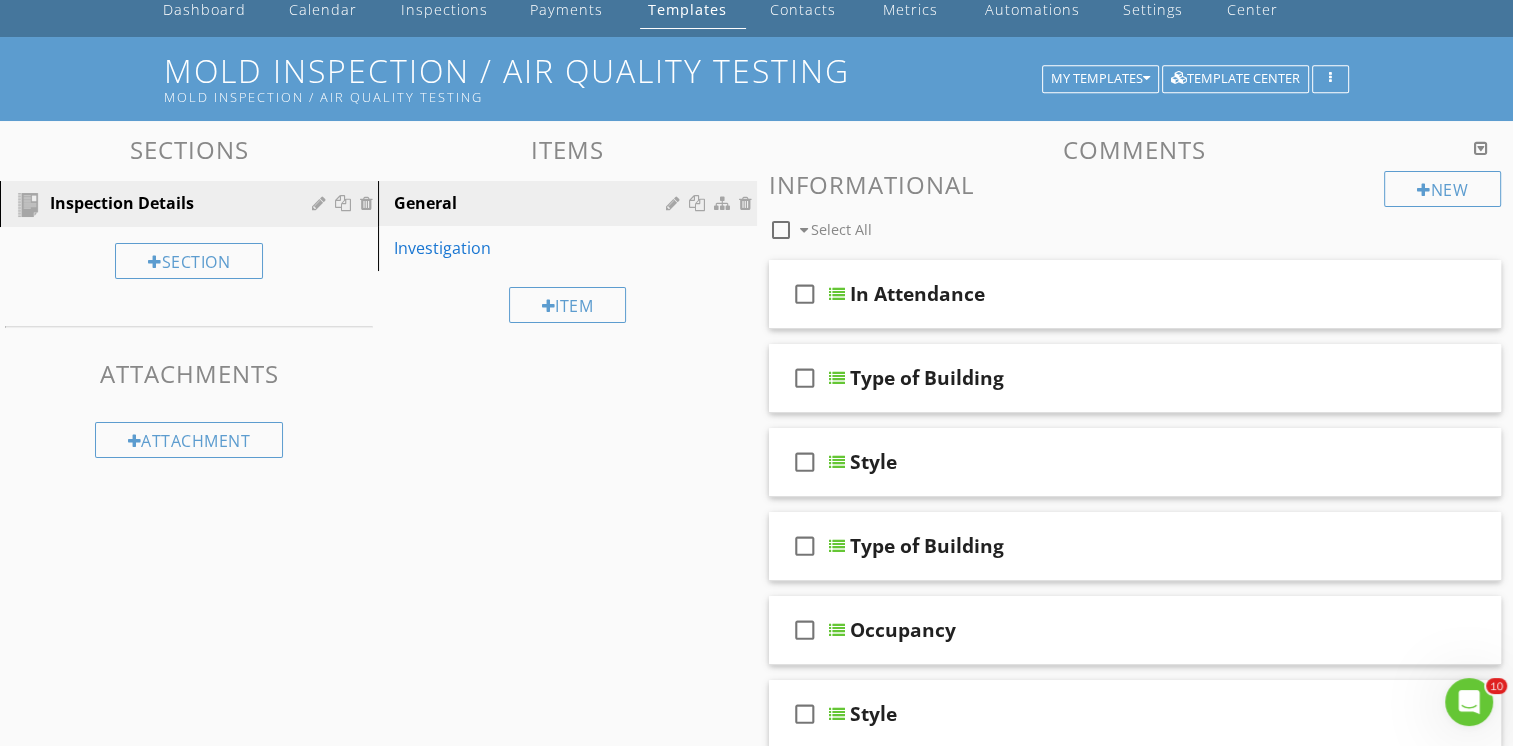 click at bounding box center [781, 230] 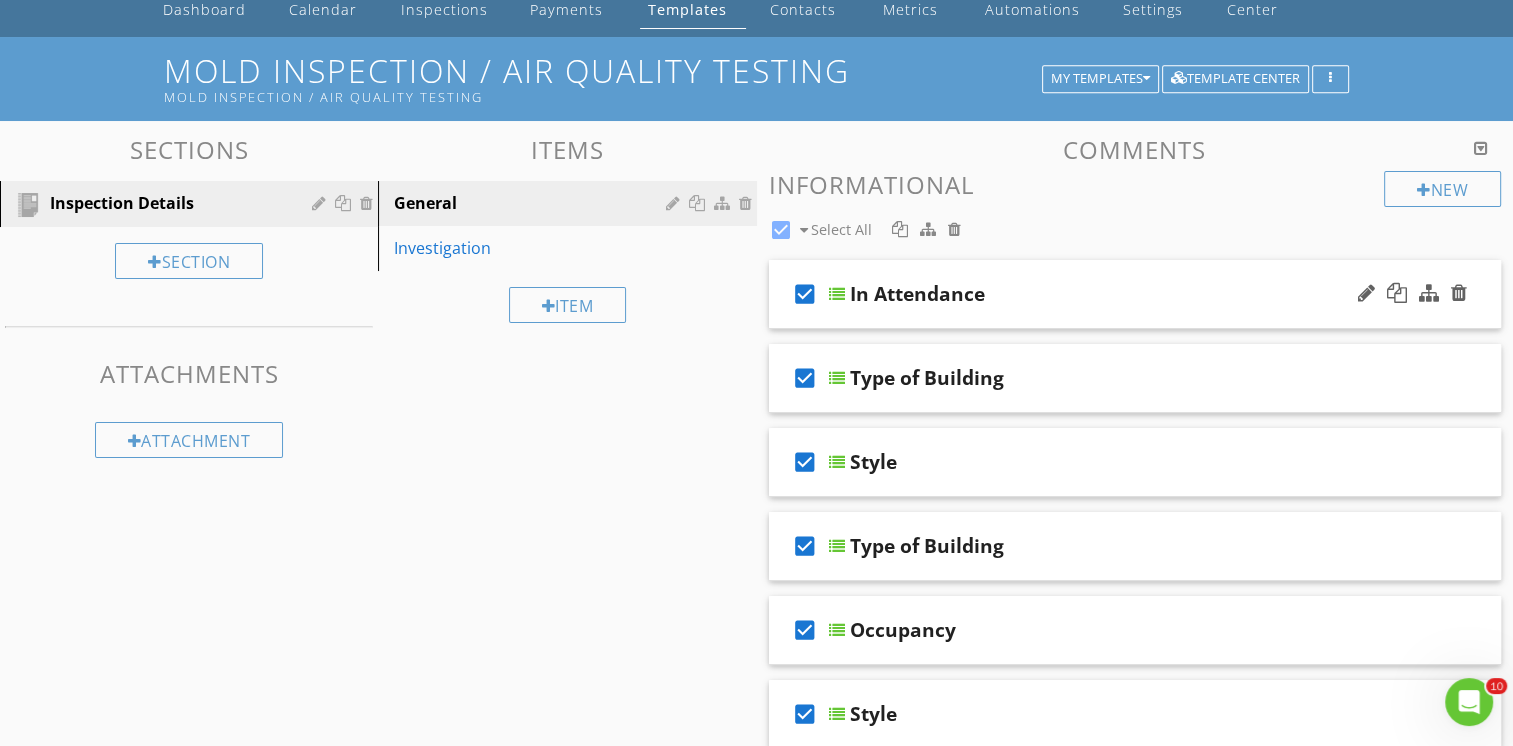 click on "check_box" at bounding box center (805, 294) 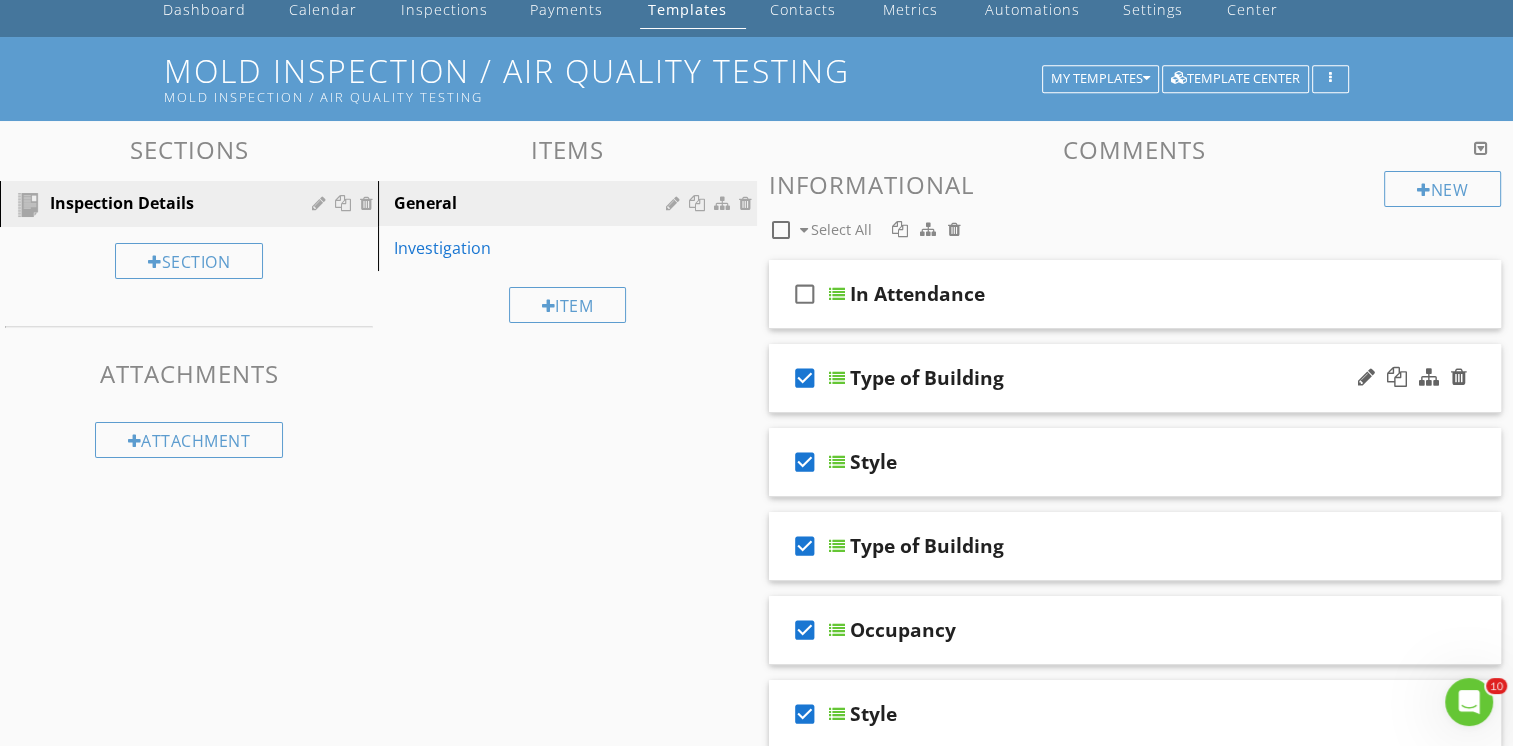 drag, startPoint x: 800, startPoint y: 372, endPoint x: 803, endPoint y: 396, distance: 24.186773 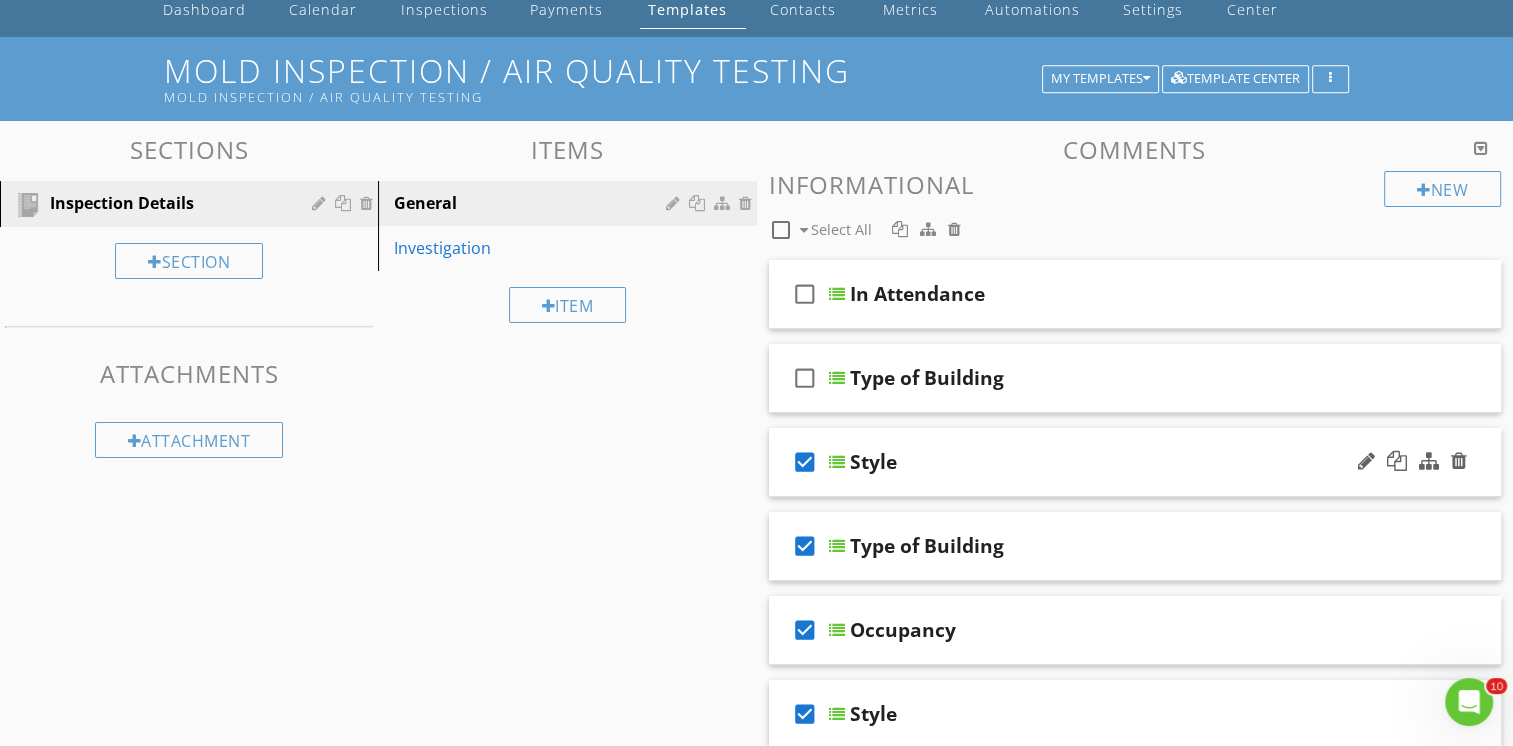 click on "check_box" at bounding box center (805, 462) 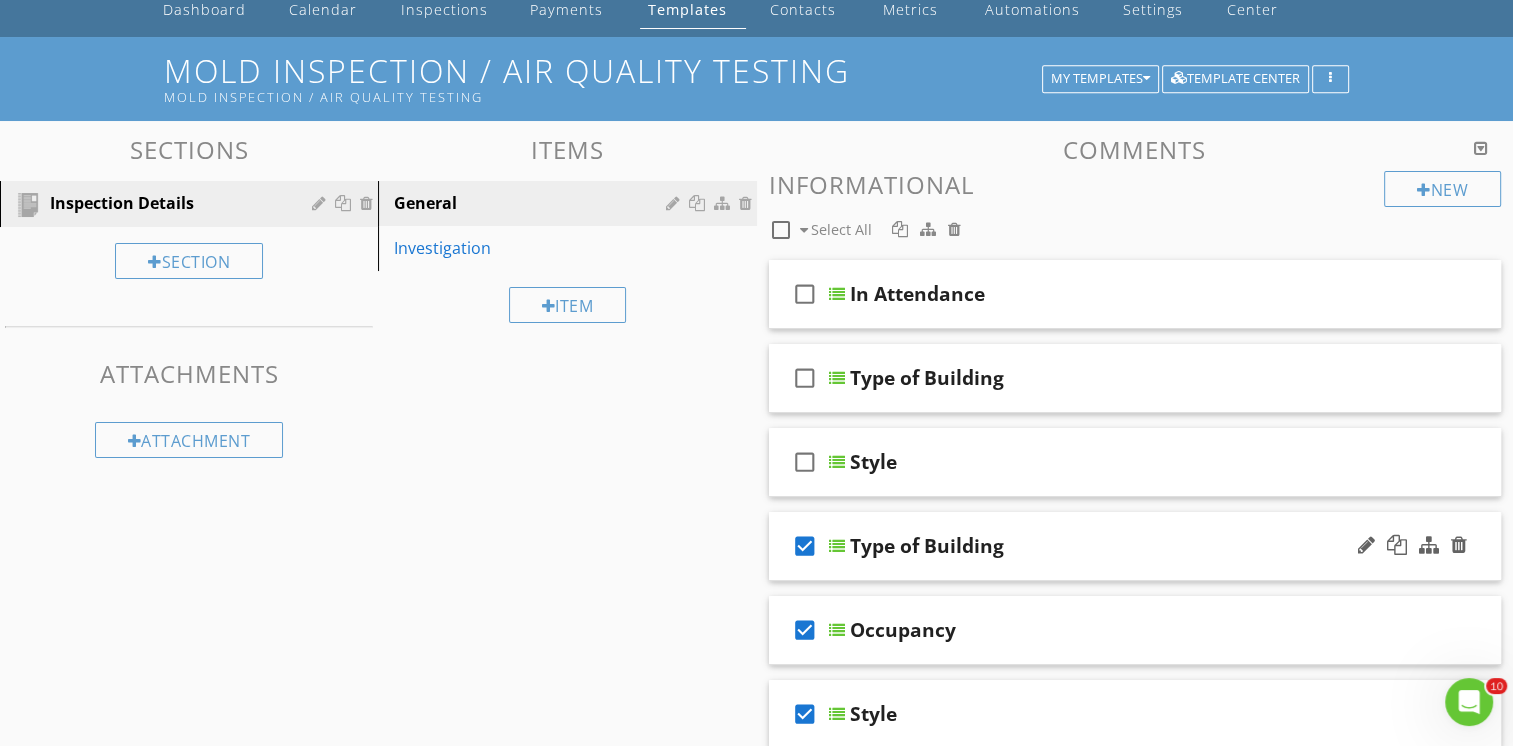 click on "check_box" at bounding box center [805, 546] 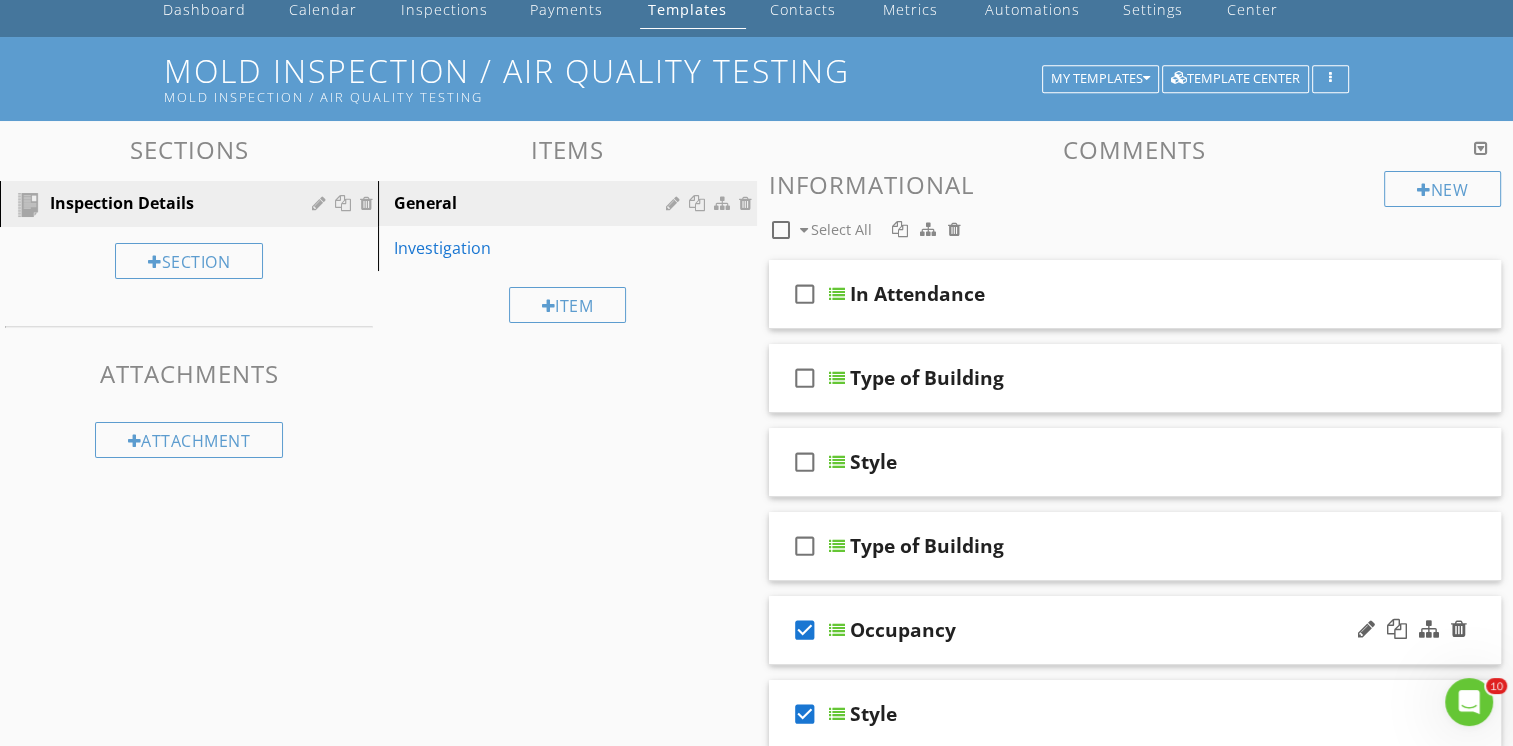click on "check_box" at bounding box center [805, 630] 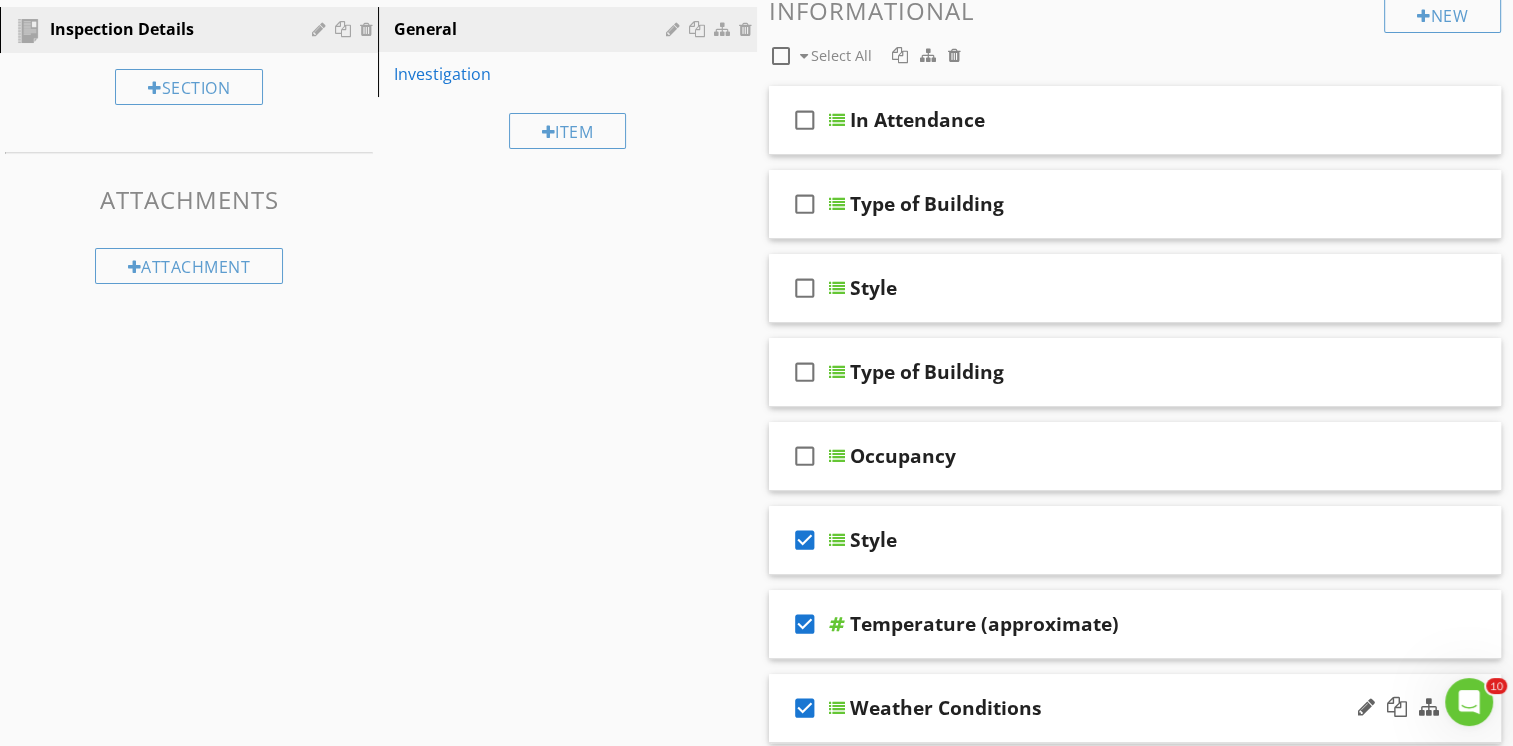 scroll, scrollTop: 500, scrollLeft: 0, axis: vertical 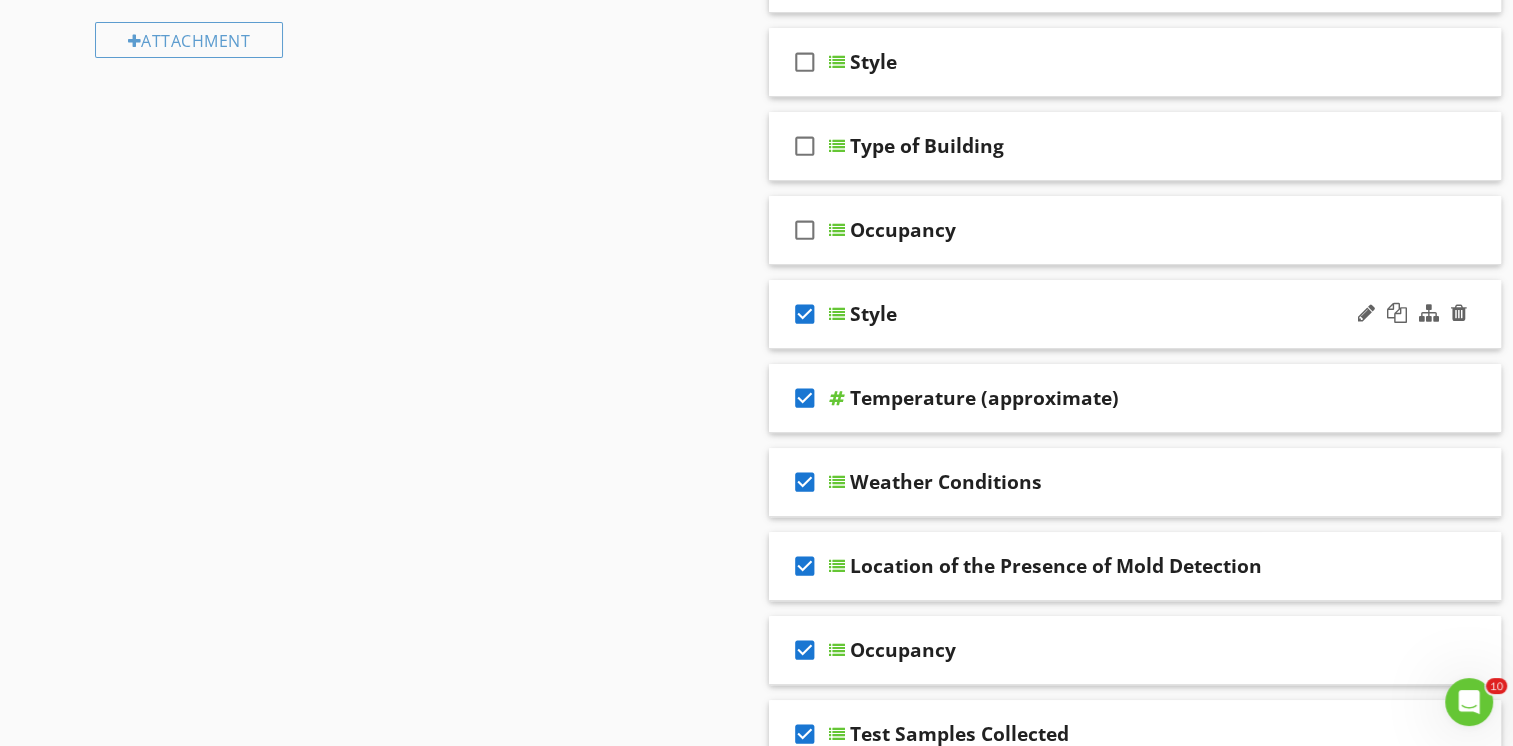 click on "check_box" at bounding box center (805, 314) 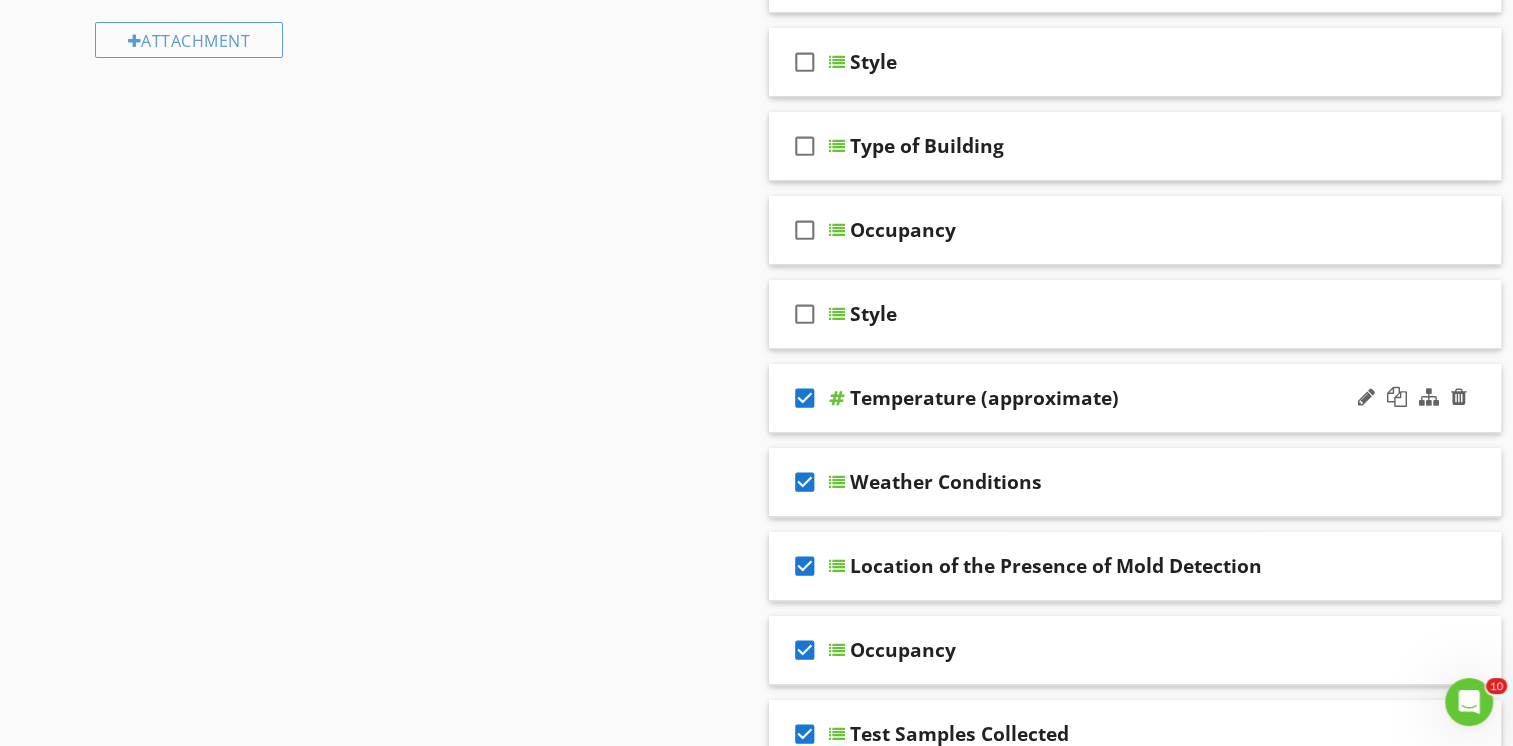 click on "check_box" at bounding box center [805, 398] 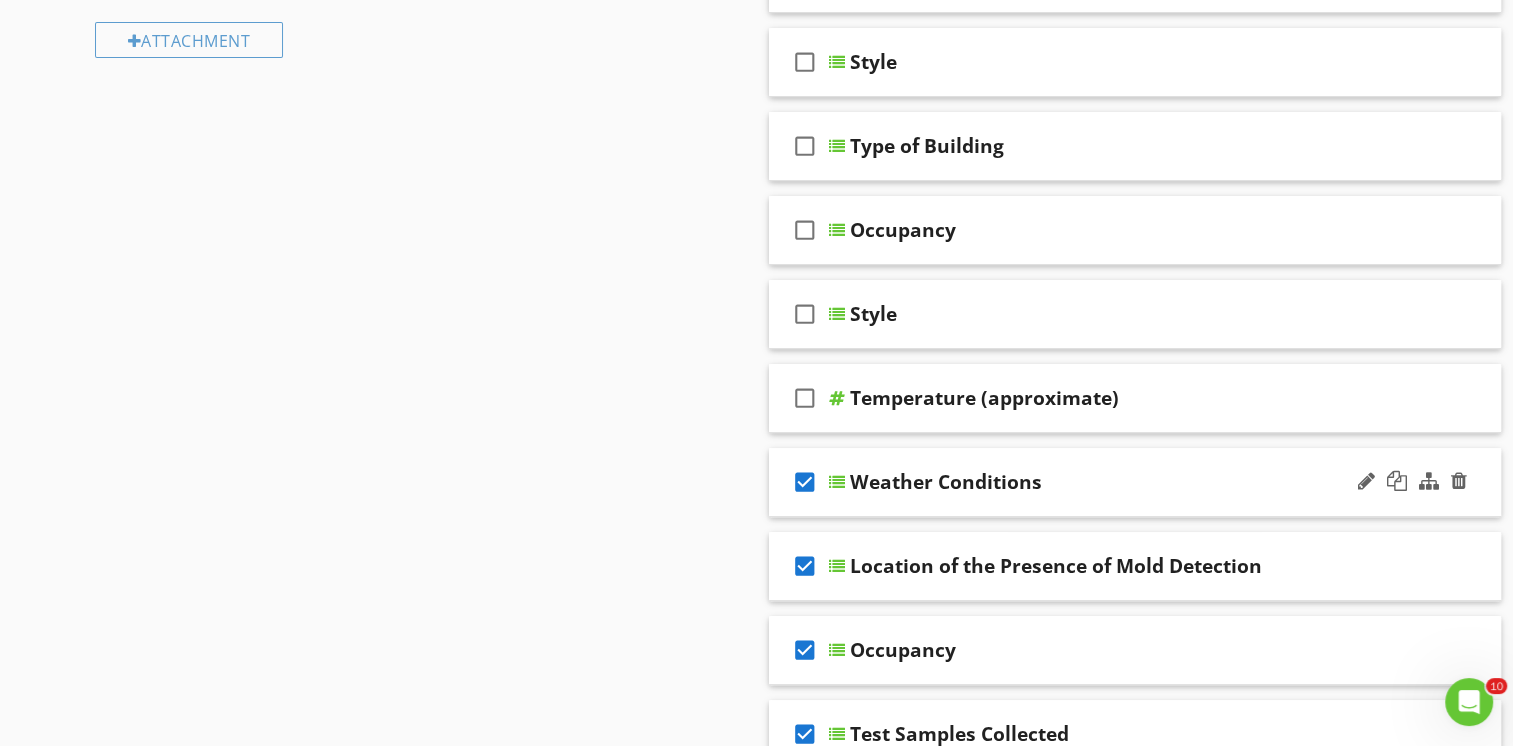click on "check_box" at bounding box center (805, 482) 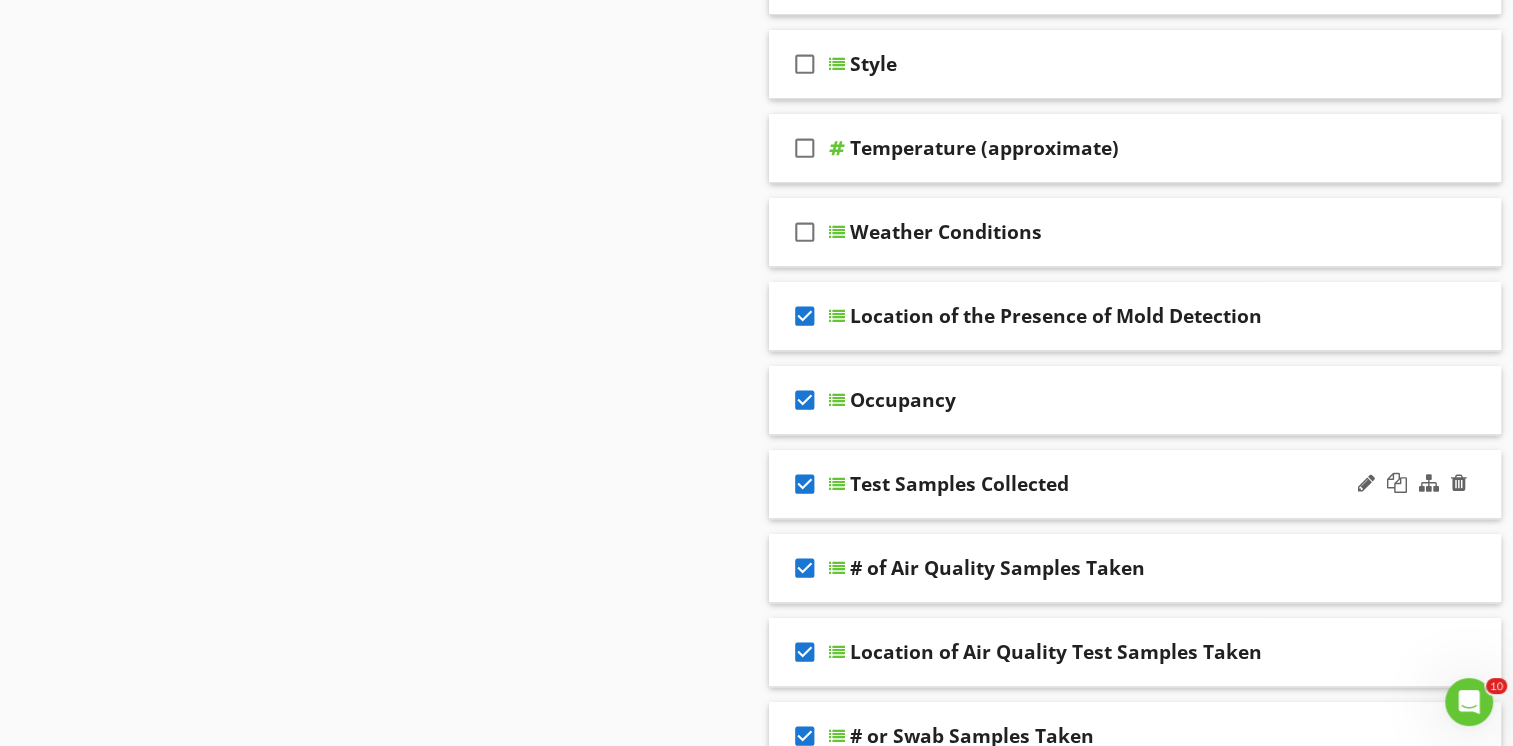 scroll, scrollTop: 800, scrollLeft: 0, axis: vertical 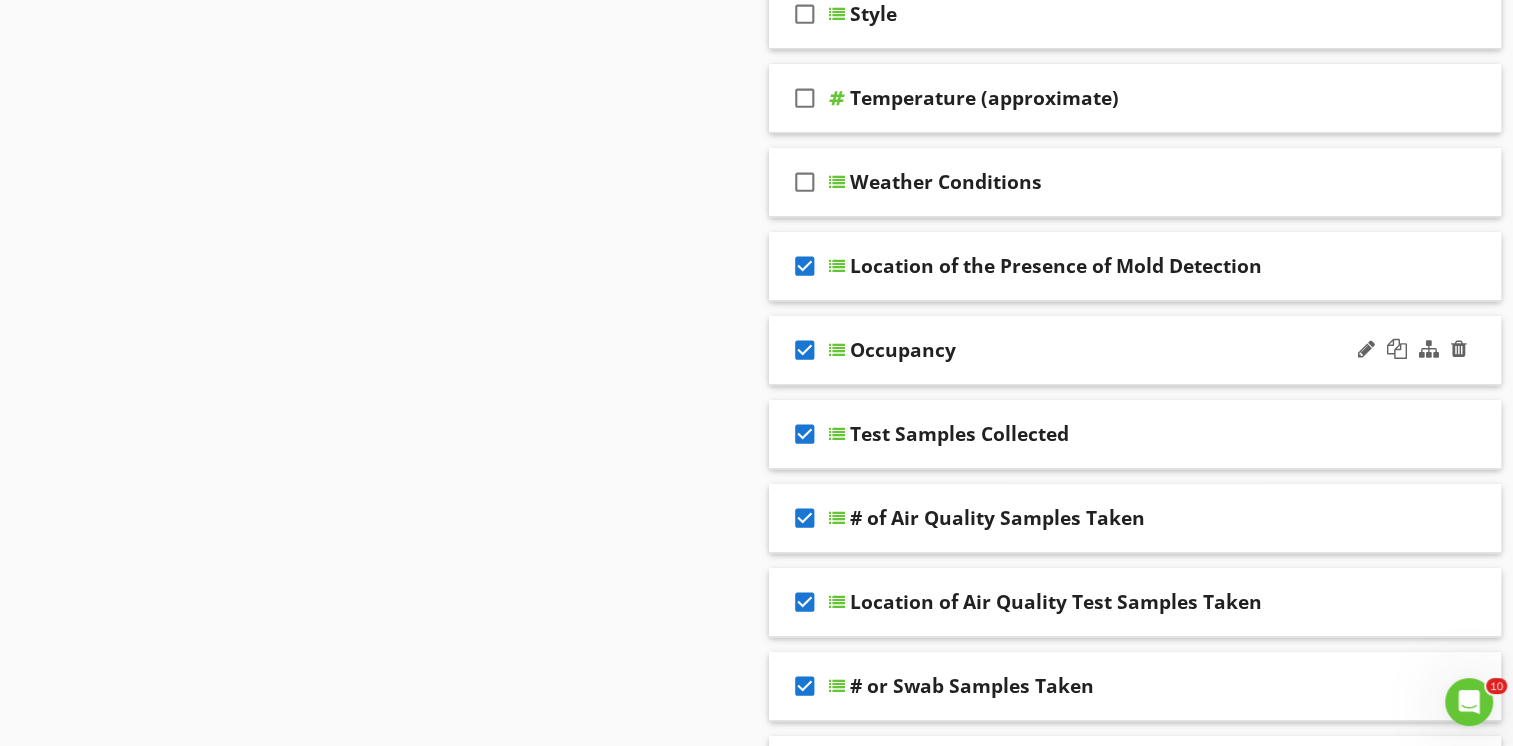click on "check_box" at bounding box center [805, 350] 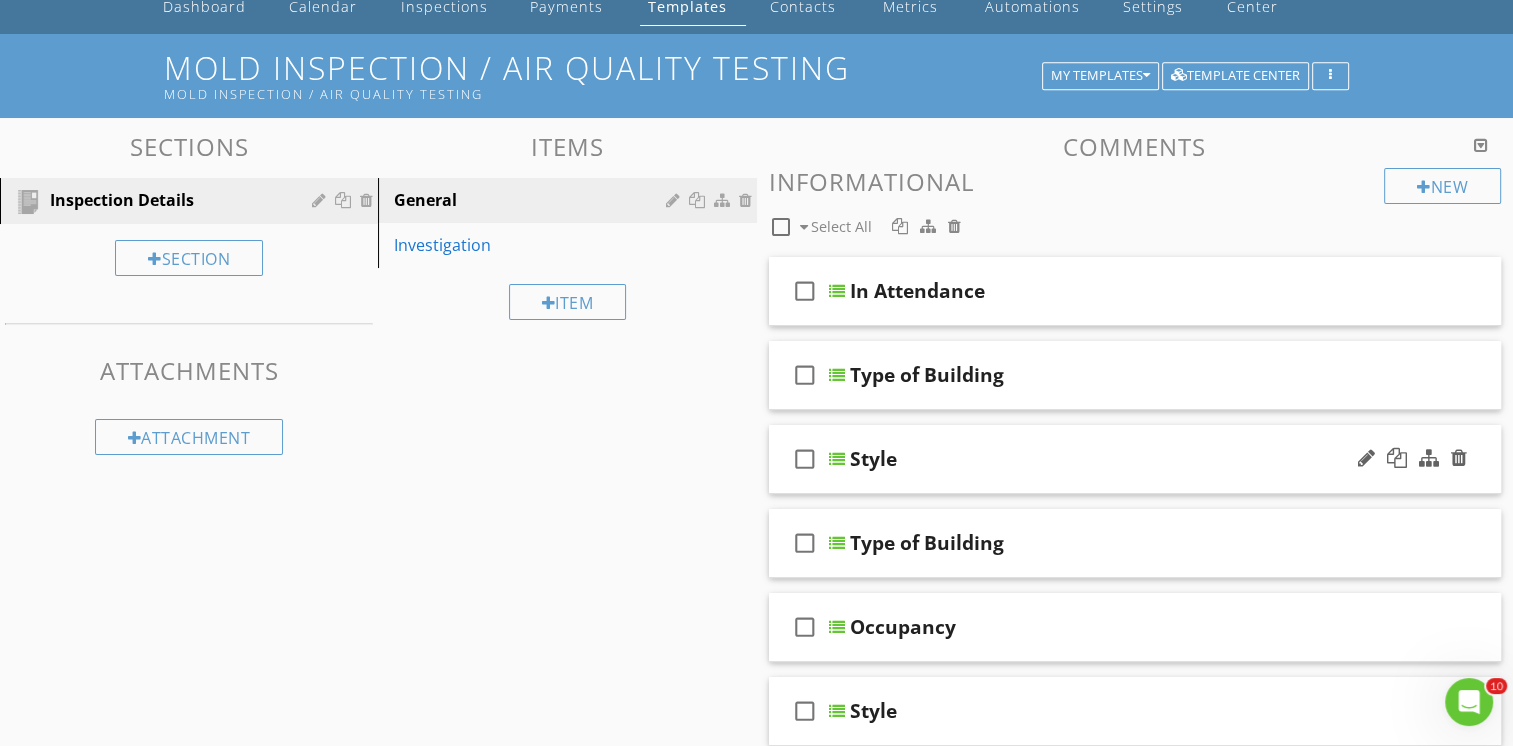 scroll, scrollTop: 100, scrollLeft: 0, axis: vertical 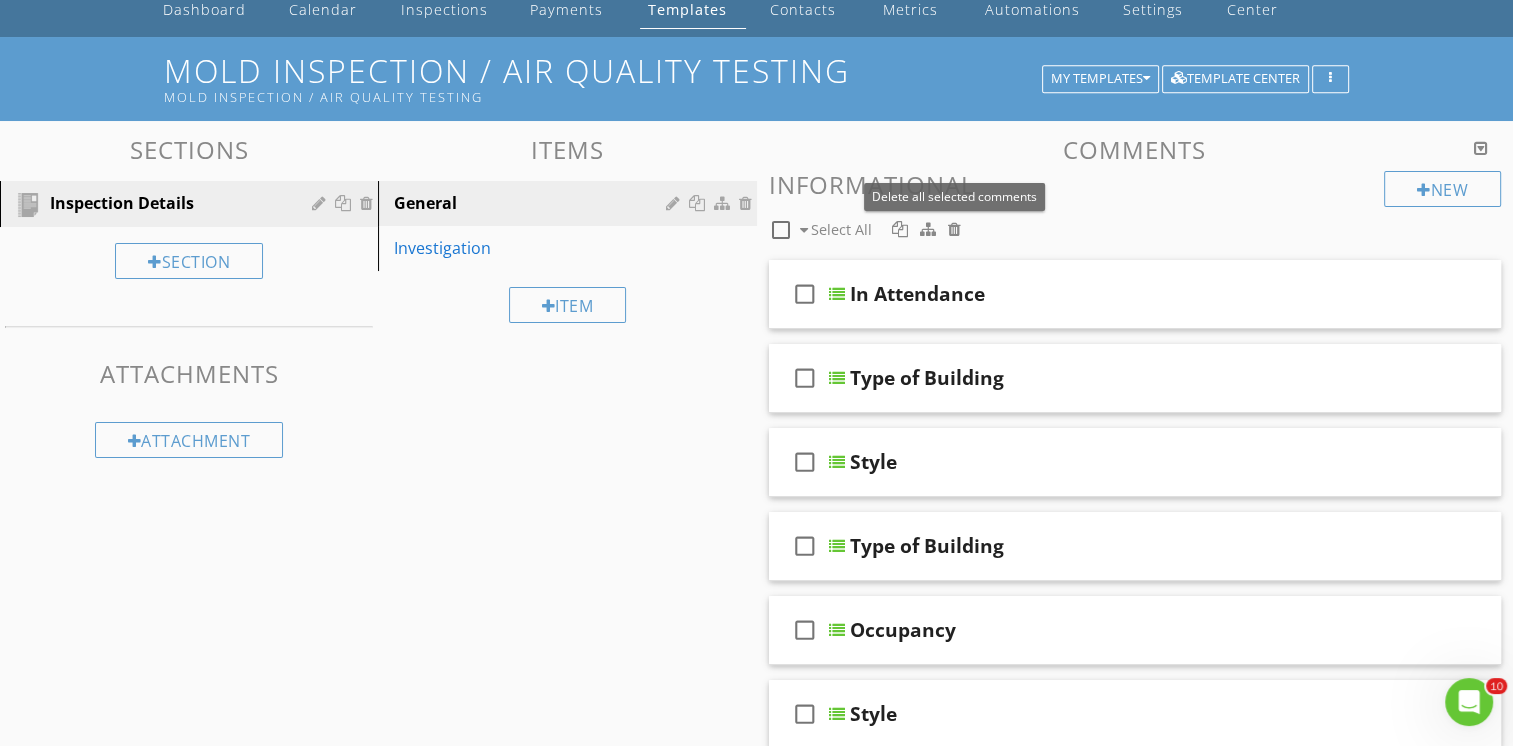 click at bounding box center (954, 229) 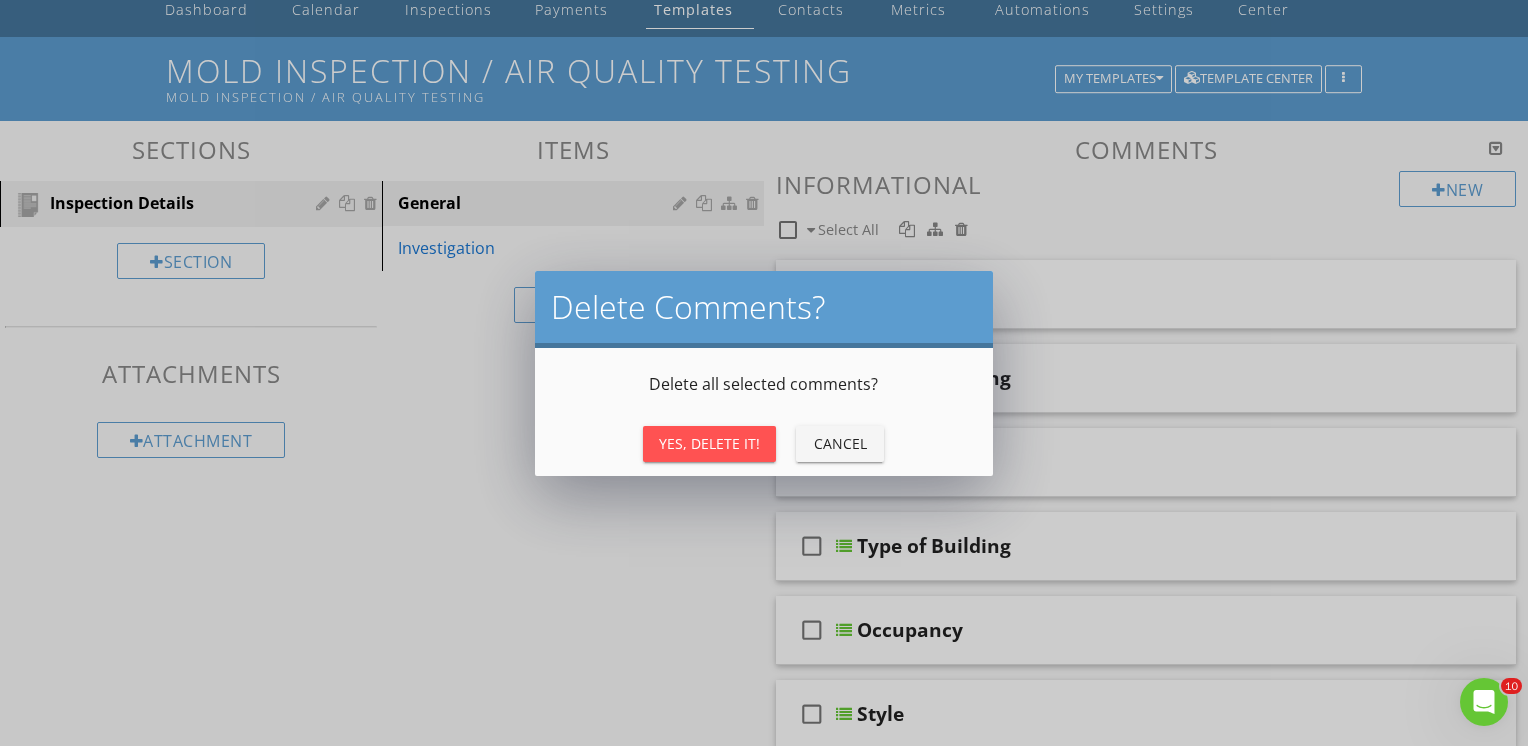 click on "Yes, Delete It!" at bounding box center (709, 443) 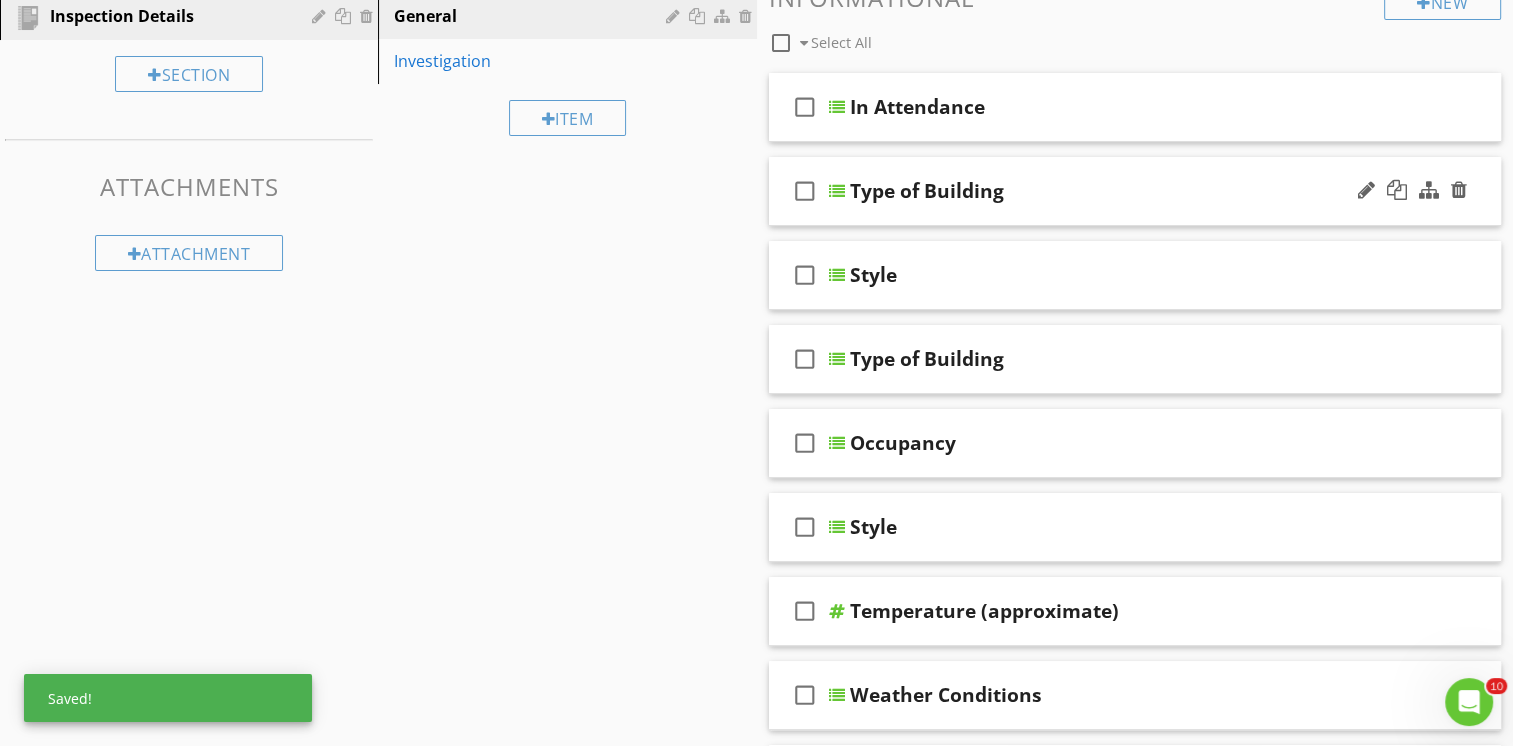 scroll, scrollTop: 300, scrollLeft: 0, axis: vertical 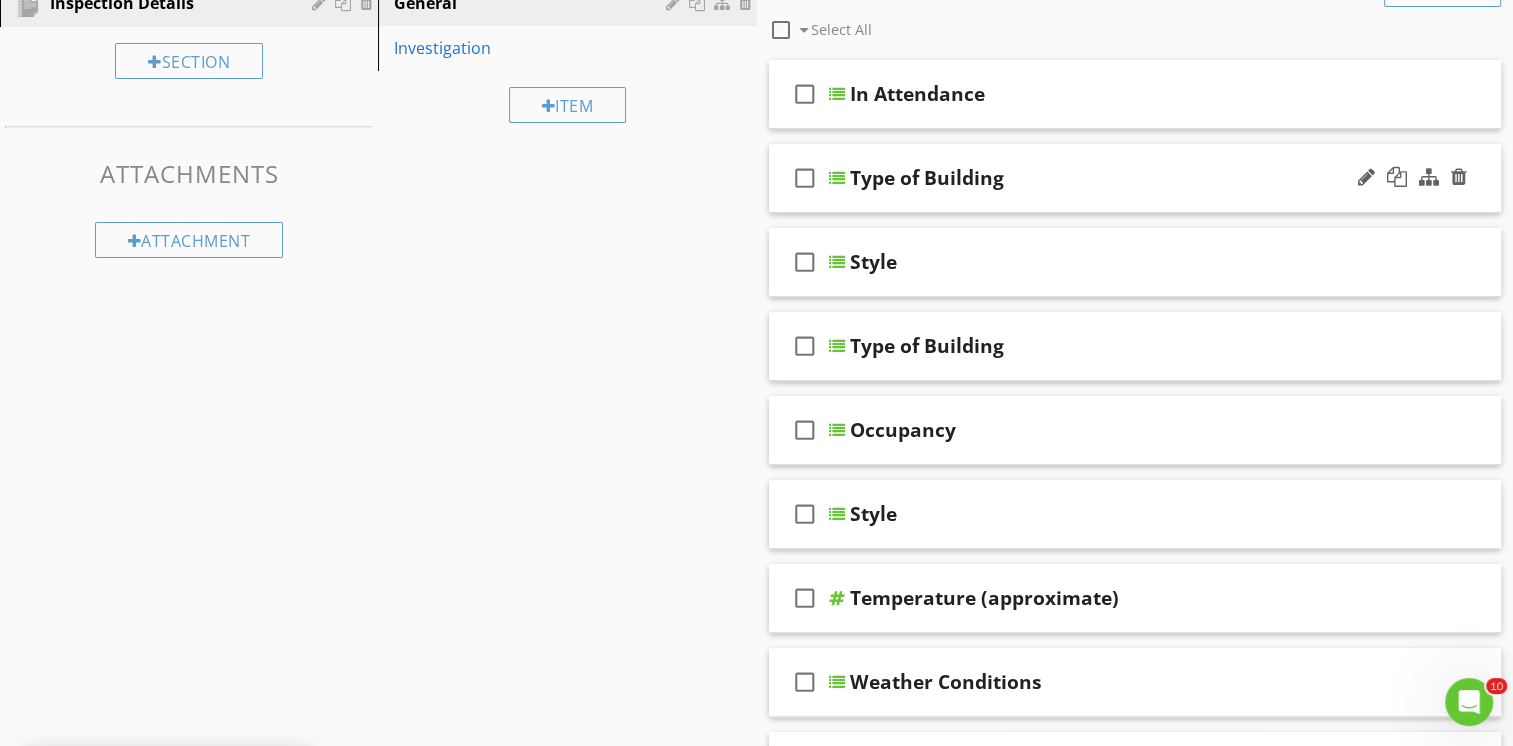 click on "check_box_outline_blank
Type of Building" at bounding box center (1135, 178) 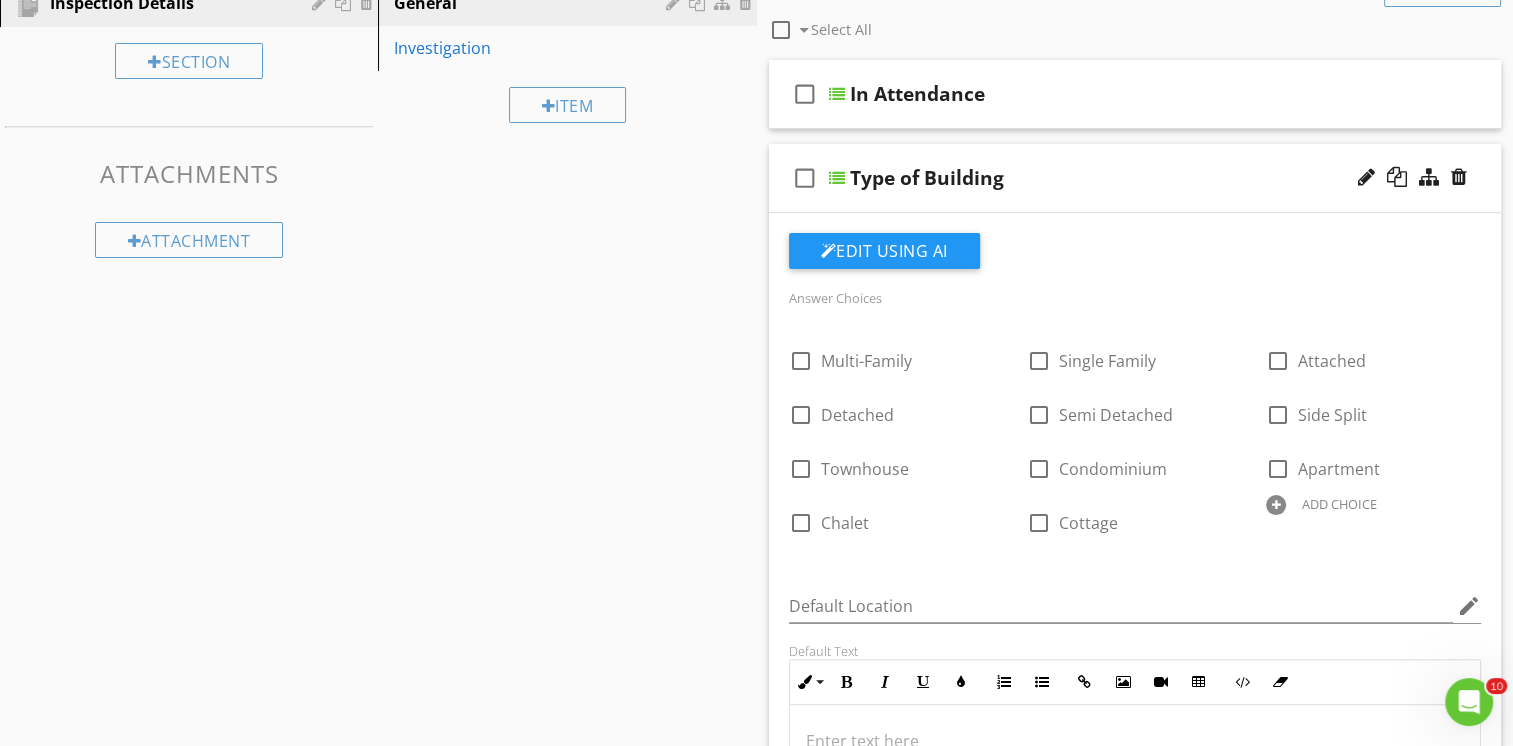 click on "check_box_outline_blank
Type of Building" at bounding box center [1135, 178] 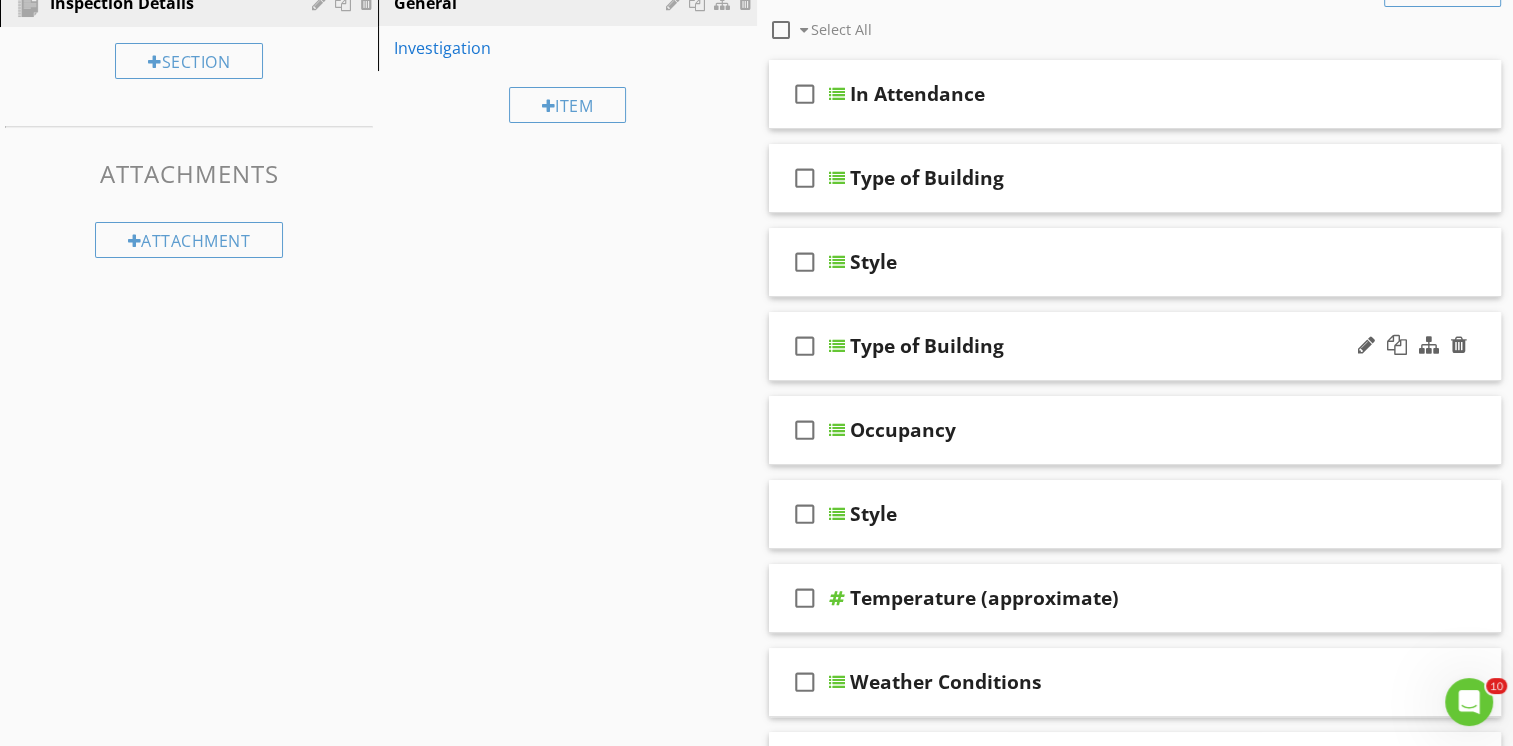 click on "check_box_outline_blank
Type of Building" at bounding box center (1135, 346) 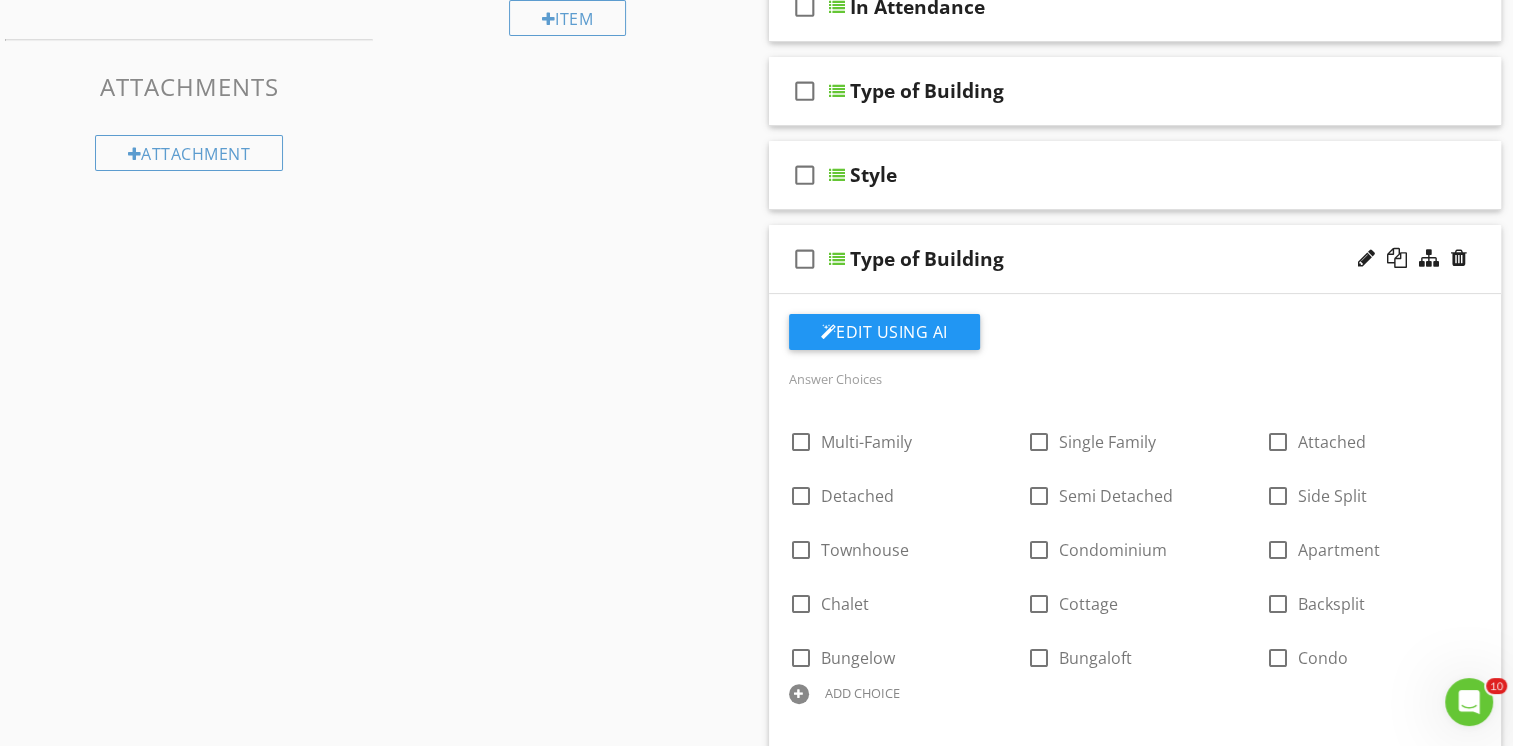 scroll, scrollTop: 400, scrollLeft: 0, axis: vertical 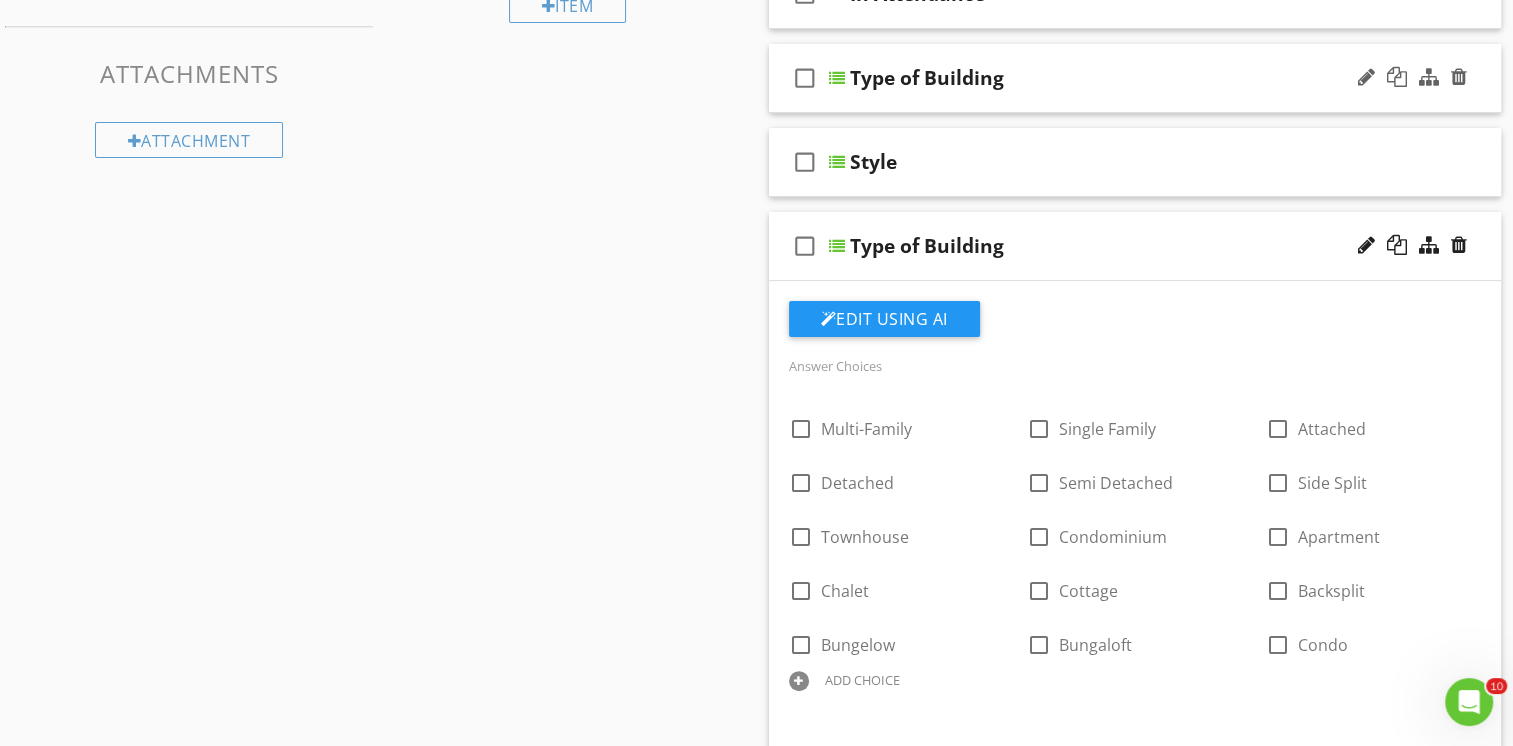 click on "check_box_outline_blank
Type of Building" at bounding box center (1135, 78) 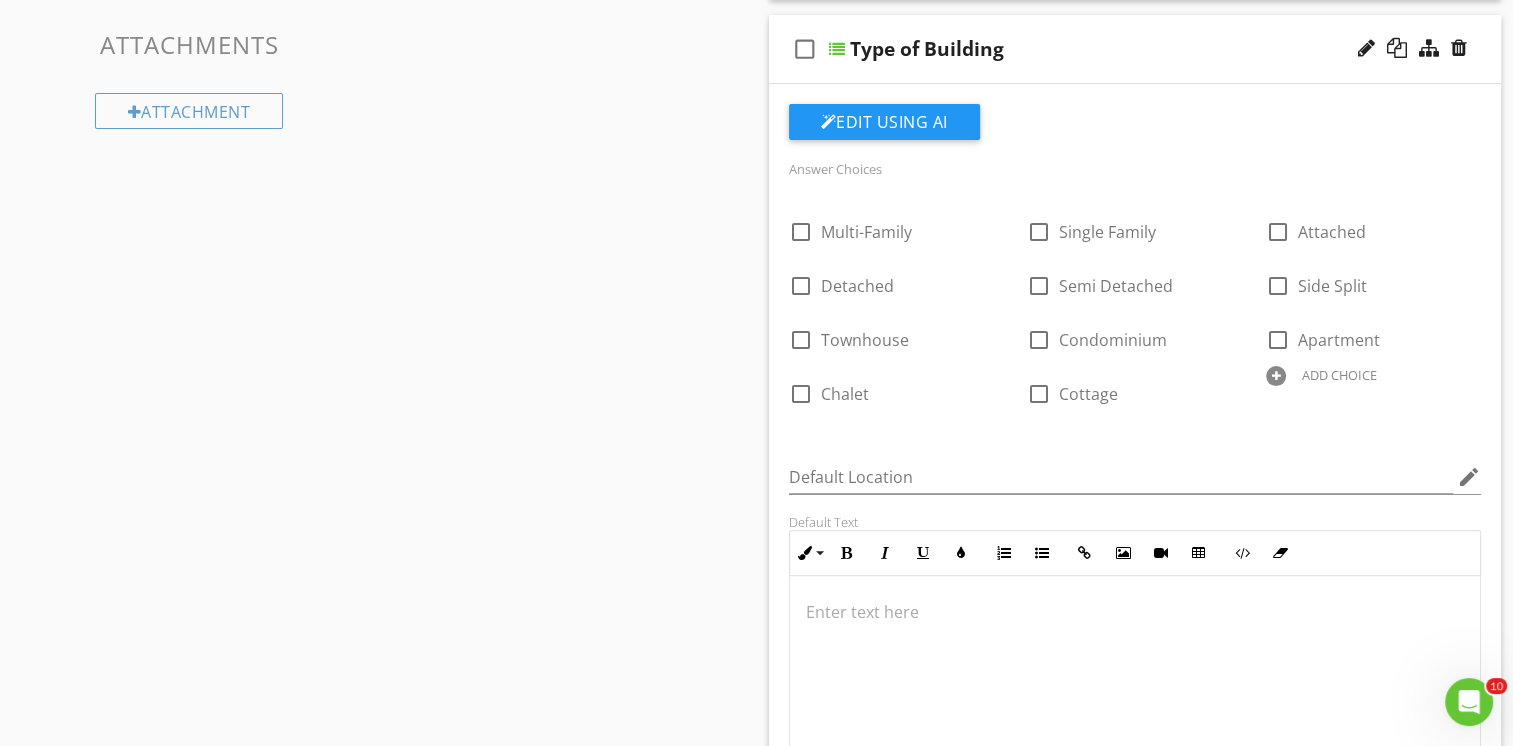 scroll, scrollTop: 400, scrollLeft: 0, axis: vertical 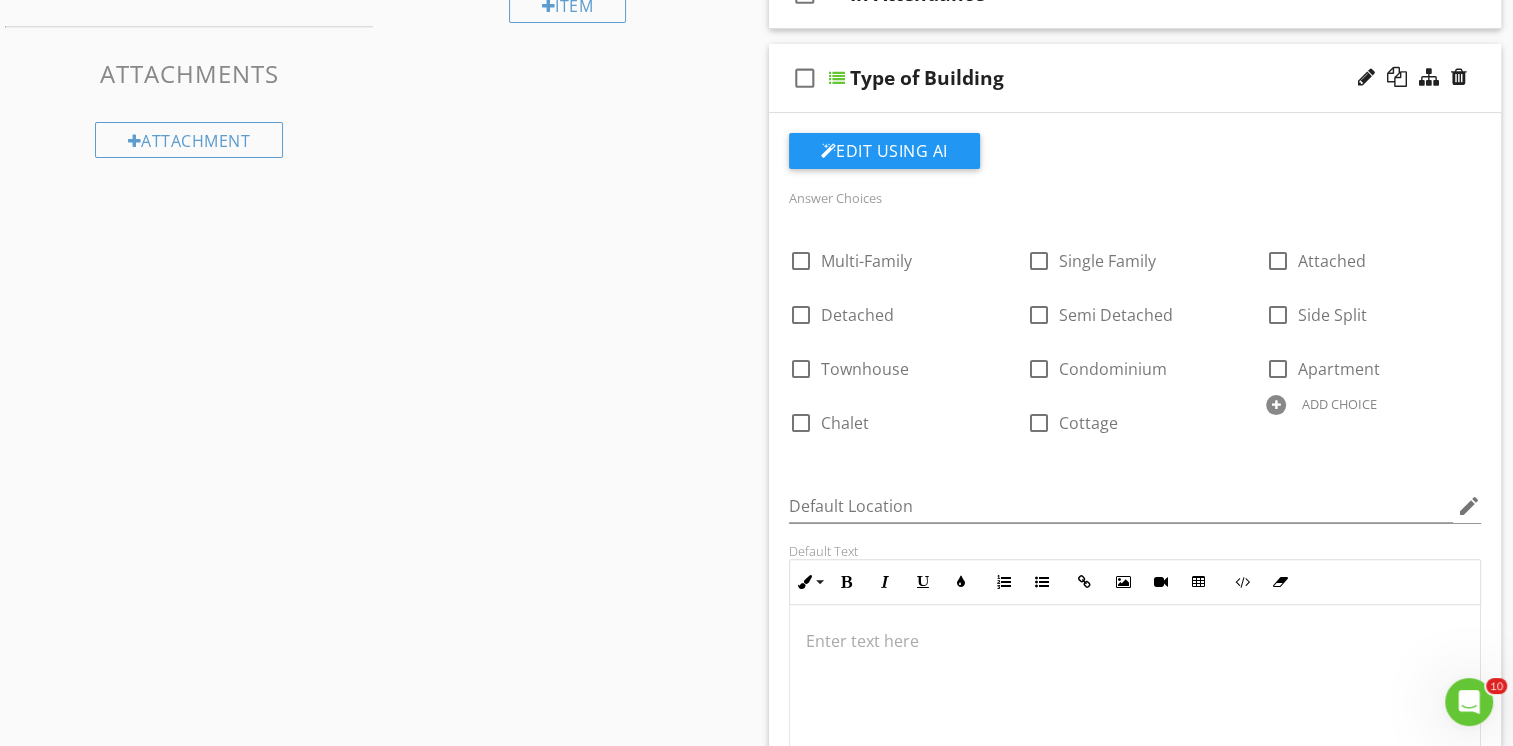 click on "check_box_outline_blank
Type of Building" at bounding box center [1135, 78] 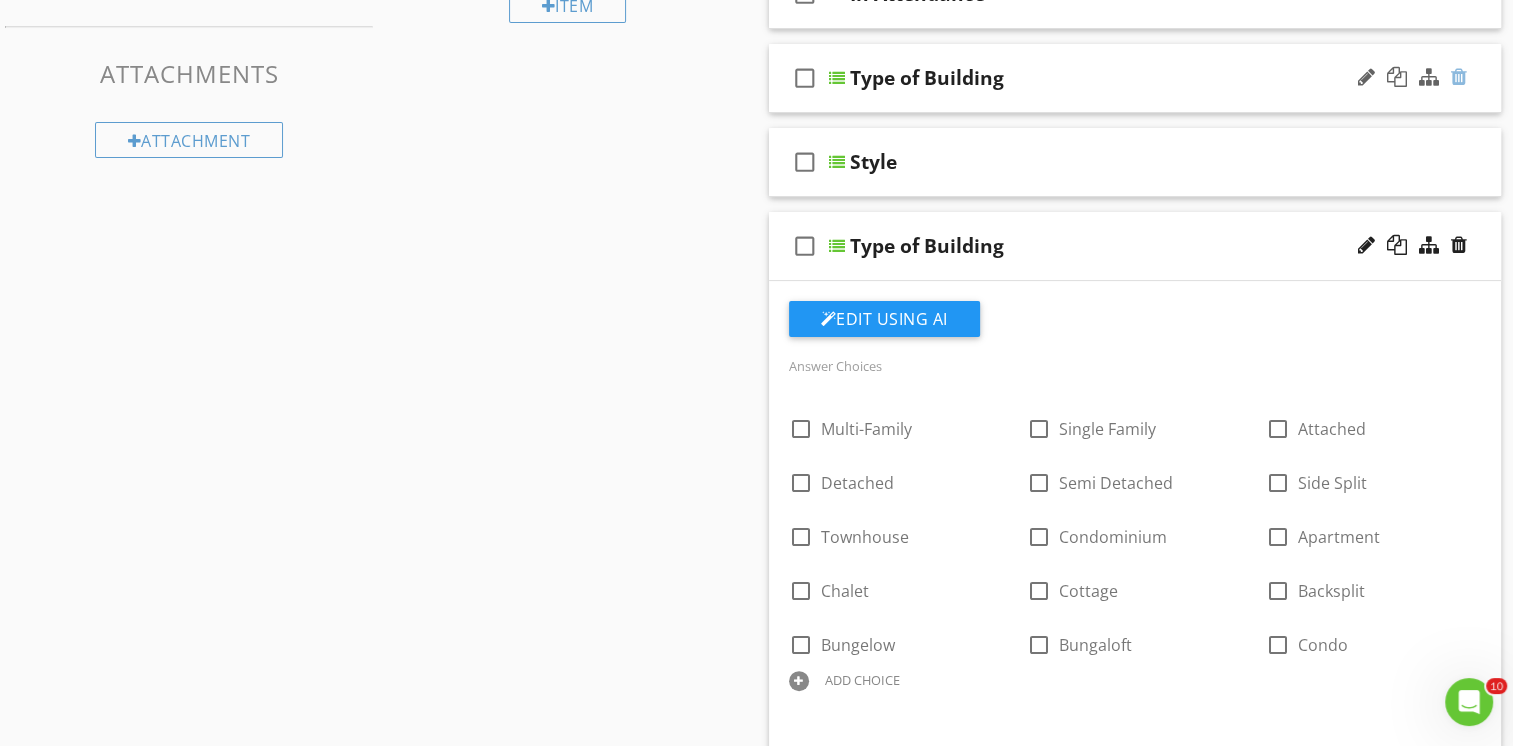 click at bounding box center (1459, 77) 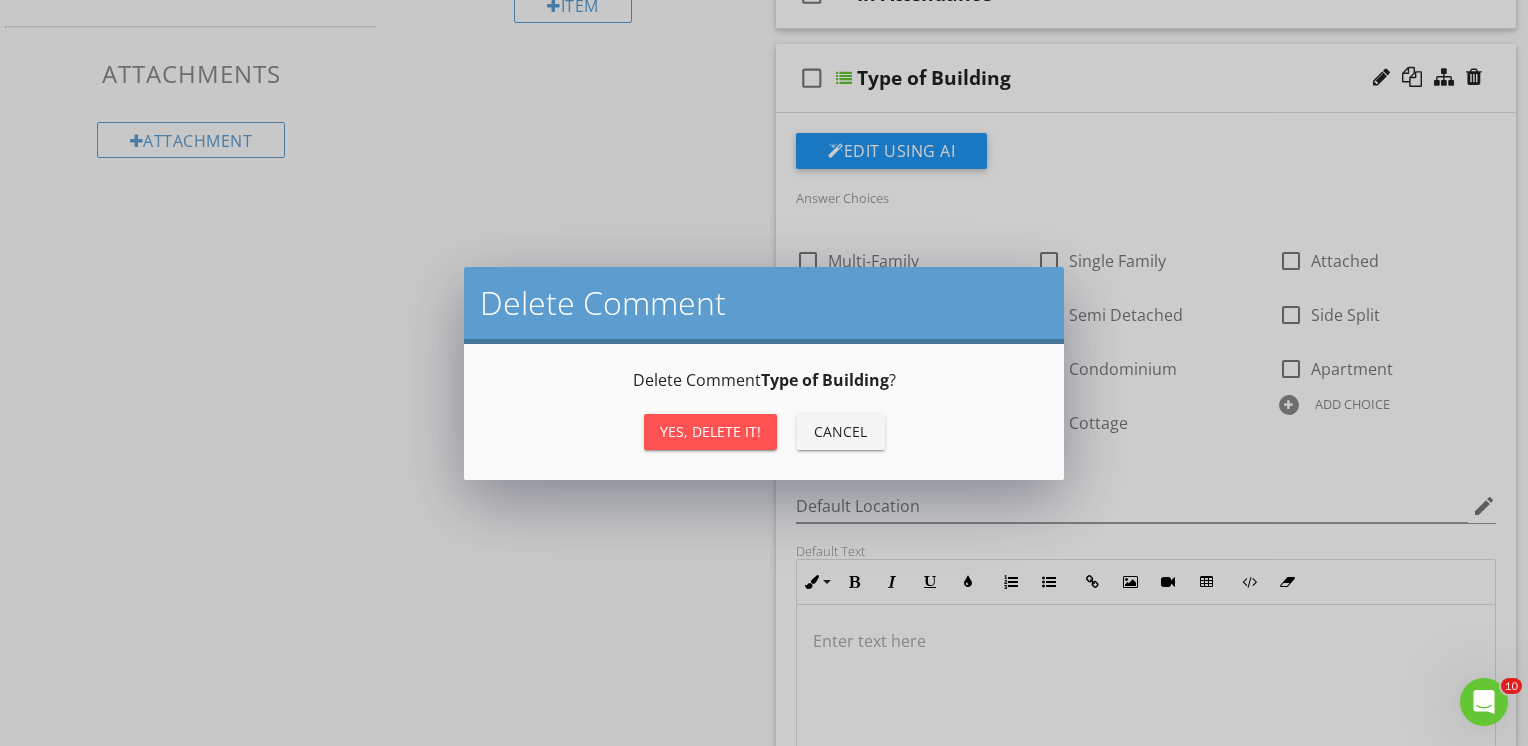 click on "Yes, Delete it!" at bounding box center [710, 431] 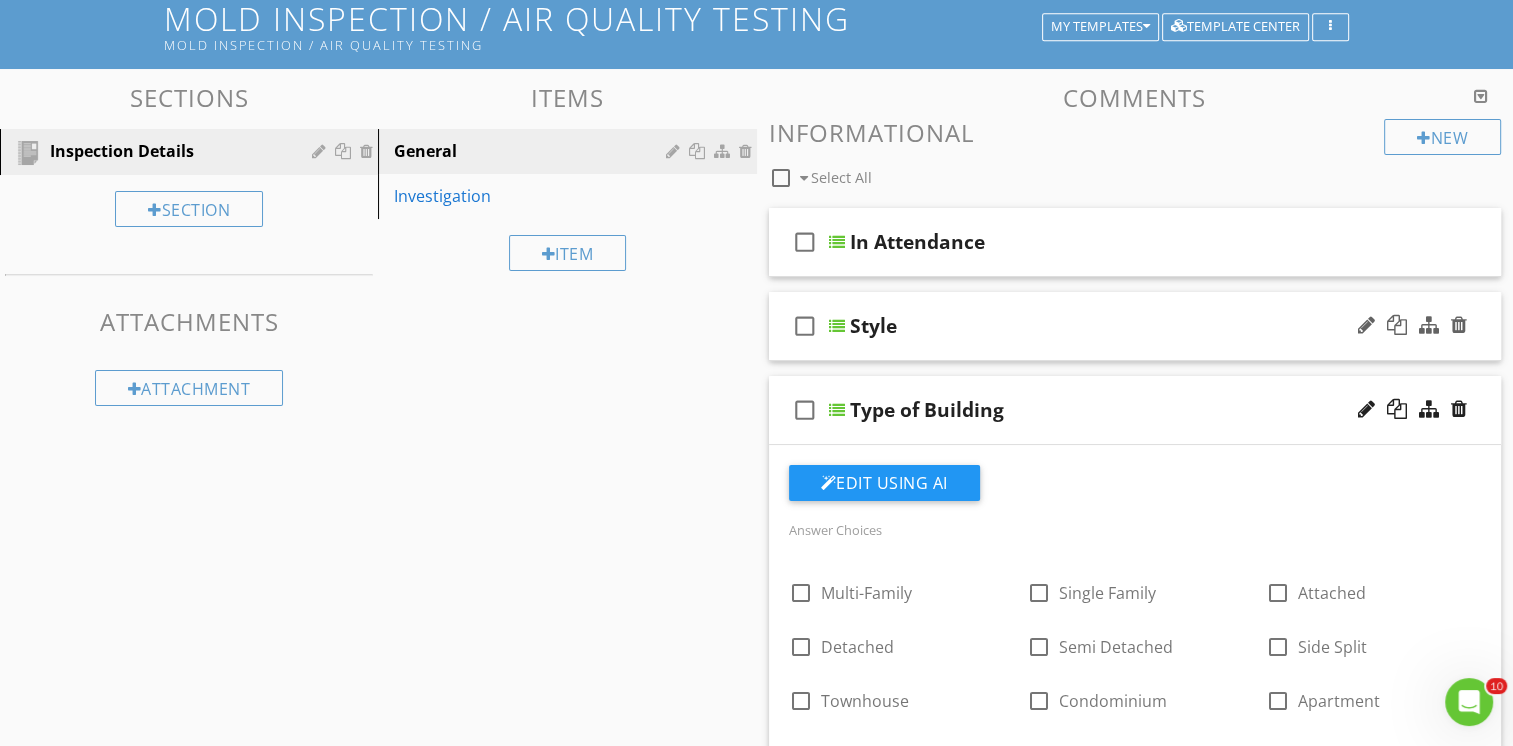 scroll, scrollTop: 100, scrollLeft: 0, axis: vertical 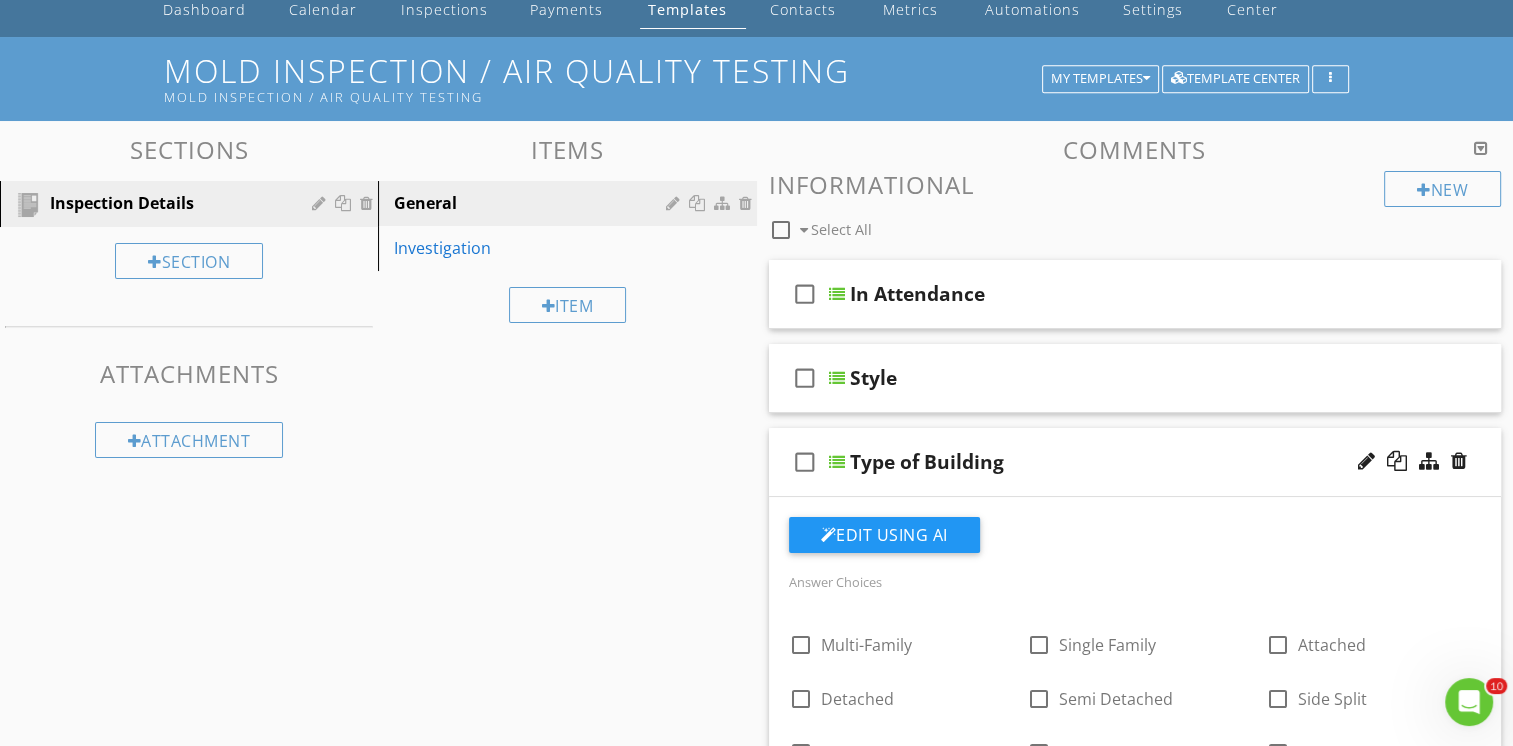 click on "check_box_outline_blank
Type of Building" at bounding box center [1135, 462] 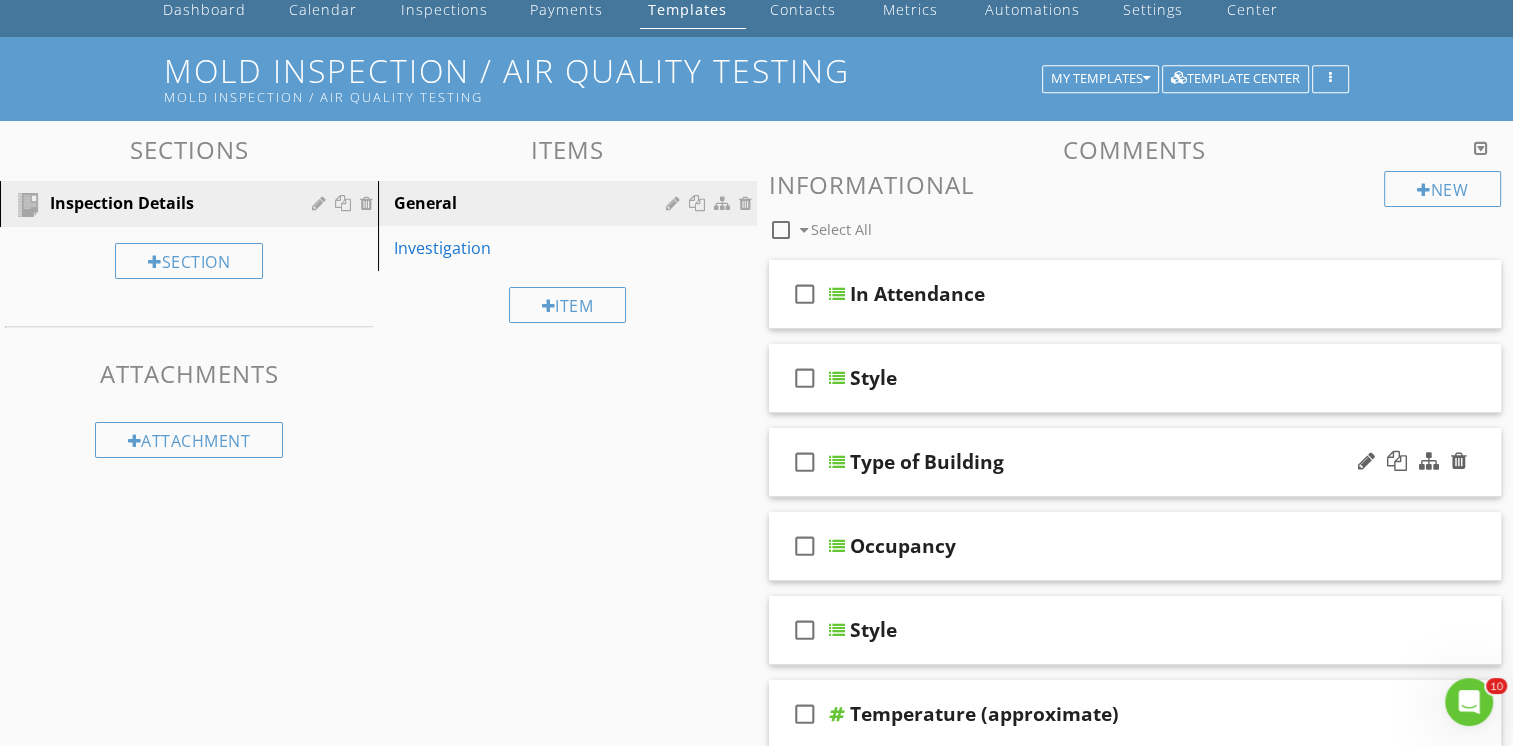 type 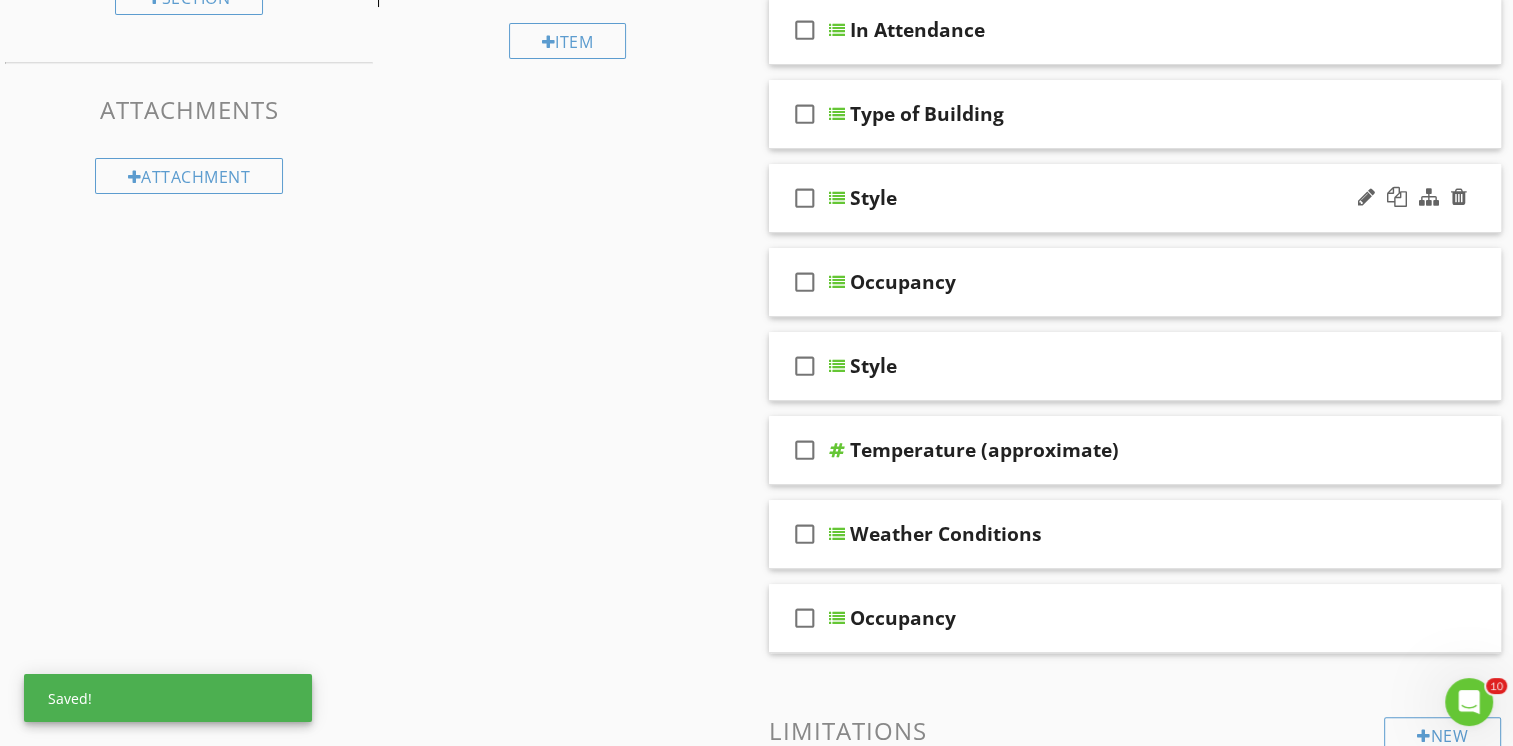 scroll, scrollTop: 400, scrollLeft: 0, axis: vertical 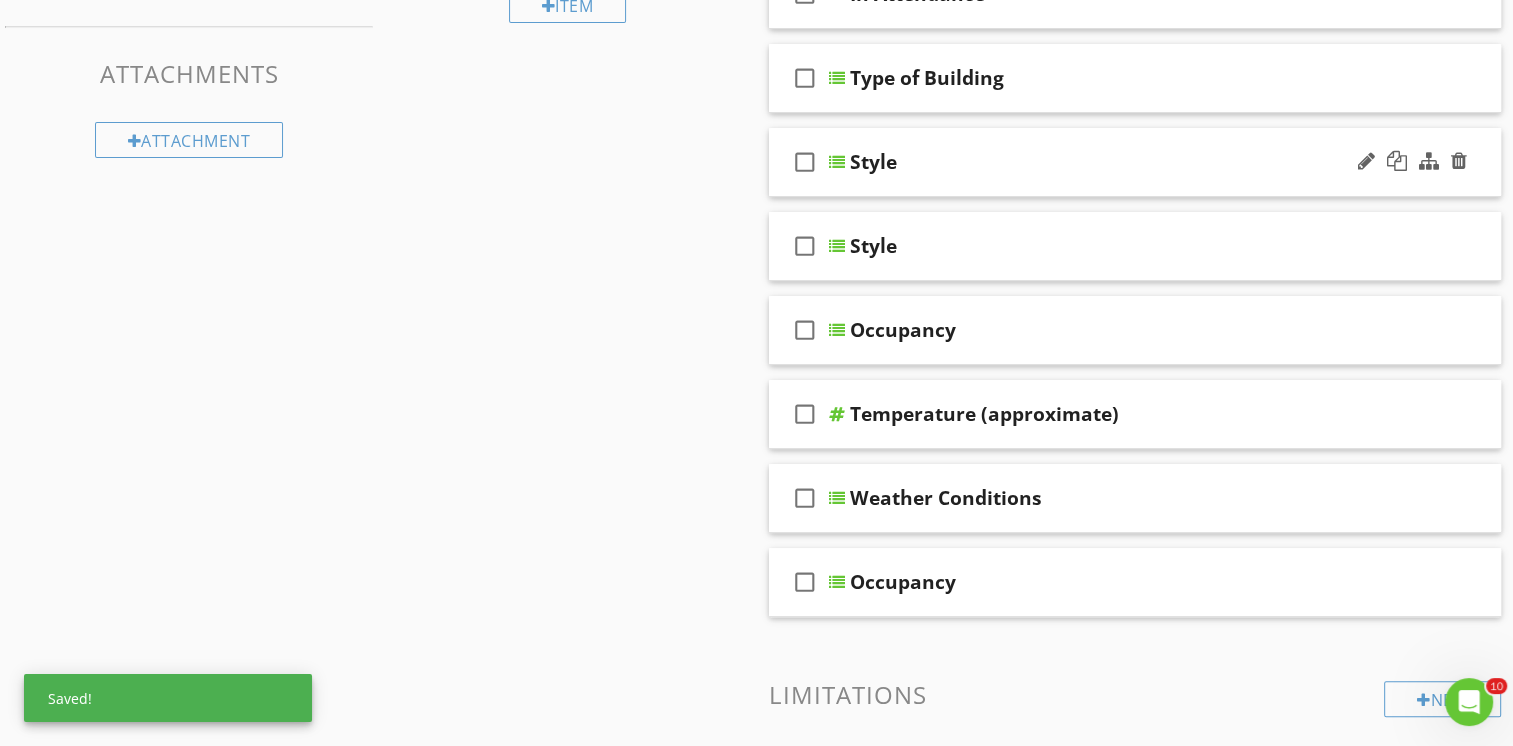 click on "check_box_outline_blank
Style" at bounding box center (1135, 162) 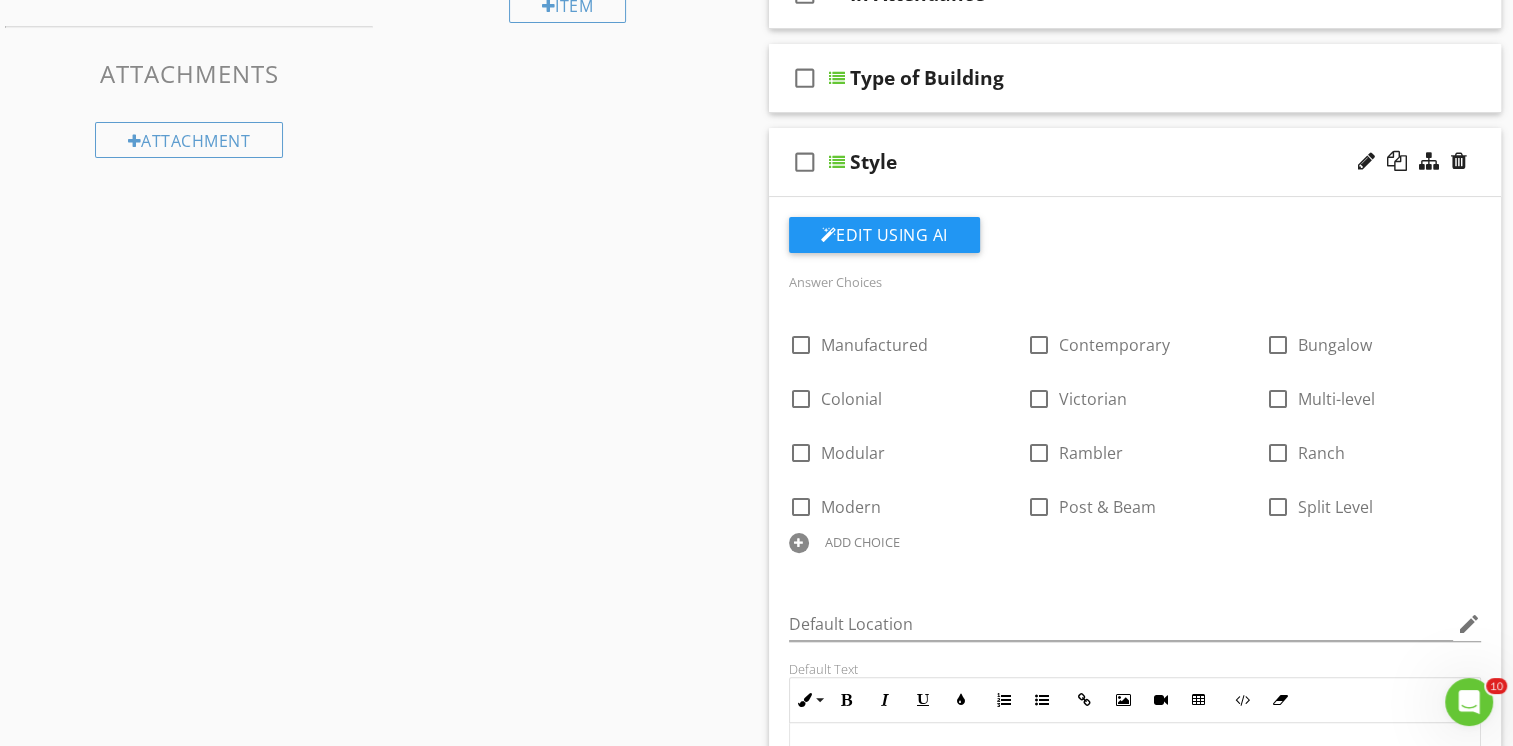 click on "check_box_outline_blank
Style" at bounding box center [1135, 162] 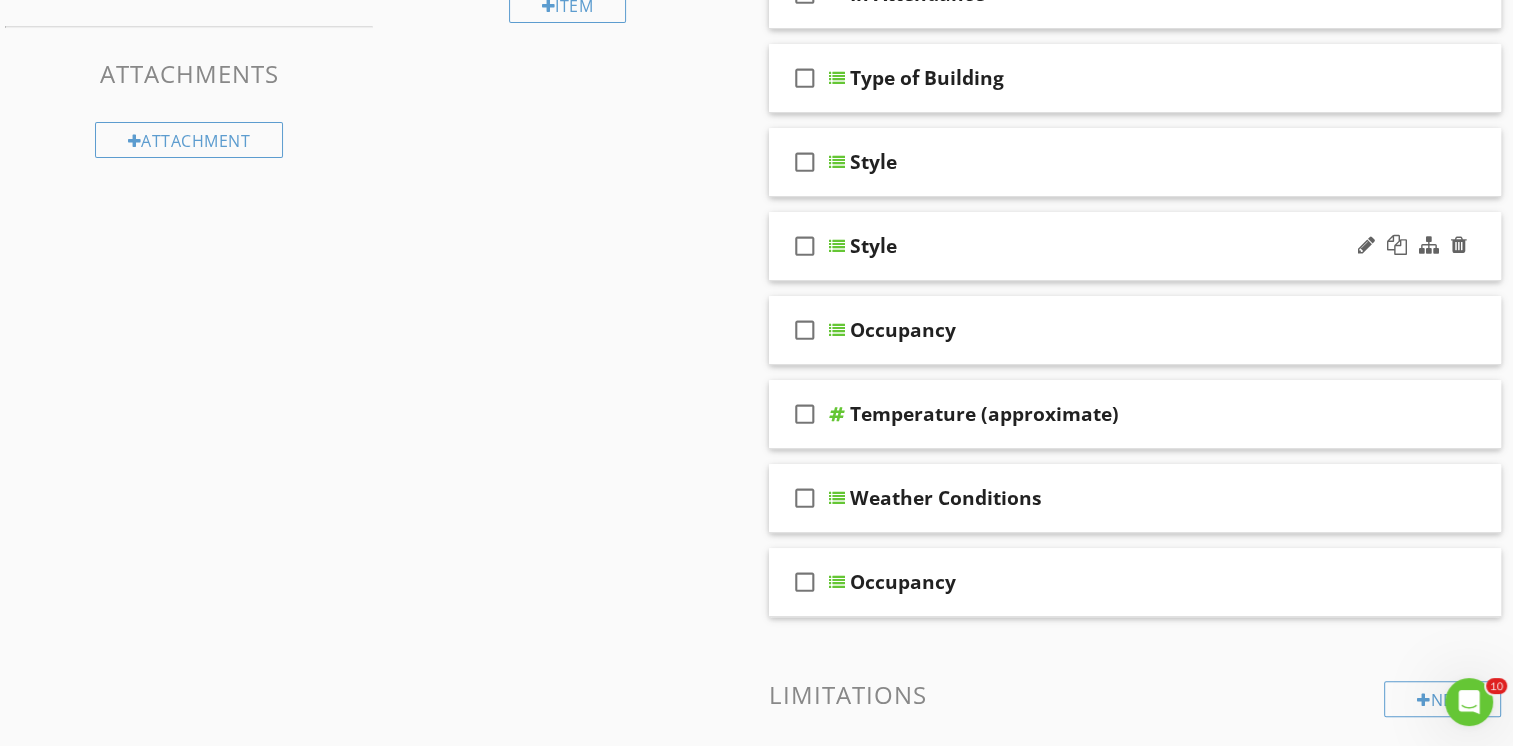 click on "check_box_outline_blank
Style" at bounding box center (1135, 246) 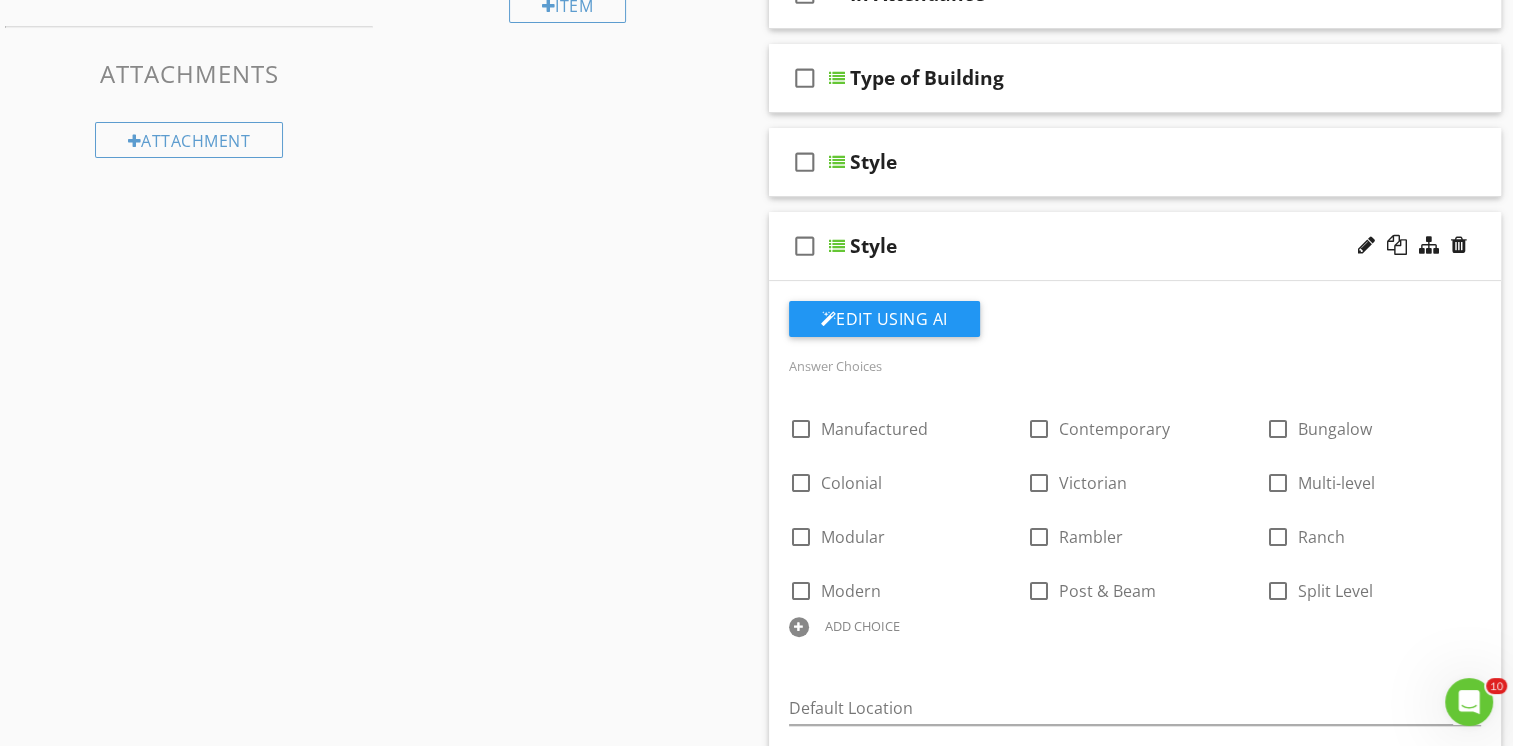click on "check_box_outline_blank
Style" at bounding box center (1135, 246) 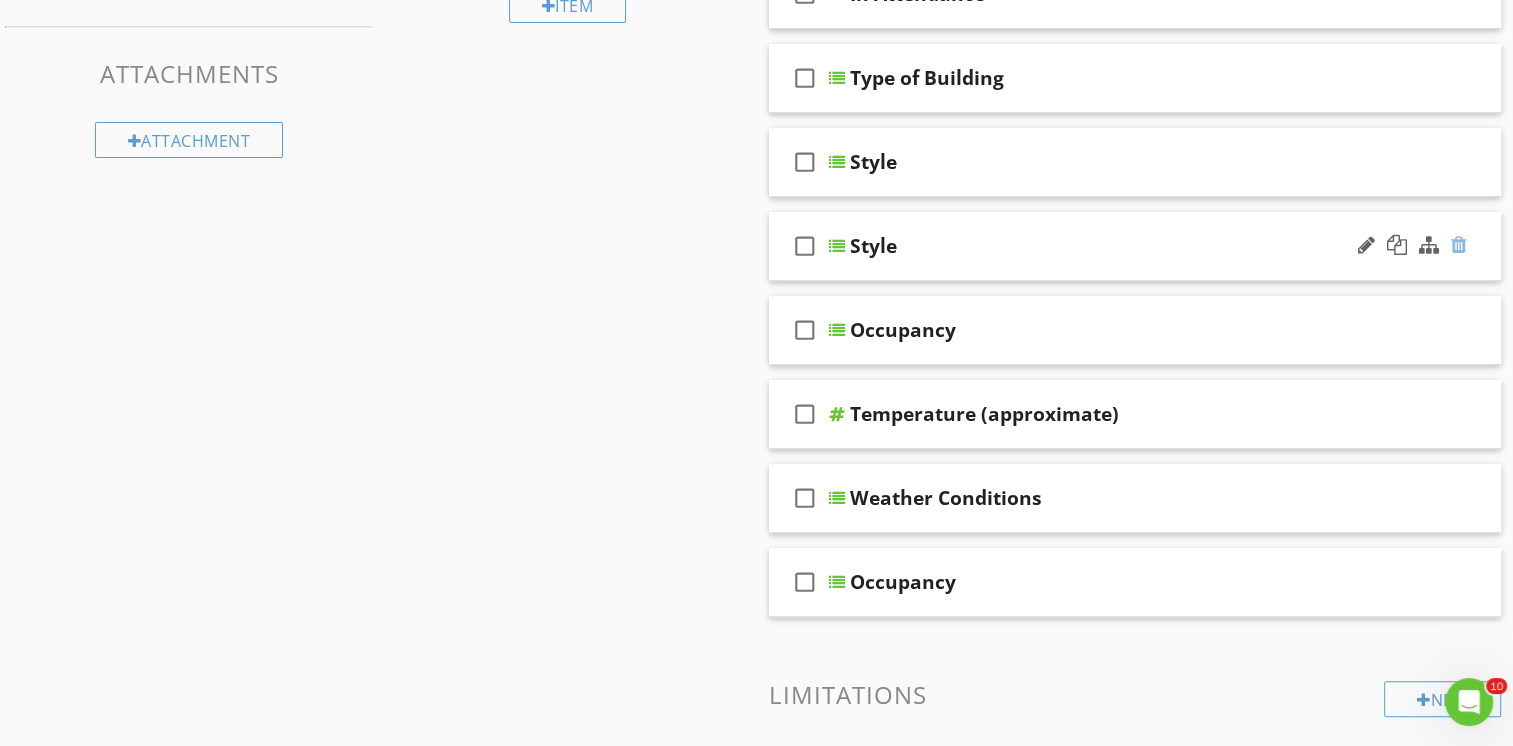 click at bounding box center (1459, 245) 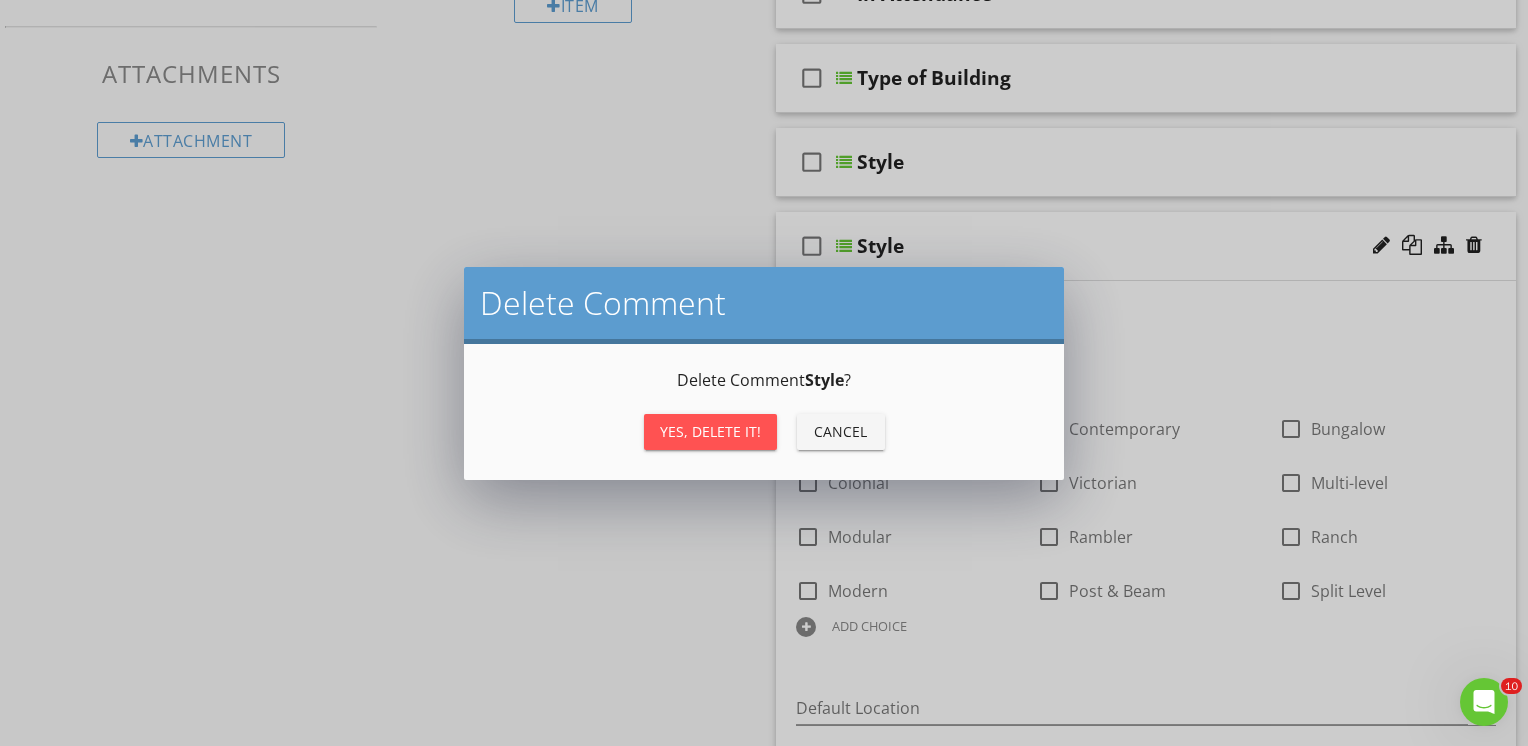 click on "Yes, Delete it!" at bounding box center [710, 431] 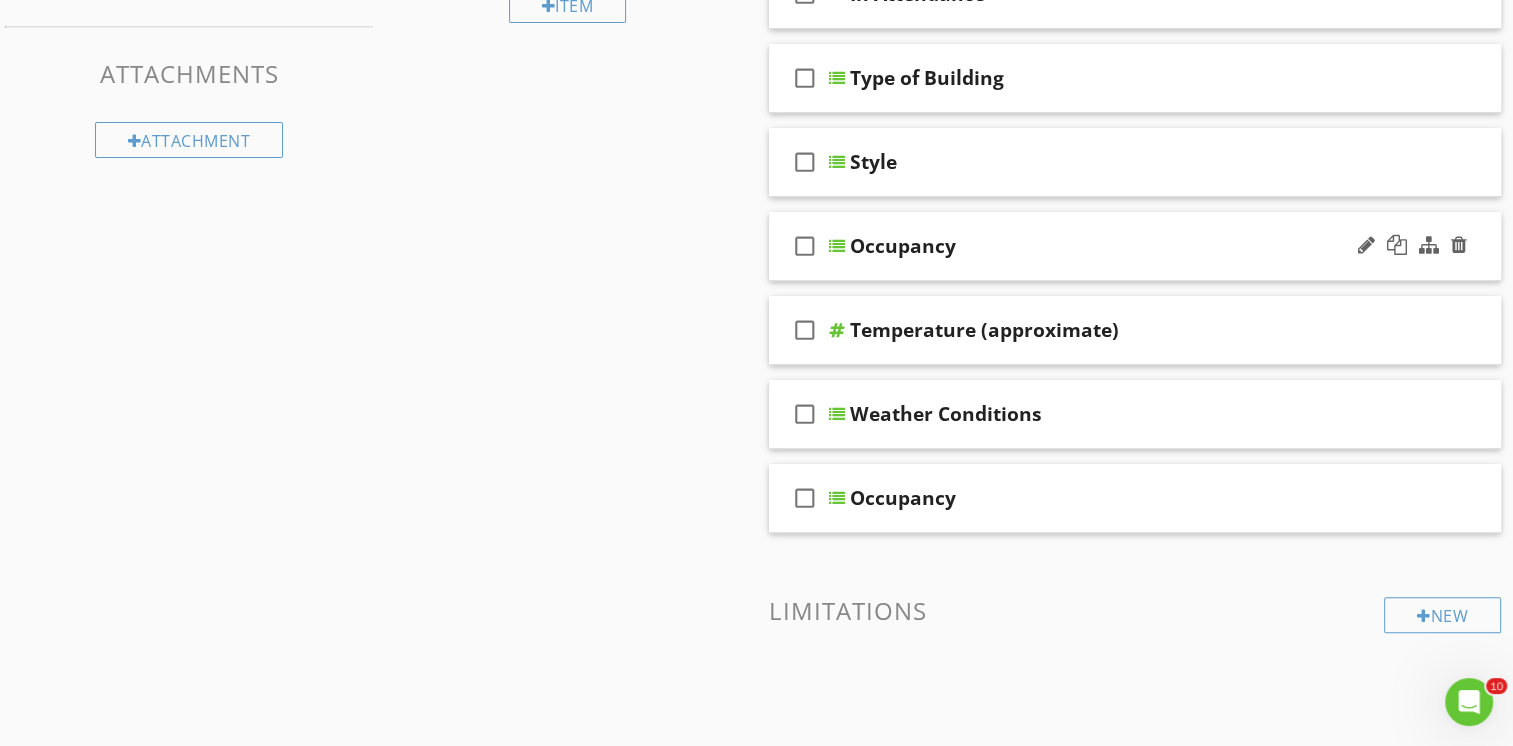 click on "check_box_outline_blank
Occupancy" at bounding box center (1135, 246) 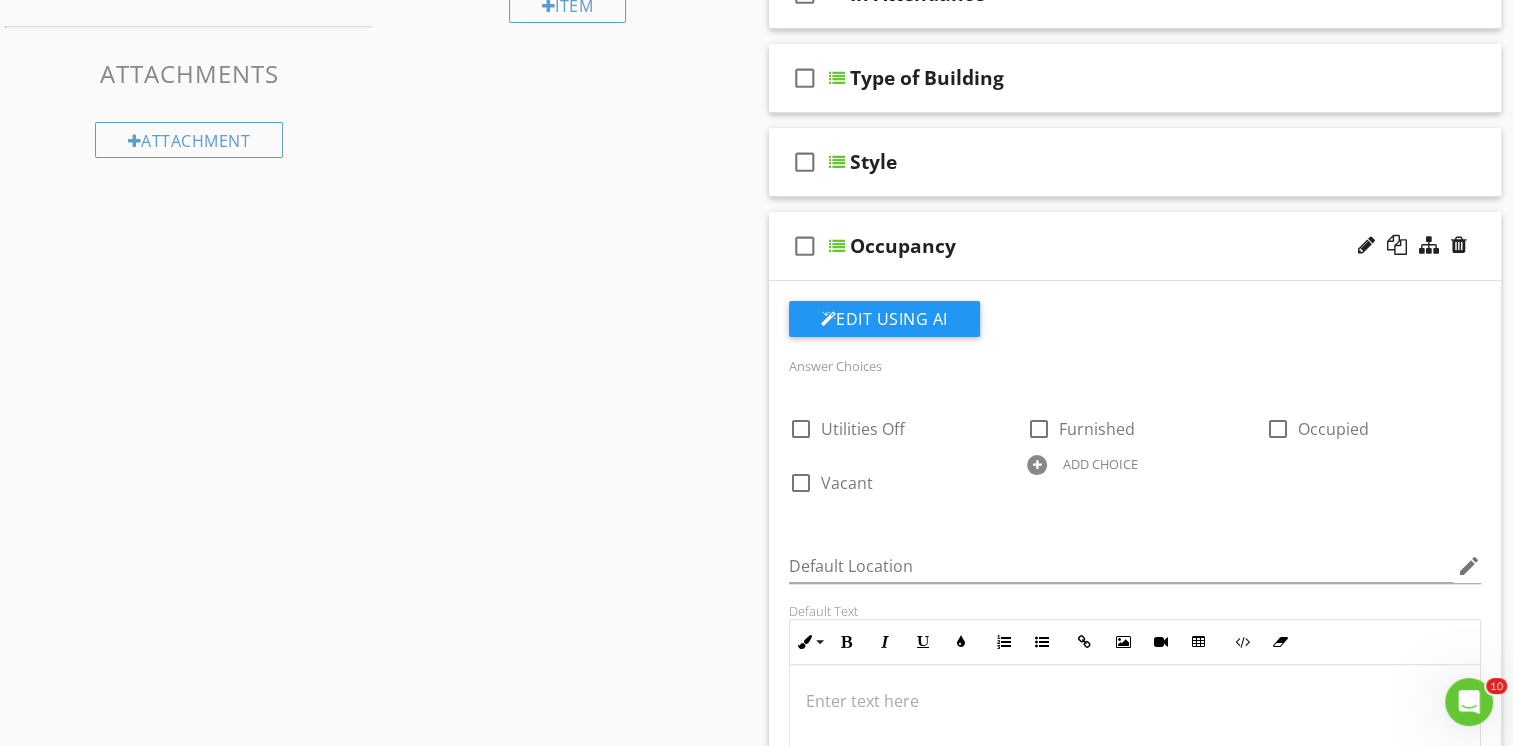 click on "check_box_outline_blank
Occupancy" at bounding box center (1135, 246) 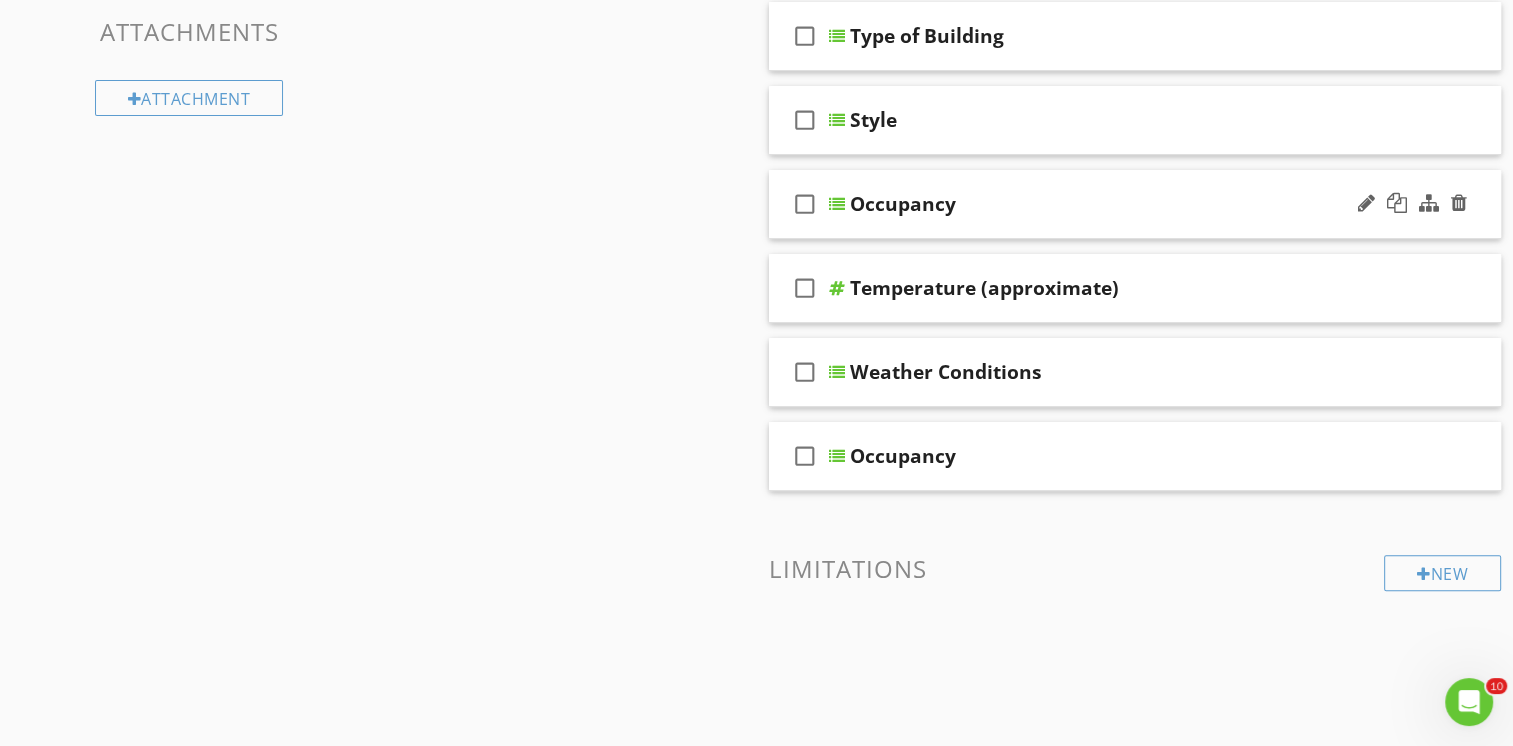 scroll, scrollTop: 476, scrollLeft: 0, axis: vertical 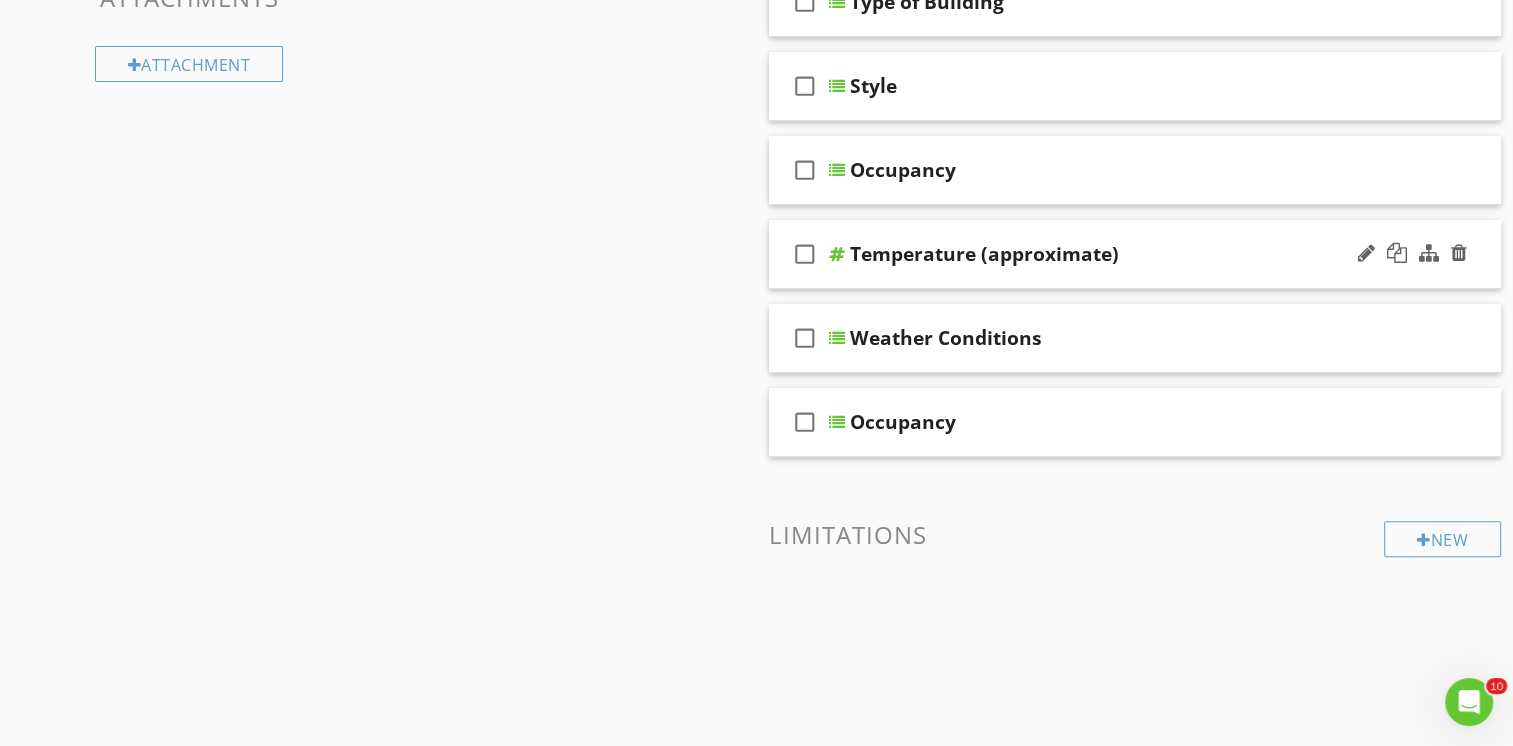 click on "check_box_outline_blank
Temperature (approximate)" at bounding box center [1135, 254] 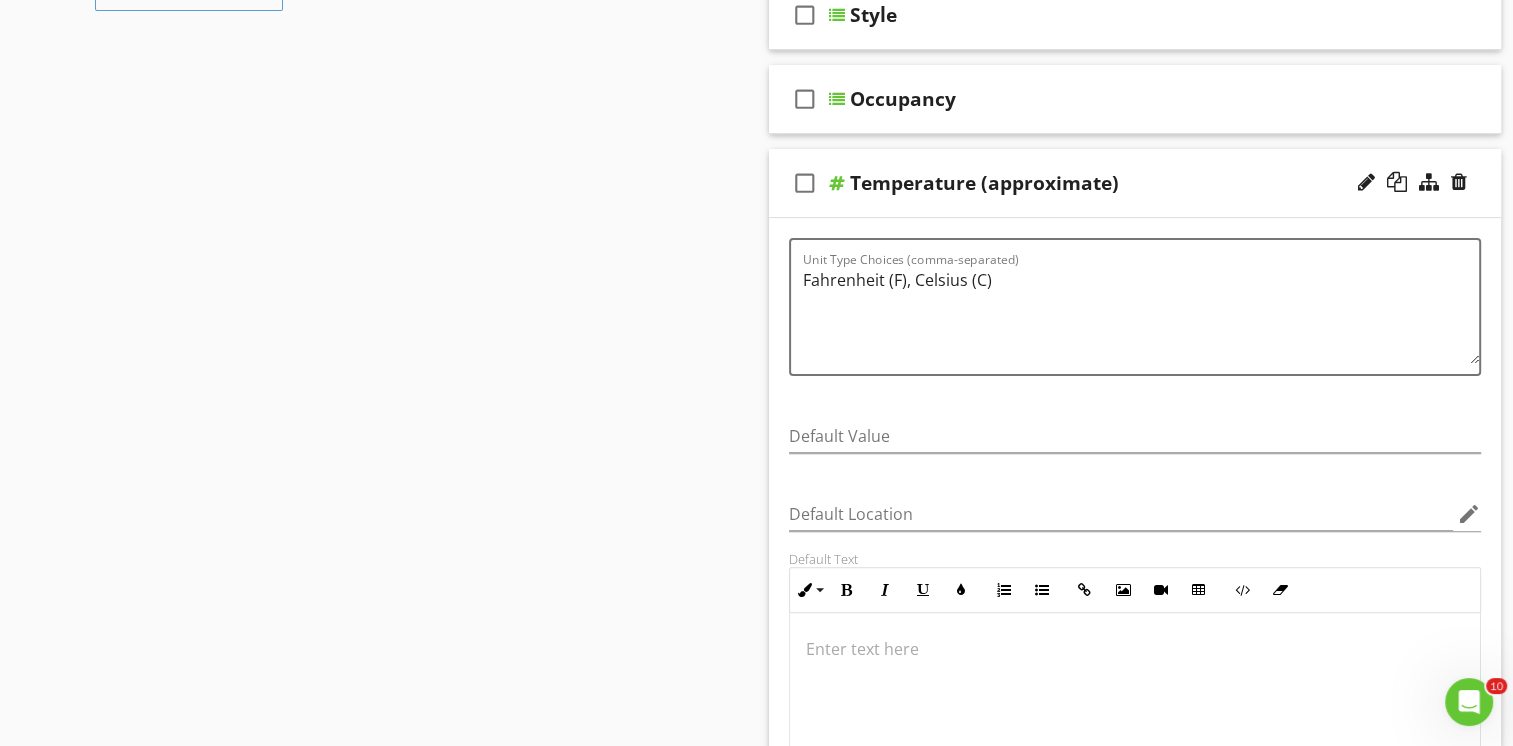 scroll, scrollTop: 576, scrollLeft: 0, axis: vertical 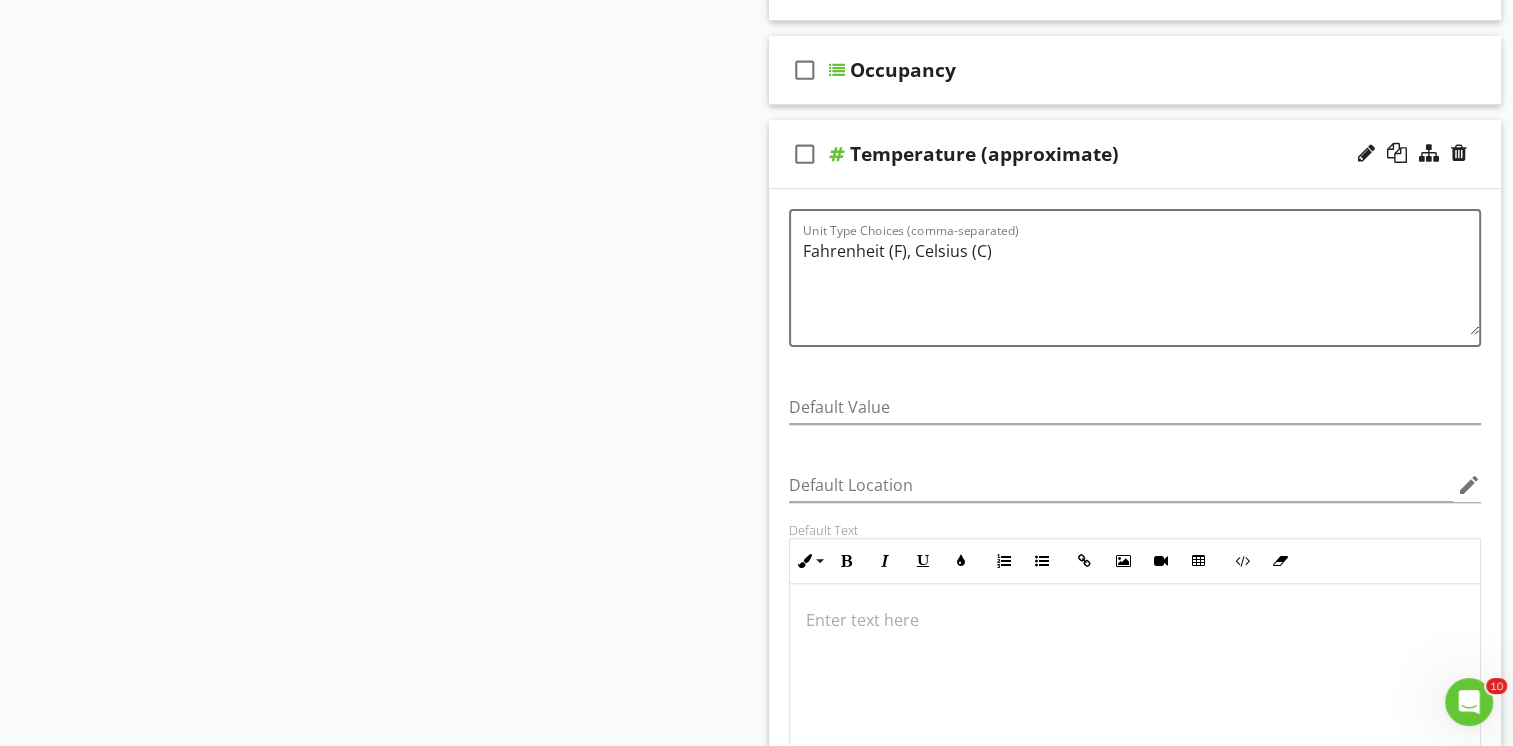 click on "check_box_outline_blank
Temperature (approximate)" at bounding box center [1135, 154] 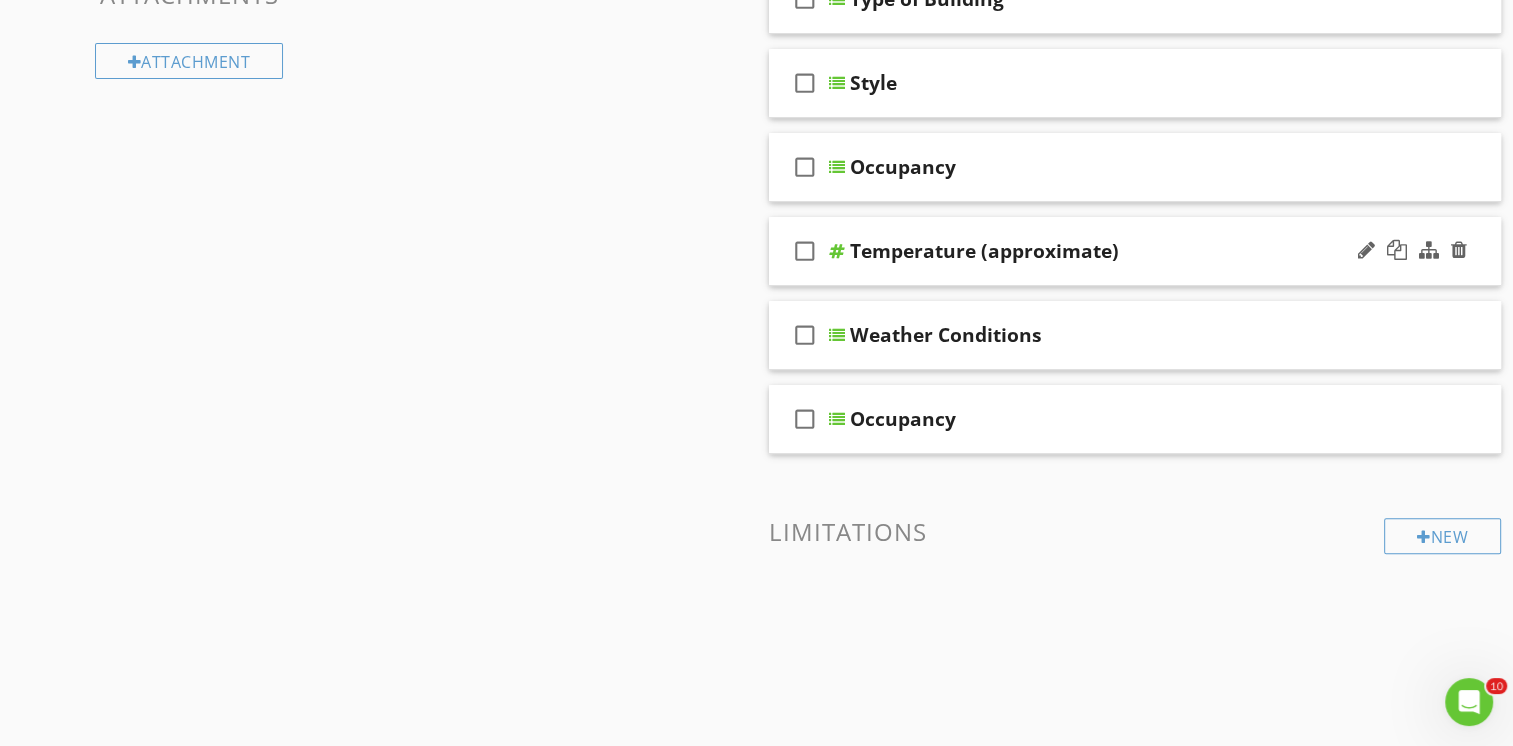 scroll, scrollTop: 476, scrollLeft: 0, axis: vertical 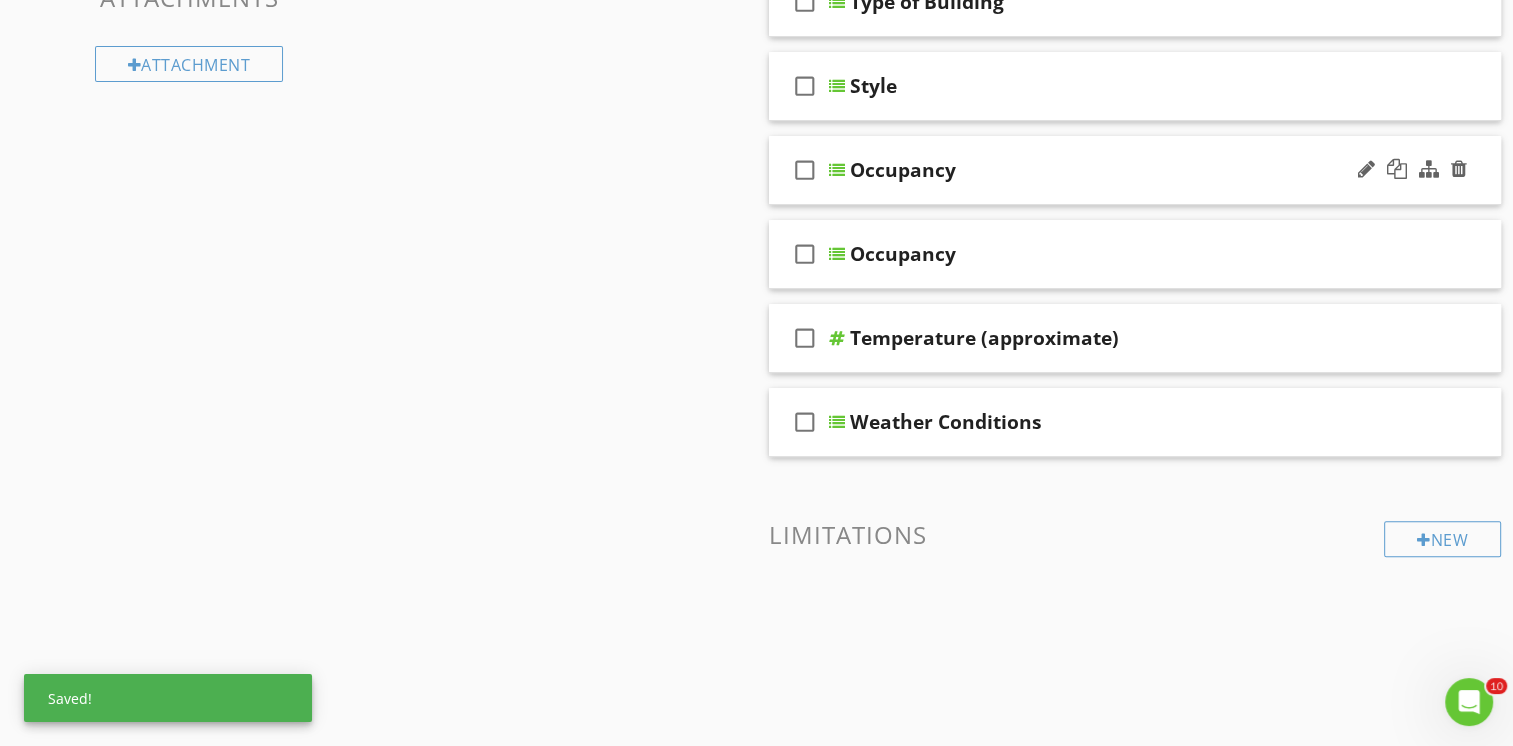 click on "check_box_outline_blank
Occupancy" at bounding box center (1135, 170) 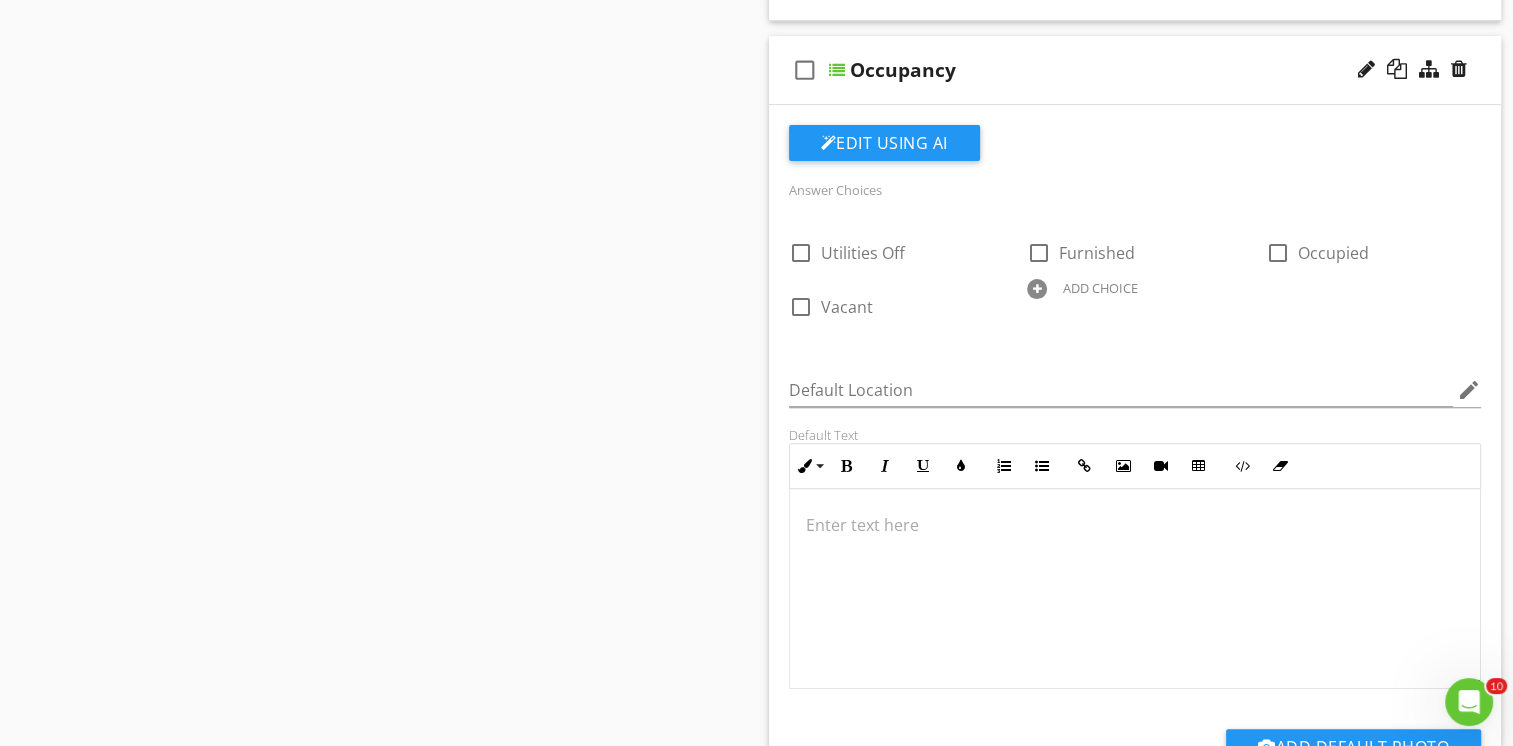 click on "check_box_outline_blank
Occupancy" at bounding box center [1135, 70] 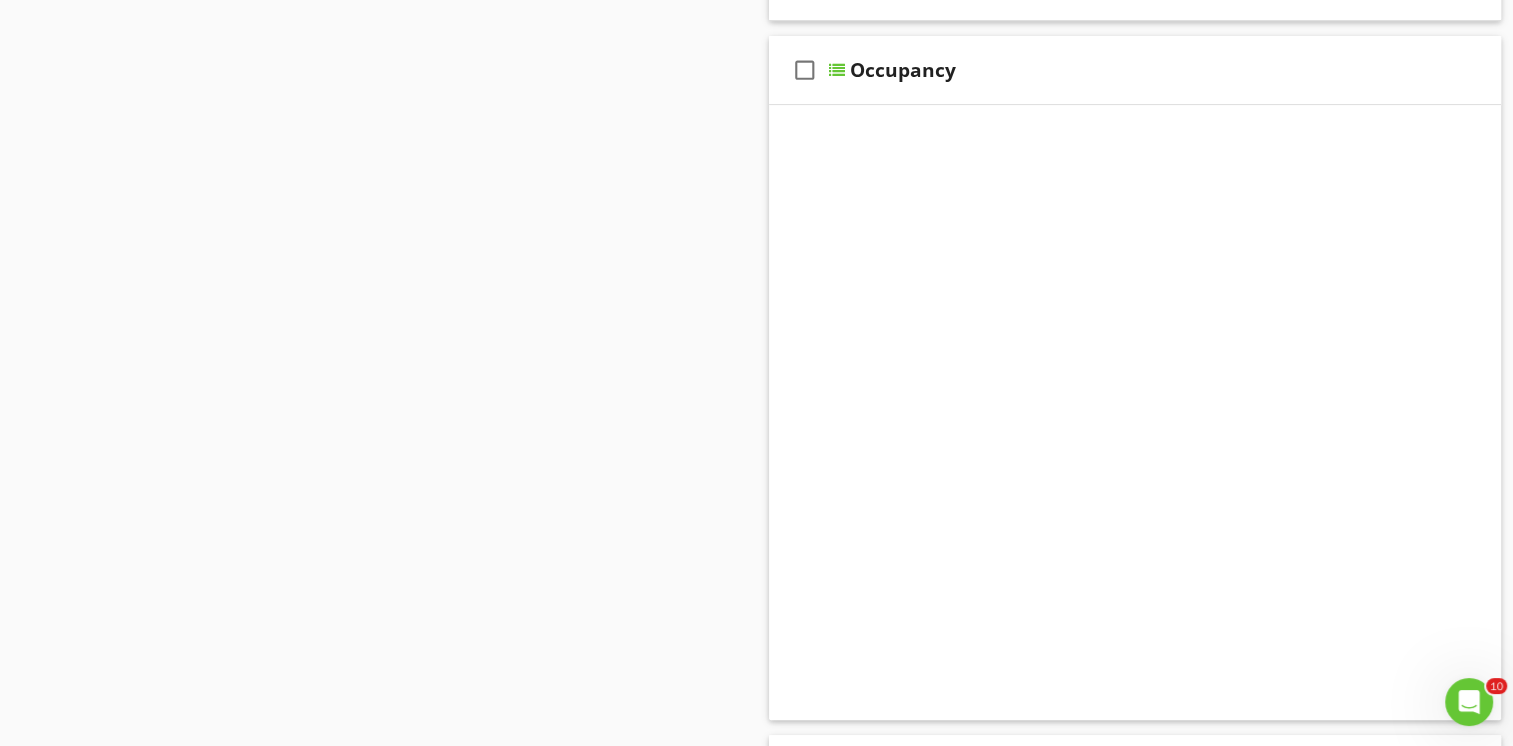 scroll, scrollTop: 476, scrollLeft: 0, axis: vertical 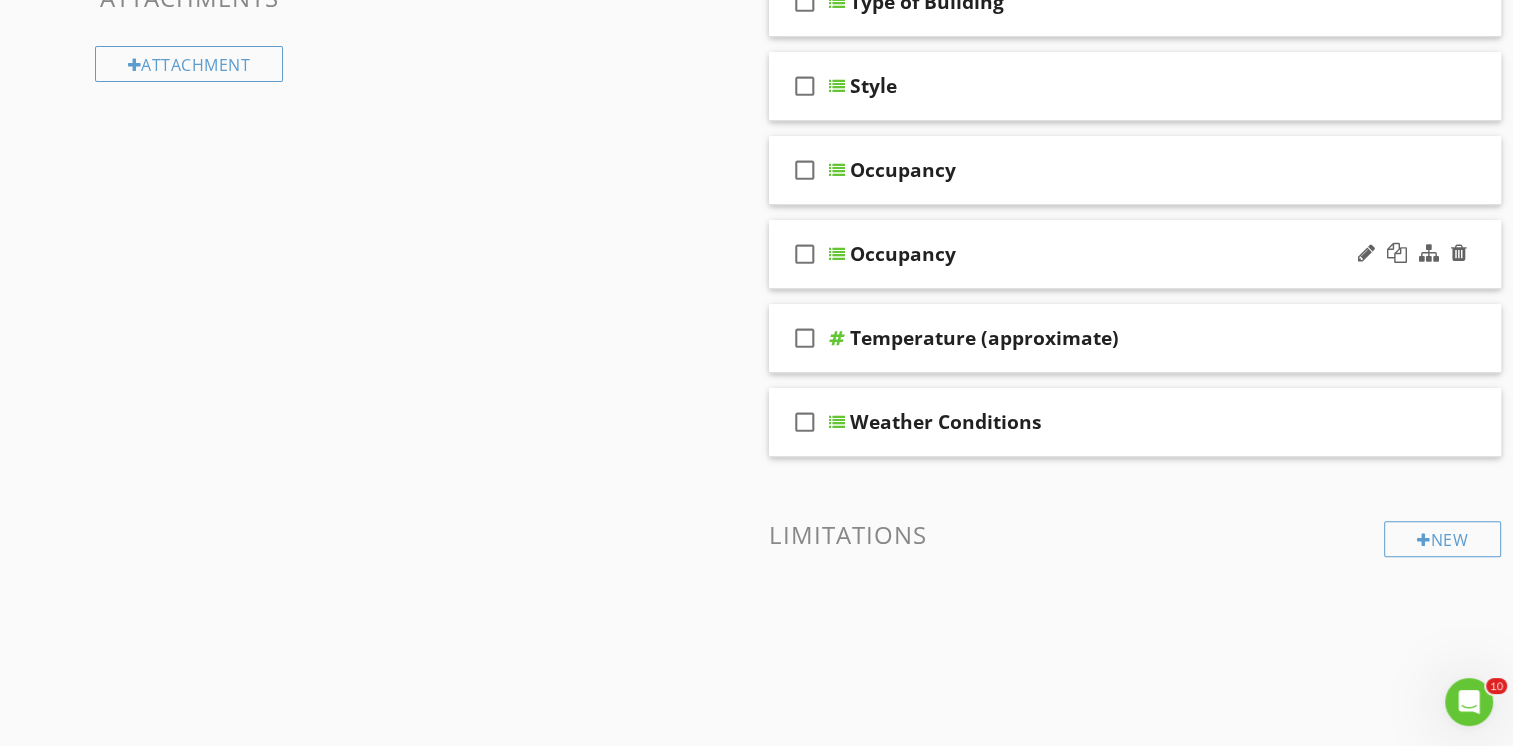 click on "check_box_outline_blank
Occupancy" at bounding box center [1135, 254] 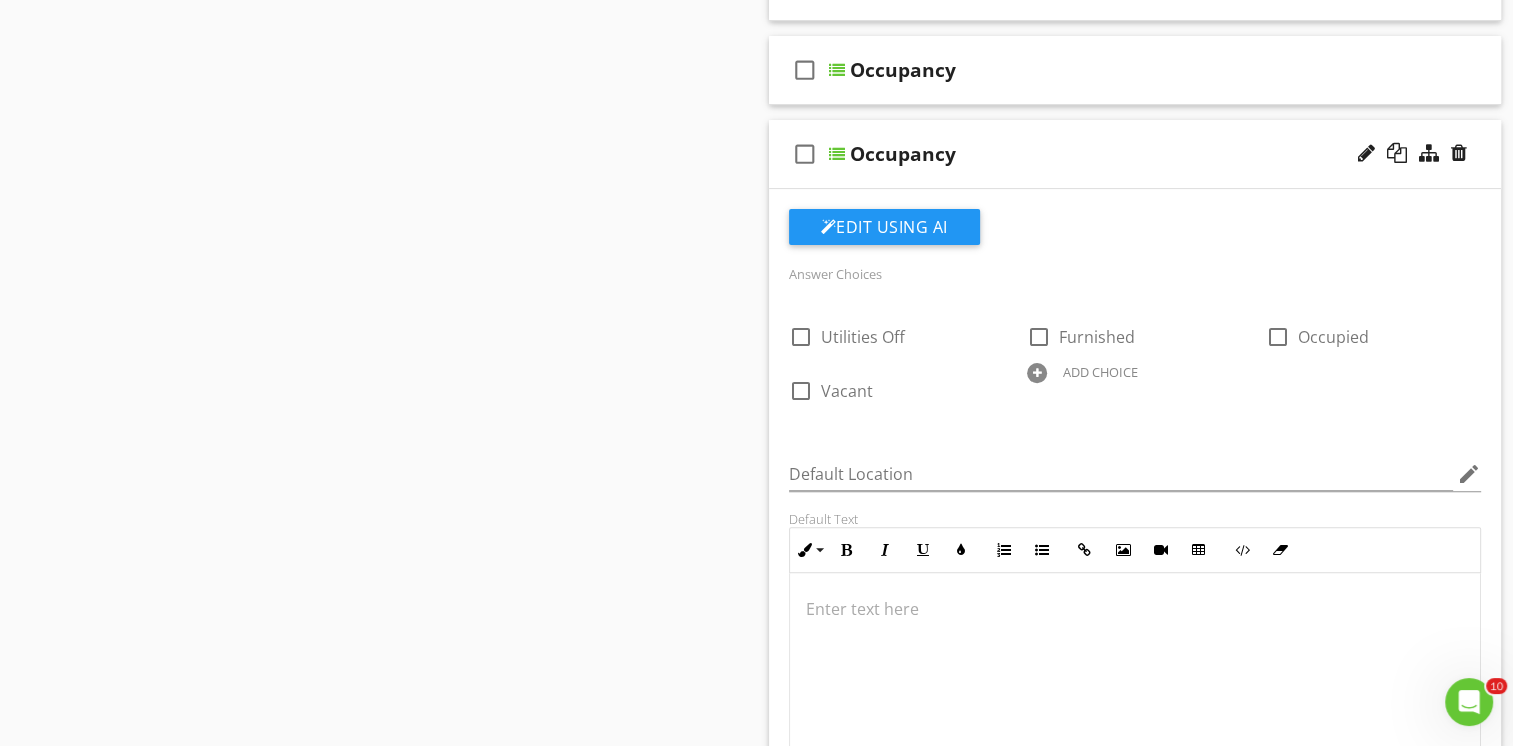 click on "Occupancy" at bounding box center (1109, 154) 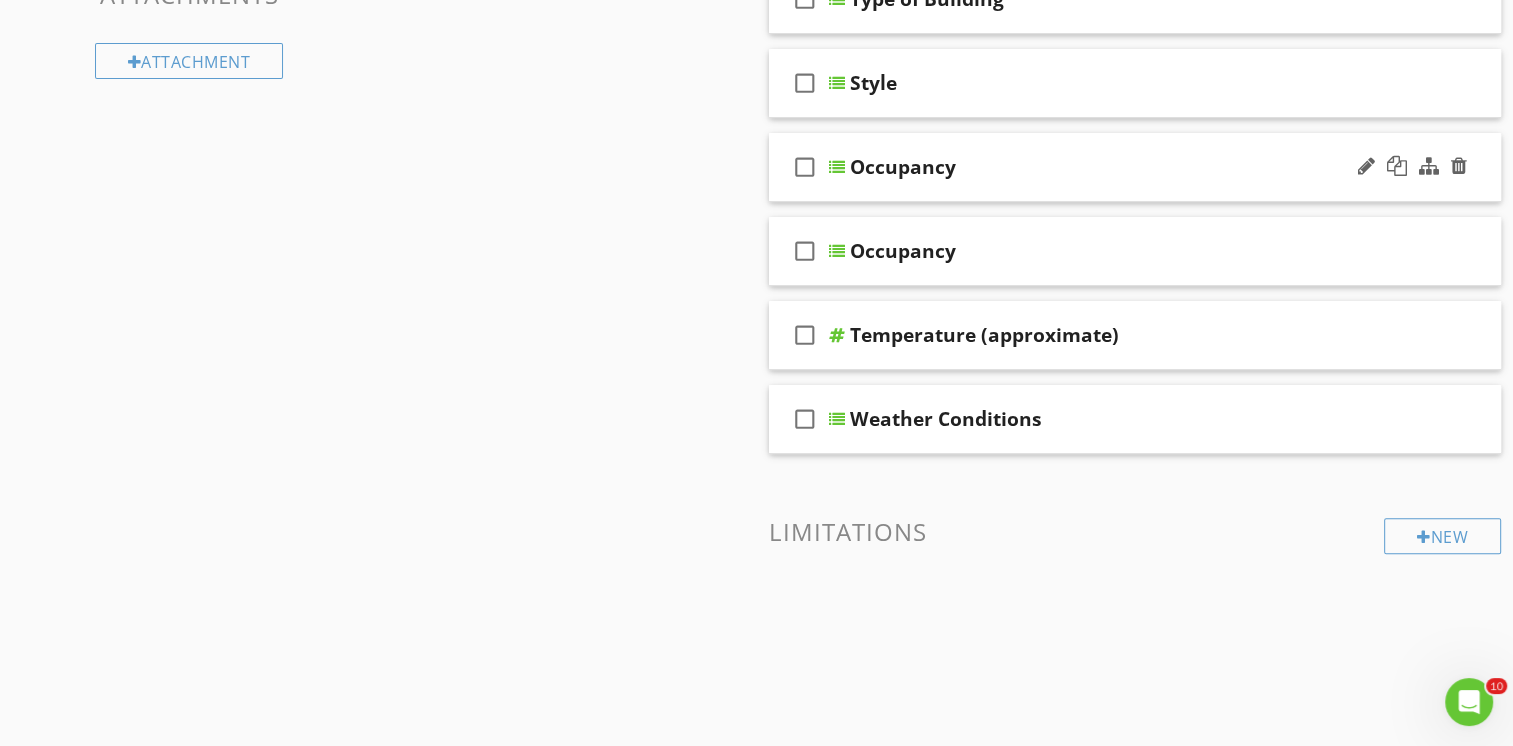 scroll, scrollTop: 476, scrollLeft: 0, axis: vertical 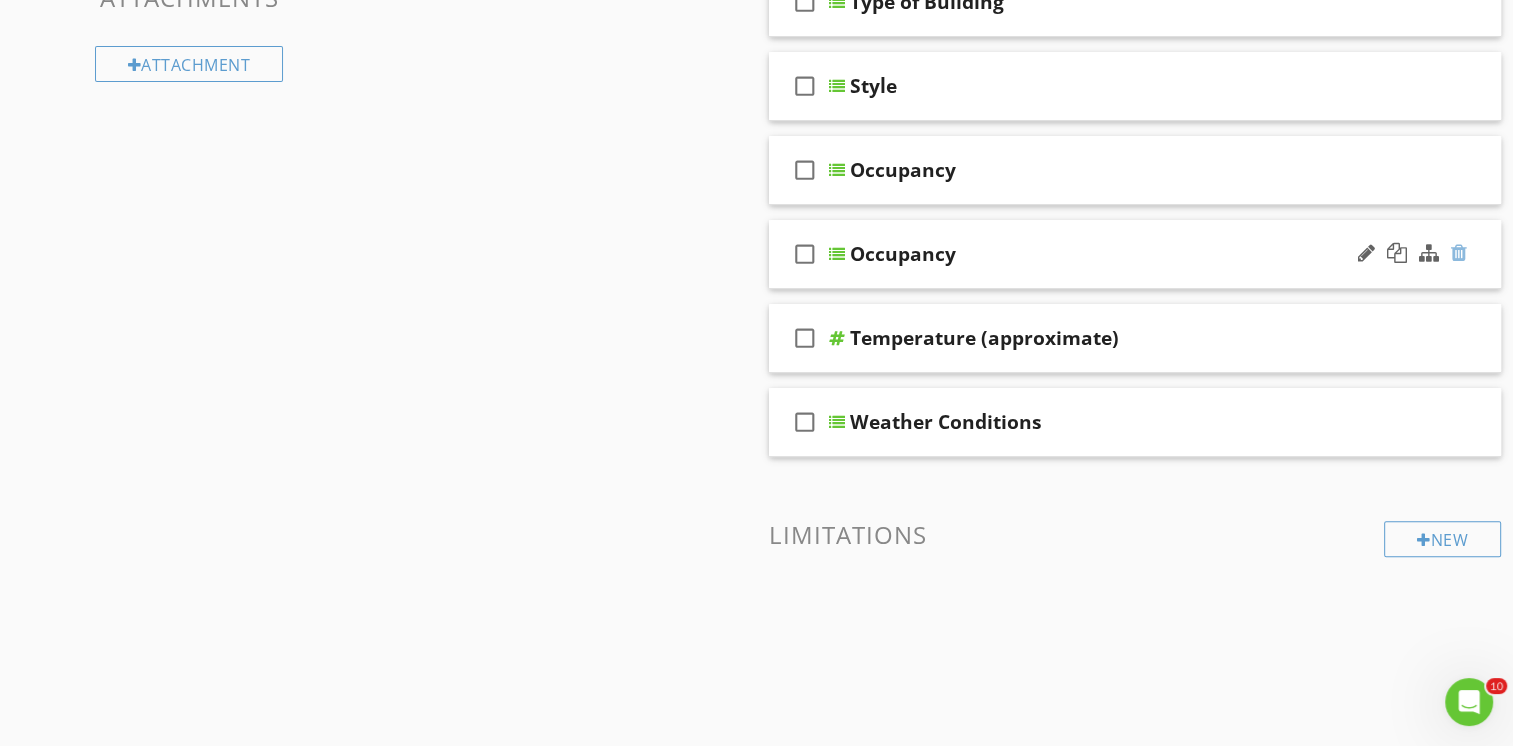click at bounding box center (1459, 253) 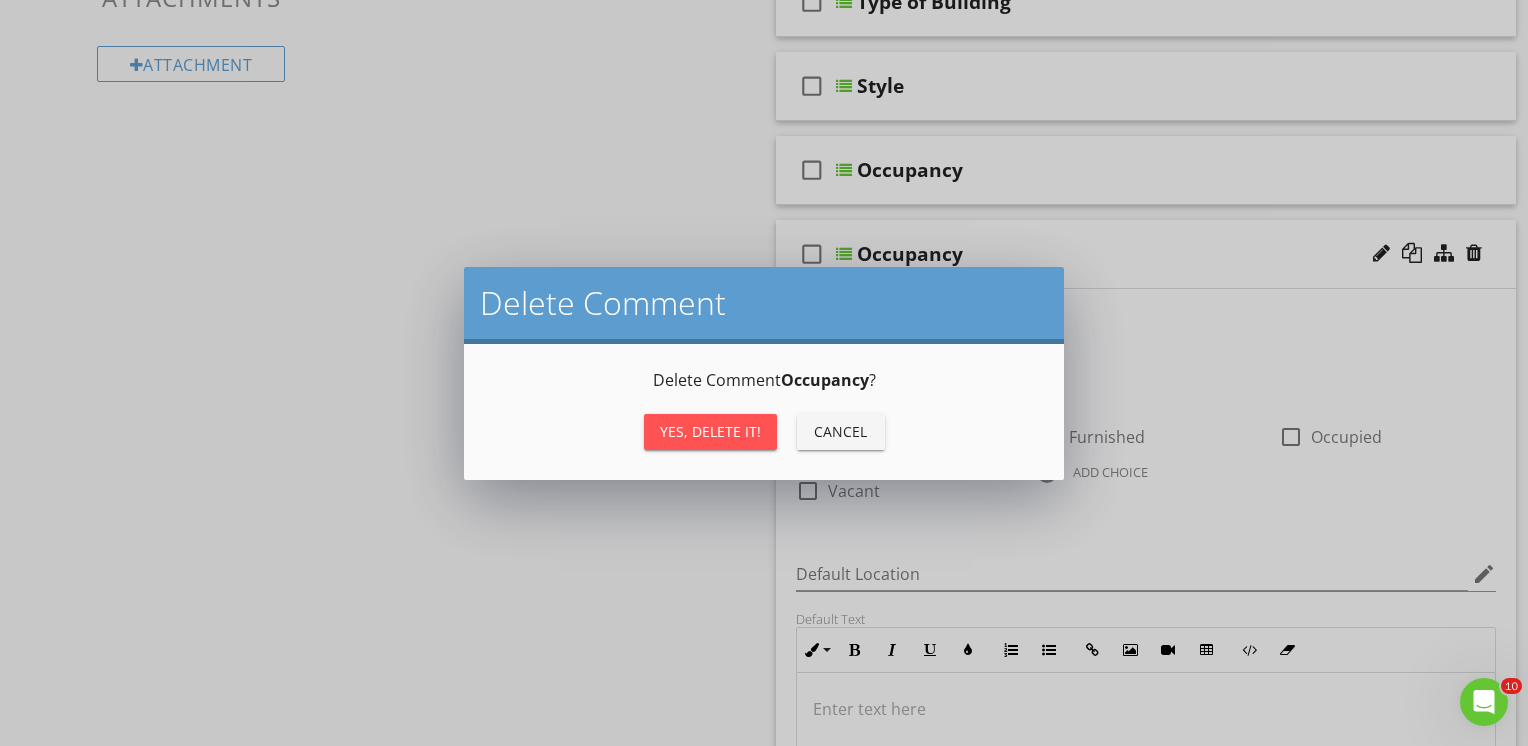 click on "Yes, Delete it!" at bounding box center [710, 431] 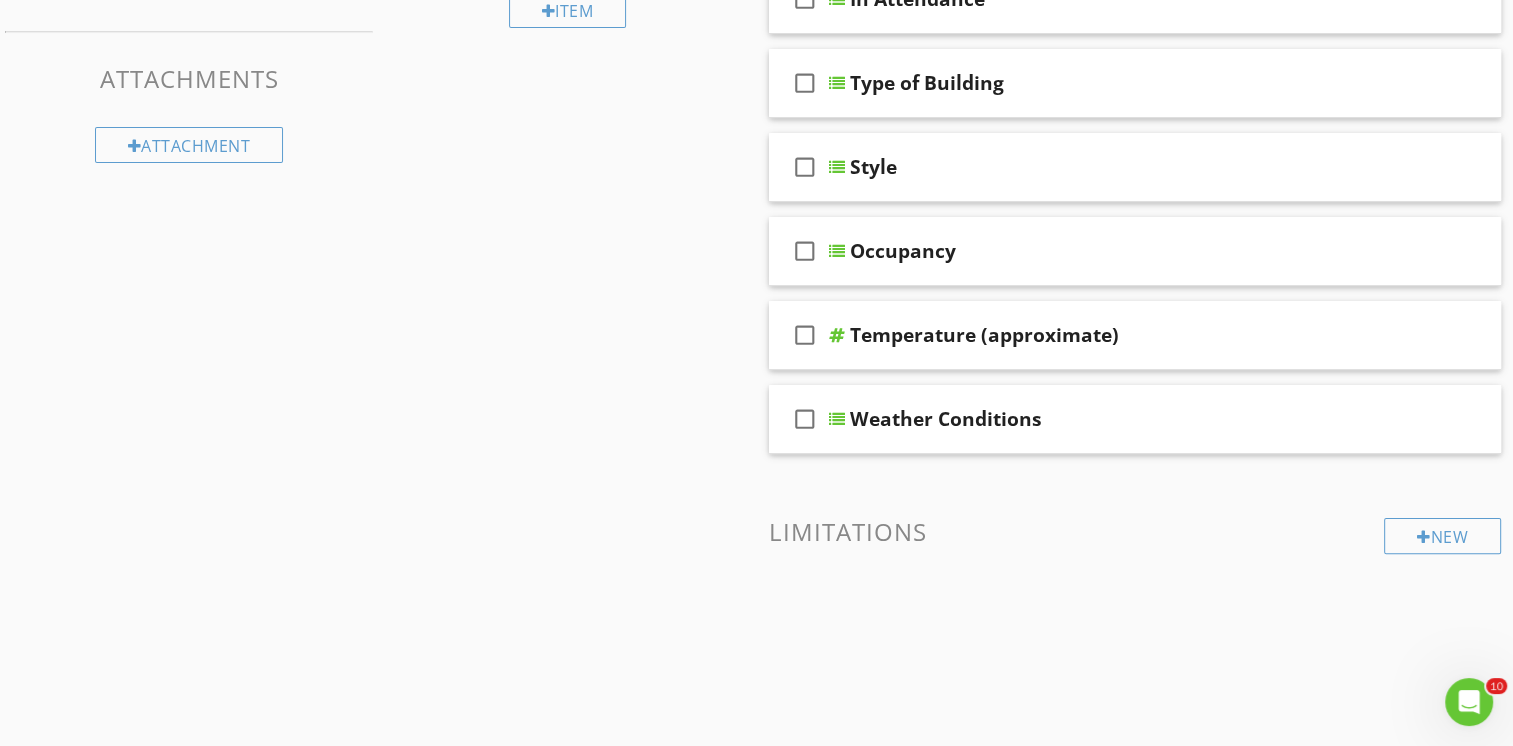 scroll, scrollTop: 392, scrollLeft: 0, axis: vertical 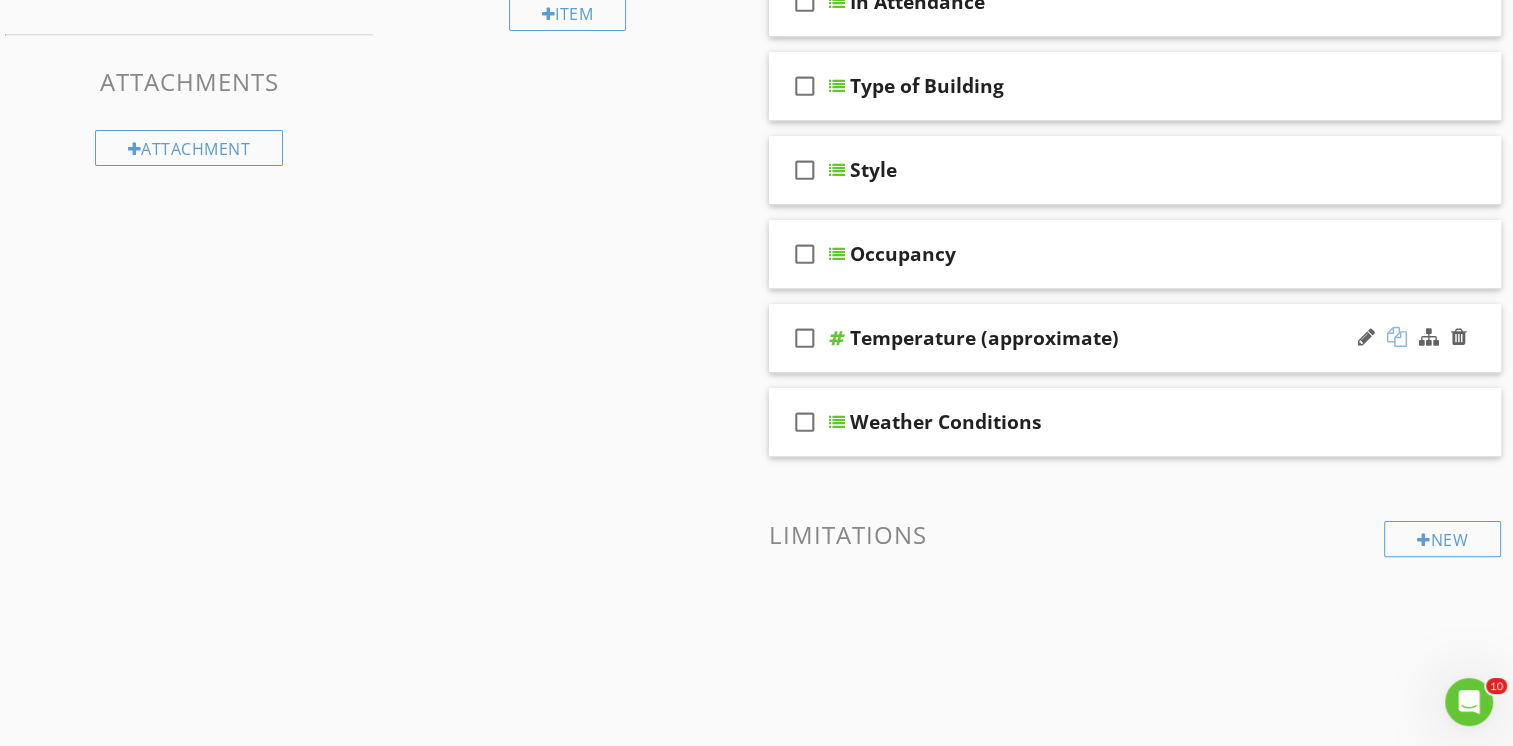 click at bounding box center [1397, 337] 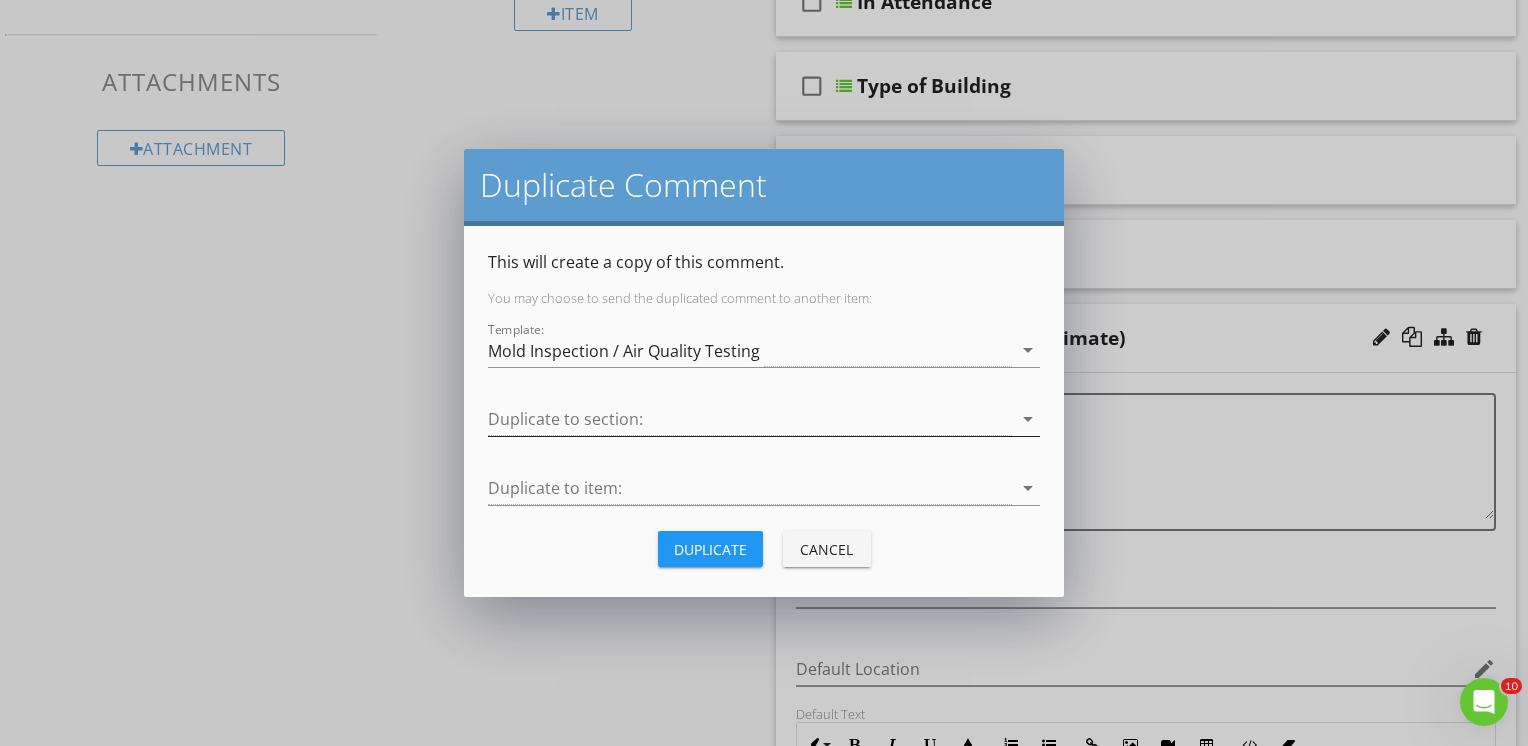 click on "arrow_drop_down" at bounding box center [1028, 419] 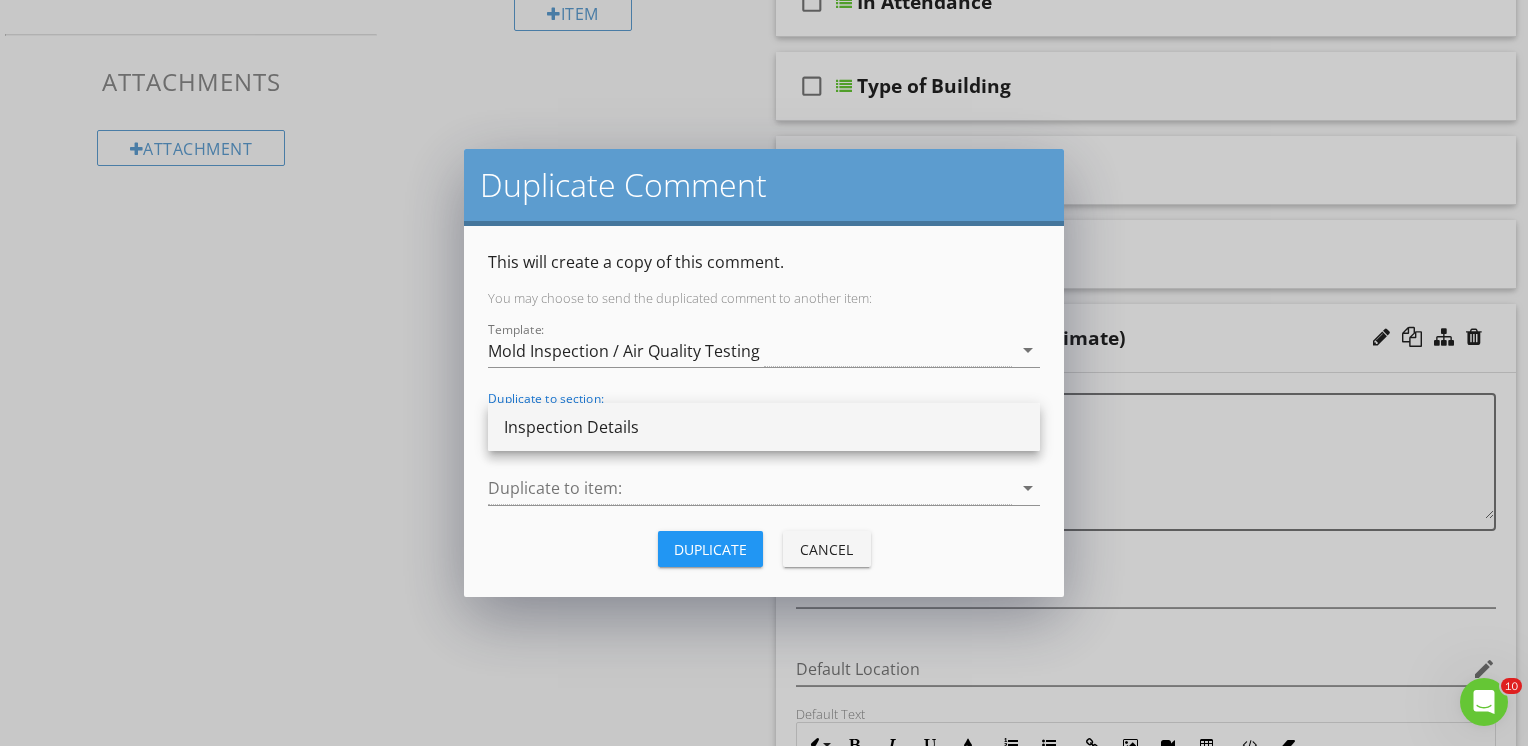 click on "Inspection Details" at bounding box center (764, 427) 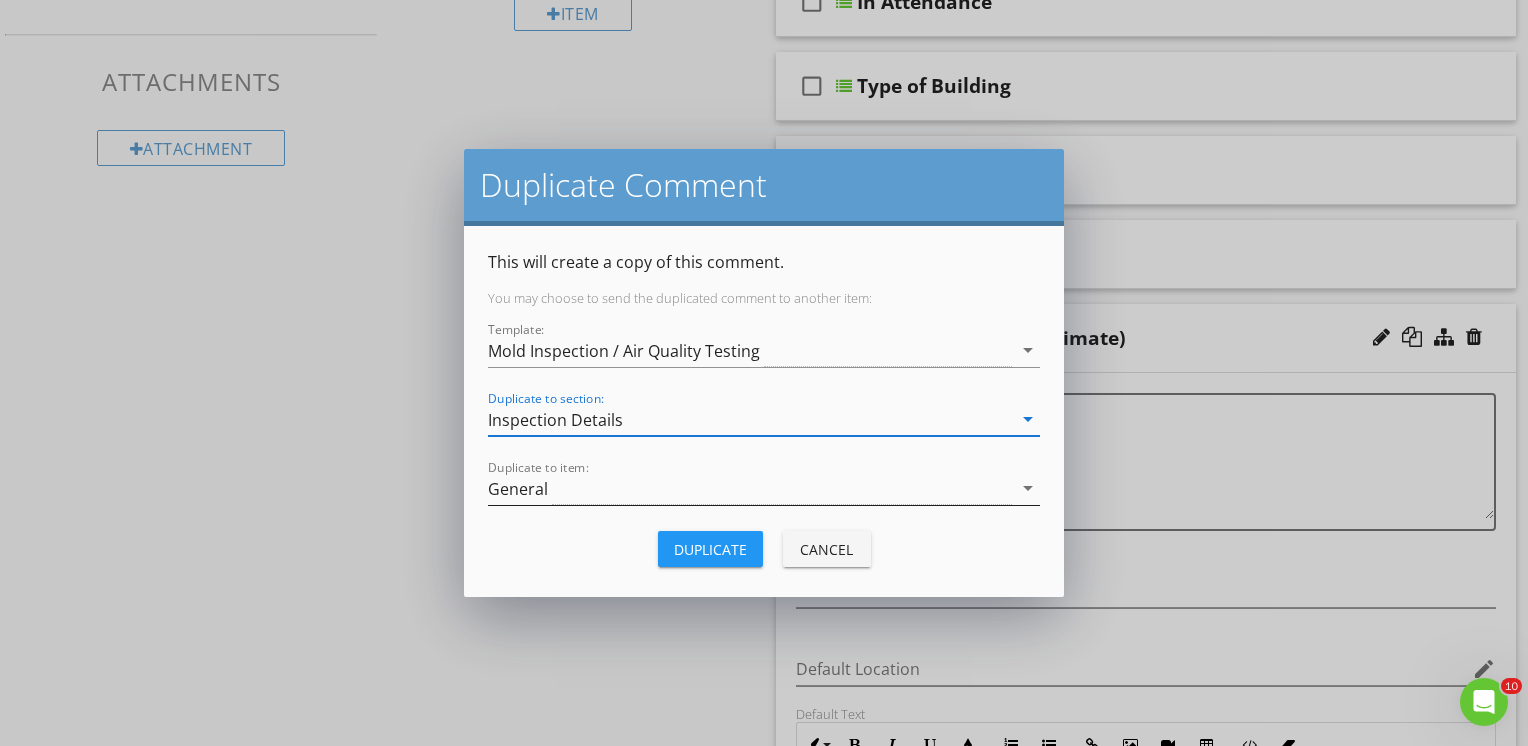 click on "arrow_drop_down" at bounding box center (1028, 488) 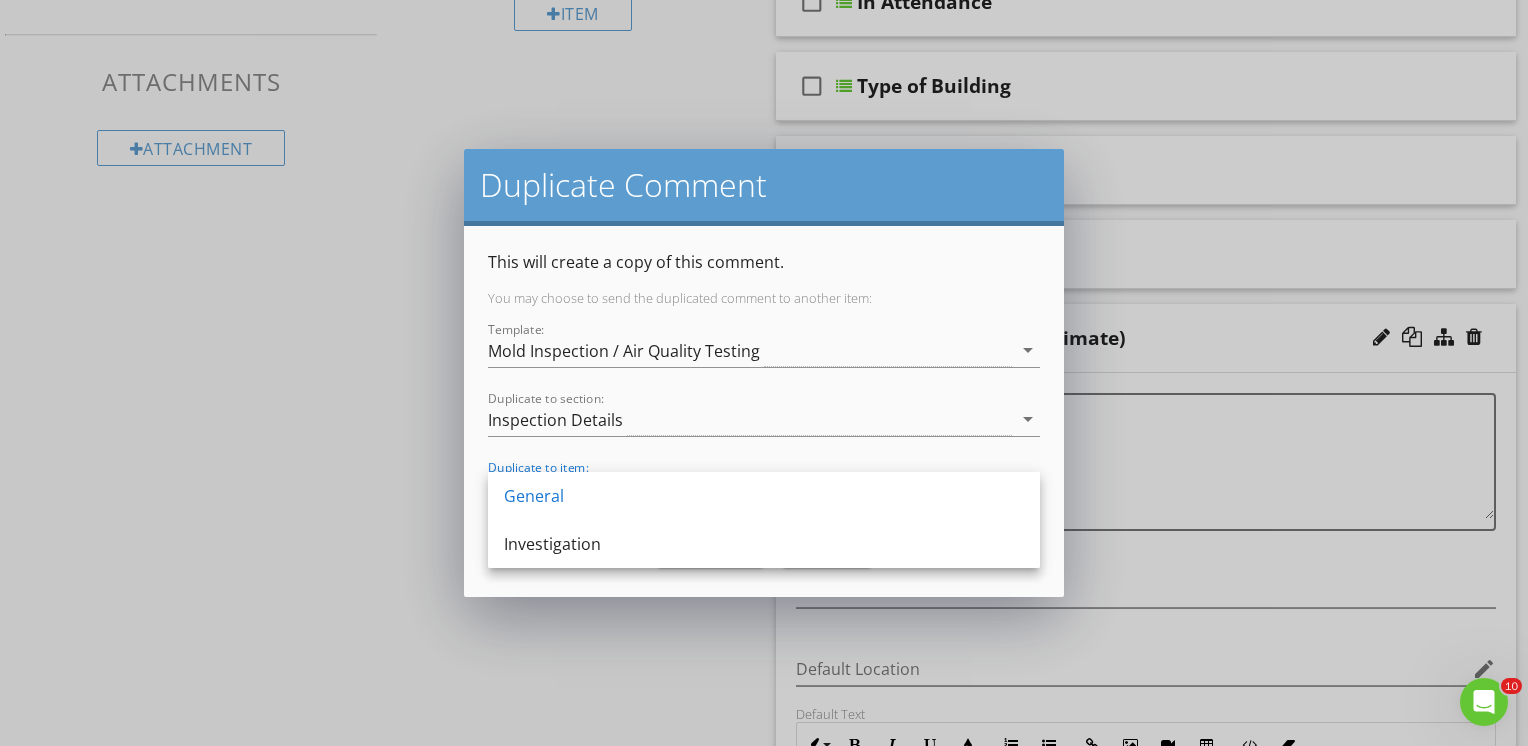 click on "General" at bounding box center [764, 496] 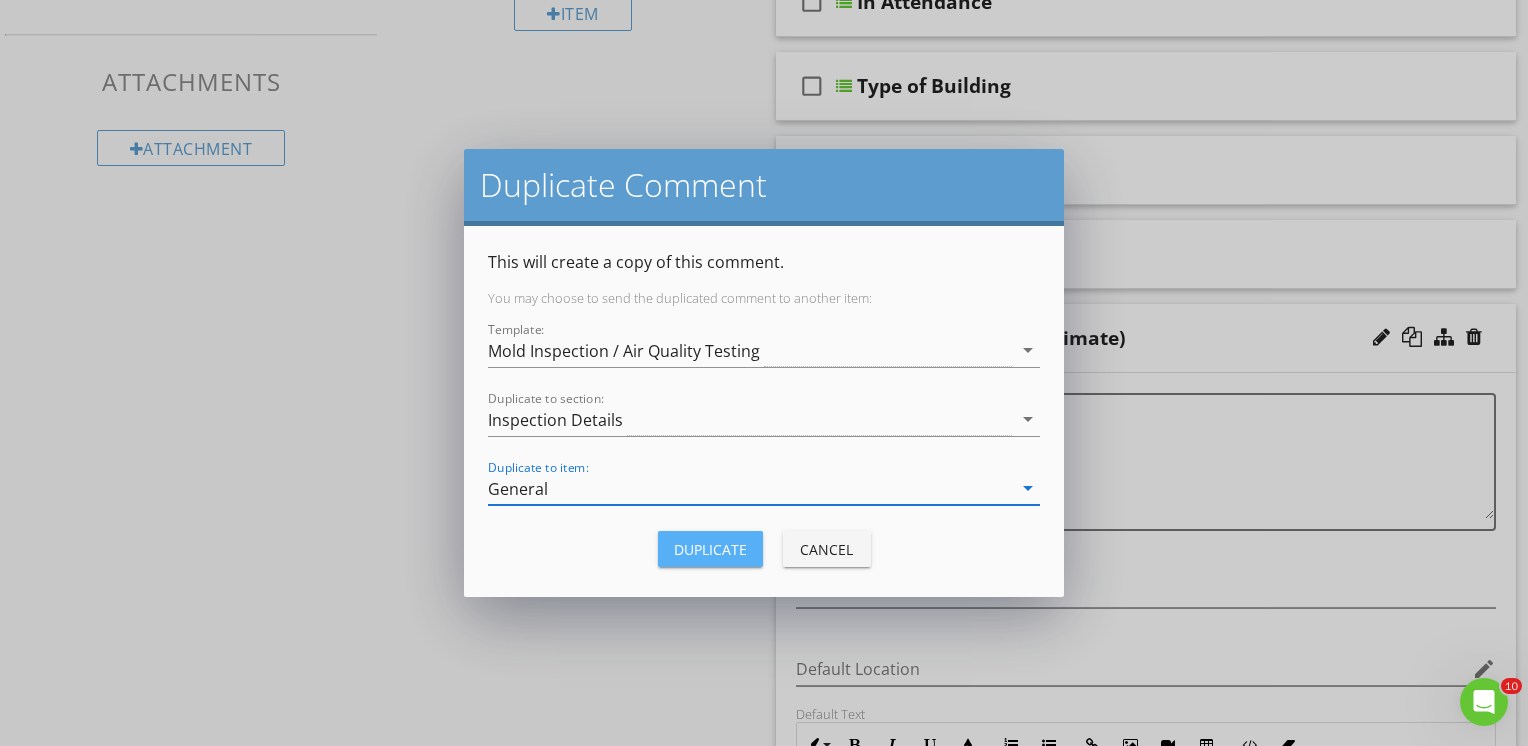 click on "Duplicate" at bounding box center [710, 549] 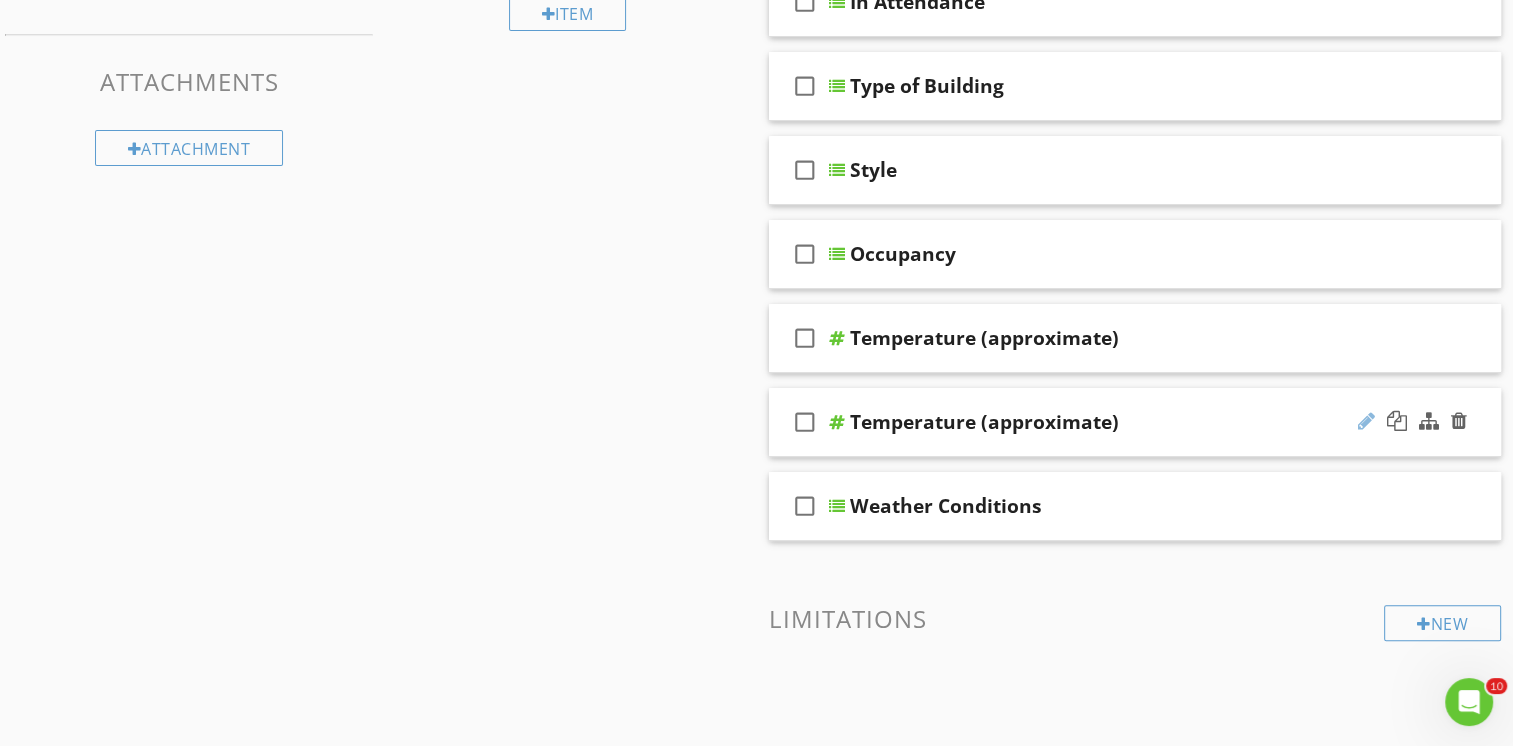 click at bounding box center [1366, 421] 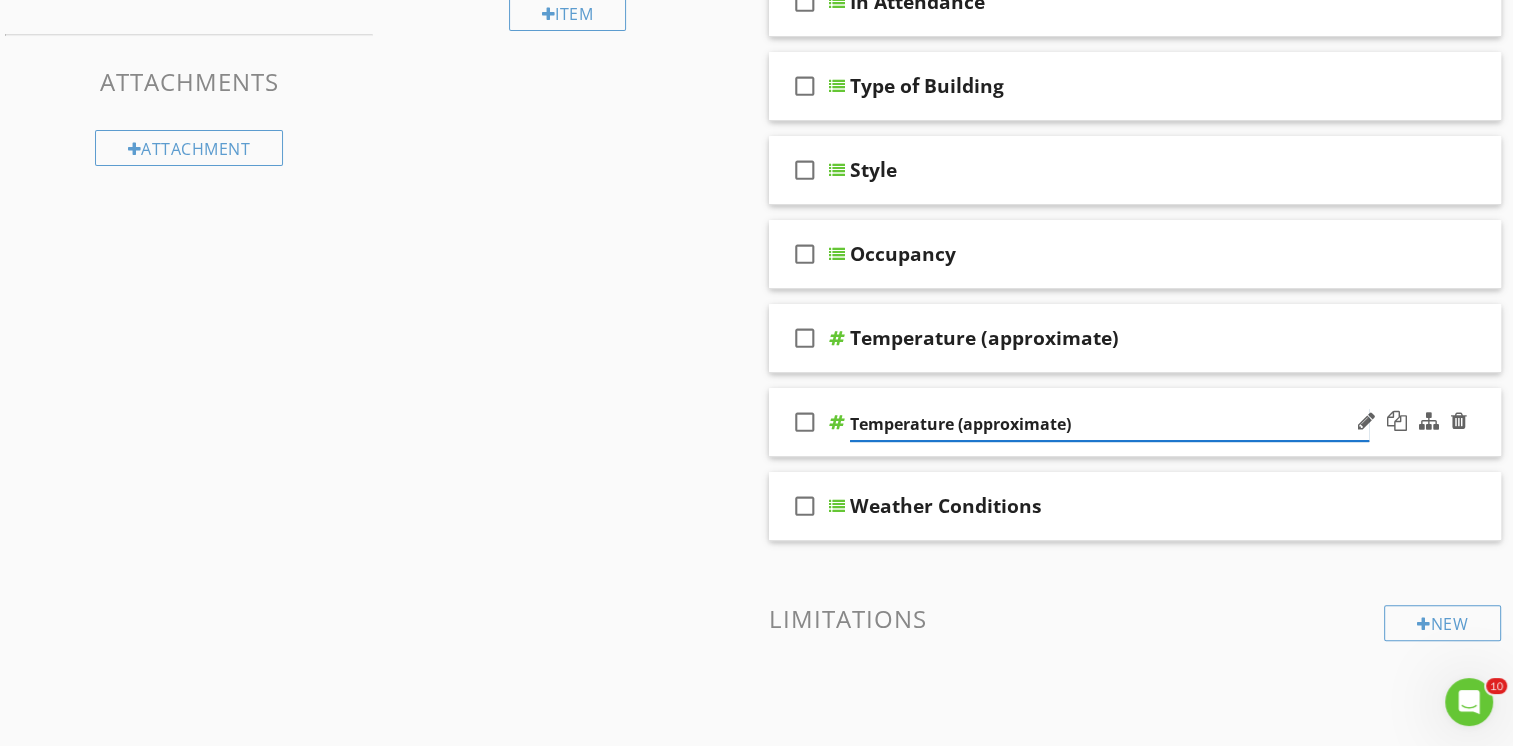 click on "Temperature (approximate)" at bounding box center (1109, 424) 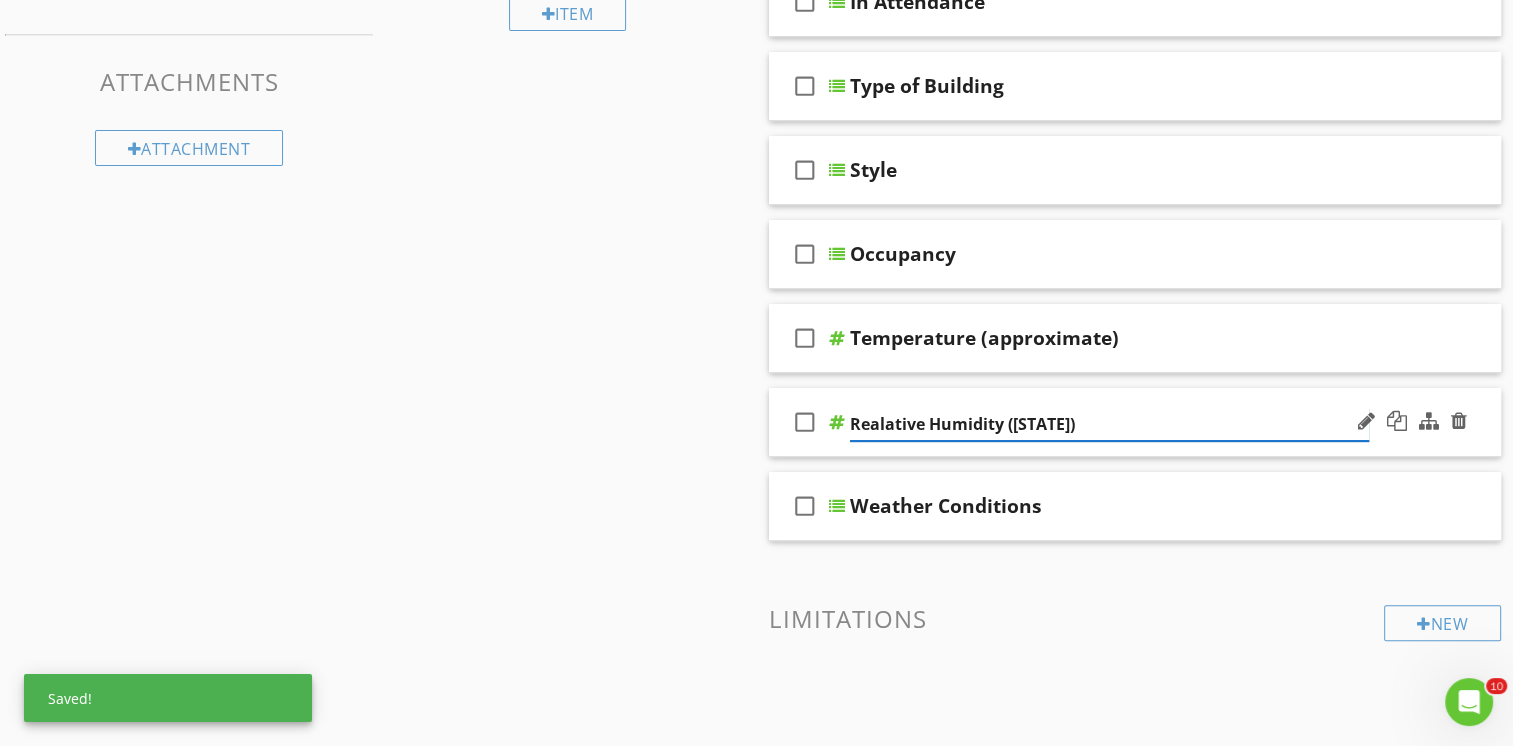 click on "Realative Humidity (approximate)" at bounding box center (1109, 424) 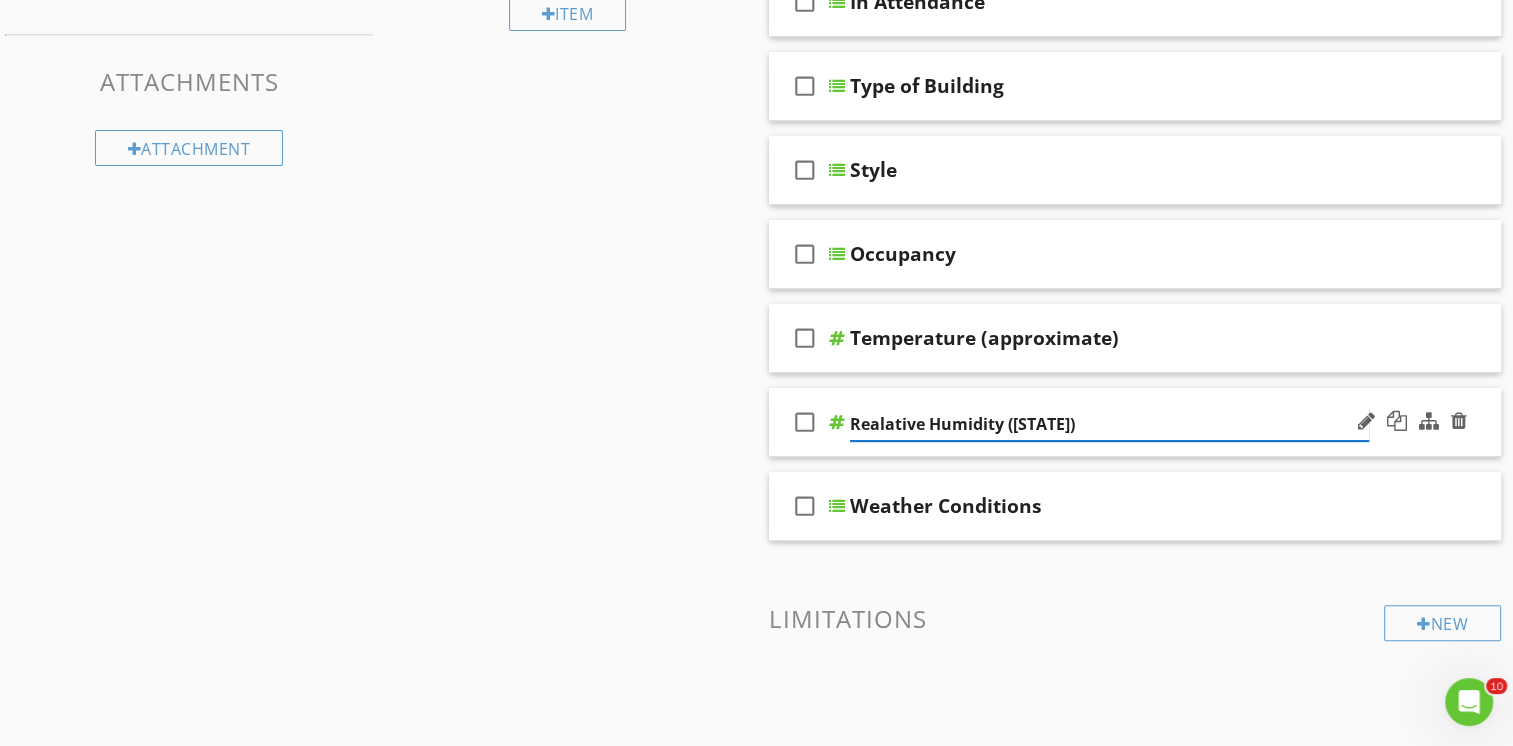 type on "Relative Humidity (approximate)" 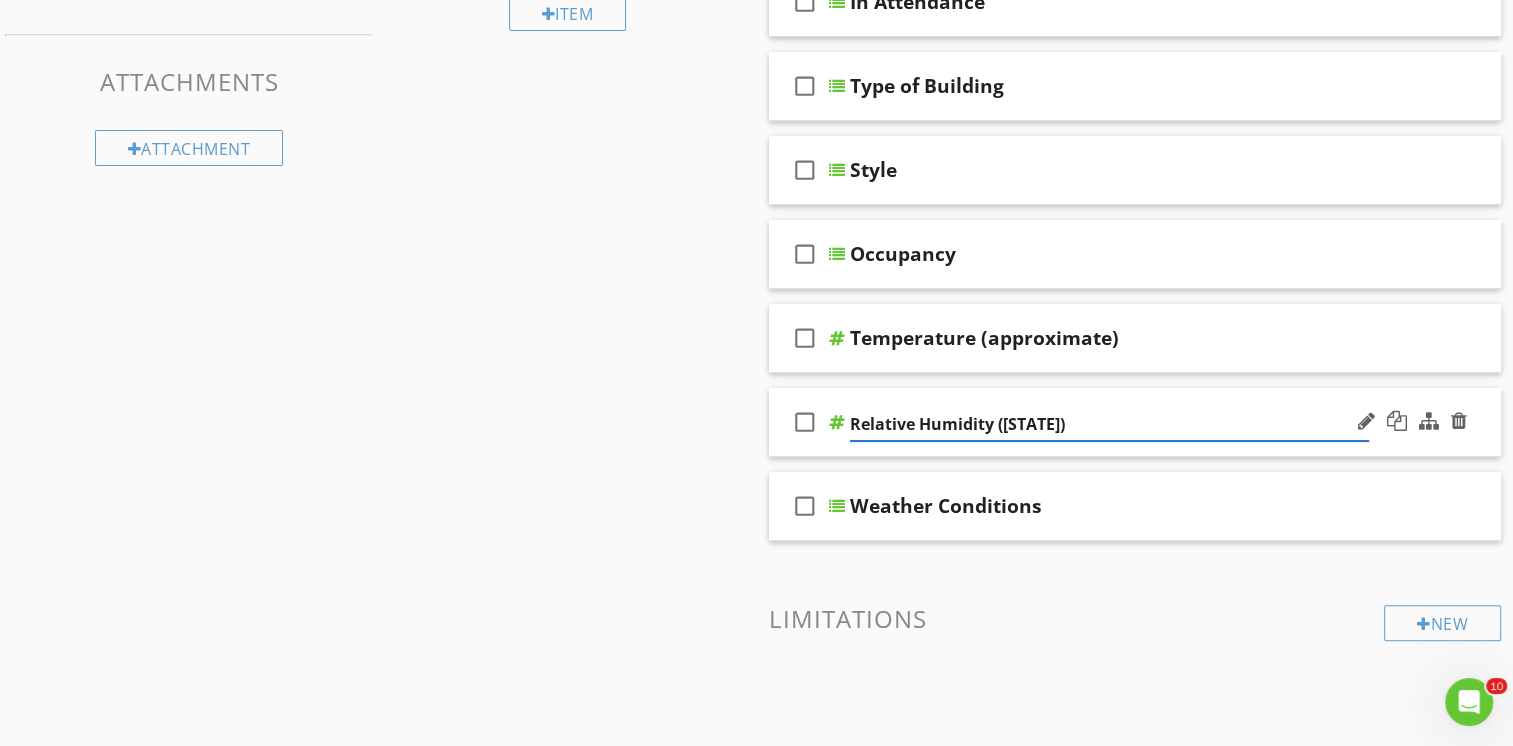 click on "check_box_outline_blank         Relative Humidity (approximate)" at bounding box center (1135, 422) 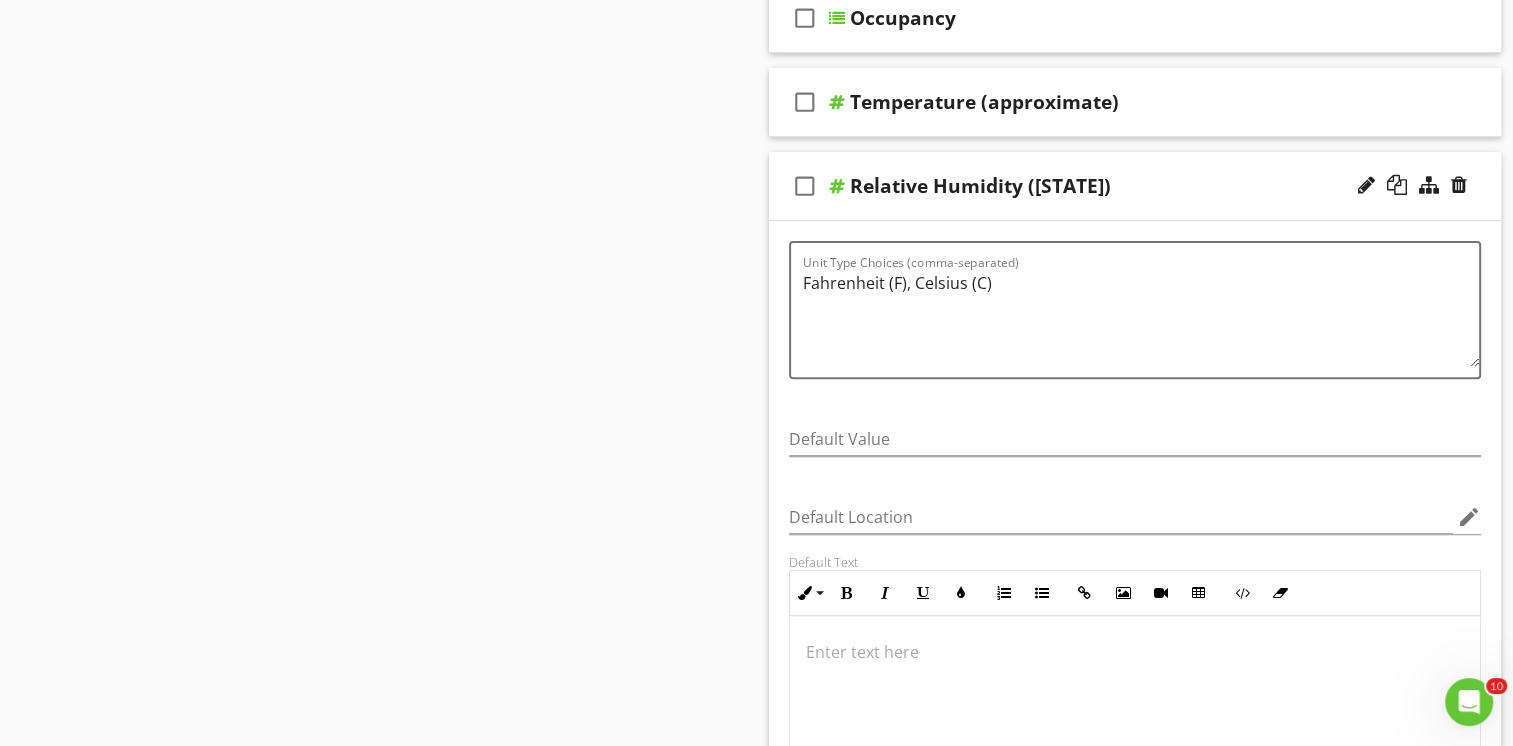 scroll, scrollTop: 592, scrollLeft: 0, axis: vertical 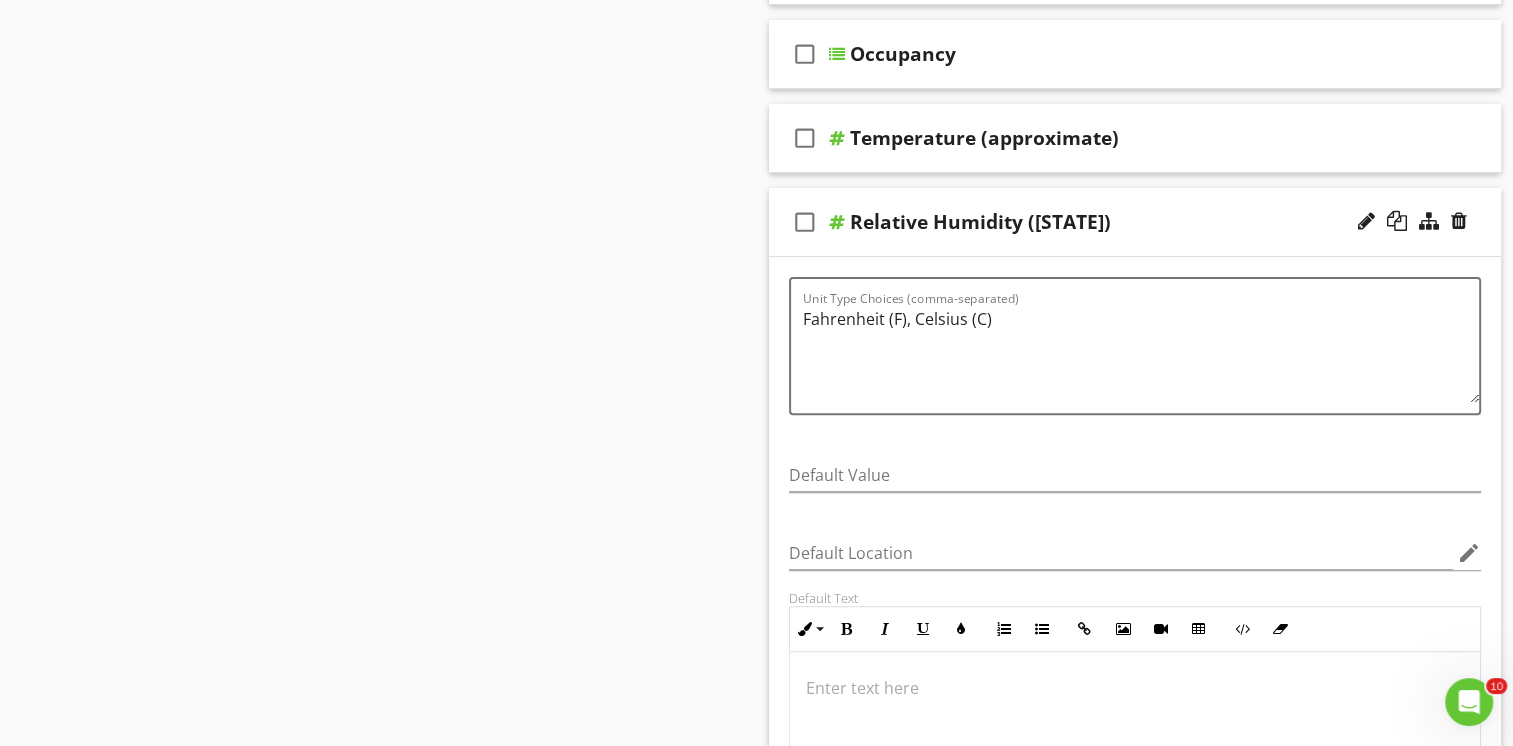 click on "check_box_outline_blank
Relative Humidity (approximate)" at bounding box center [1135, 222] 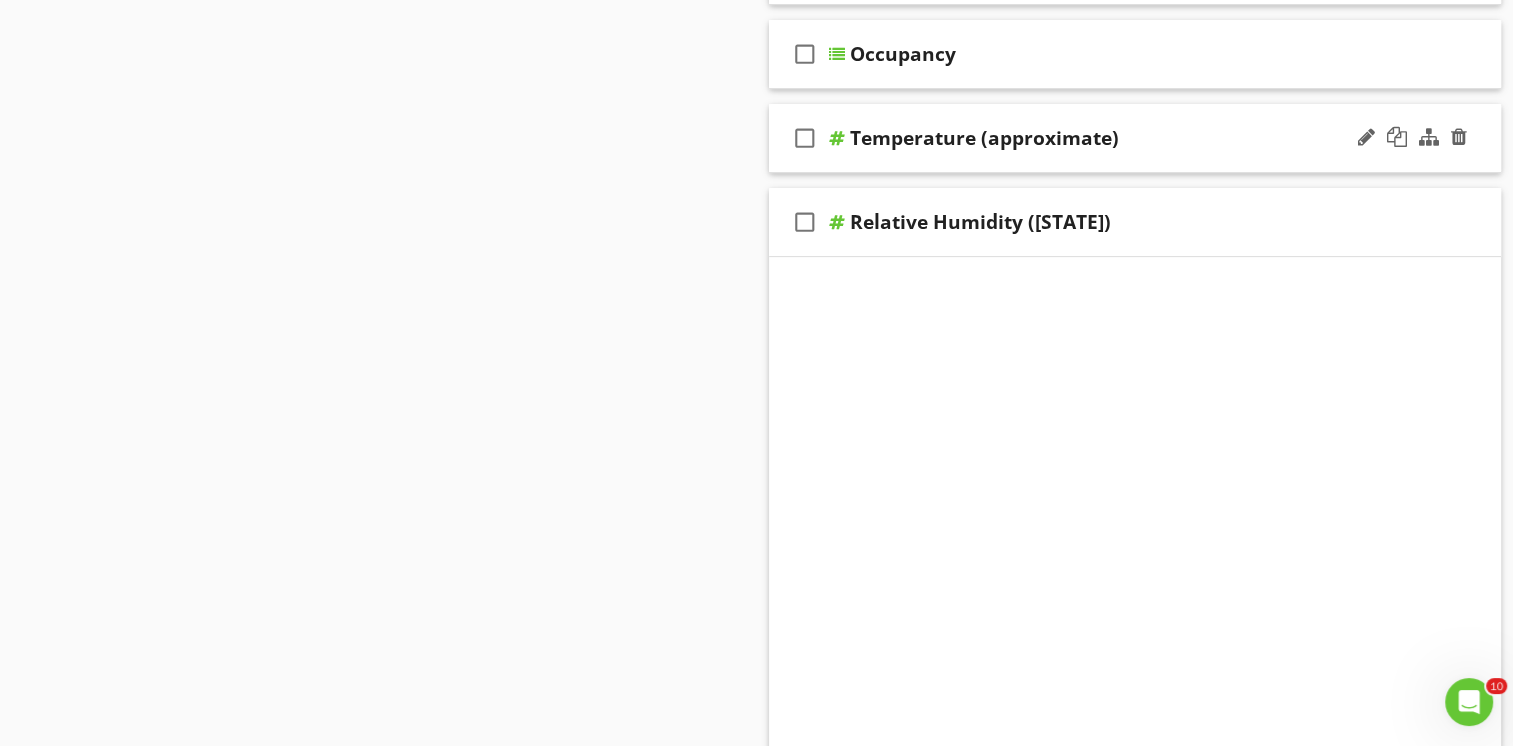 scroll, scrollTop: 476, scrollLeft: 0, axis: vertical 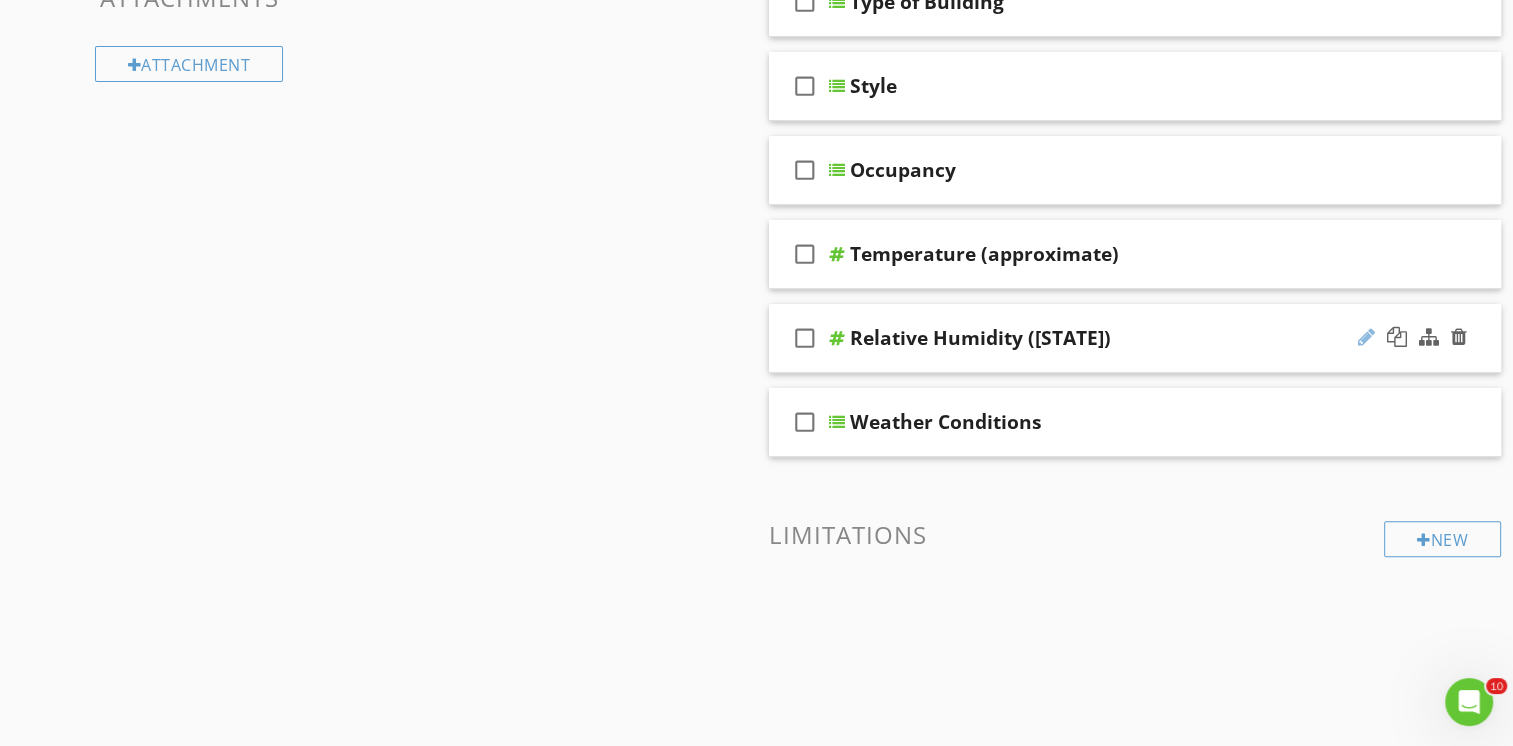 click at bounding box center [1366, 337] 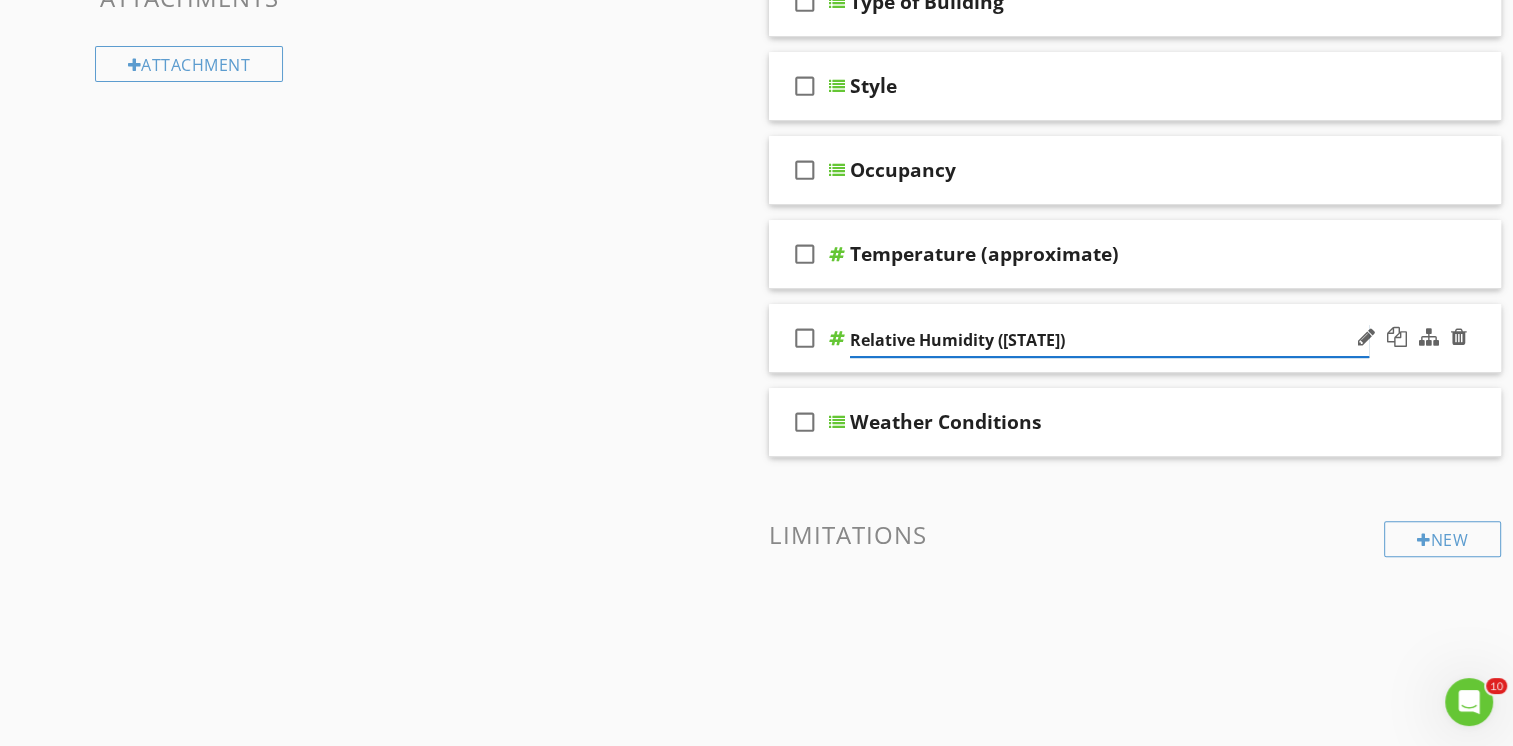 click on "Relative Humidity (approximate)" at bounding box center (1109, 340) 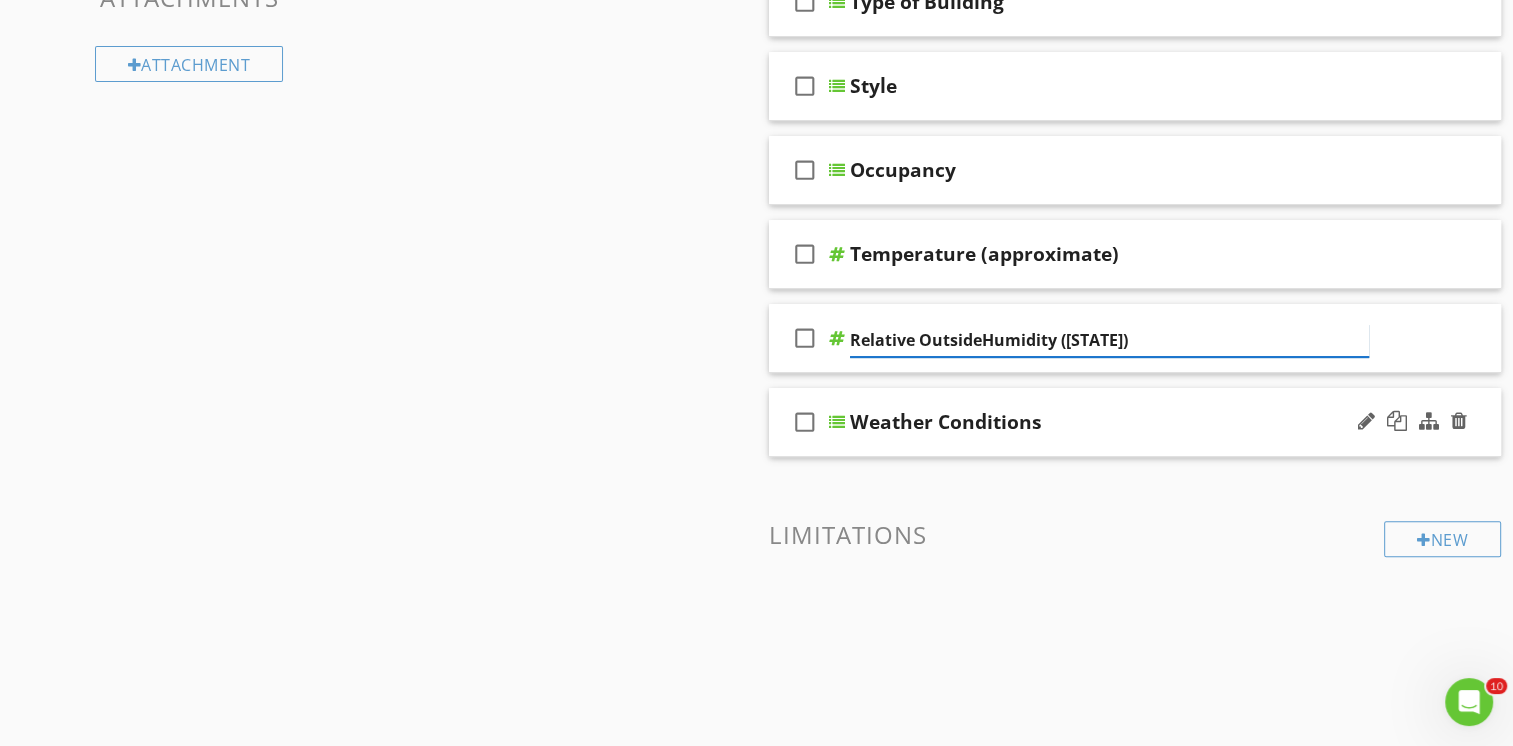 type on "Relative Outside Humidity (approximate)" 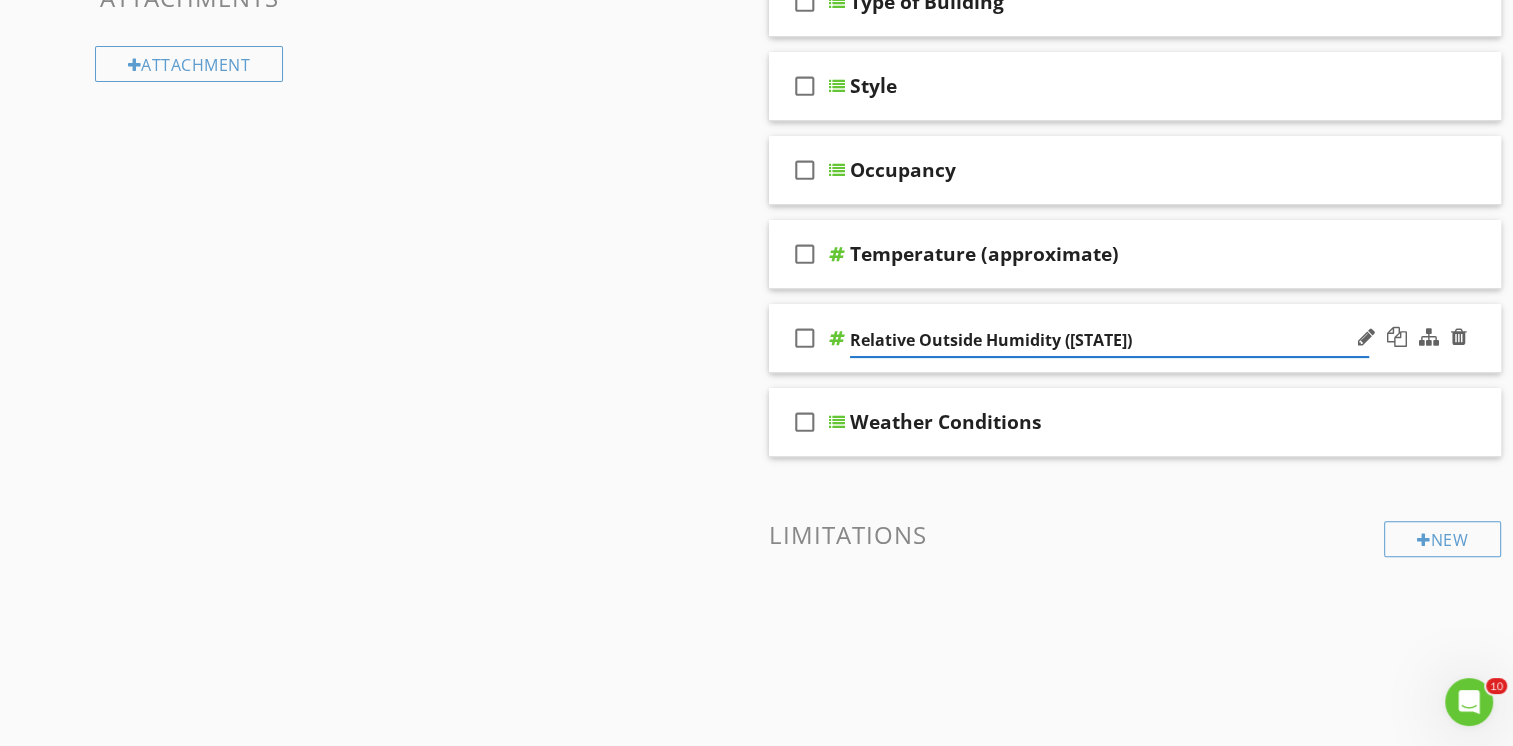 click on "check_box_outline_blank         Relative Outside Humidity (approximate)" at bounding box center [1135, 338] 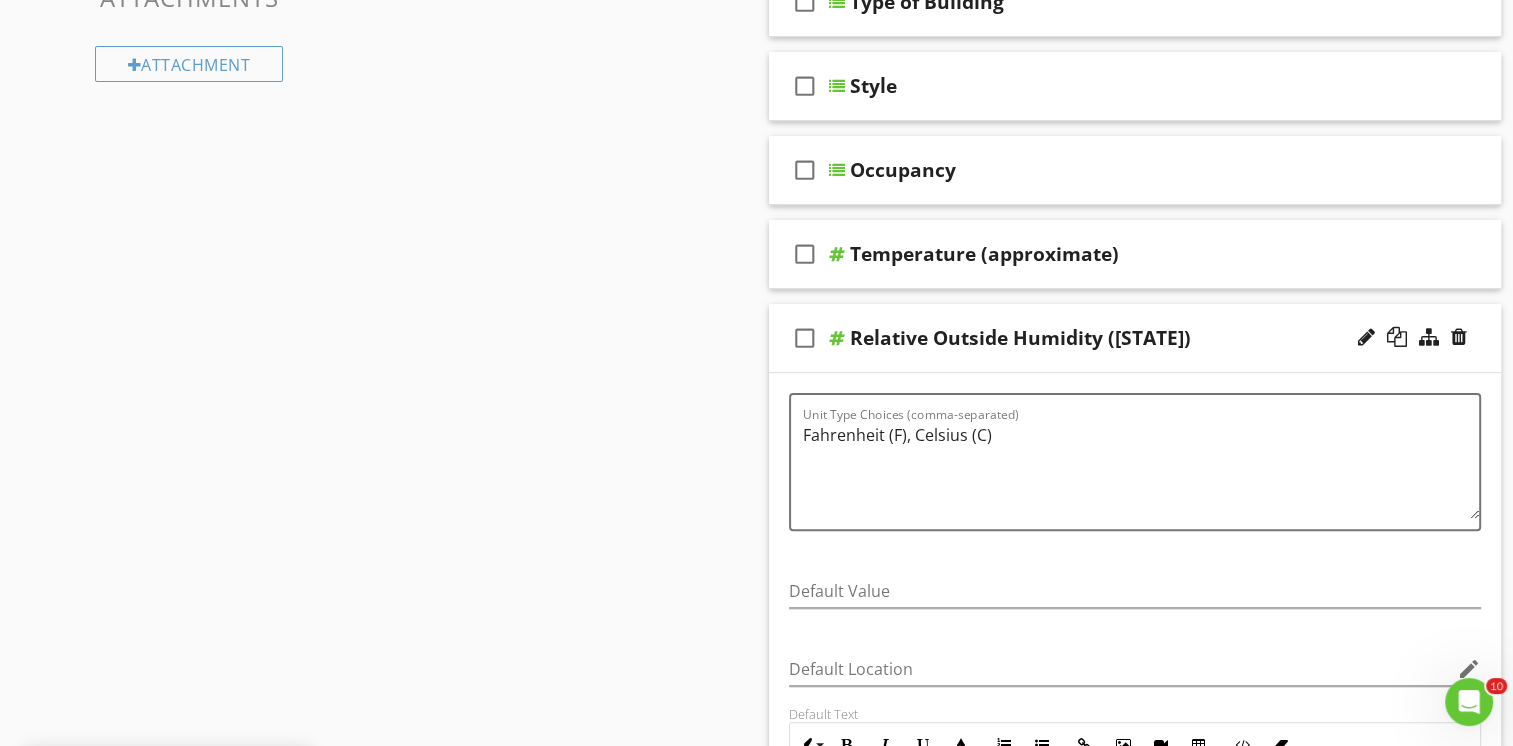 click on "check_box_outline_blank
Relative Outside Humidity (approximate)" at bounding box center (1135, 338) 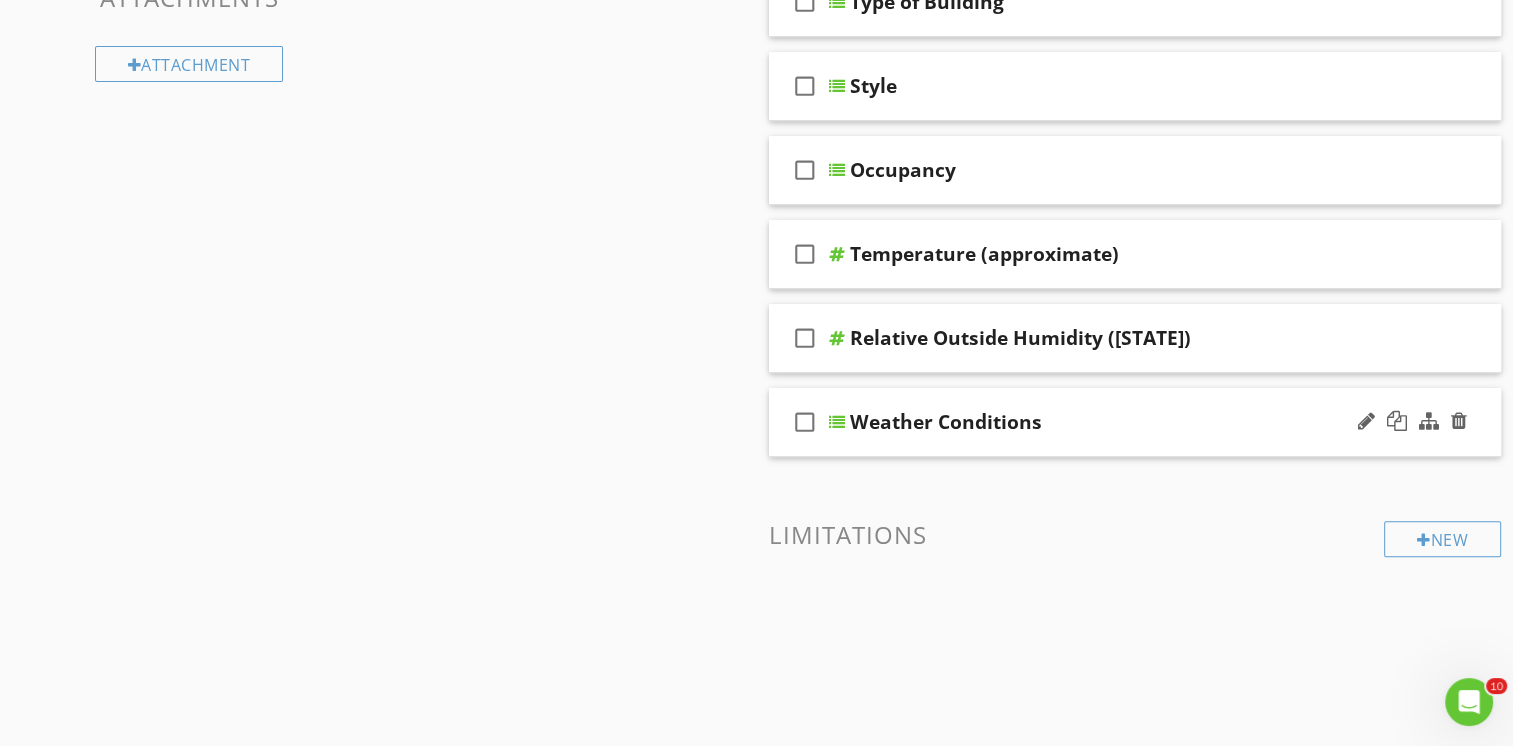 click on "check_box_outline_blank
Weather Conditions" at bounding box center (1135, 422) 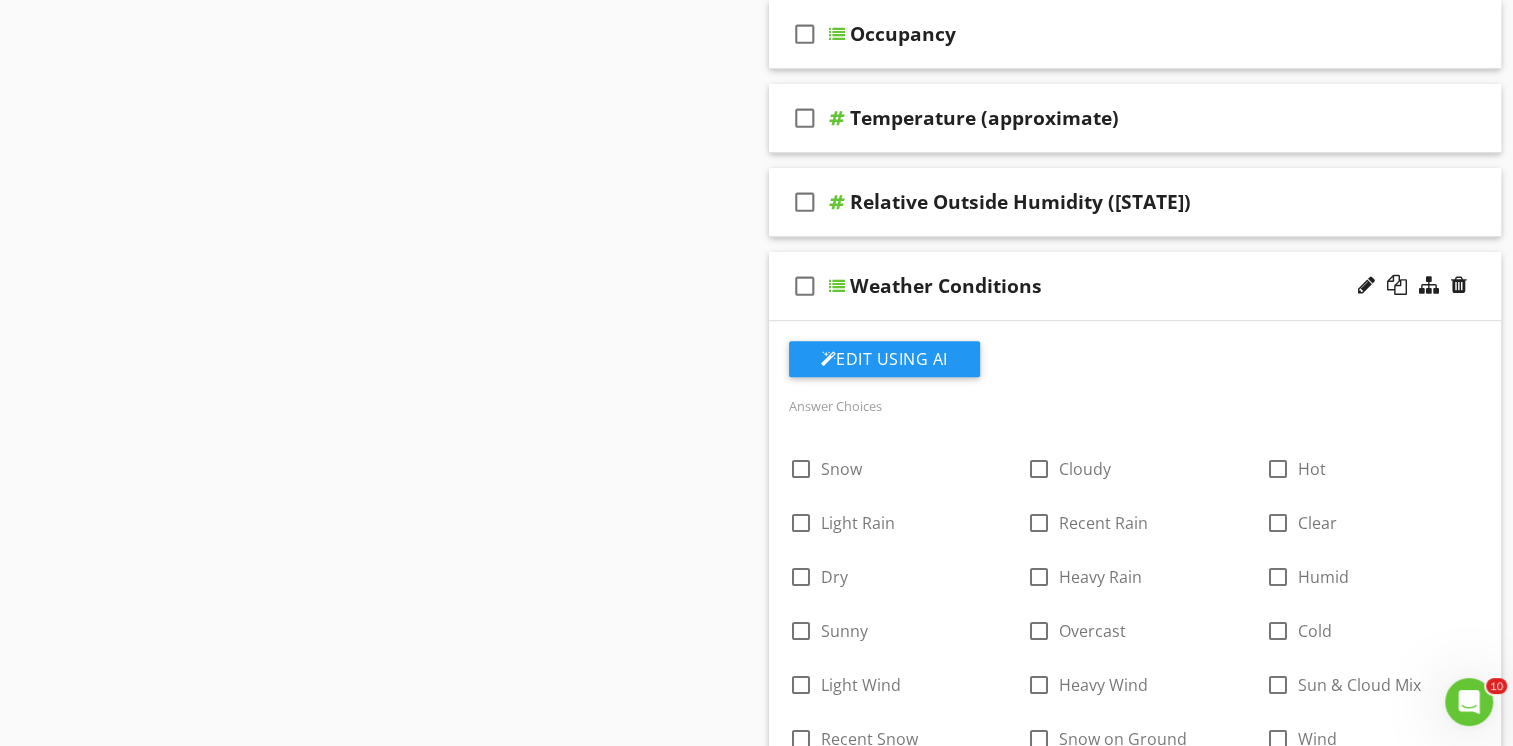 scroll, scrollTop: 576, scrollLeft: 0, axis: vertical 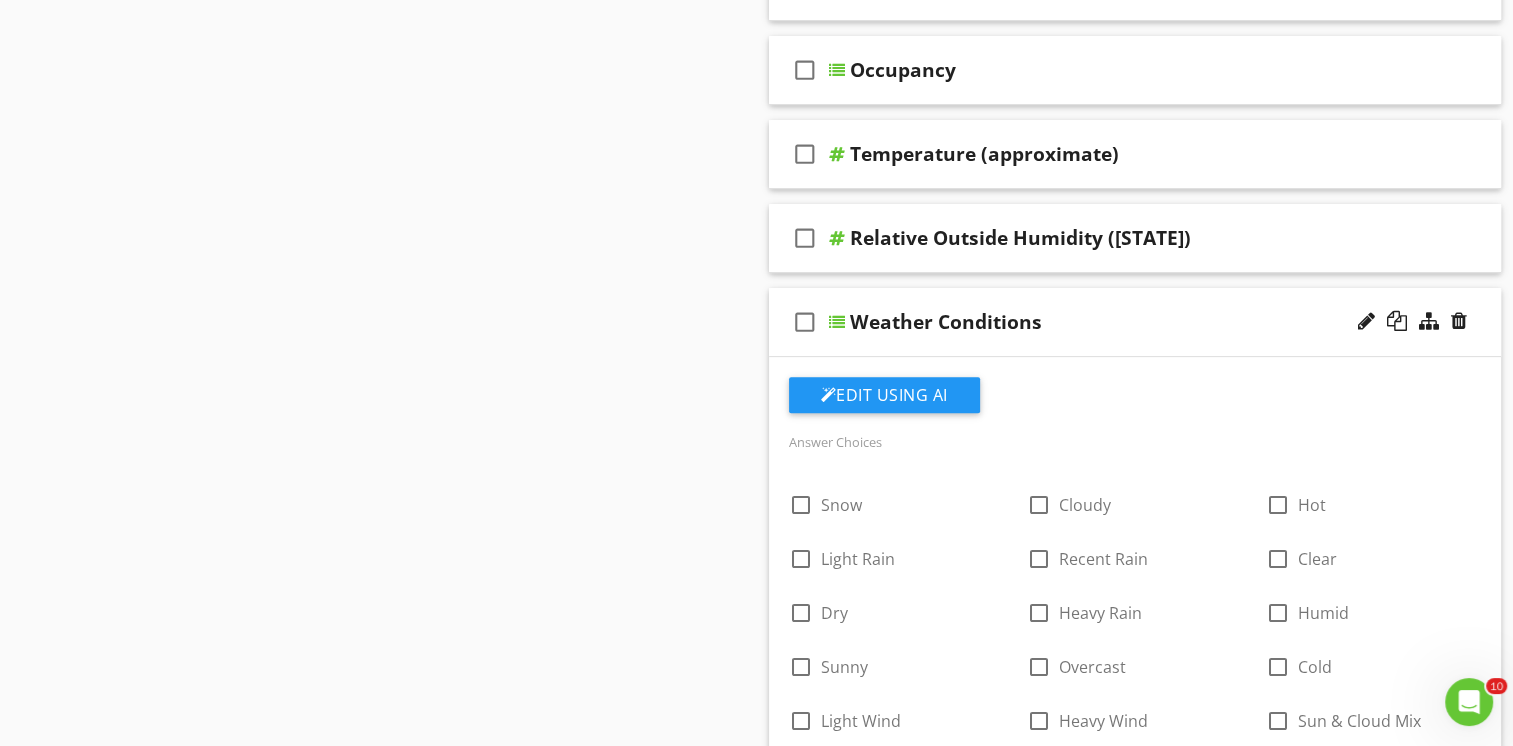 click on "check_box_outline_blank
Weather Conditions" at bounding box center (1135, 322) 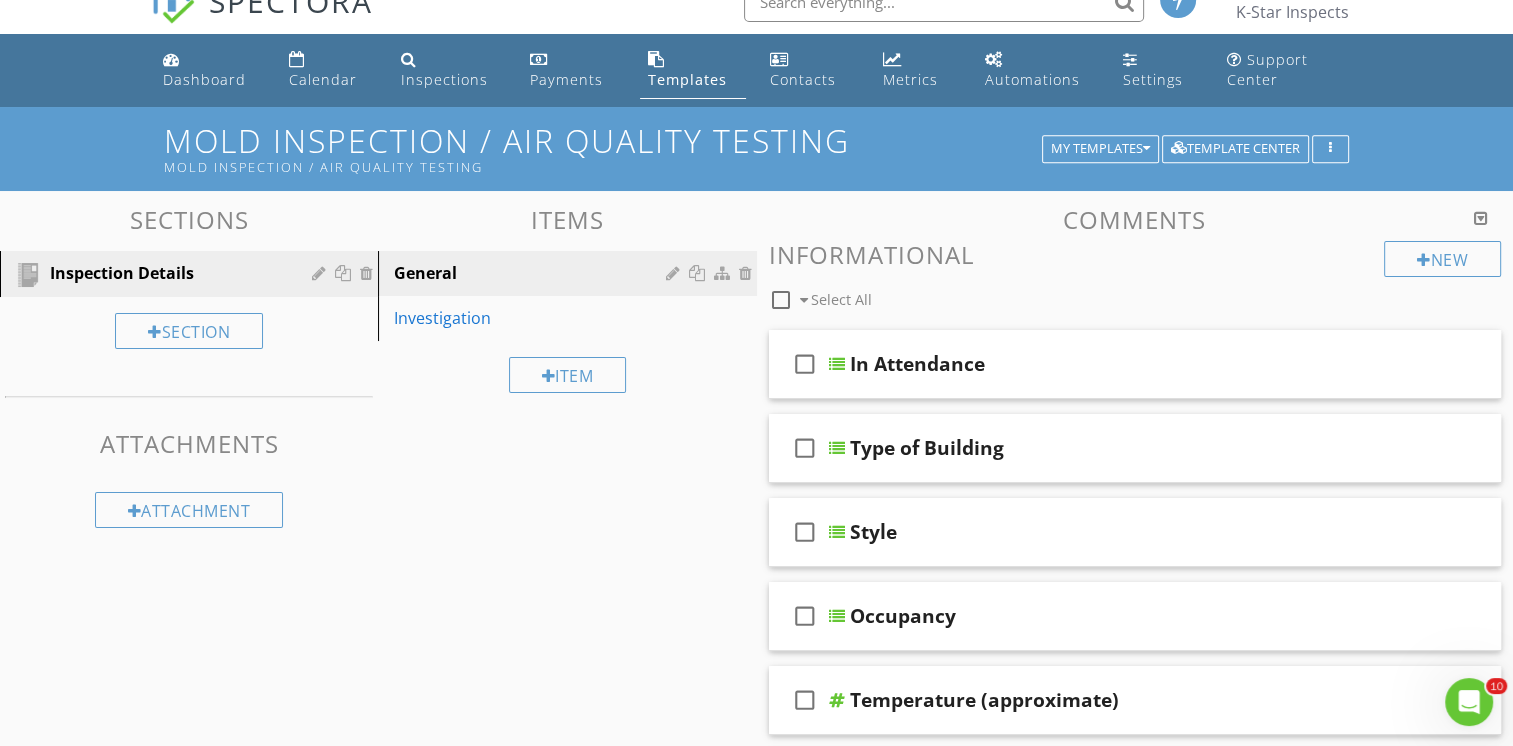 scroll, scrollTop: 0, scrollLeft: 0, axis: both 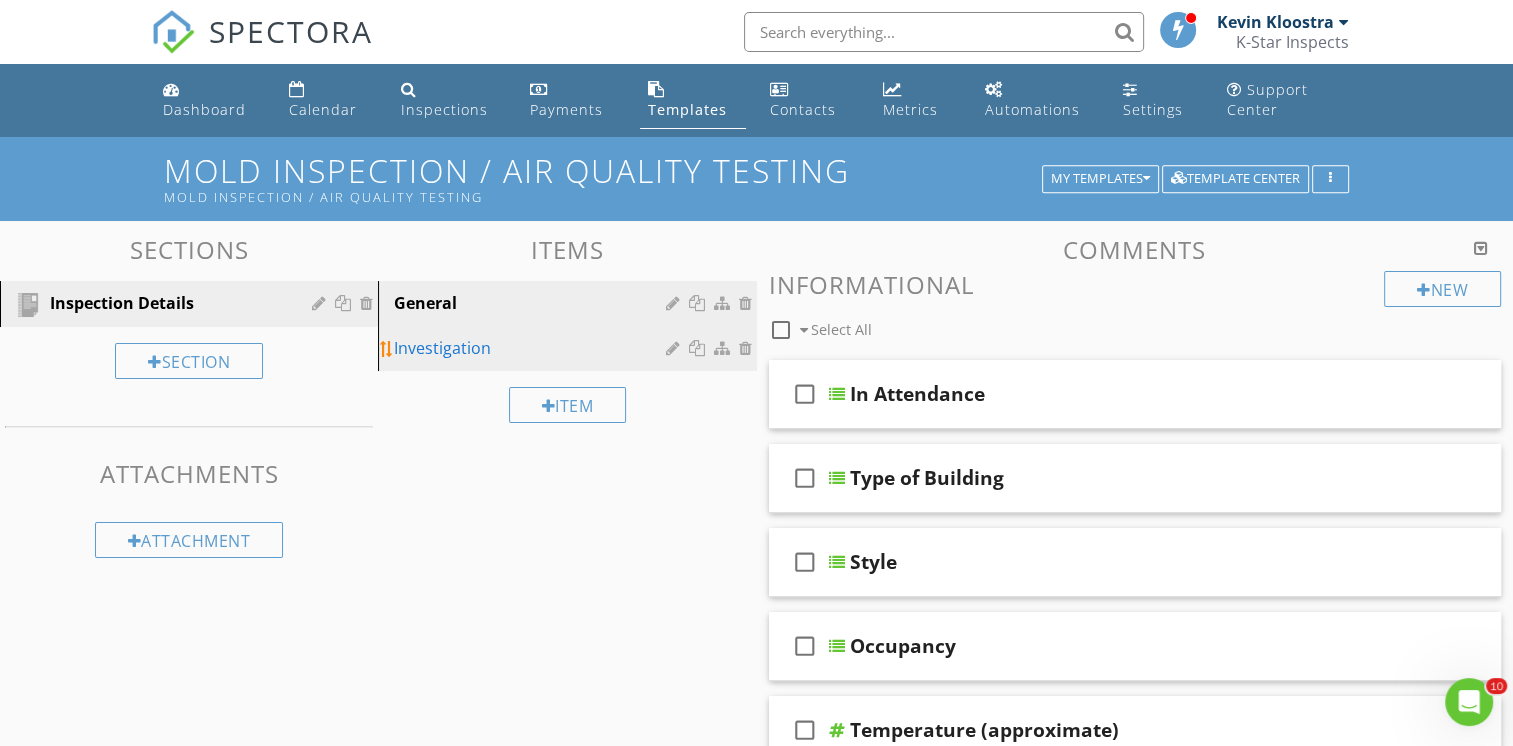 click on "Investigation" at bounding box center [532, 348] 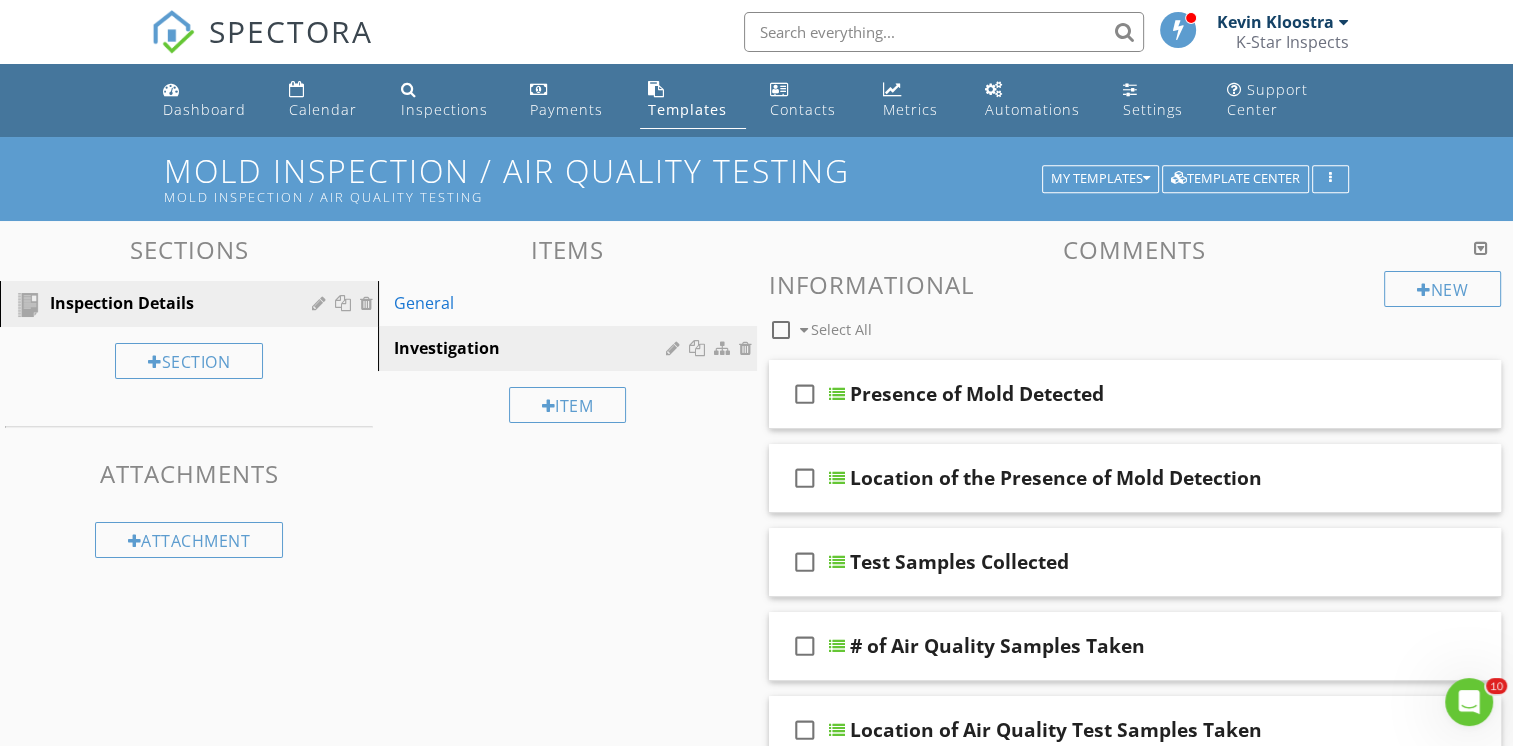 click on "Sections
Inspection Details
Section
Attachments
Attachment
Items
General           Investigation
Item
Comments
New
Informational   check_box_outline_blank     Select All       check_box_outline_blank
Presence of Mold Detected
check_box_outline_blank
Location of the Presence of Mold Detection
check_box_outline_blank
Test Samples Collected
check_box_outline_blank
# of Air Quality Samples Taken
check_box_outline_blank
Location of Air Quality Test Samples Taken
check_box_outline_blank
# or Swab Samples Taken
check_box_outline_blank" at bounding box center [756, 816] 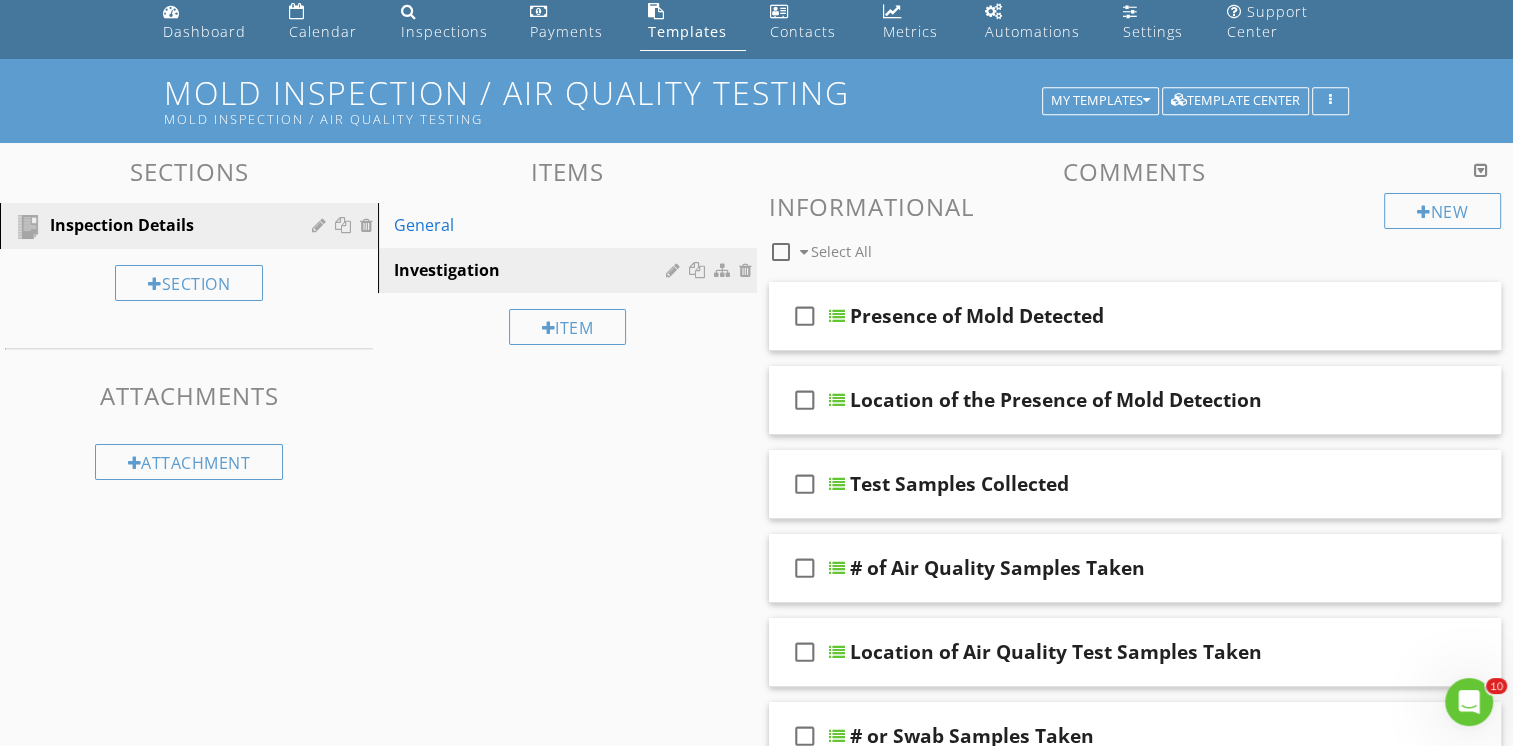 scroll, scrollTop: 0, scrollLeft: 0, axis: both 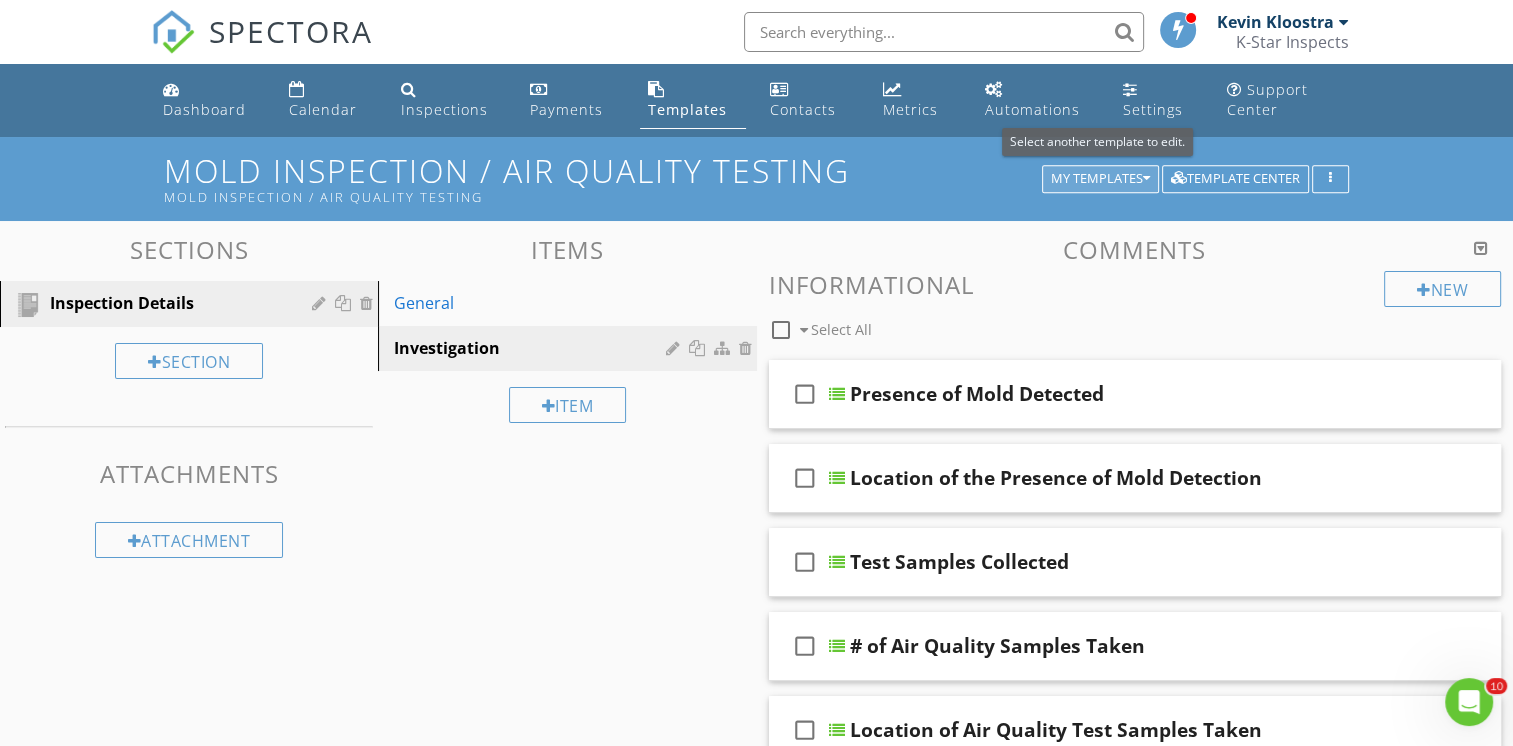 click at bounding box center [1146, 179] 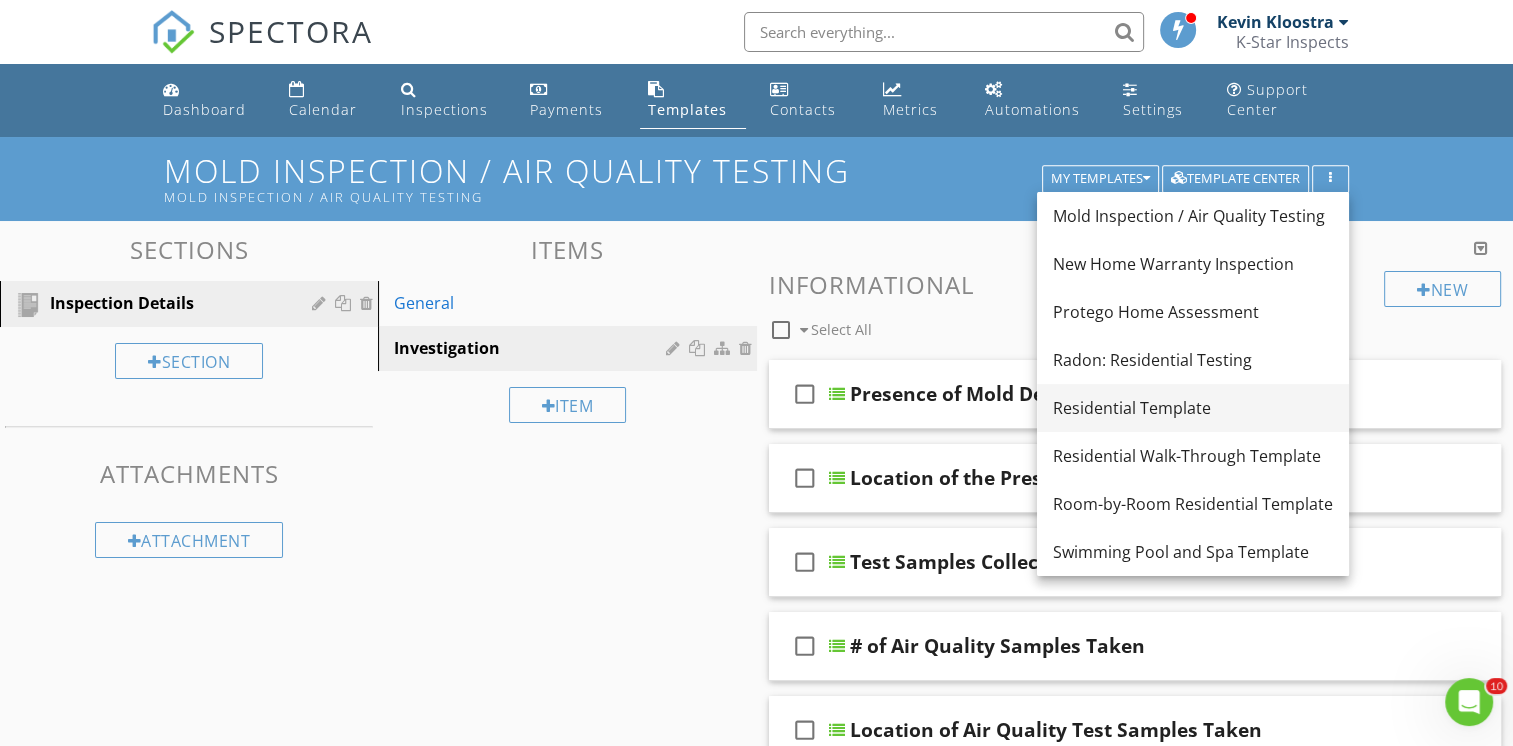 click on "Residential Template" at bounding box center (1193, 408) 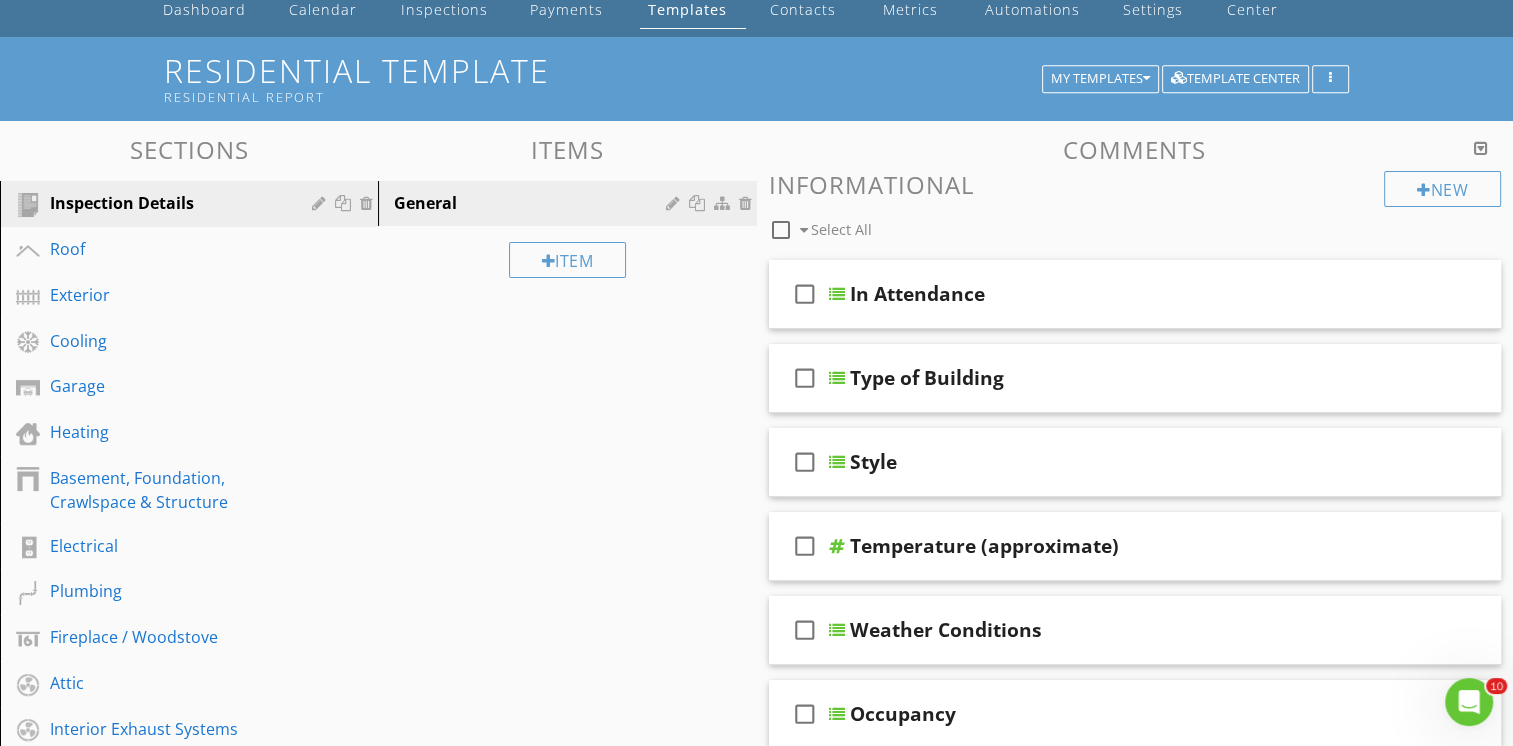 scroll, scrollTop: 0, scrollLeft: 0, axis: both 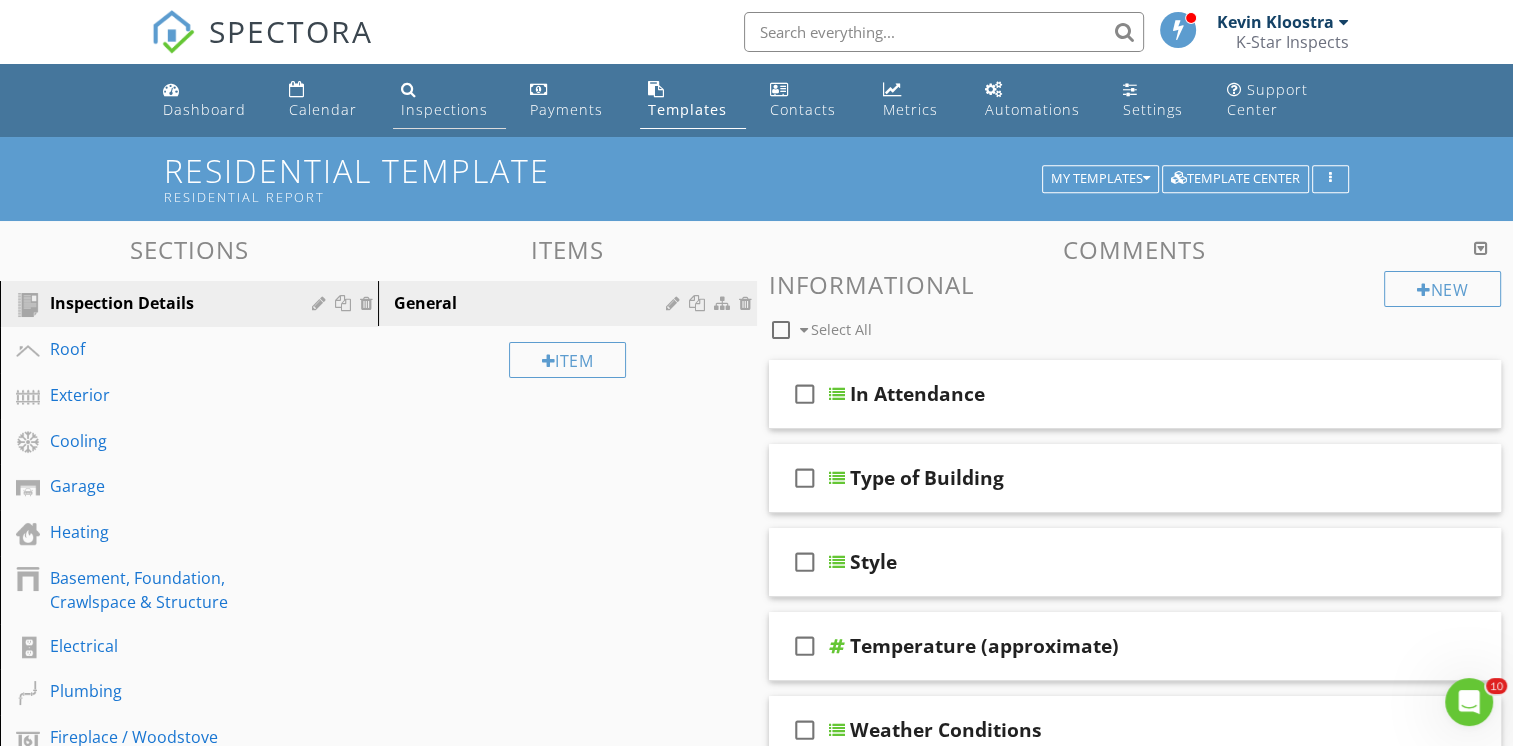 click on "Inspections" at bounding box center [444, 109] 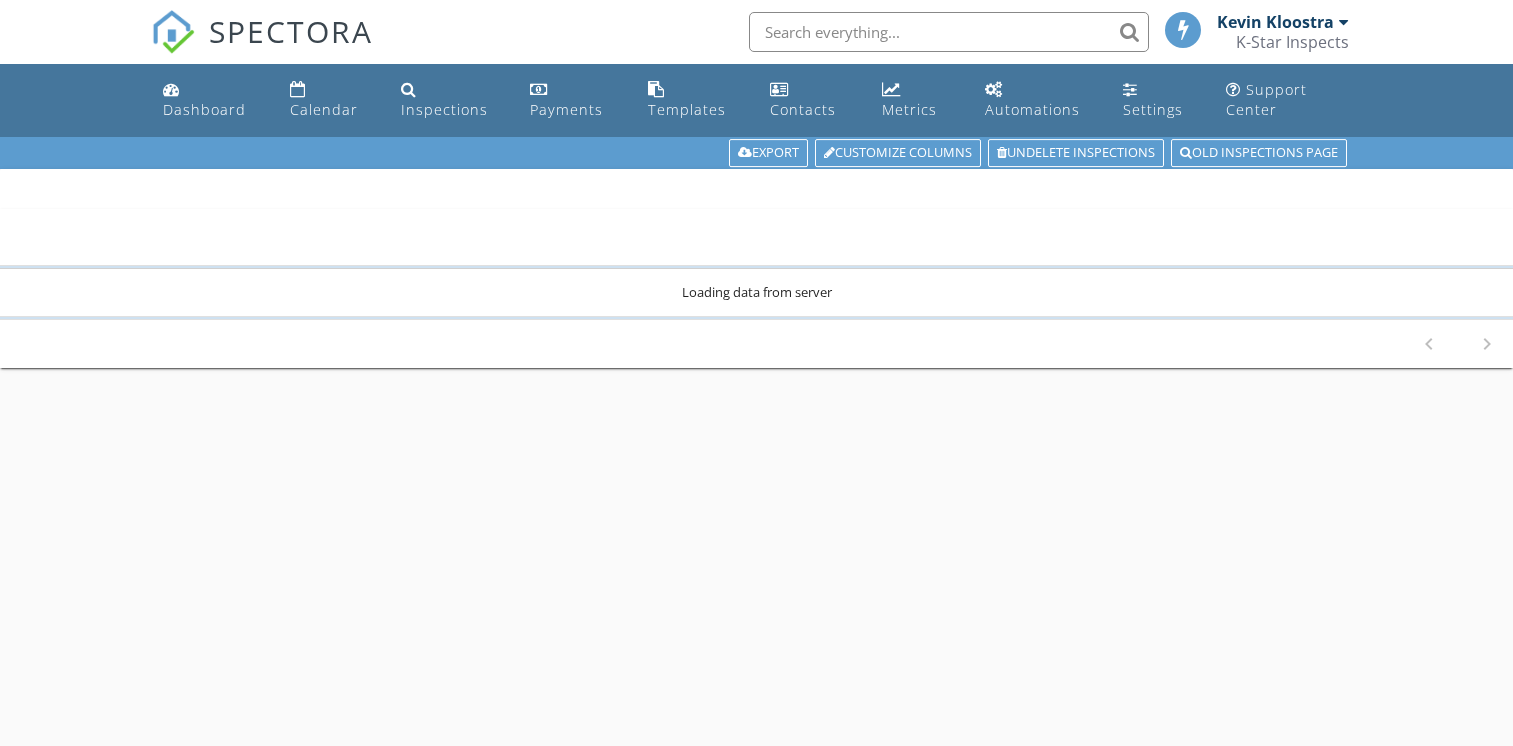 scroll, scrollTop: 0, scrollLeft: 0, axis: both 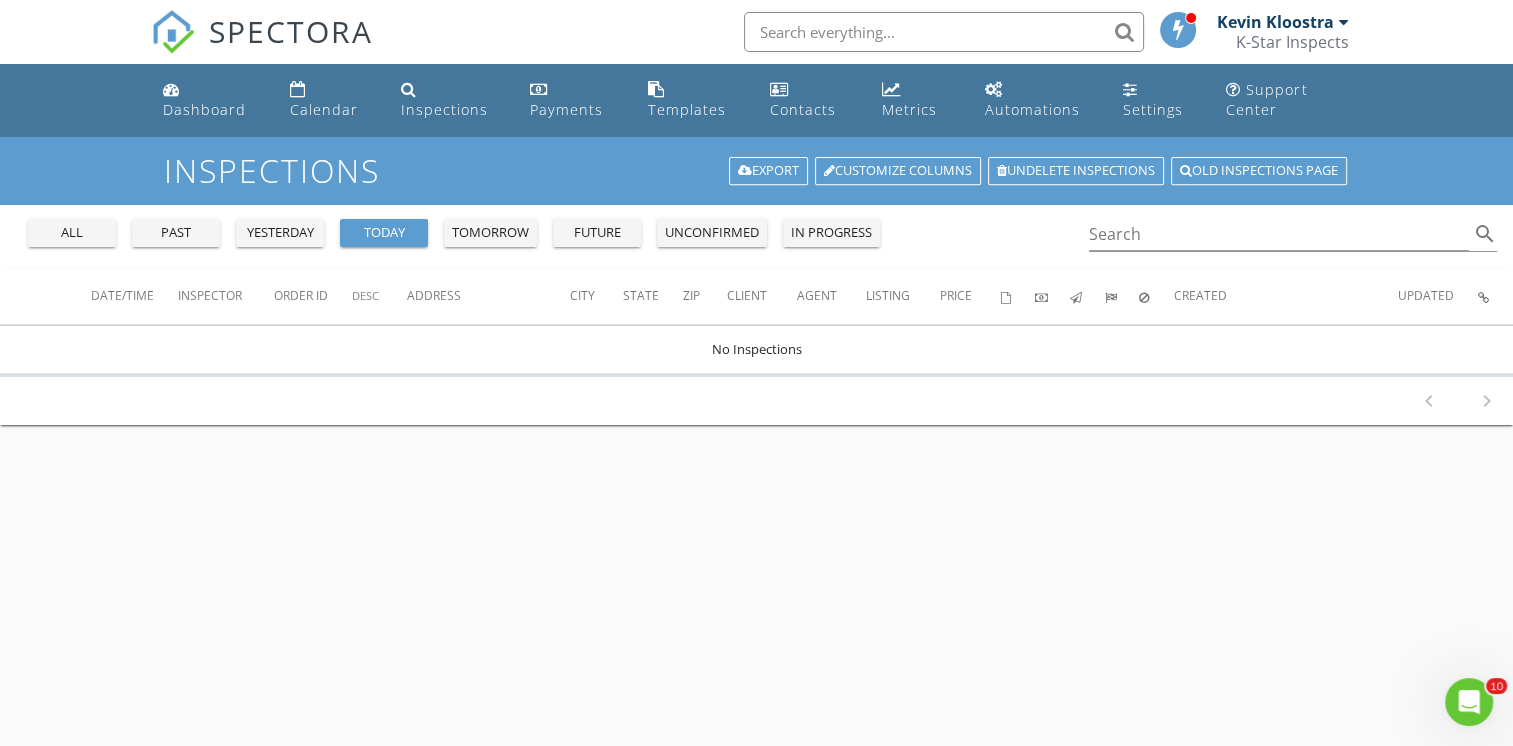 click on "all" at bounding box center [72, 233] 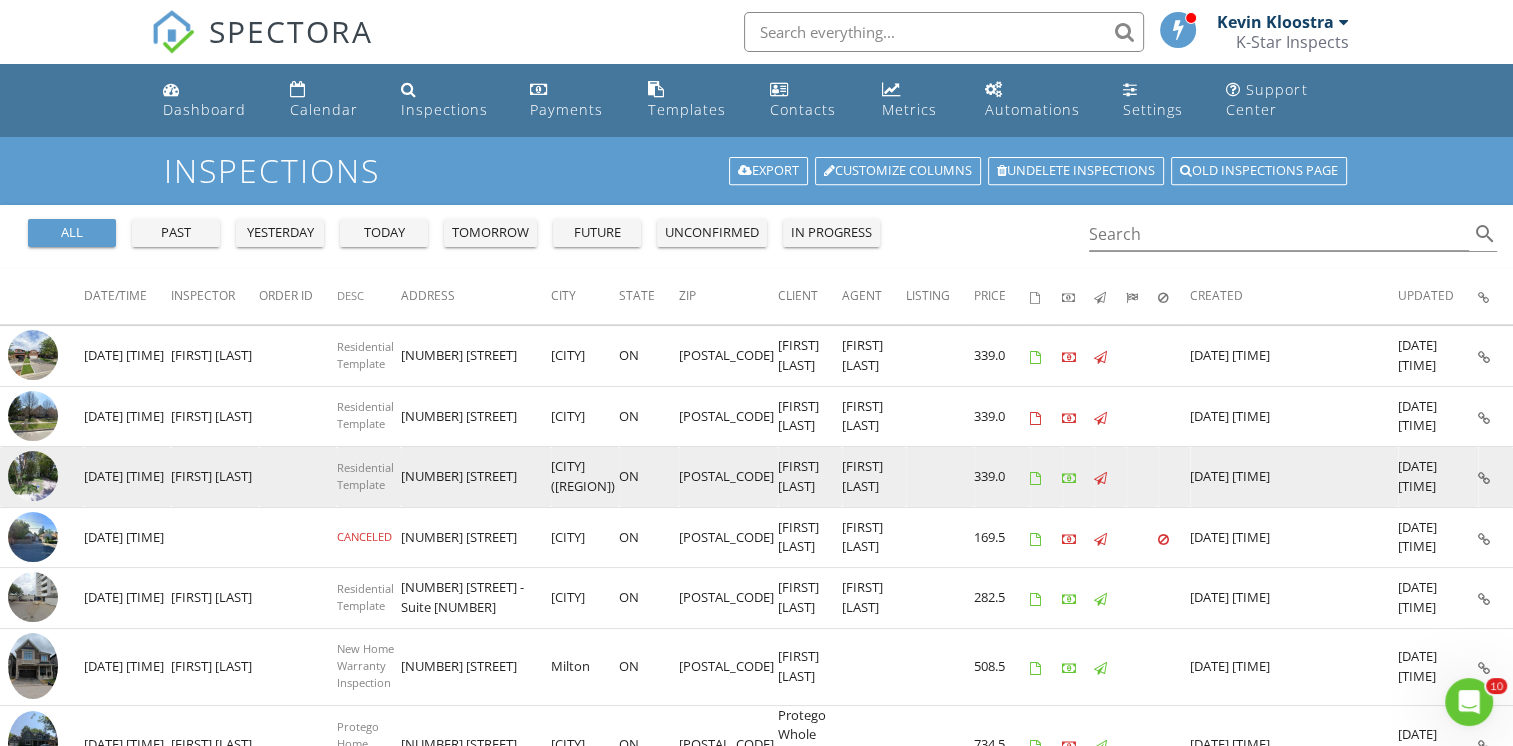 click at bounding box center [33, 476] 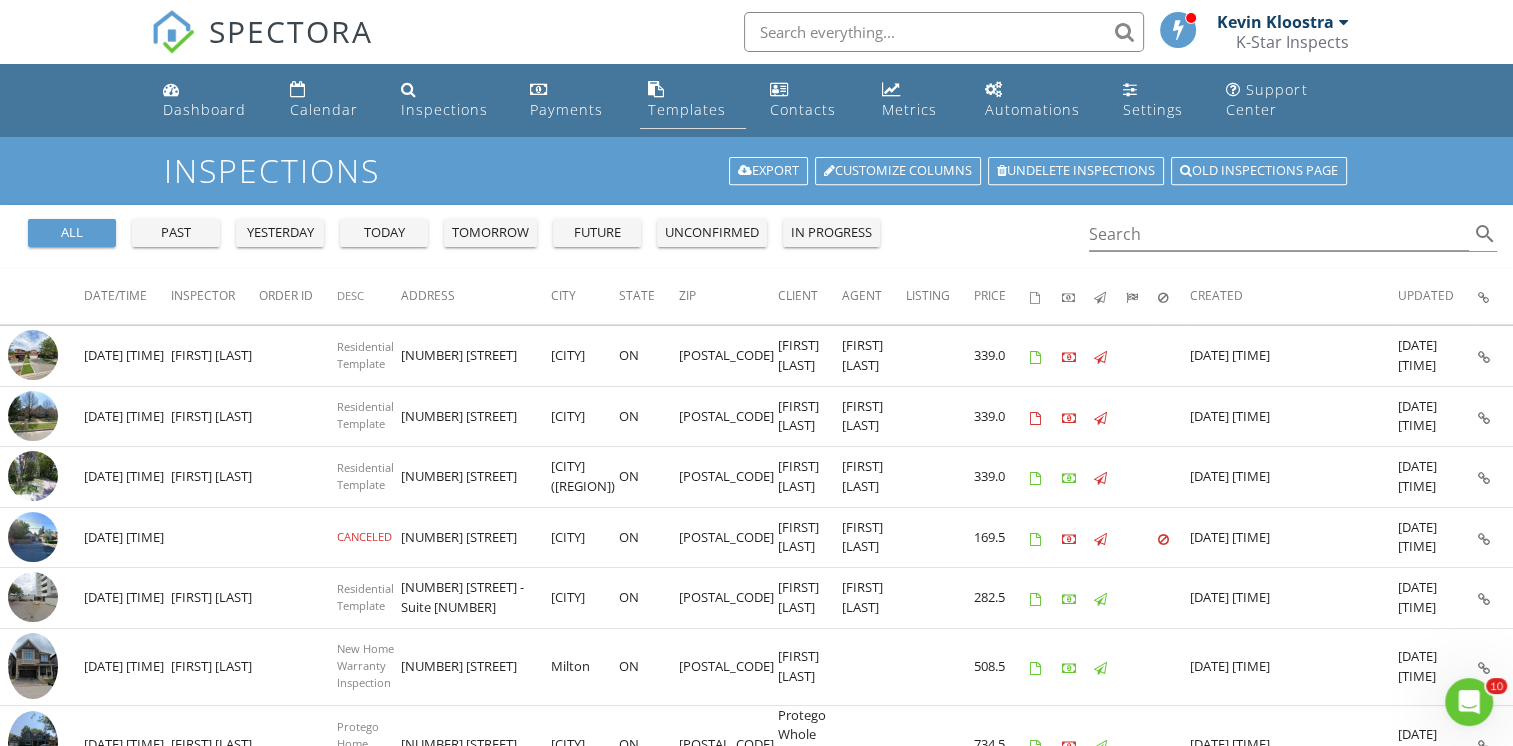 click on "Templates" at bounding box center (687, 109) 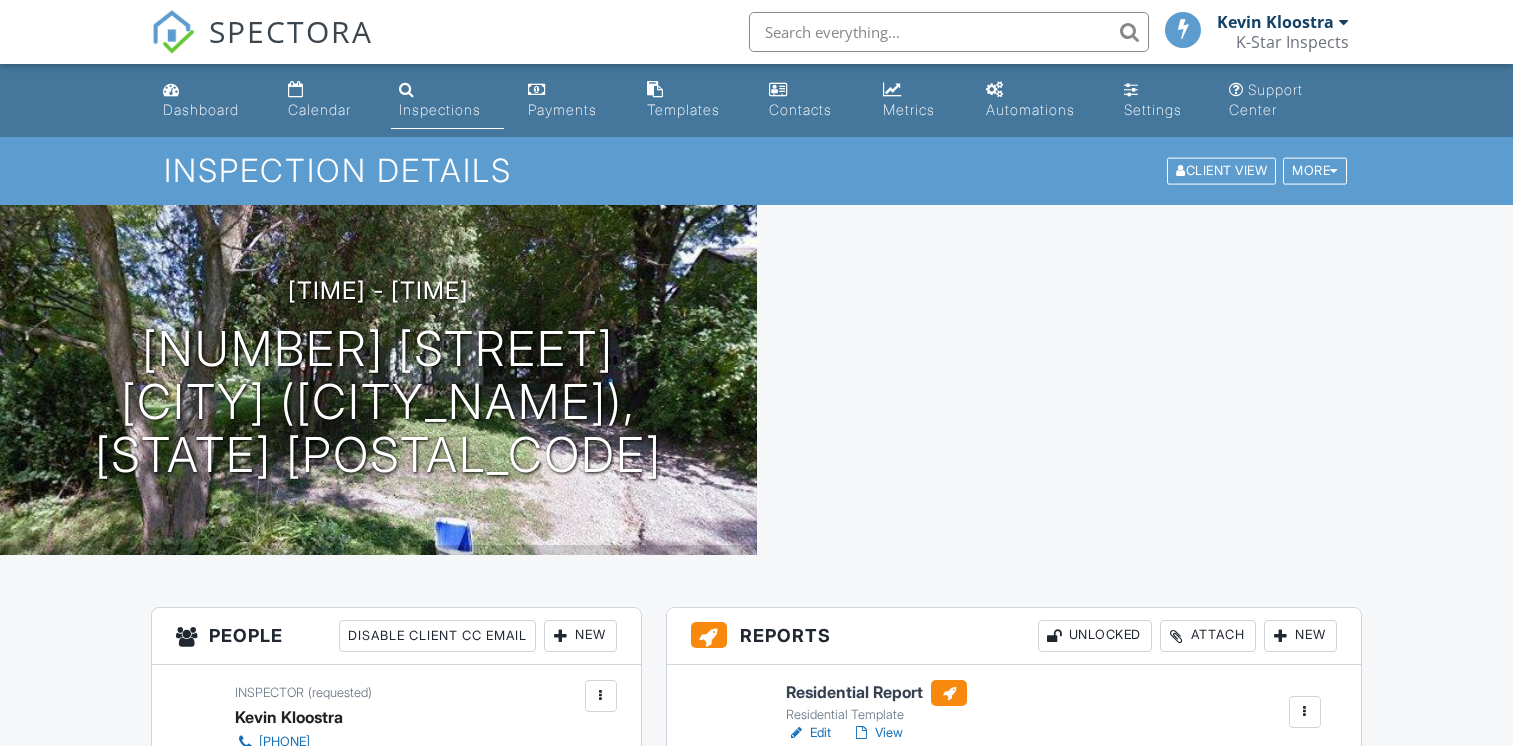 scroll, scrollTop: 0, scrollLeft: 0, axis: both 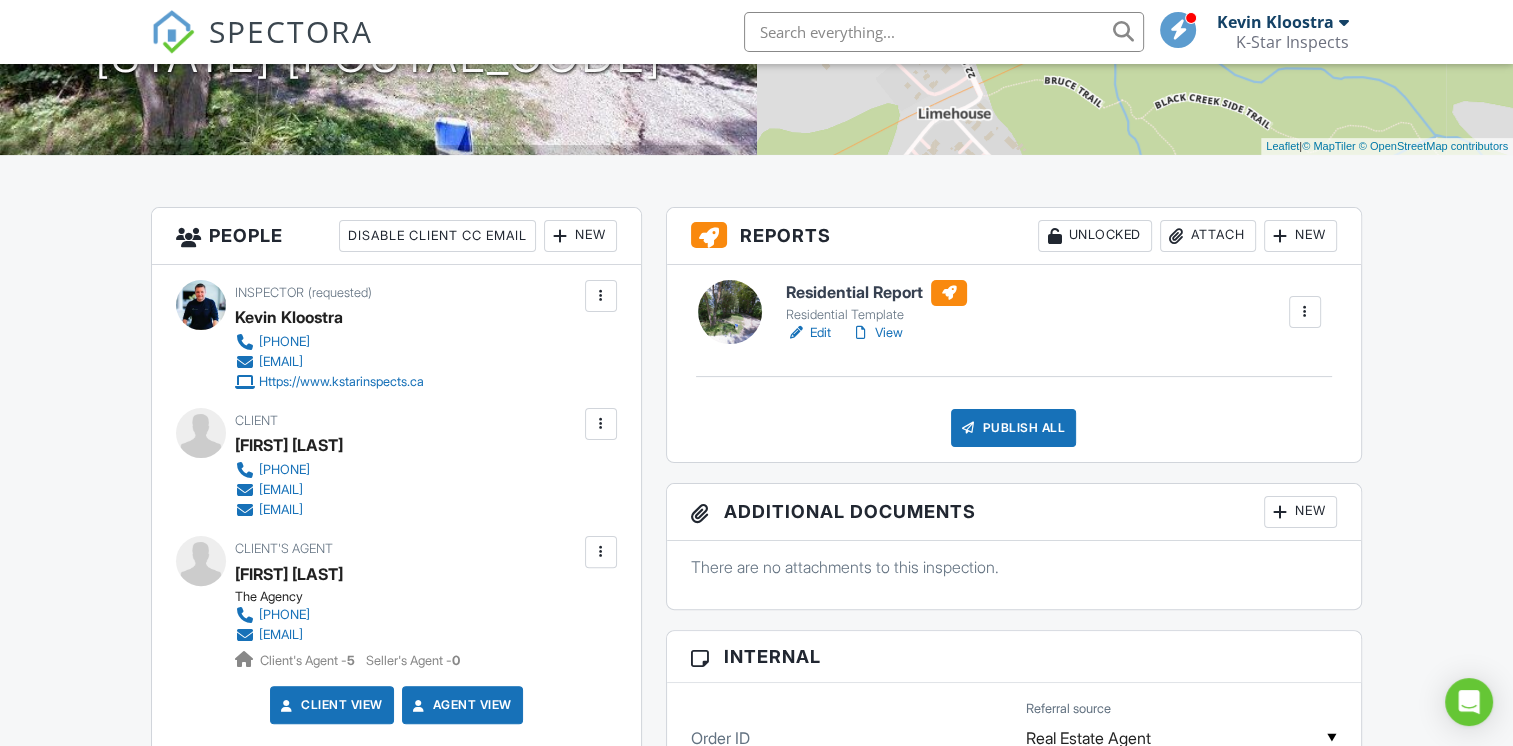 click on "View" at bounding box center [877, 333] 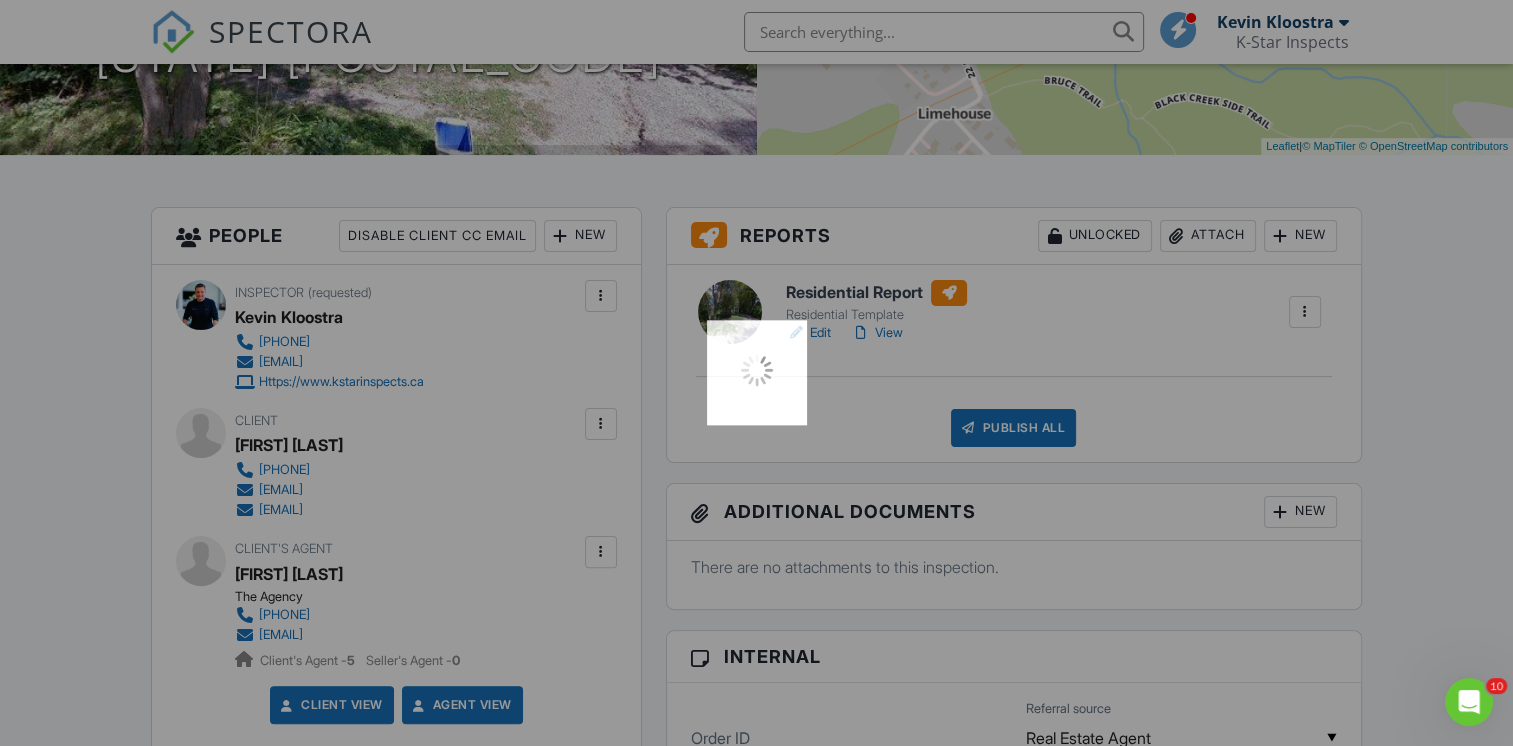scroll, scrollTop: 0, scrollLeft: 0, axis: both 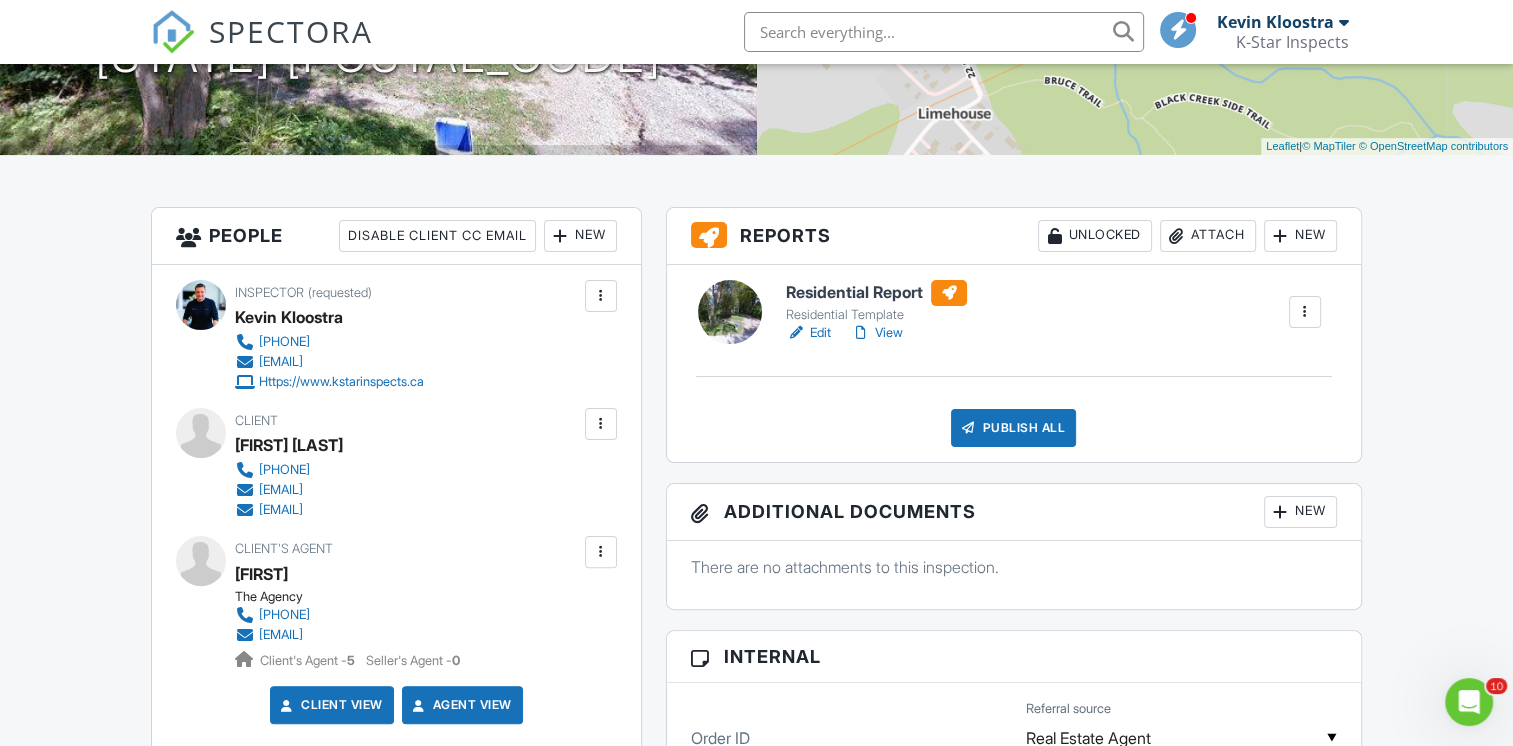 click at bounding box center [601, 424] 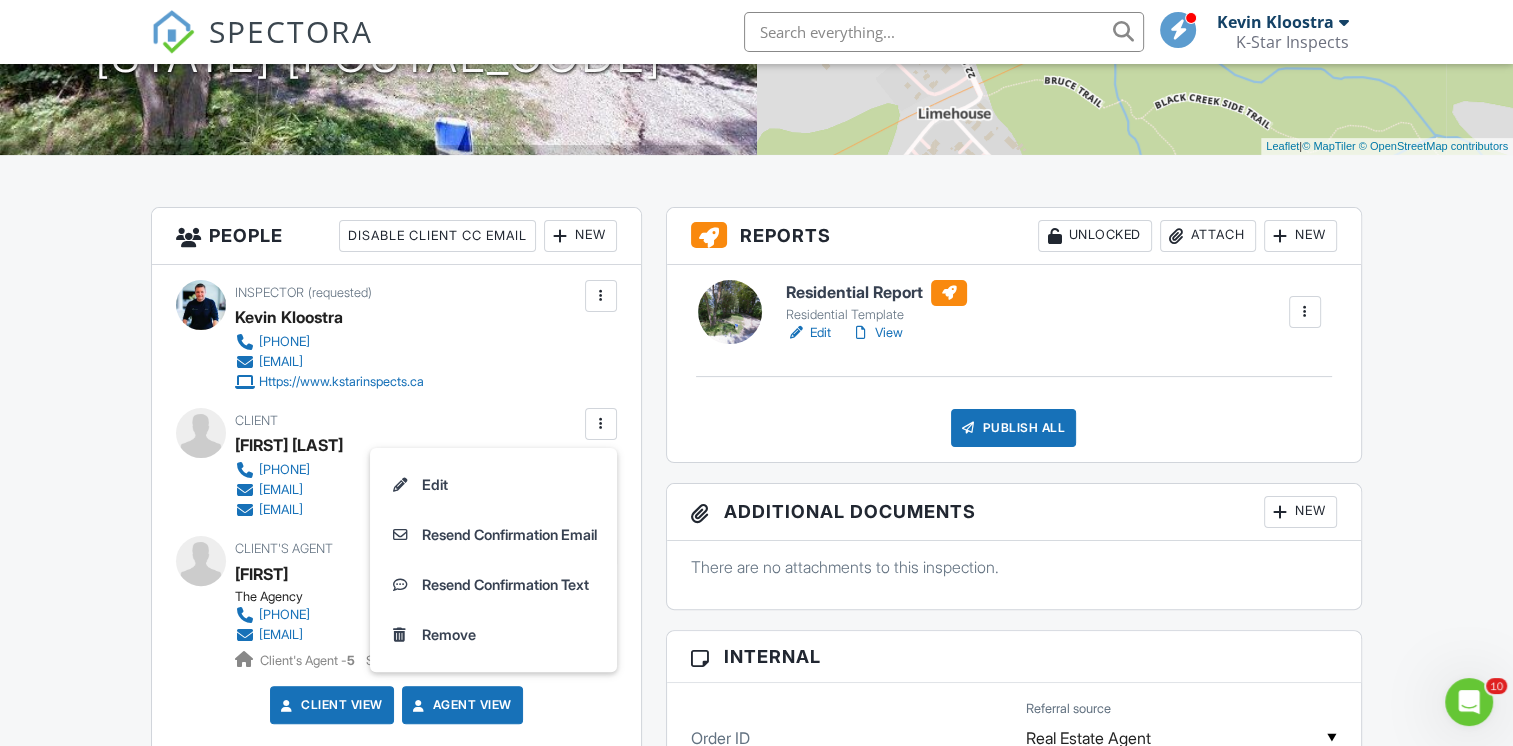 click on "People
Disable Client CC Email
New
Client
Listing Agent
Add Another Person
Inspector
(requested)
Kevin Kloostra
905.582.1818
hello@kstarinspects.ca
Https://www.kstarinspects.ca
Make Invisible
Unmark As Requested
Remove
Update Client
First name
Juliana Allemang &
Last name
Gordon Ferrier
Email (required)
gferrier@emcoltd.com
CC Email
julianallemang@gmail.com
Phone
416-371-4941
Internal notes visible only to the company
Private notes visible only to company admins
Cancel
Save
Confirm client deletion
This will remove the client from this inspection. All email reminders and follow-ups will be removed as well. Note that this is only an option before publishing a report.
Cancel" at bounding box center [396, 847] 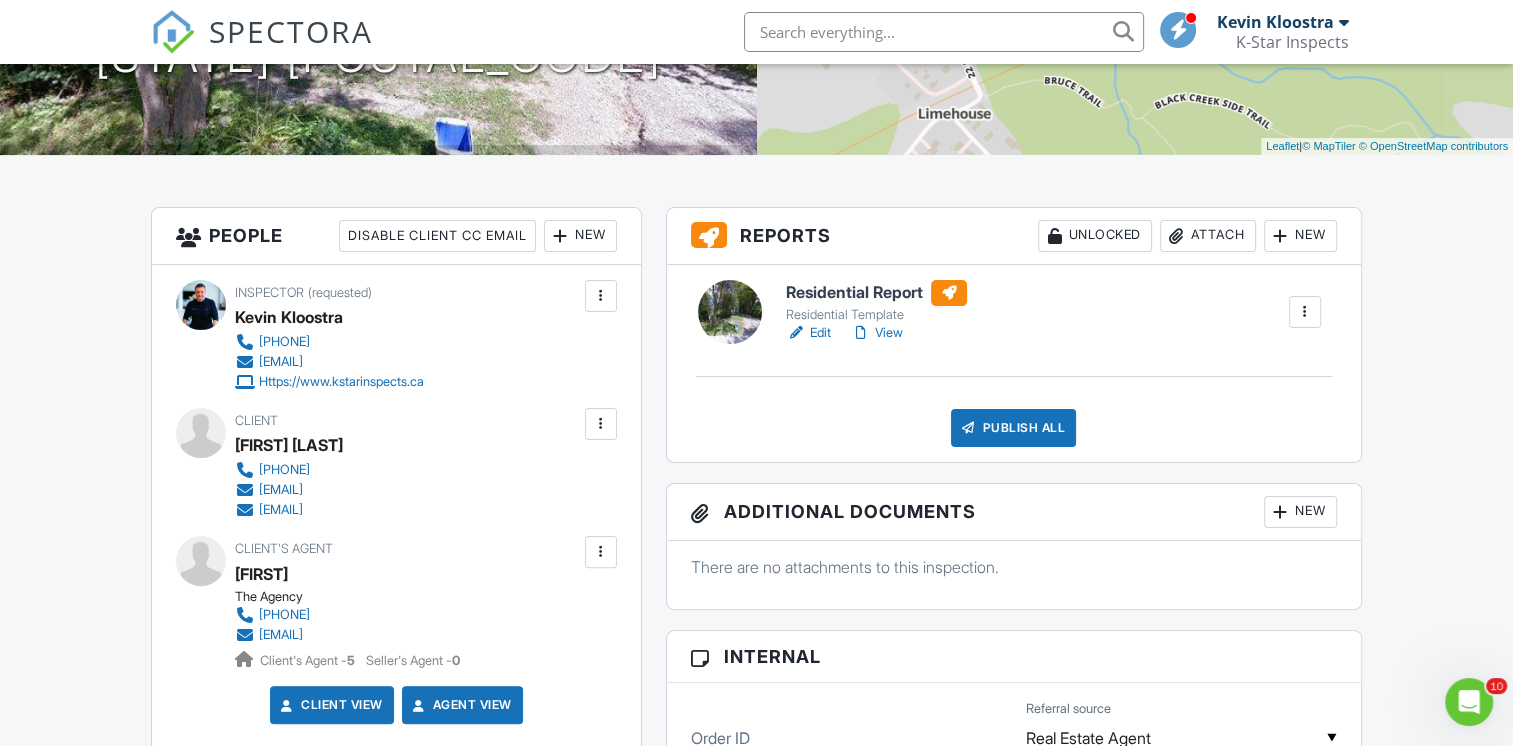 click on "View" at bounding box center (877, 333) 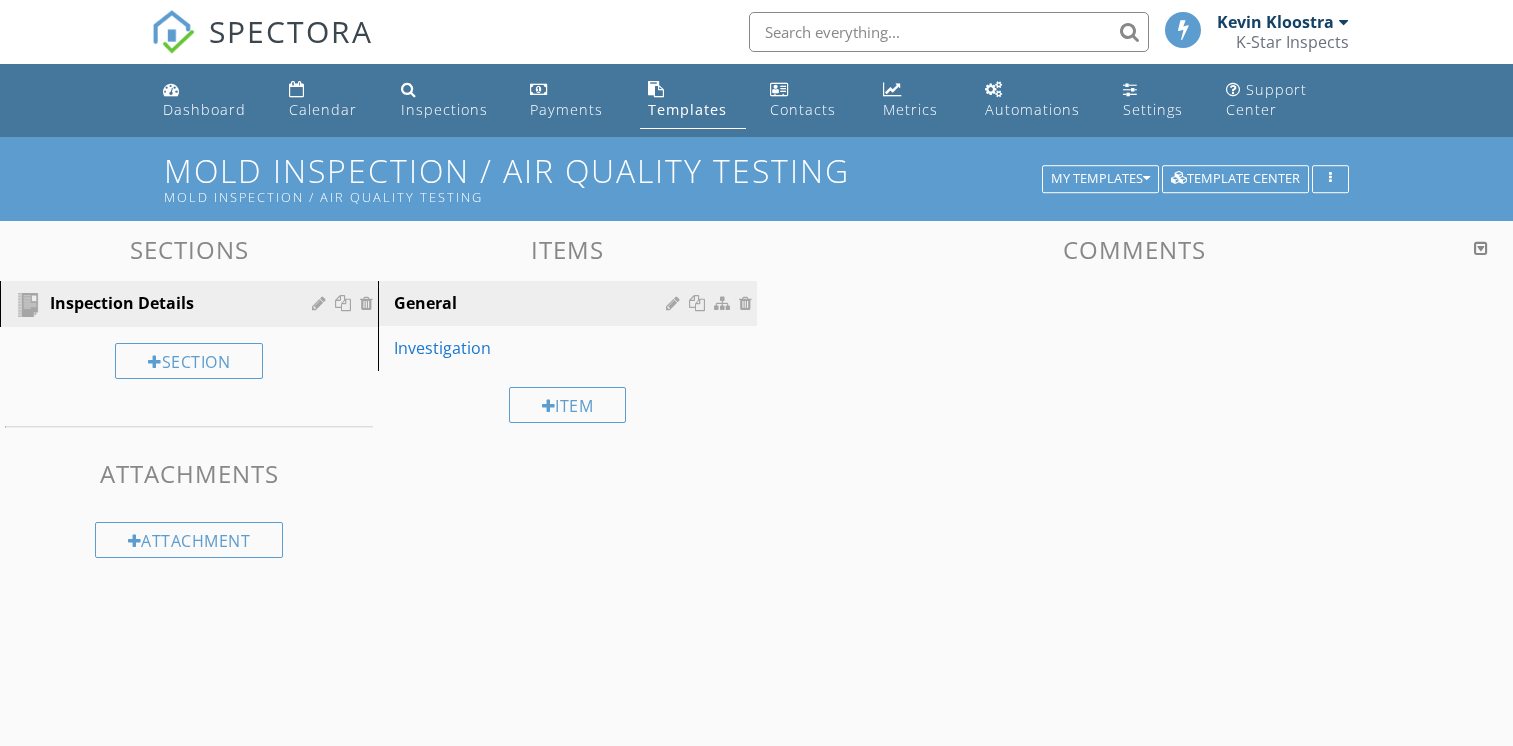 scroll, scrollTop: 0, scrollLeft: 0, axis: both 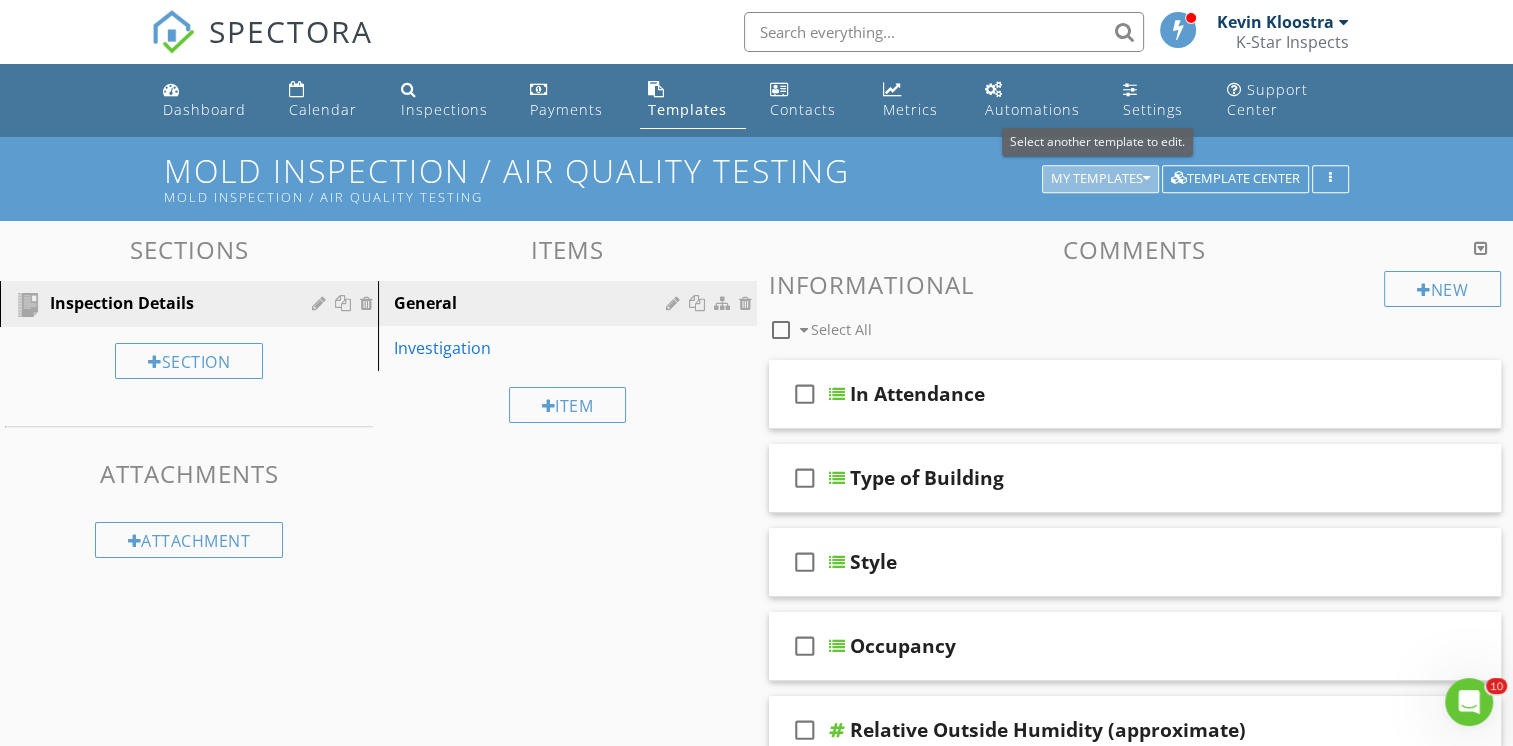 click on "My Templates" at bounding box center [1100, 179] 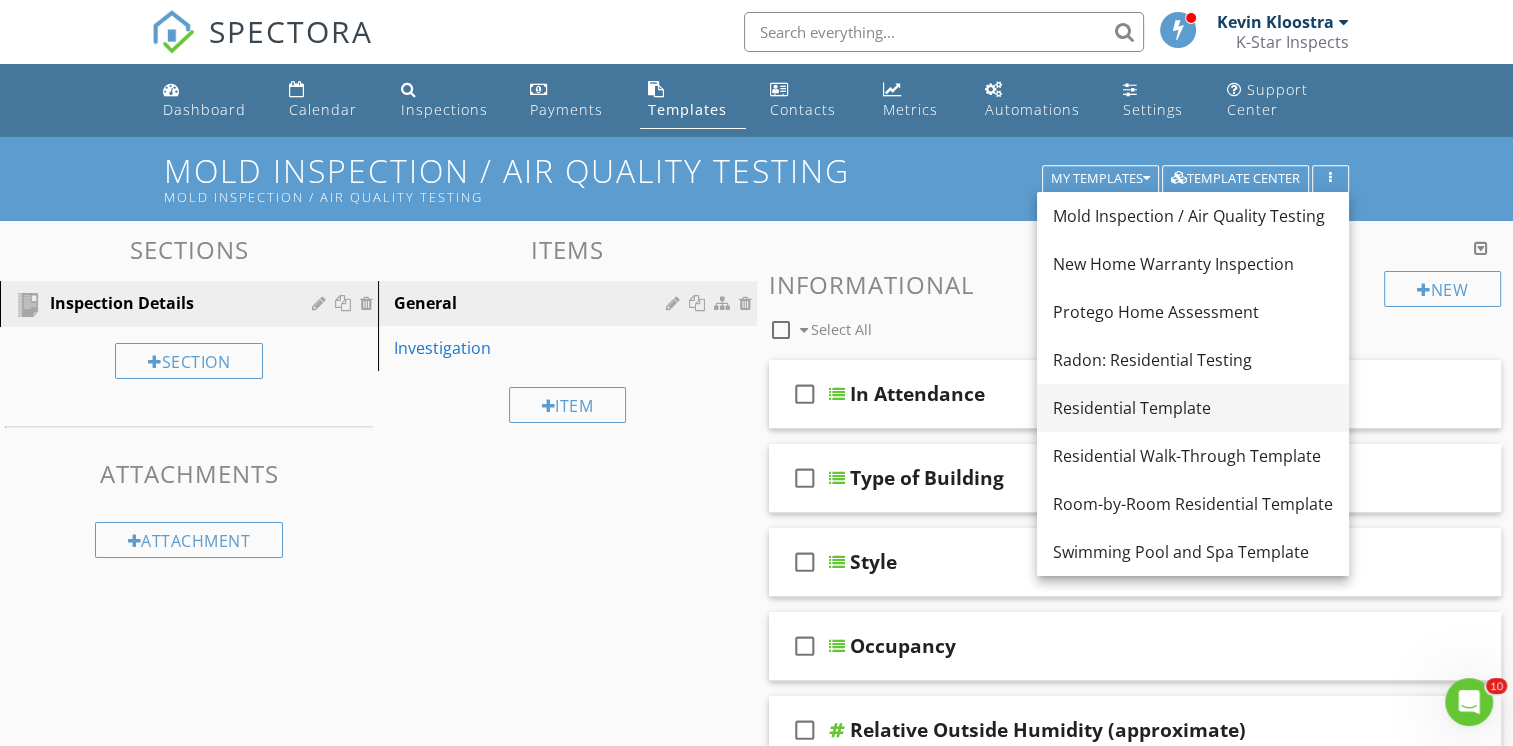 click on "Residential Template" at bounding box center [1193, 408] 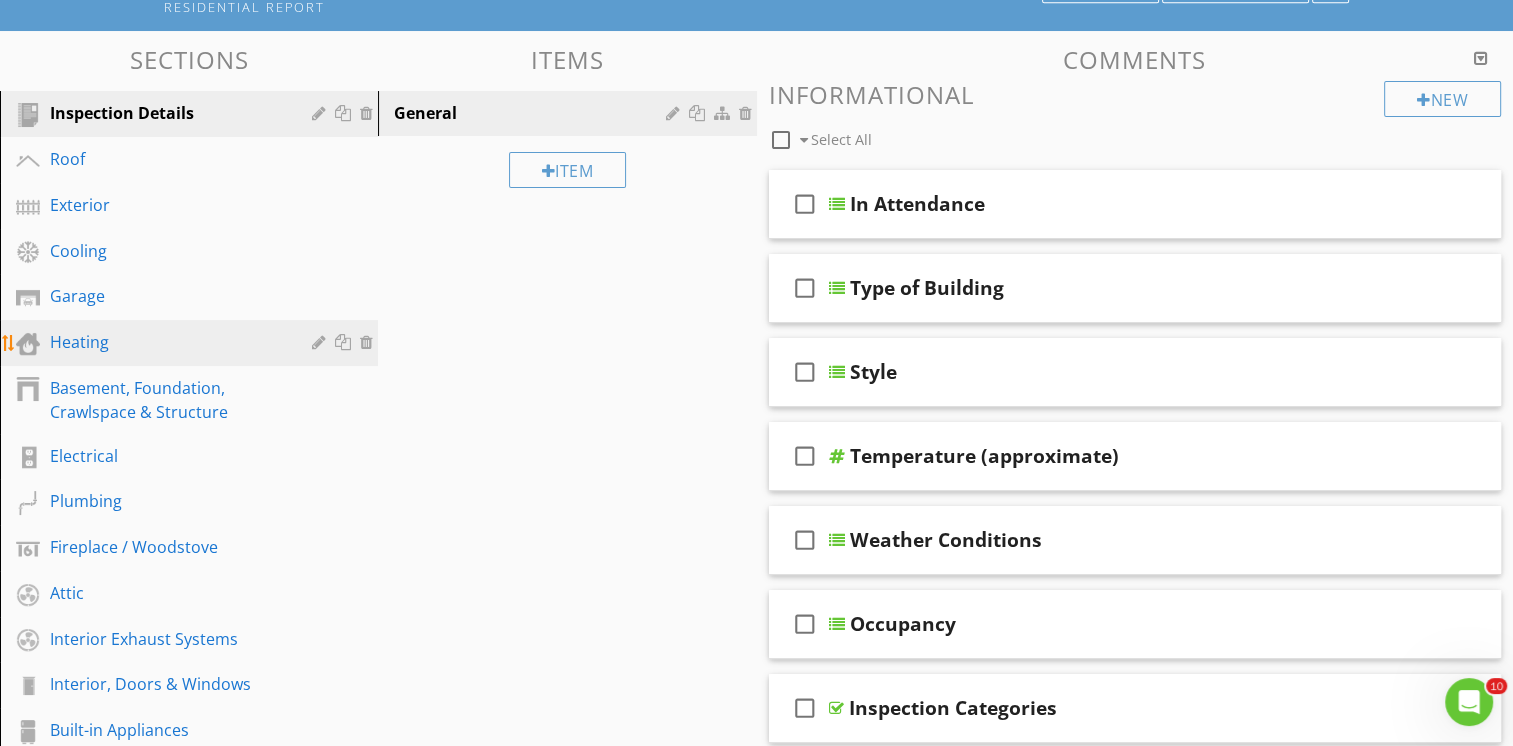 scroll, scrollTop: 200, scrollLeft: 0, axis: vertical 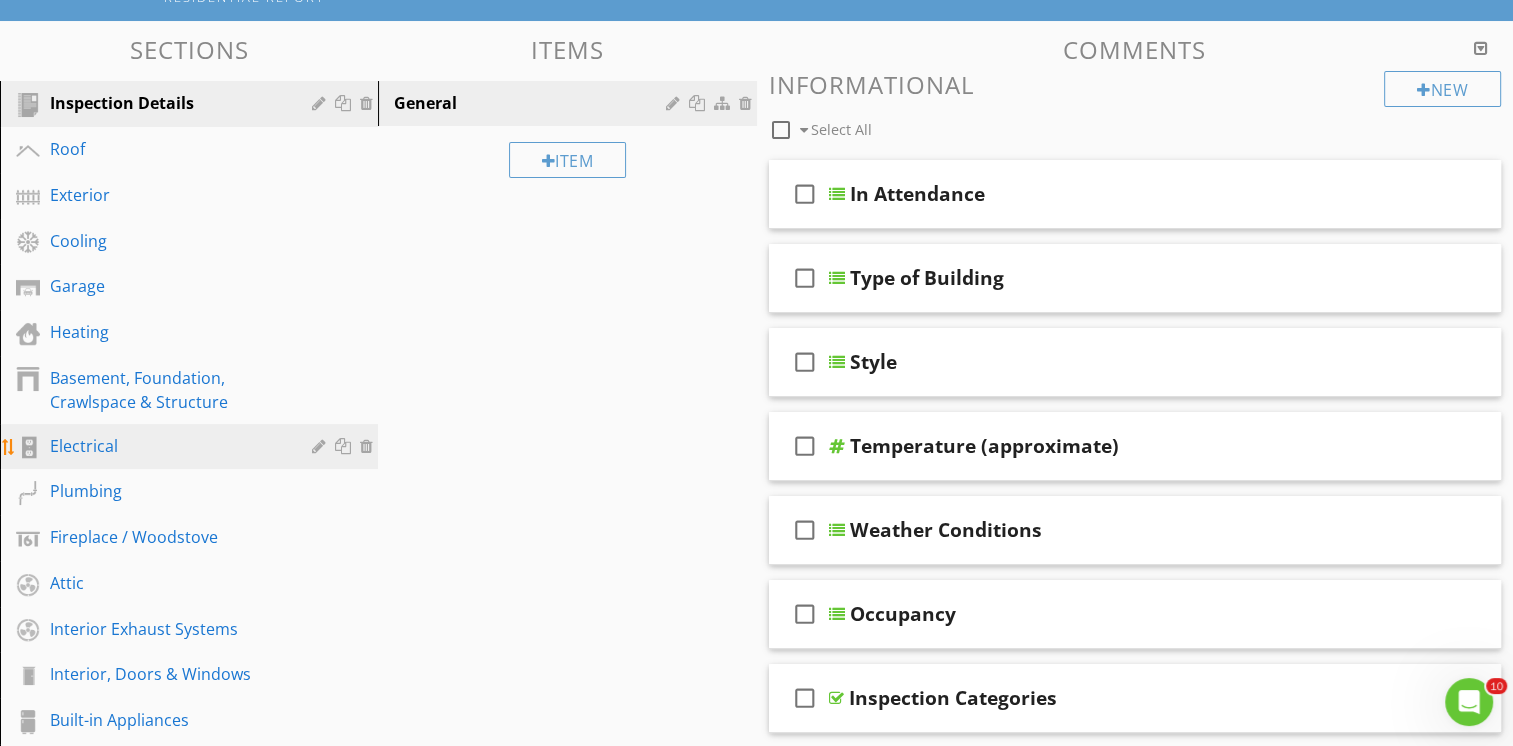 click on "Electrical" at bounding box center [166, 446] 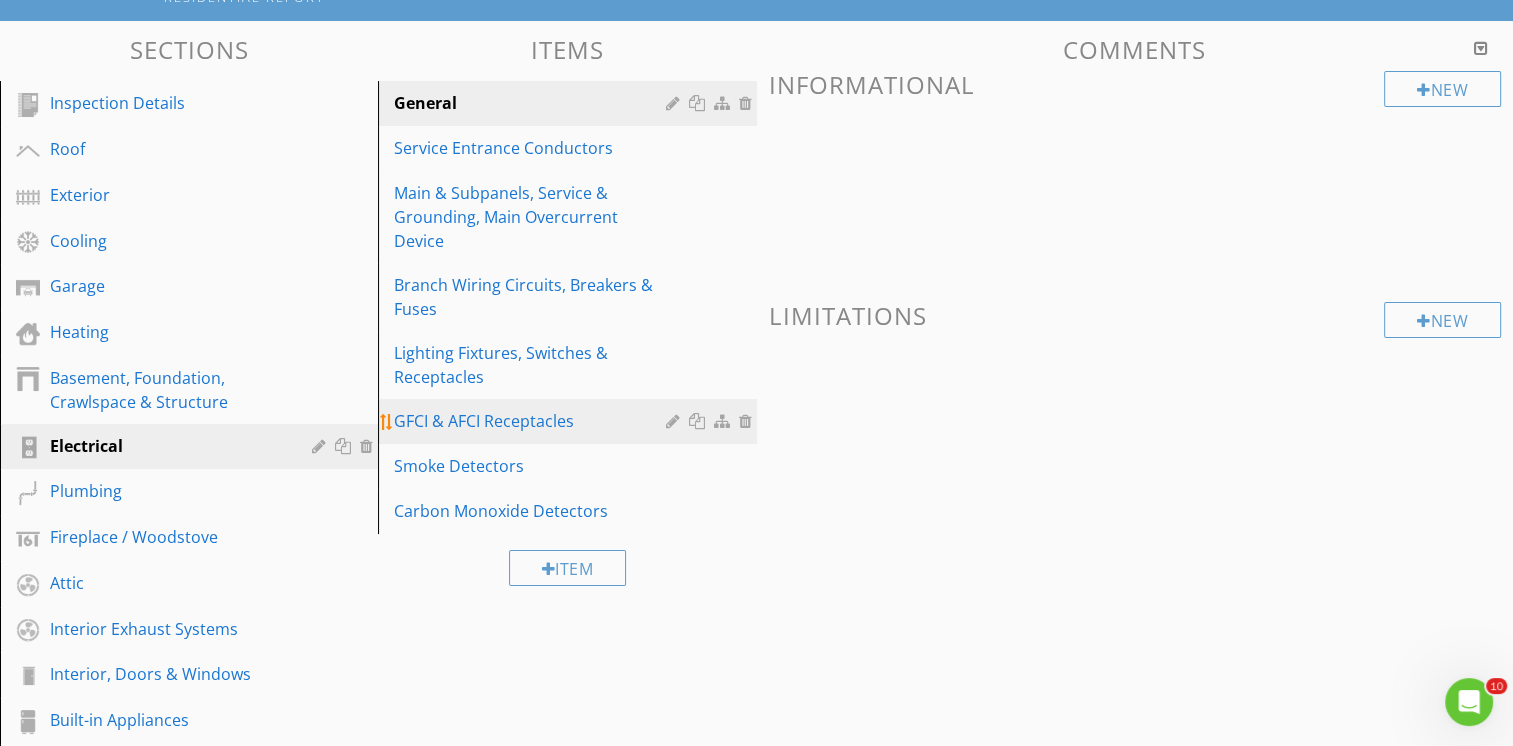 click on "GFCI & AFCI Receptacles" at bounding box center [532, 421] 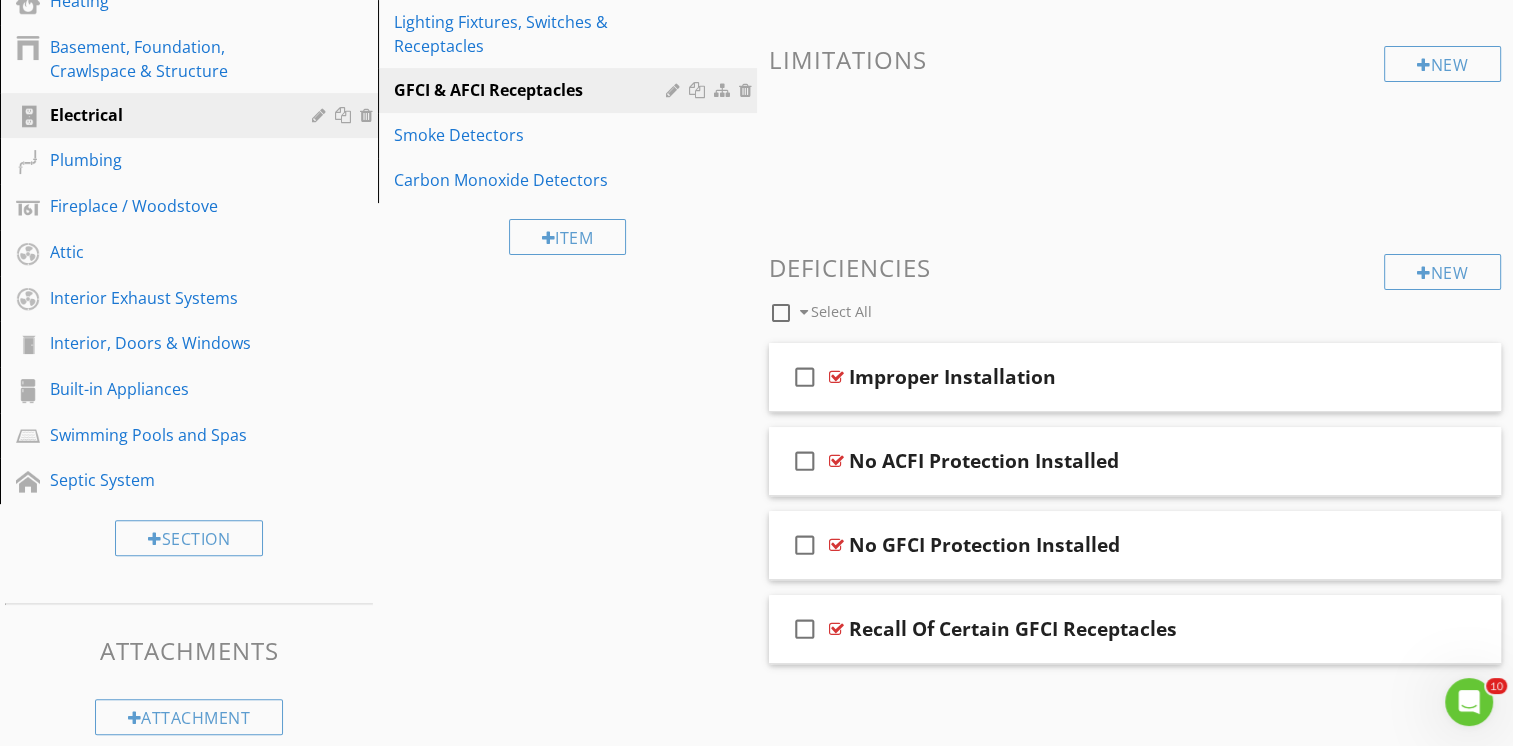 scroll, scrollTop: 548, scrollLeft: 0, axis: vertical 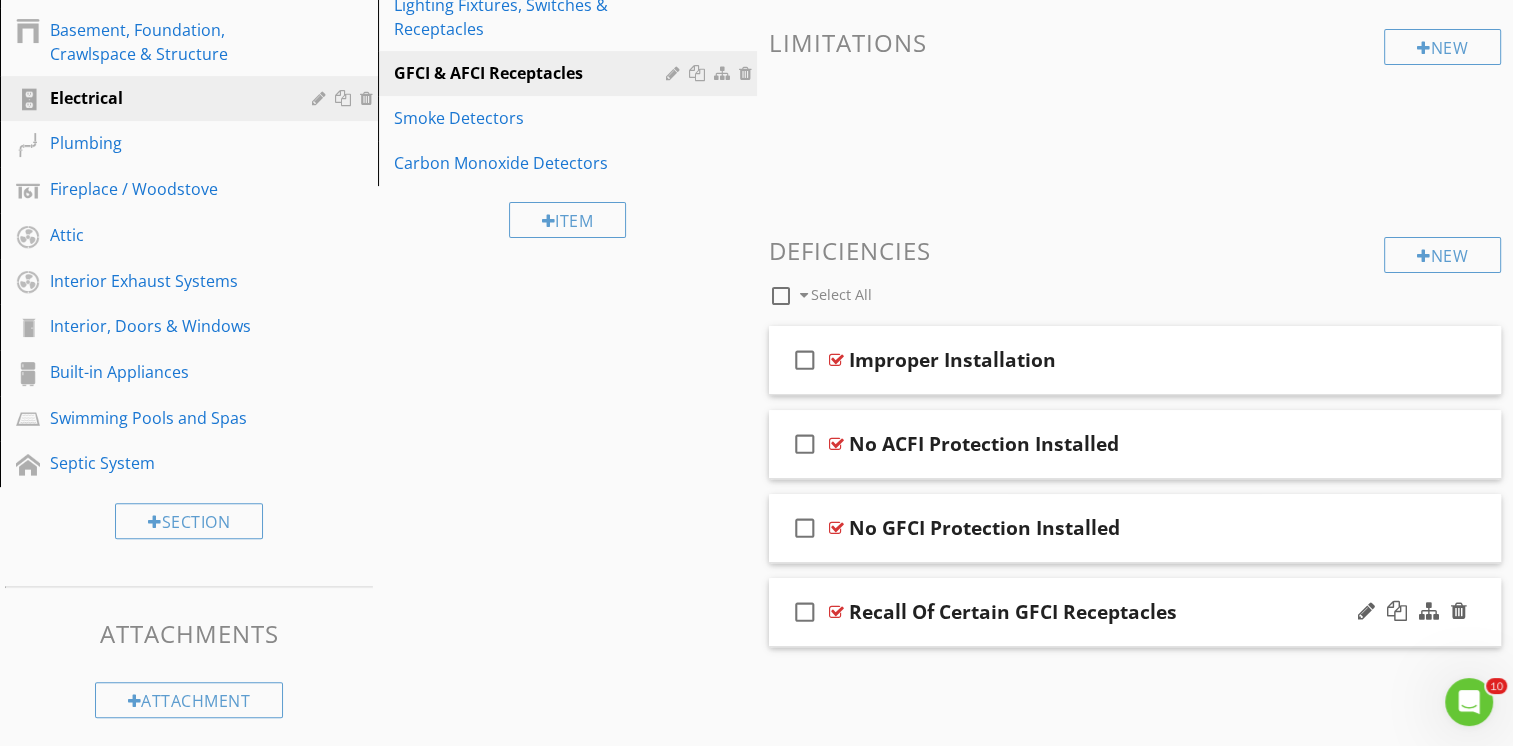 click on "check_box_outline_blank
Recall Of Certain GFCI Receptacles" at bounding box center (1135, 612) 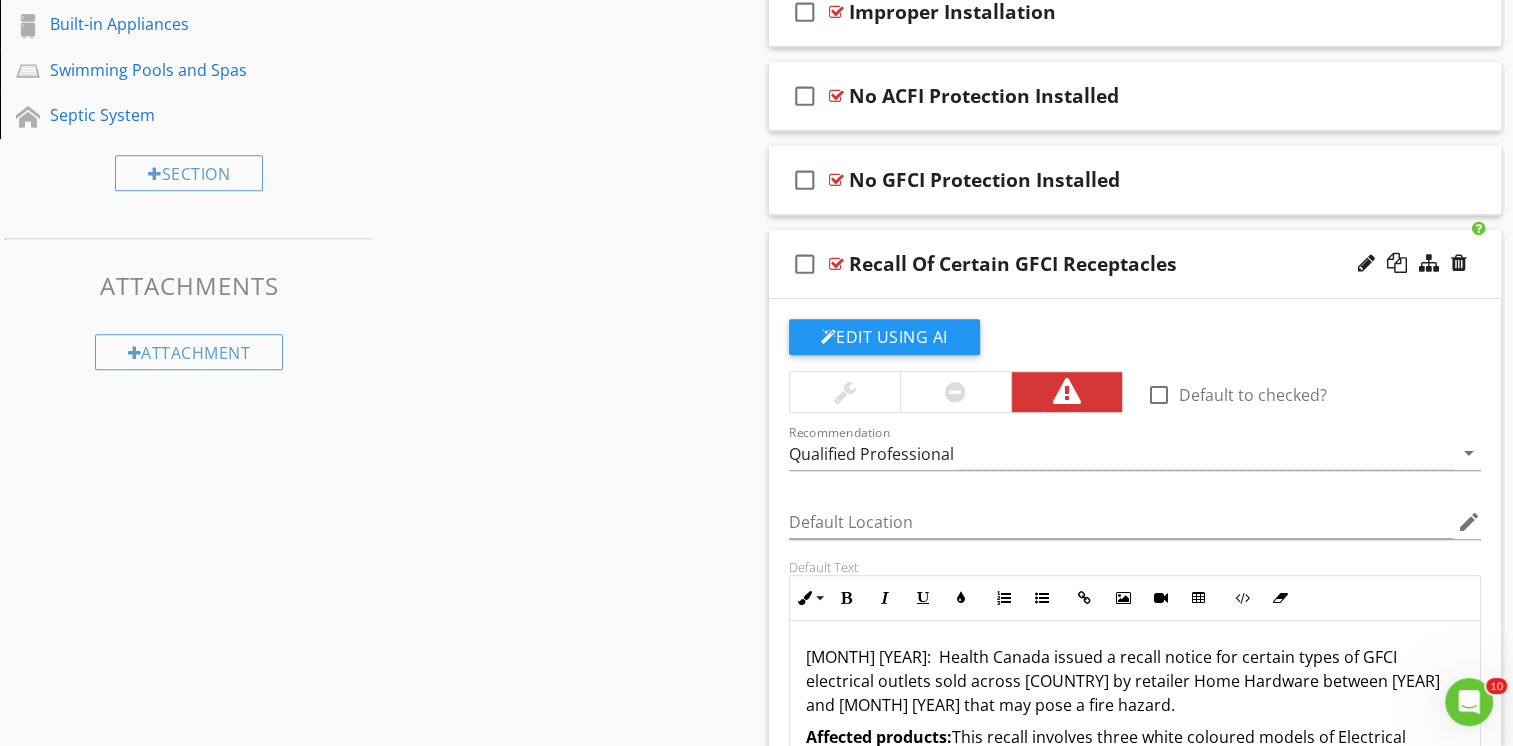 scroll, scrollTop: 948, scrollLeft: 0, axis: vertical 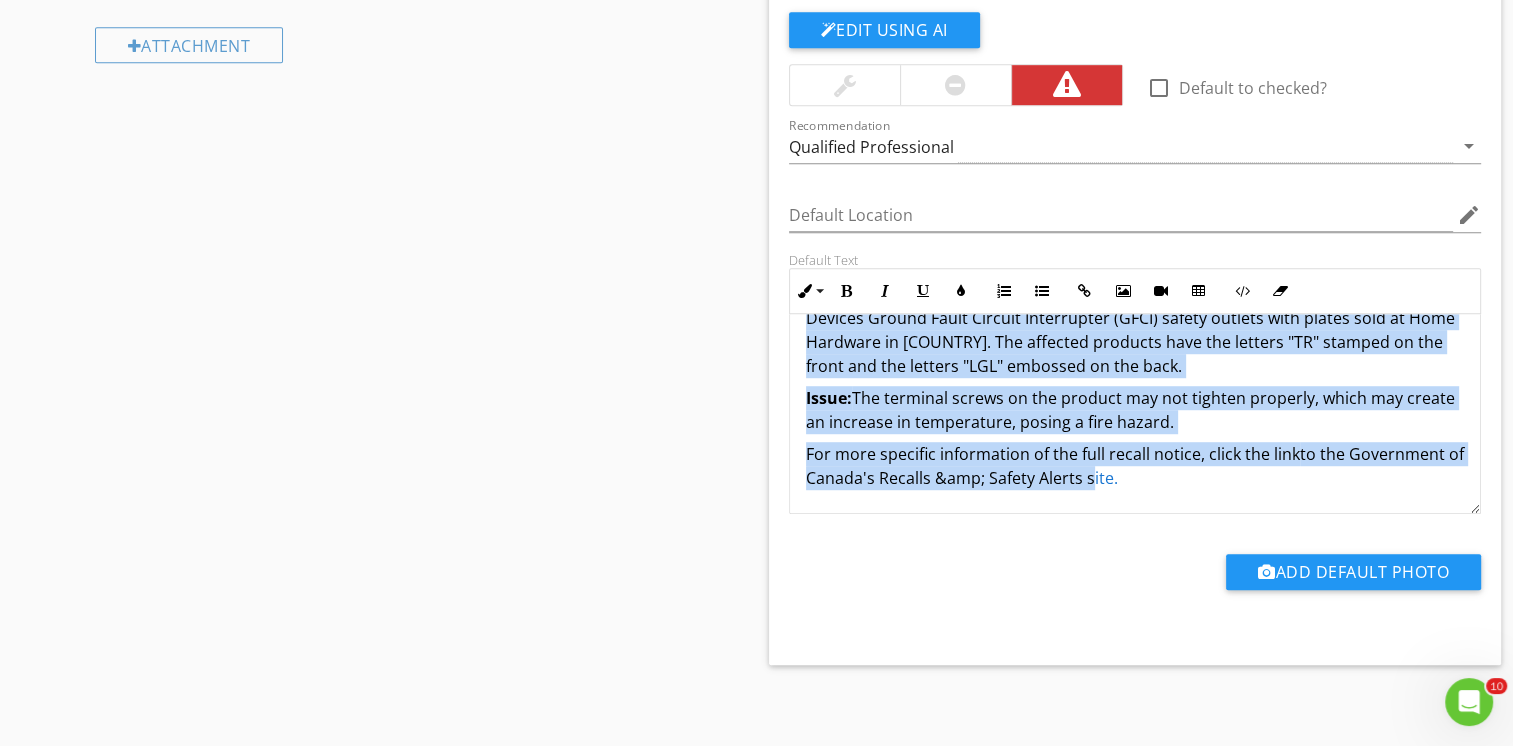 drag, startPoint x: 800, startPoint y: 346, endPoint x: 1209, endPoint y: 501, distance: 437.3854 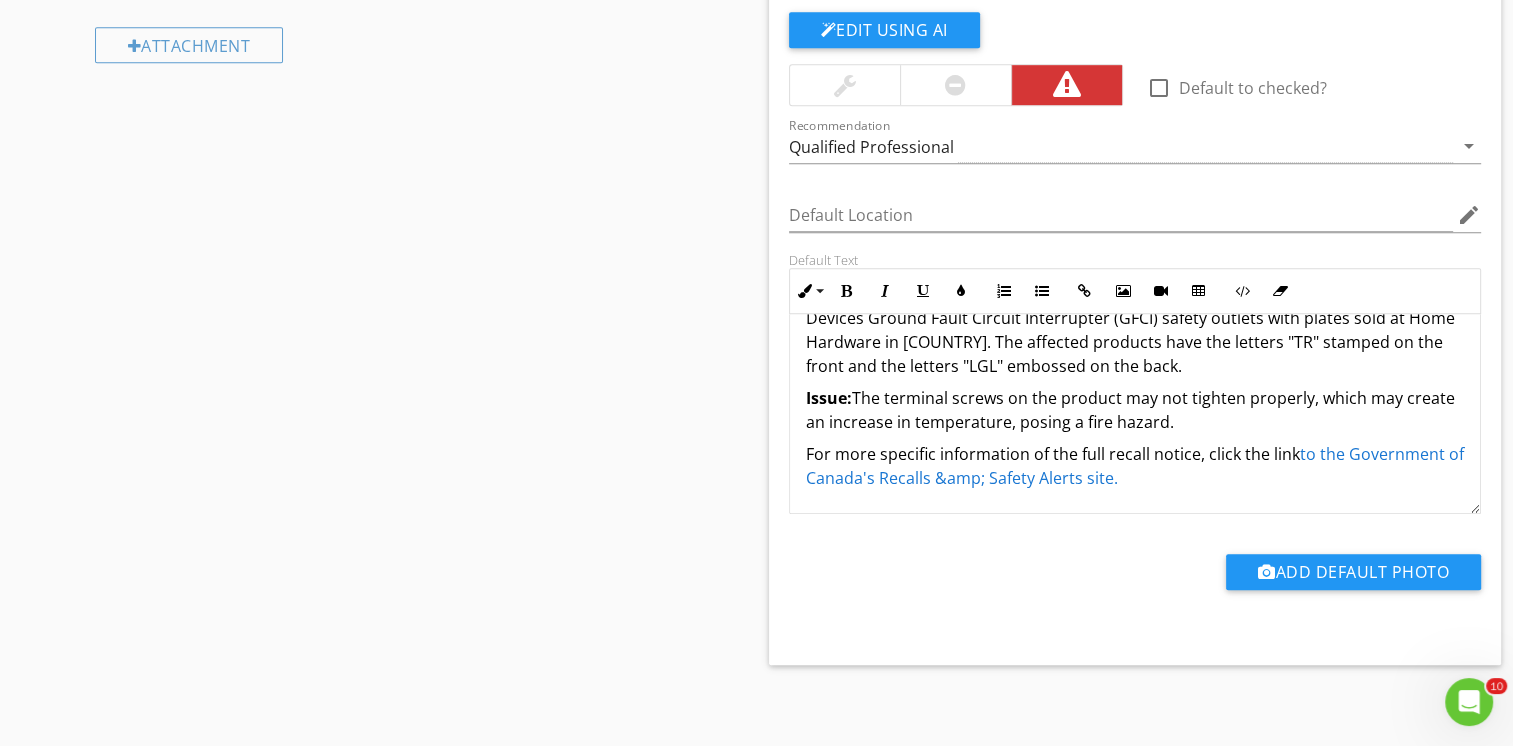 click on "Sections
Inspection Details           Roof           Exterior           Cooling           Garage           Heating           Basement, Foundation, Crawlspace &amp; Structure           Electrical           Plumbing           Fireplace / Woodstove           Attic           Interior Exhaust Systems           Interior, Doors &amp; Windows           Built-in Appliances           Swimming Pools and Spas           Septic System
Section
Attachments
Attachment
Items
General           Service Entrance Conductors           Main &amp; Subpanels, Service &amp; Grounding, Main Overcurrent Device           Branch Wiring Circuits, Breakers &amp; Fuses           Lighting Fixtures, Switches &amp; Receptacles           GFCI &amp; AFCI Receptacles           Smoke Detectors           Carbon Monoxide Detectors
Item
Comments
New
Informational" at bounding box center [756, -126] 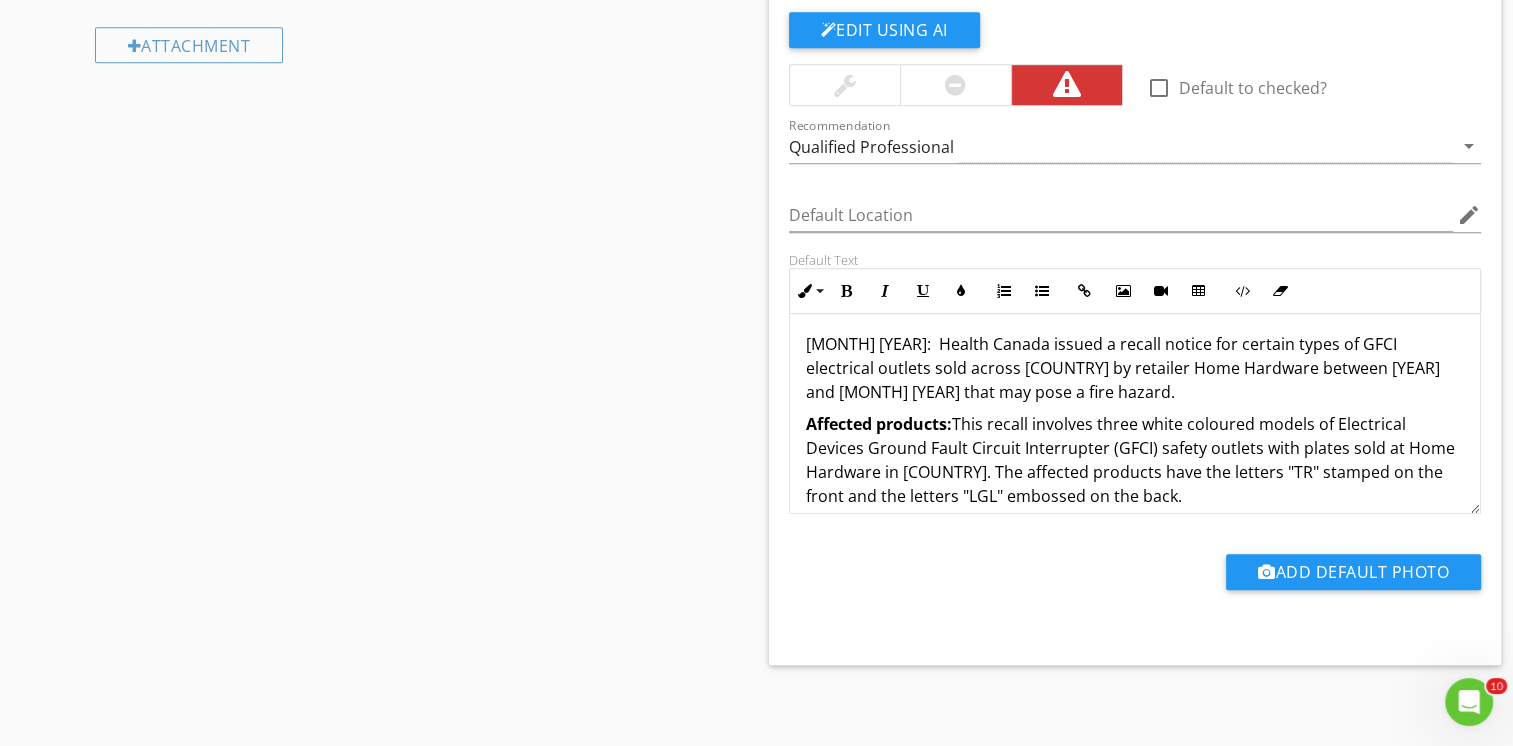 scroll, scrollTop: 0, scrollLeft: 0, axis: both 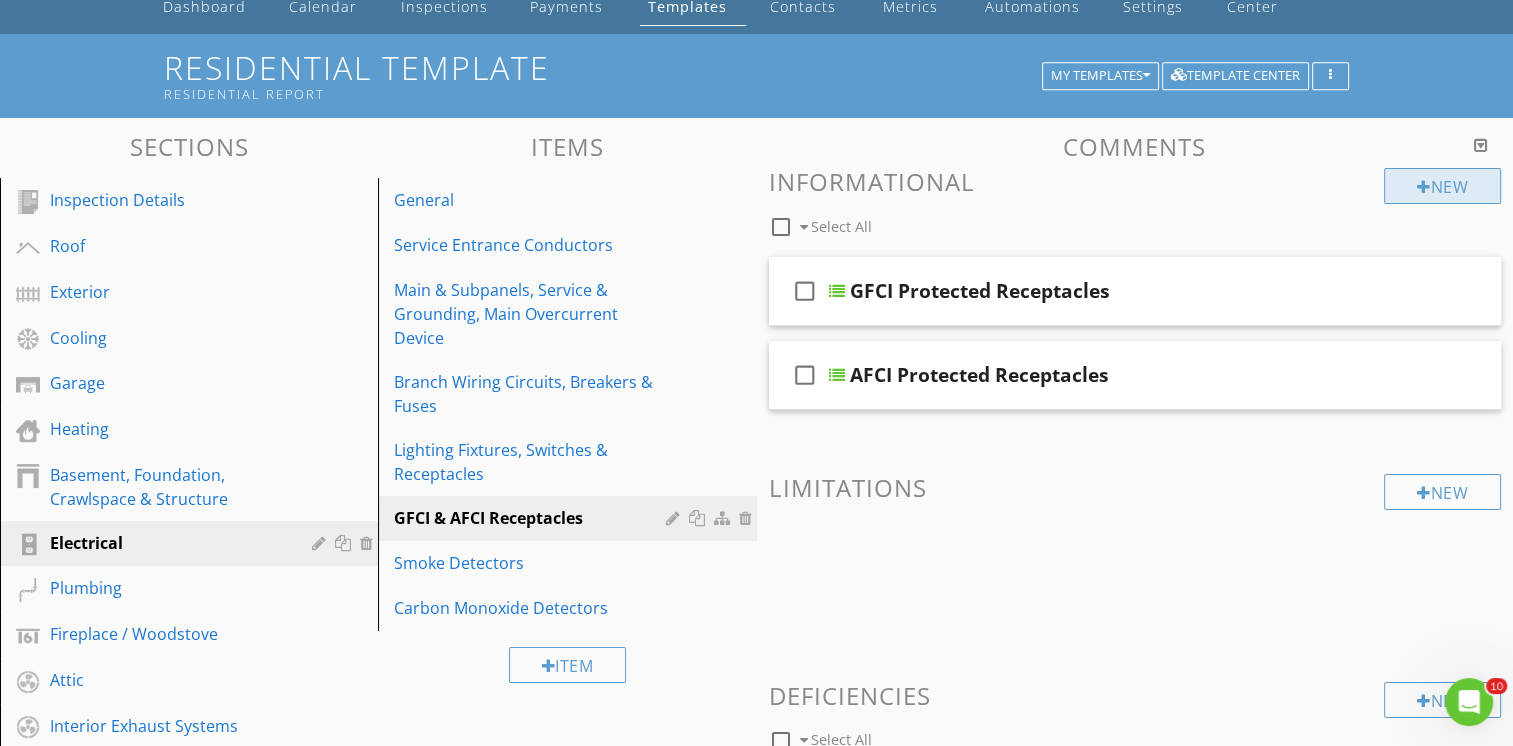 click on "New" at bounding box center (1442, 186) 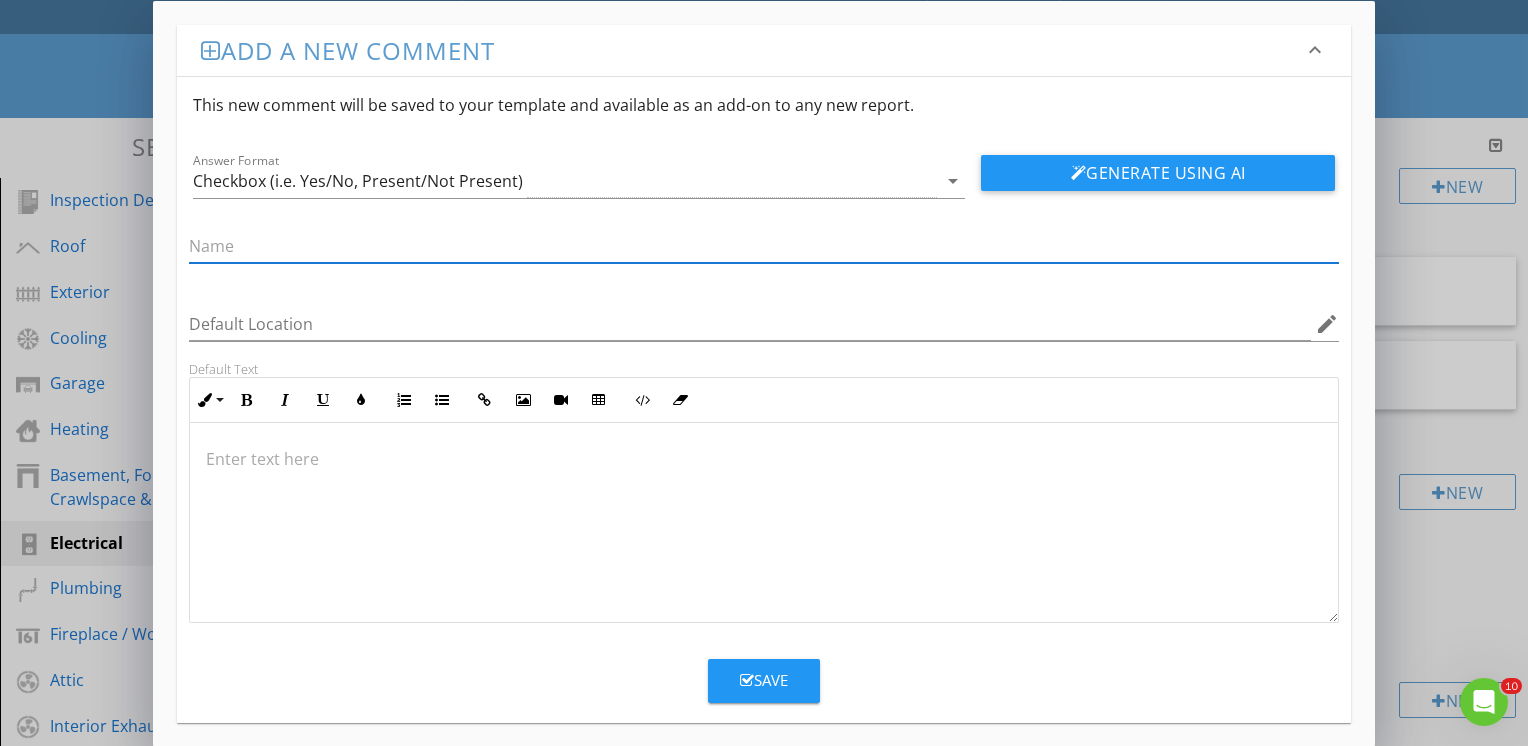 click at bounding box center [764, 459] 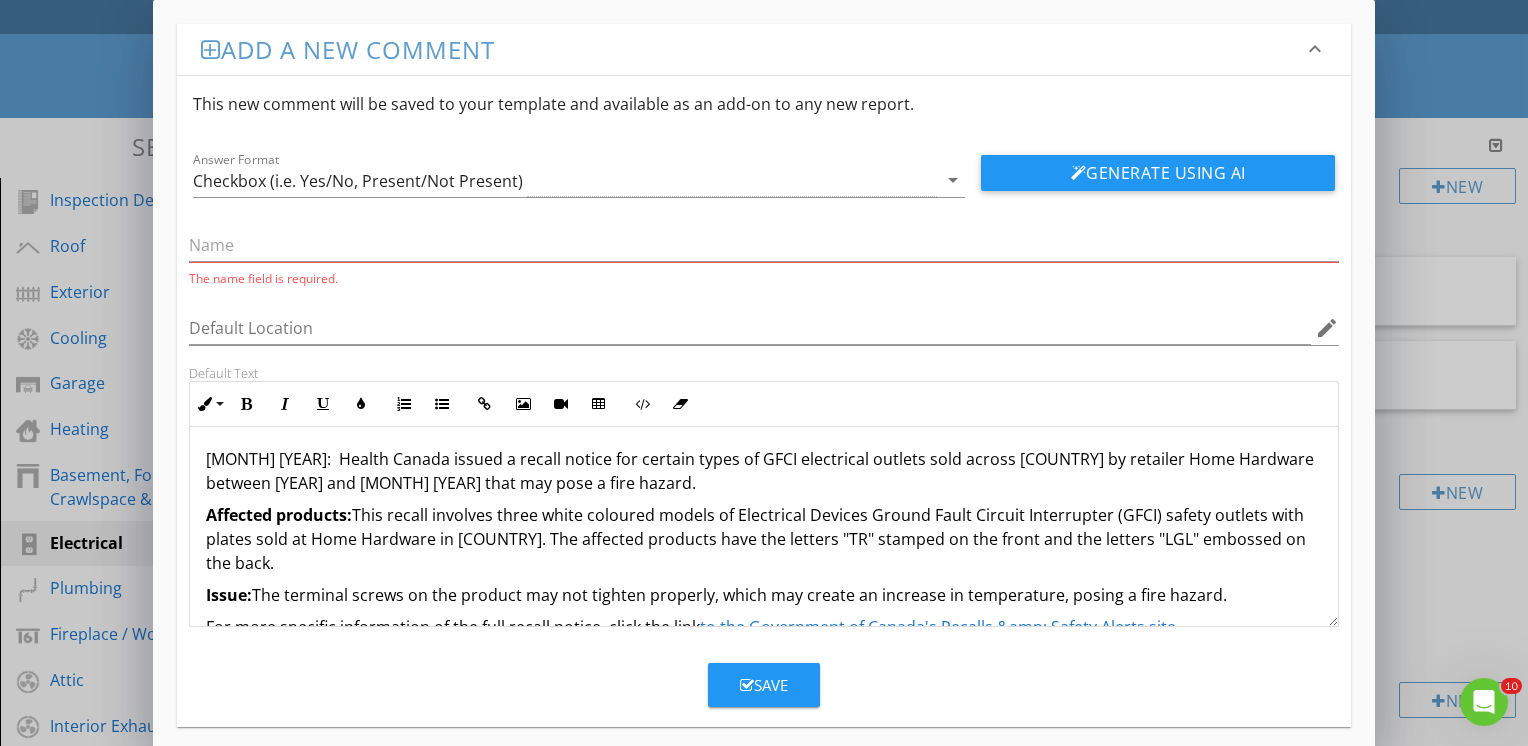 scroll, scrollTop: 0, scrollLeft: 0, axis: both 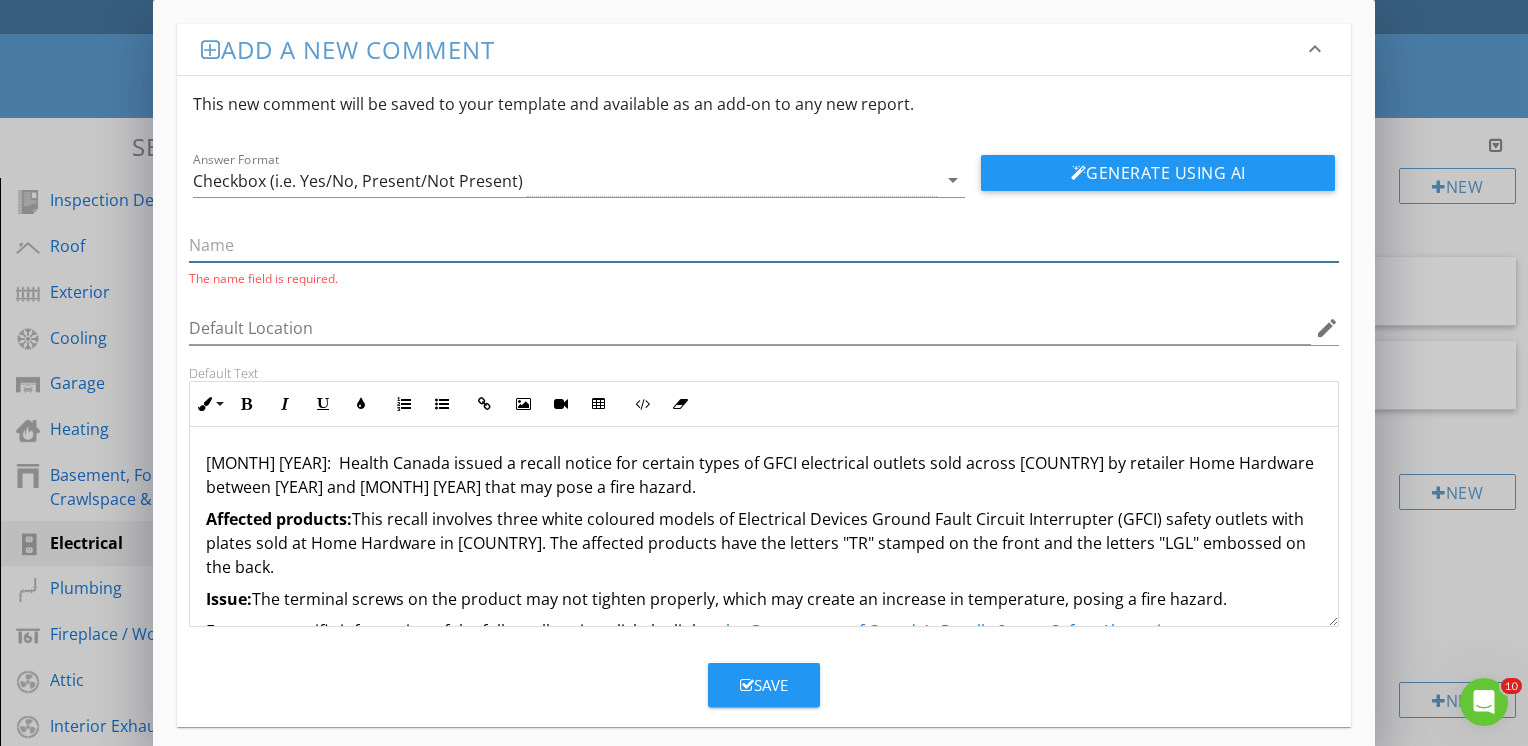 click at bounding box center [764, 245] 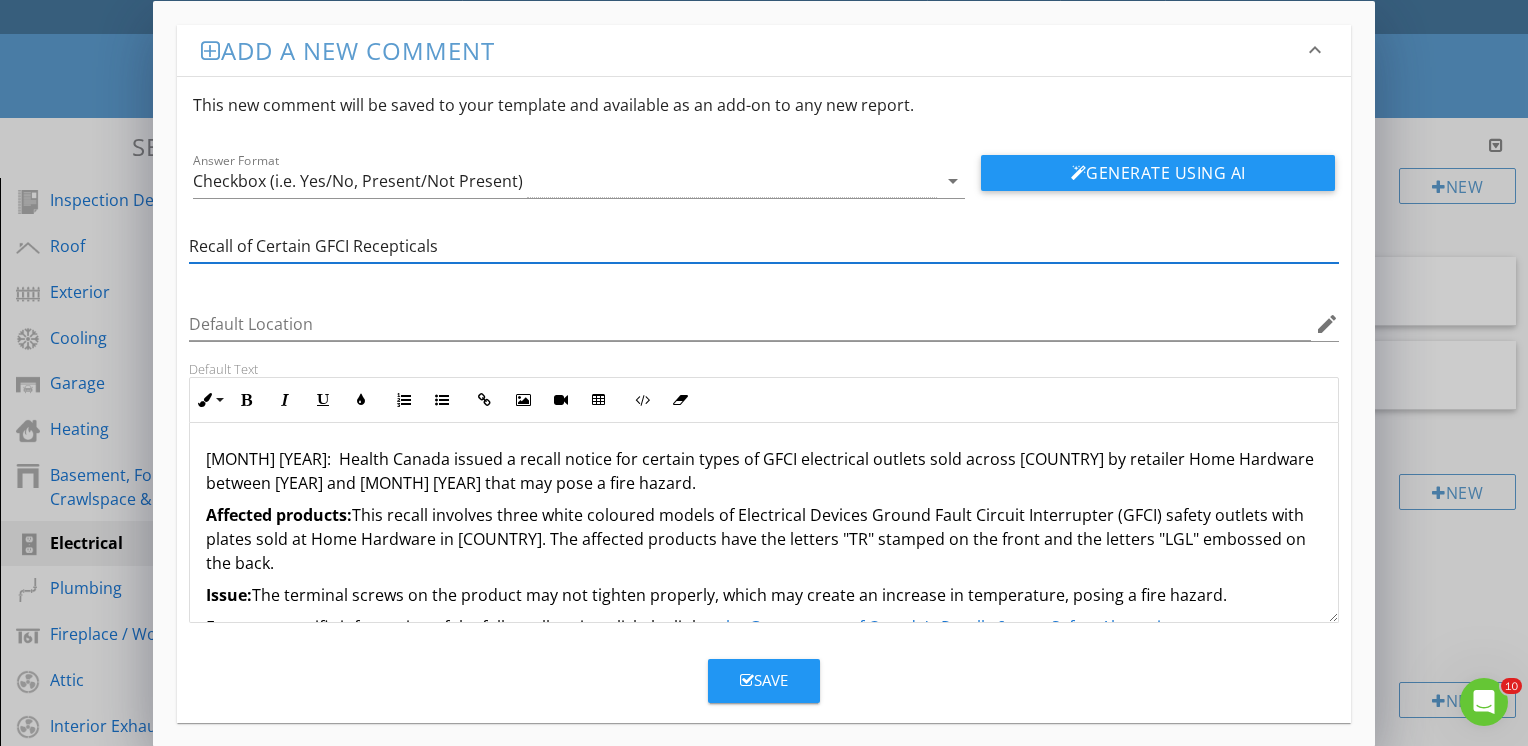 type on "Recall of Certain GFCI Recepticals" 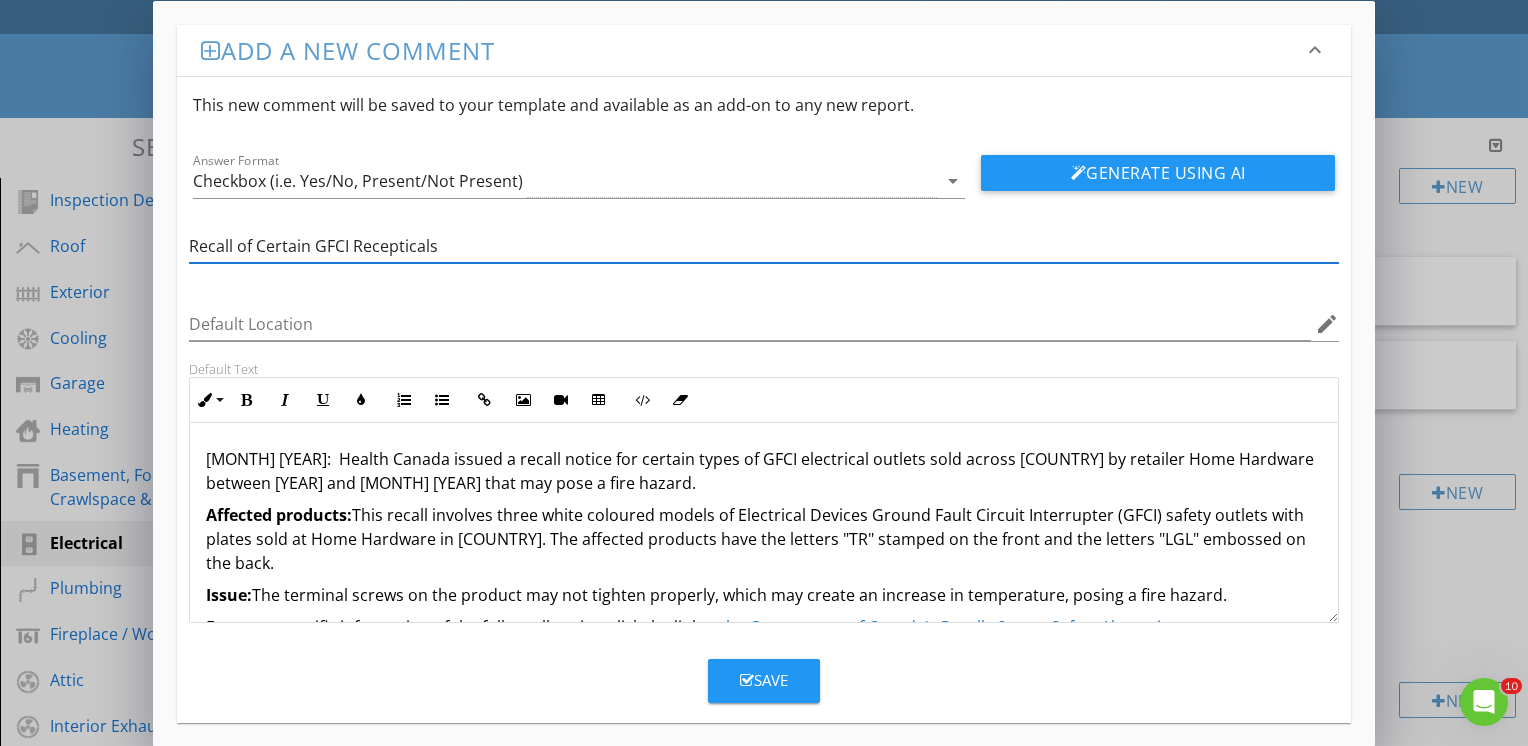 click on "July 2025:  Health Canada issued a recall notice for certain types of GFCI electrical outlets sold across Canada by retailer Home Hardware between 2015 and May 2025 that may pose a fire hazard." at bounding box center (764, 471) 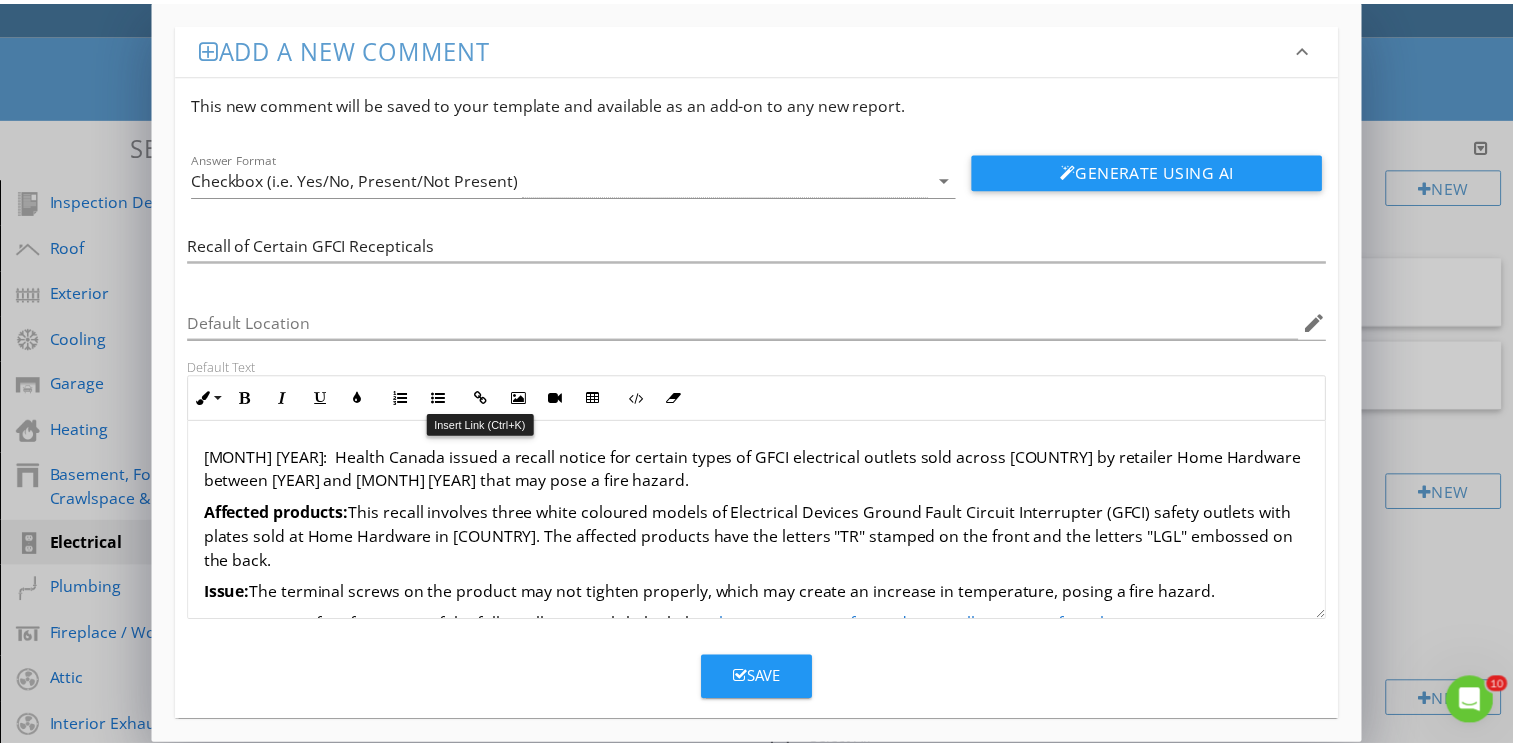 scroll, scrollTop: 0, scrollLeft: 0, axis: both 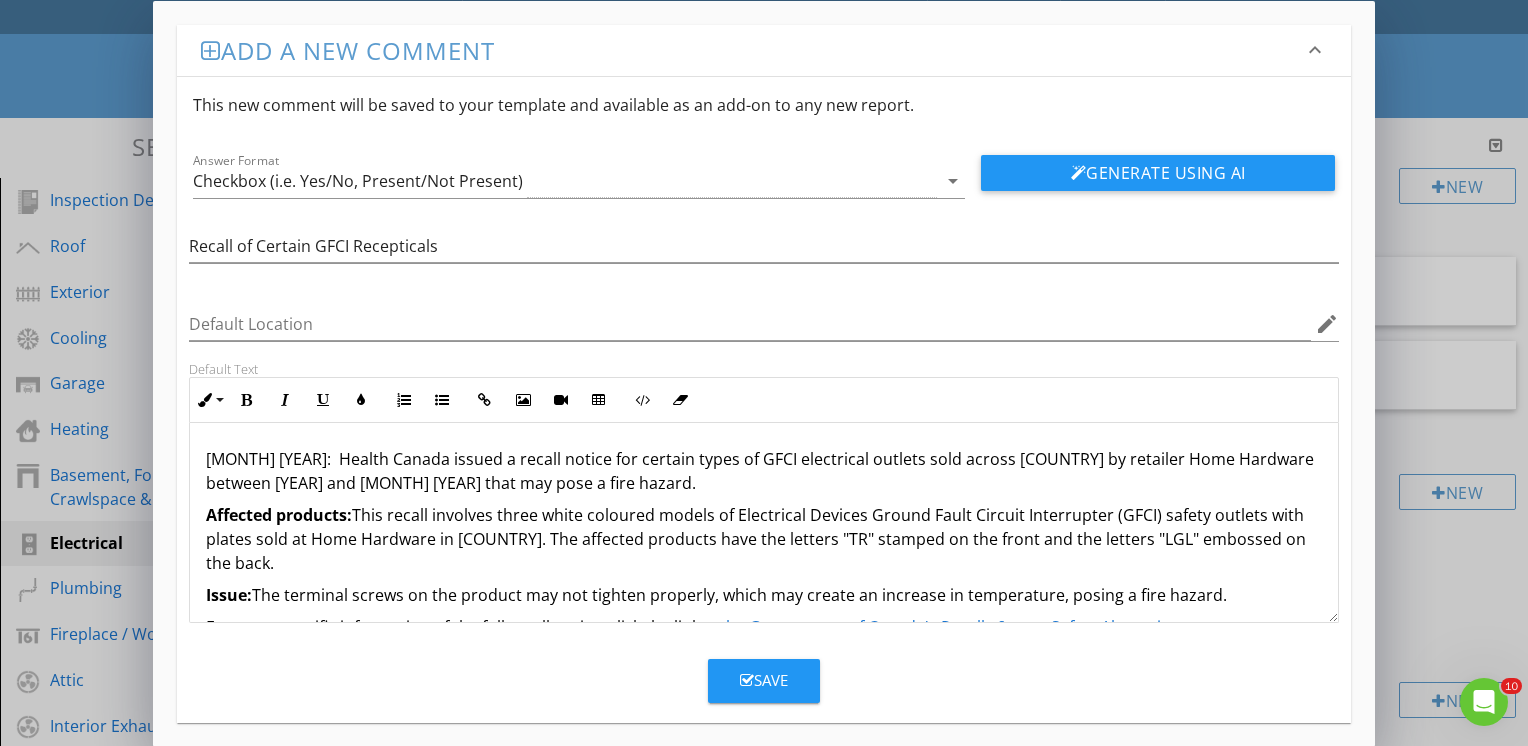 click on "Save" at bounding box center (764, 680) 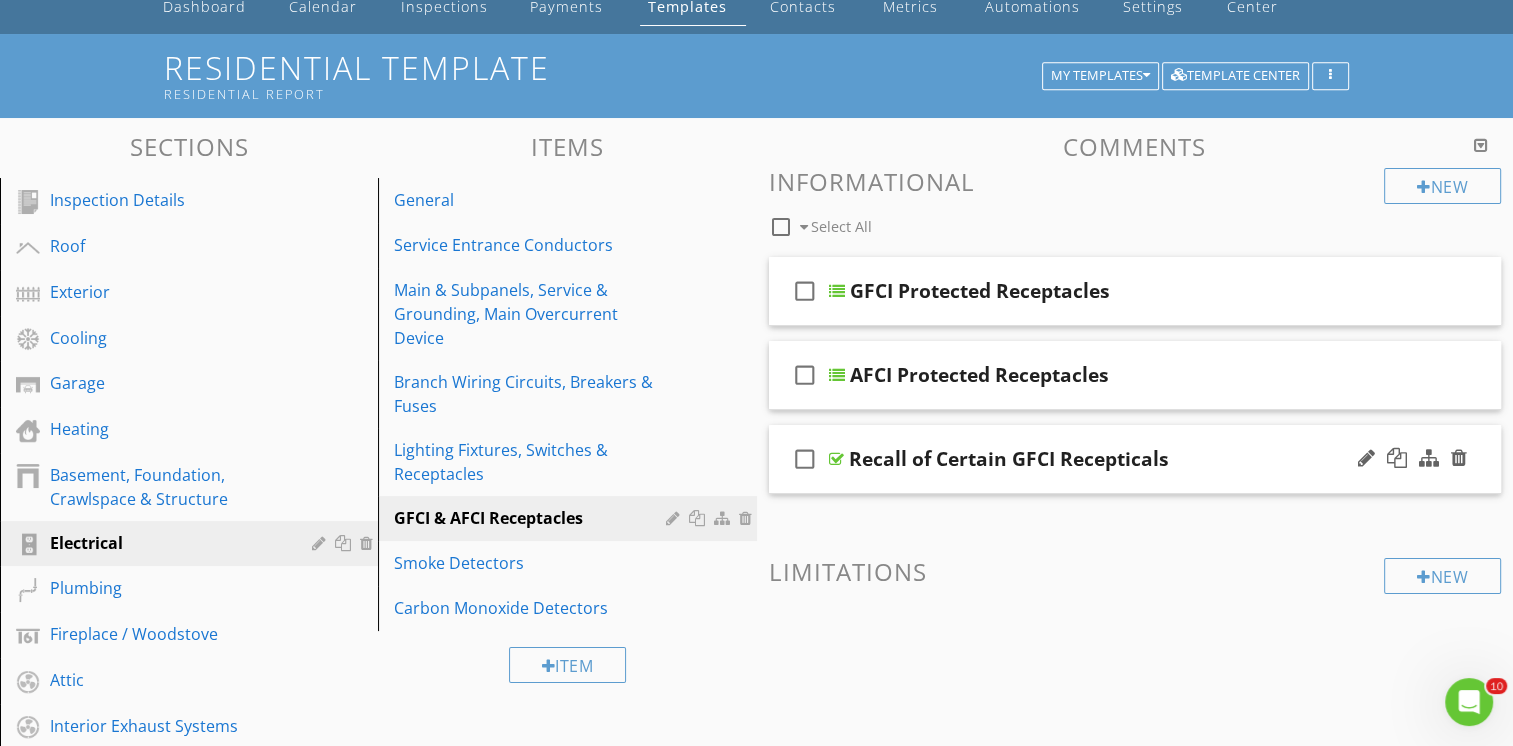 type 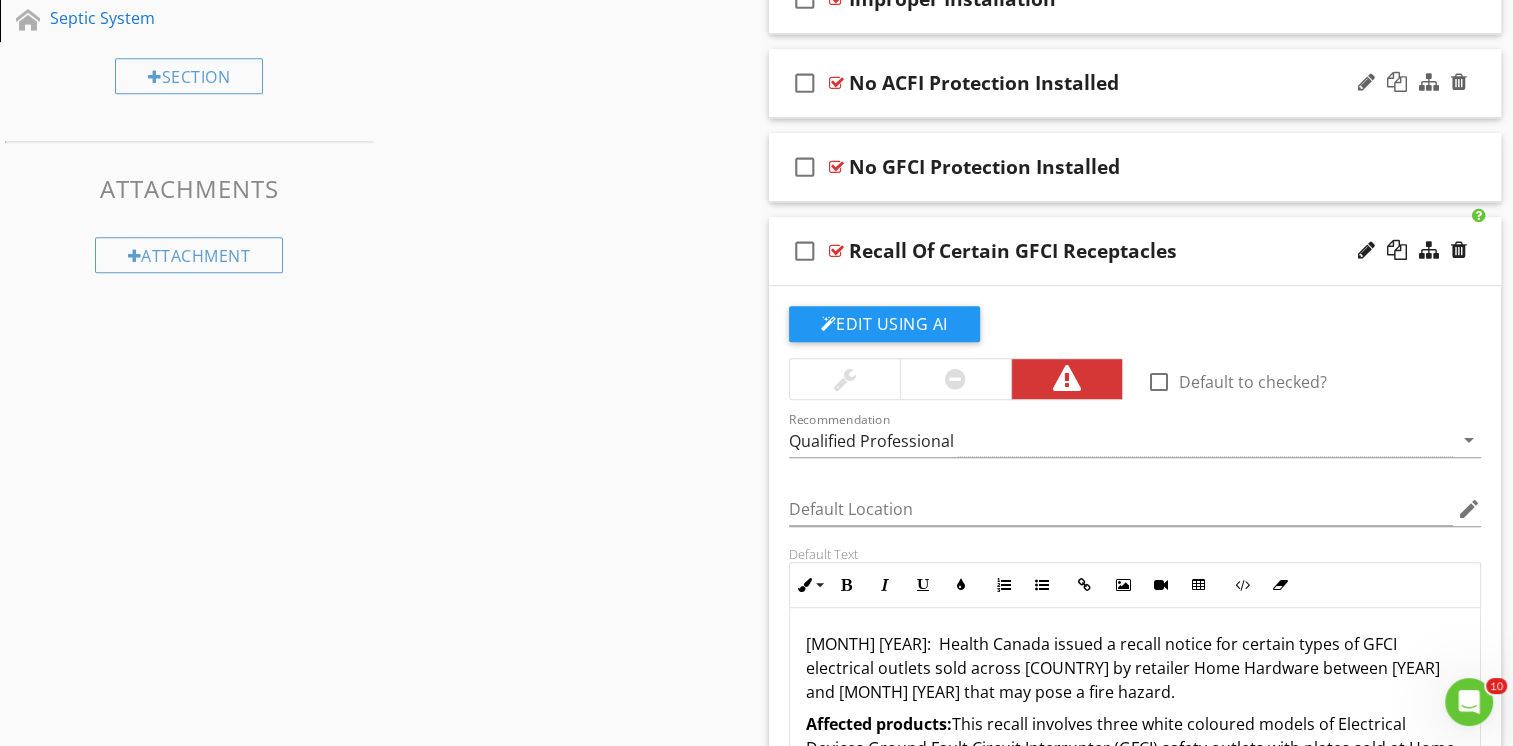 scroll, scrollTop: 1003, scrollLeft: 0, axis: vertical 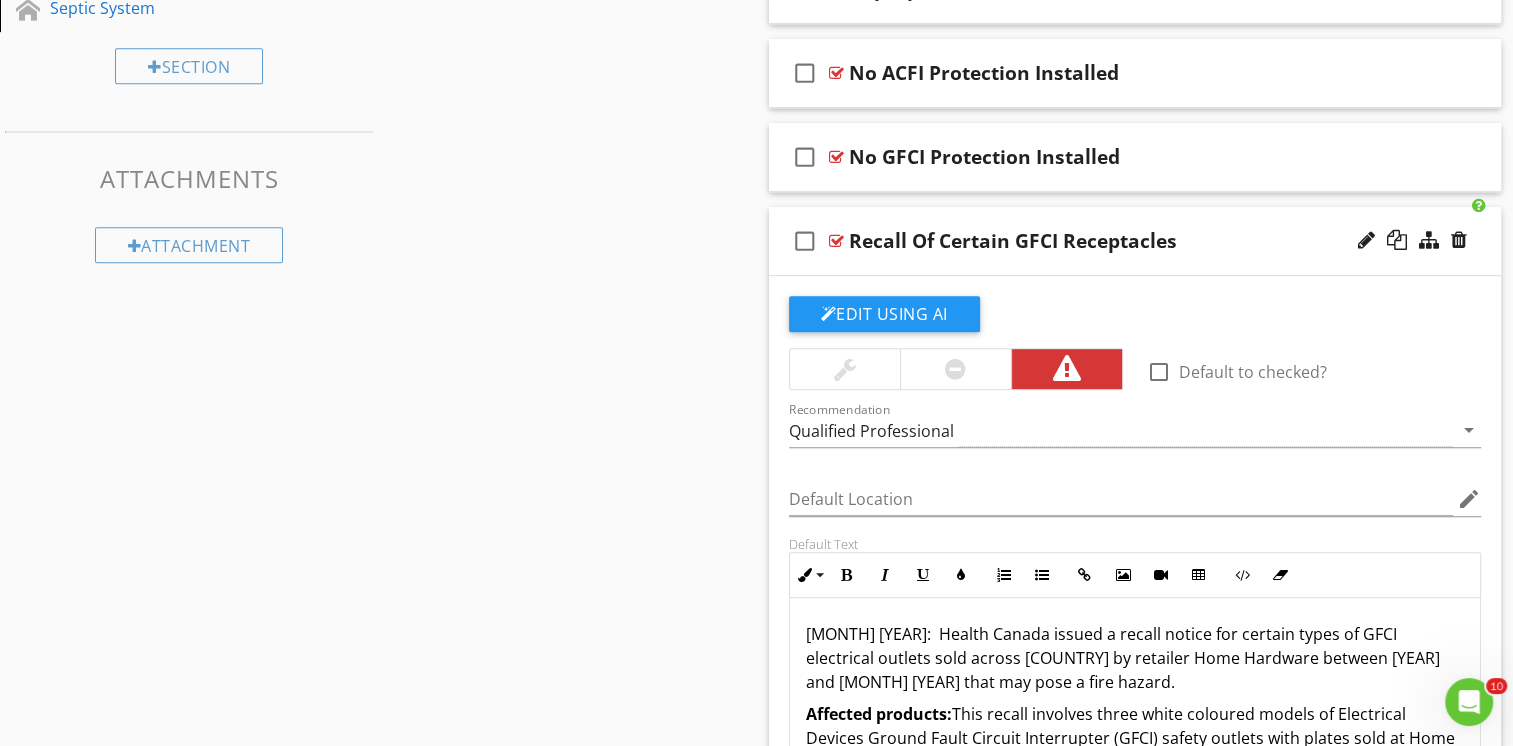 click on "check_box_outline_blank
Recall Of Certain GFCI Receptacles" at bounding box center (1135, 241) 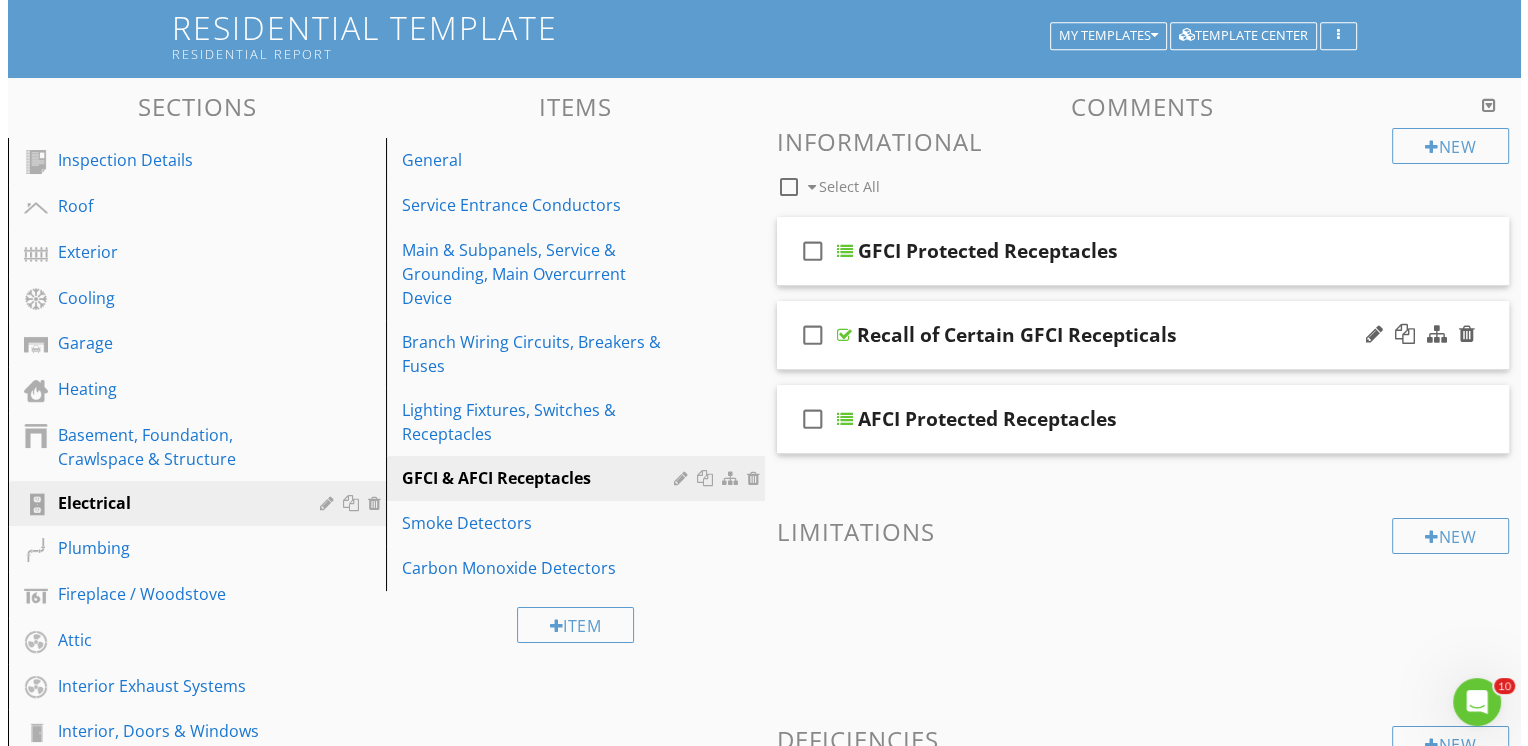 scroll, scrollTop: 115, scrollLeft: 0, axis: vertical 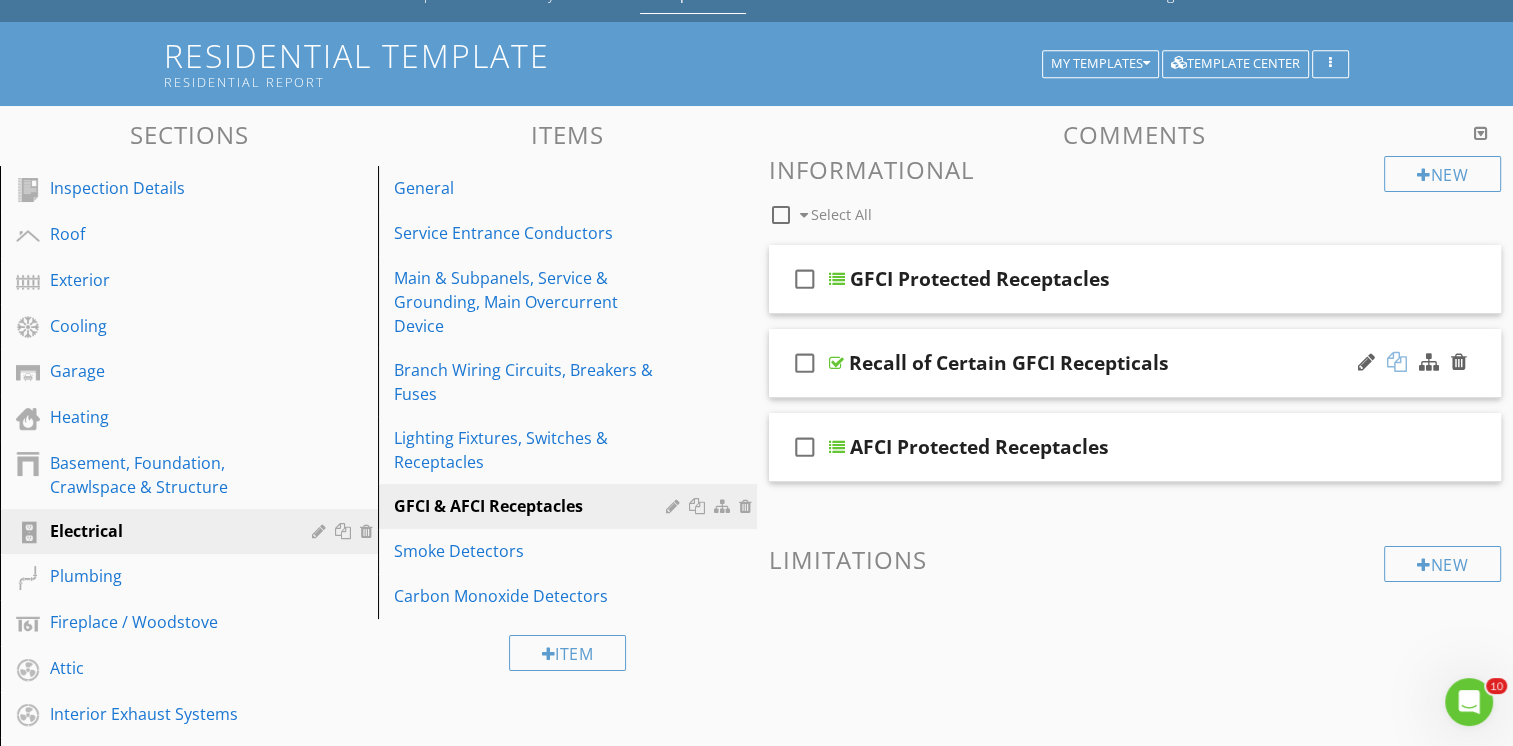 click at bounding box center [1397, 362] 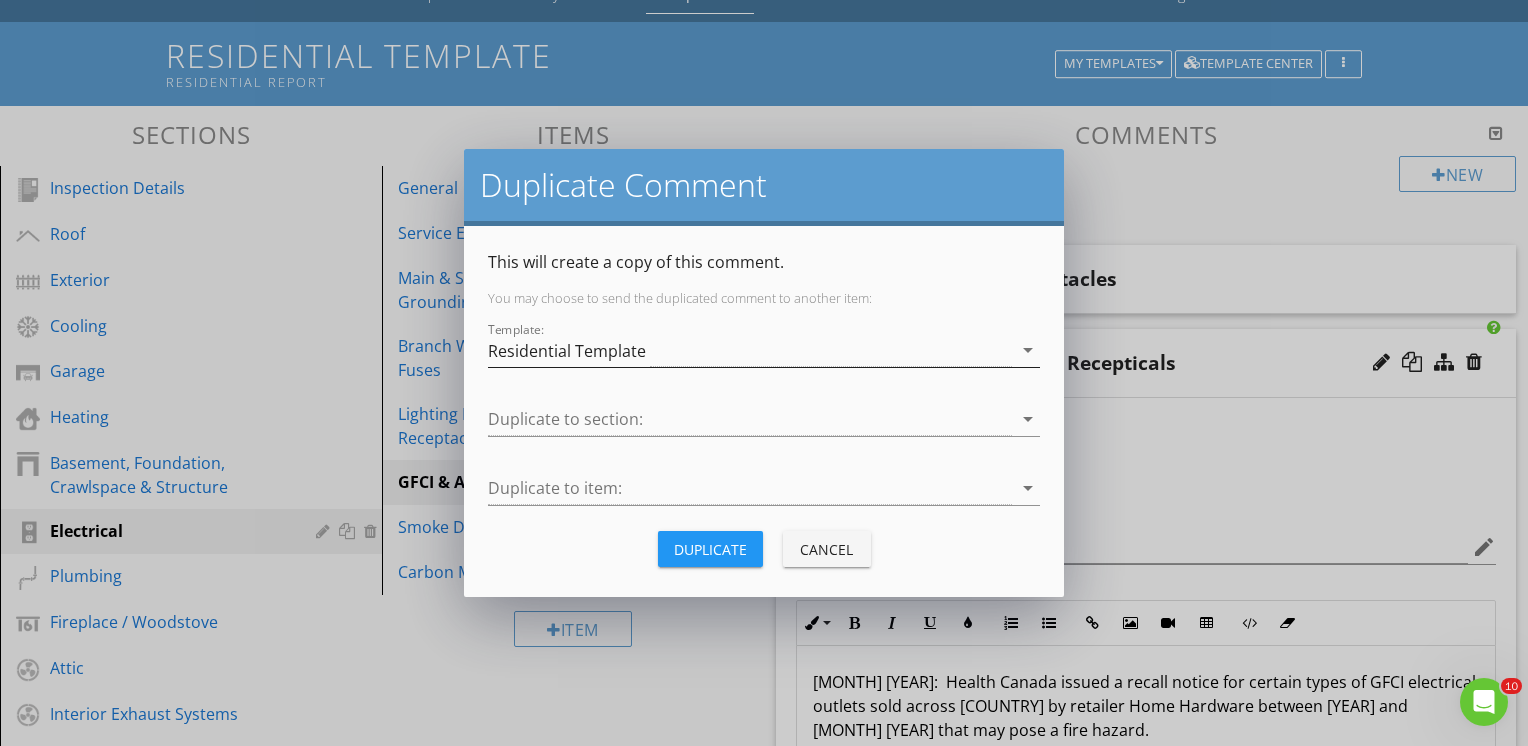 click on "arrow_drop_down" at bounding box center (1028, 350) 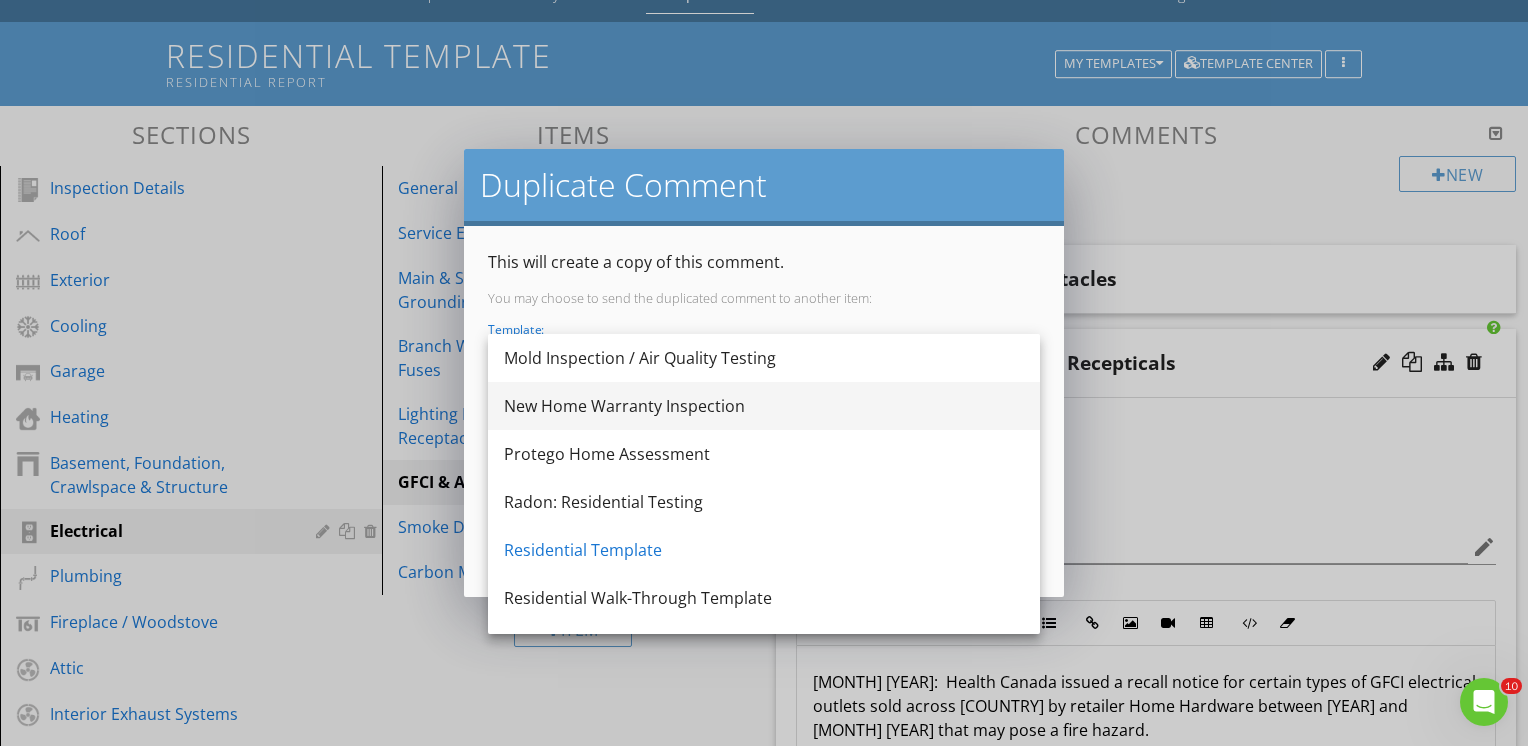click on "New Home Warranty Inspection" at bounding box center (764, 406) 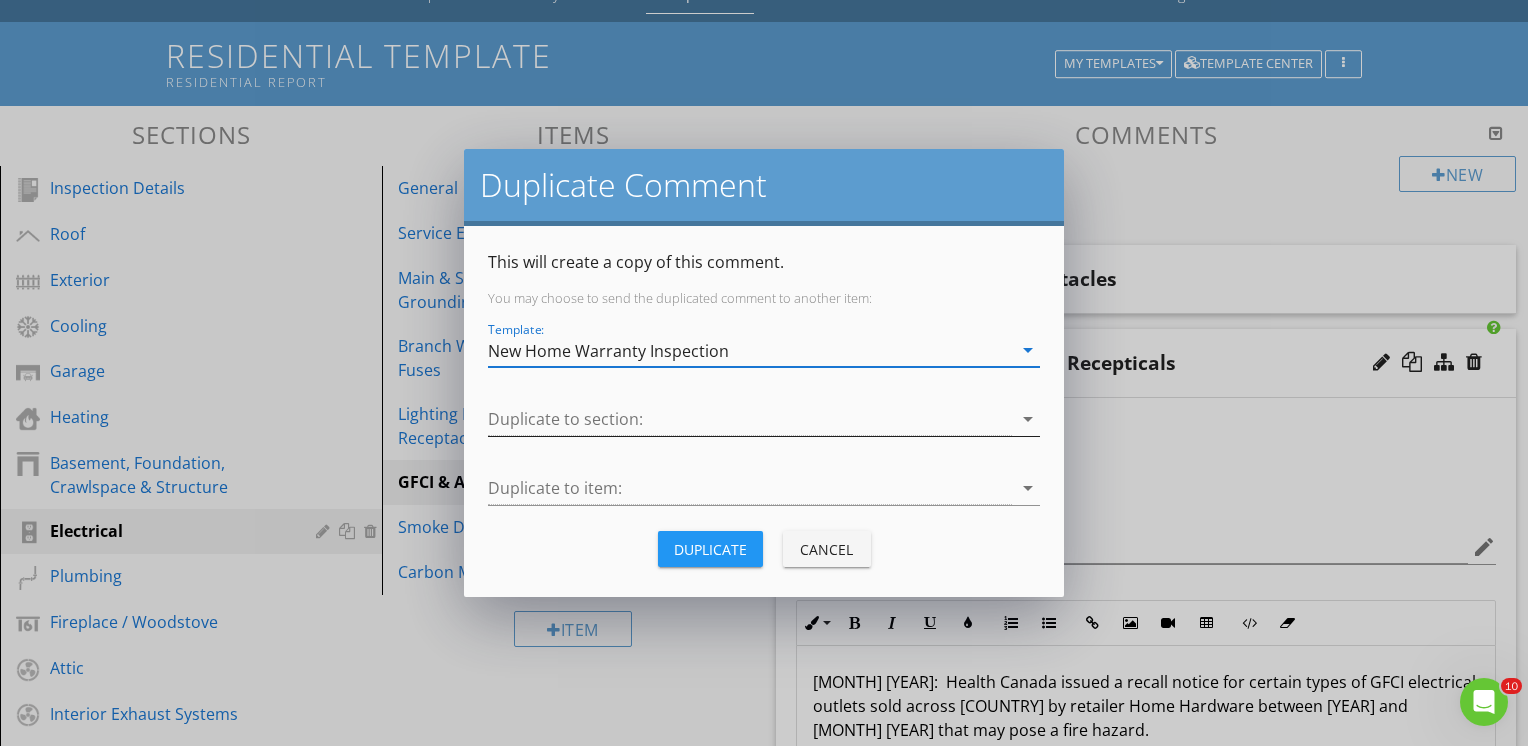 click on "arrow_drop_down" at bounding box center (1028, 419) 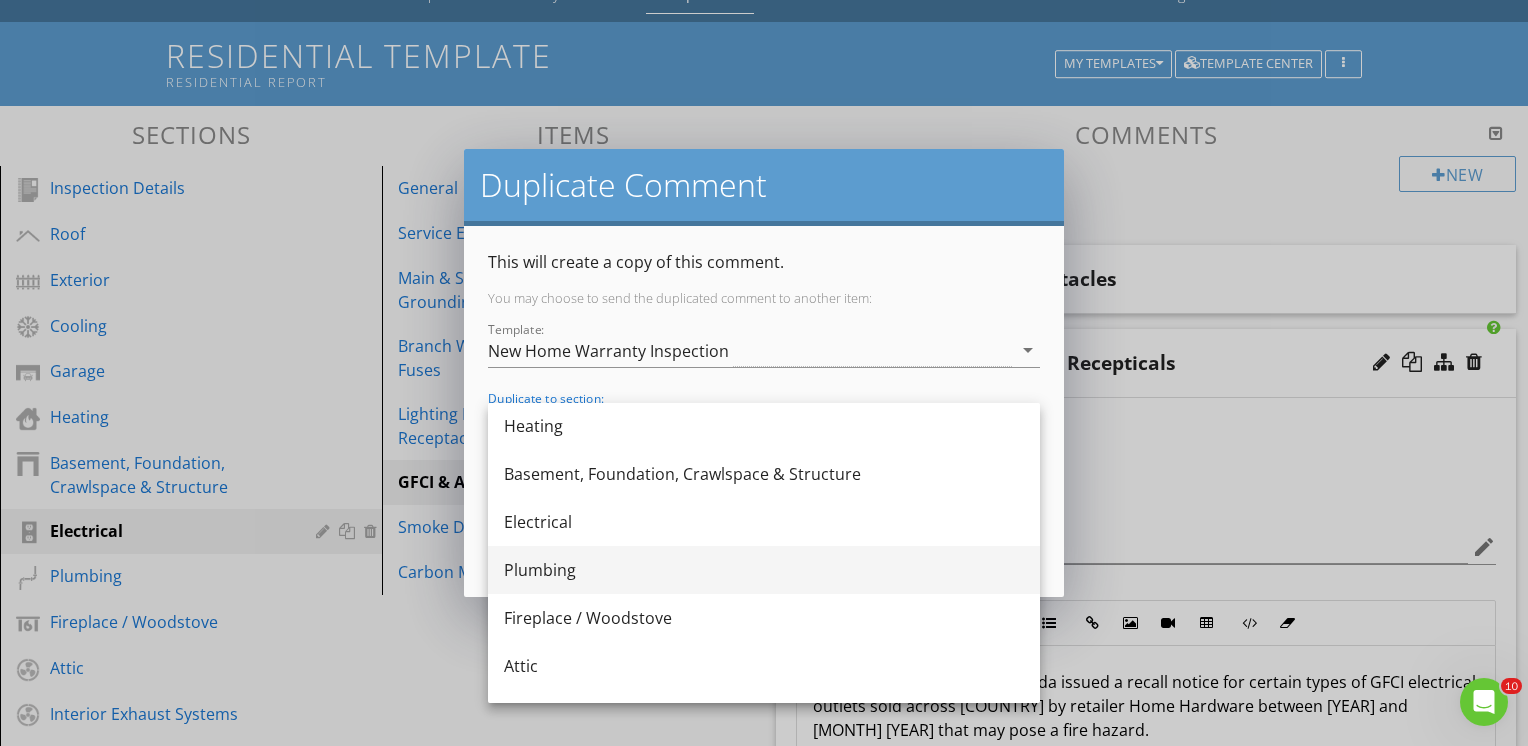 scroll, scrollTop: 300, scrollLeft: 0, axis: vertical 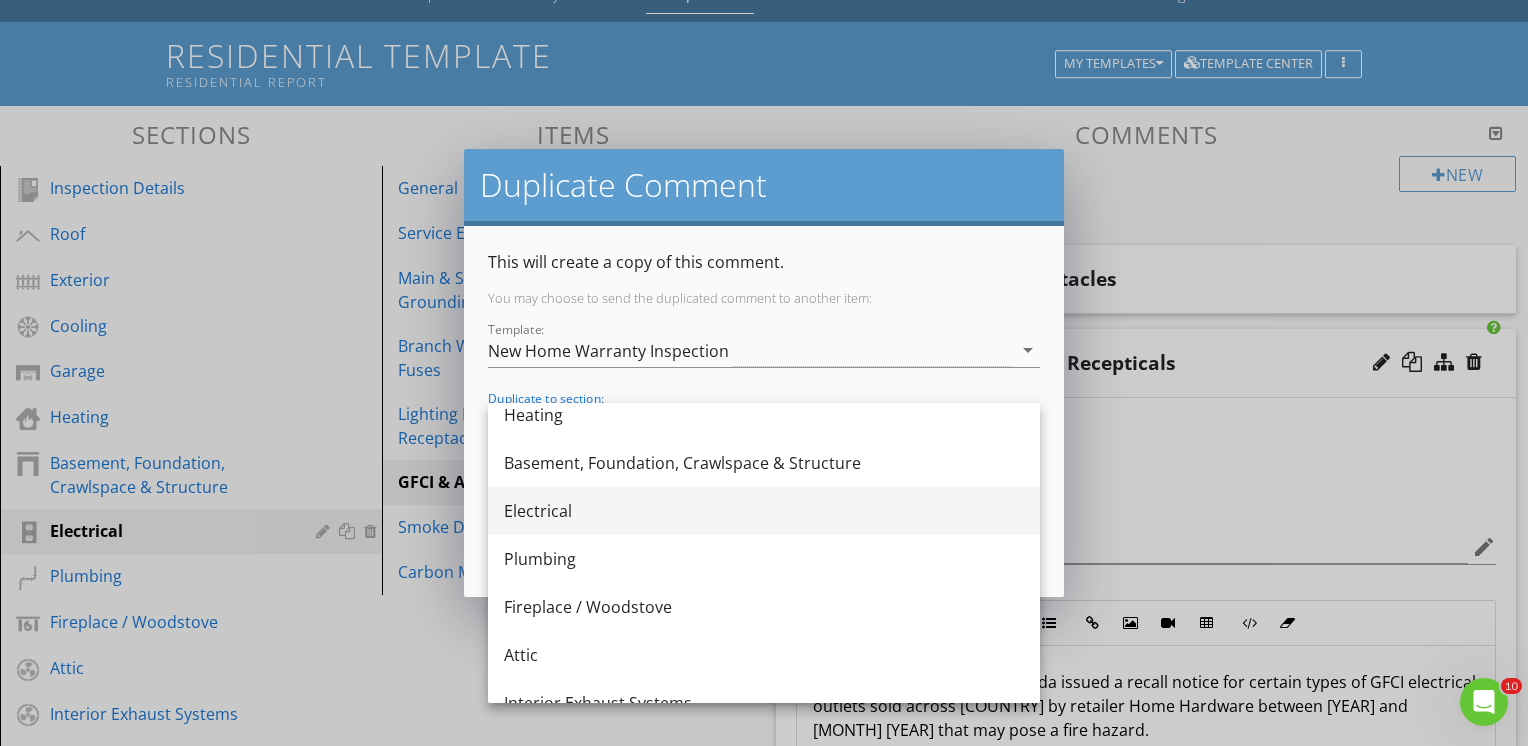click on "Electrical" at bounding box center (764, 511) 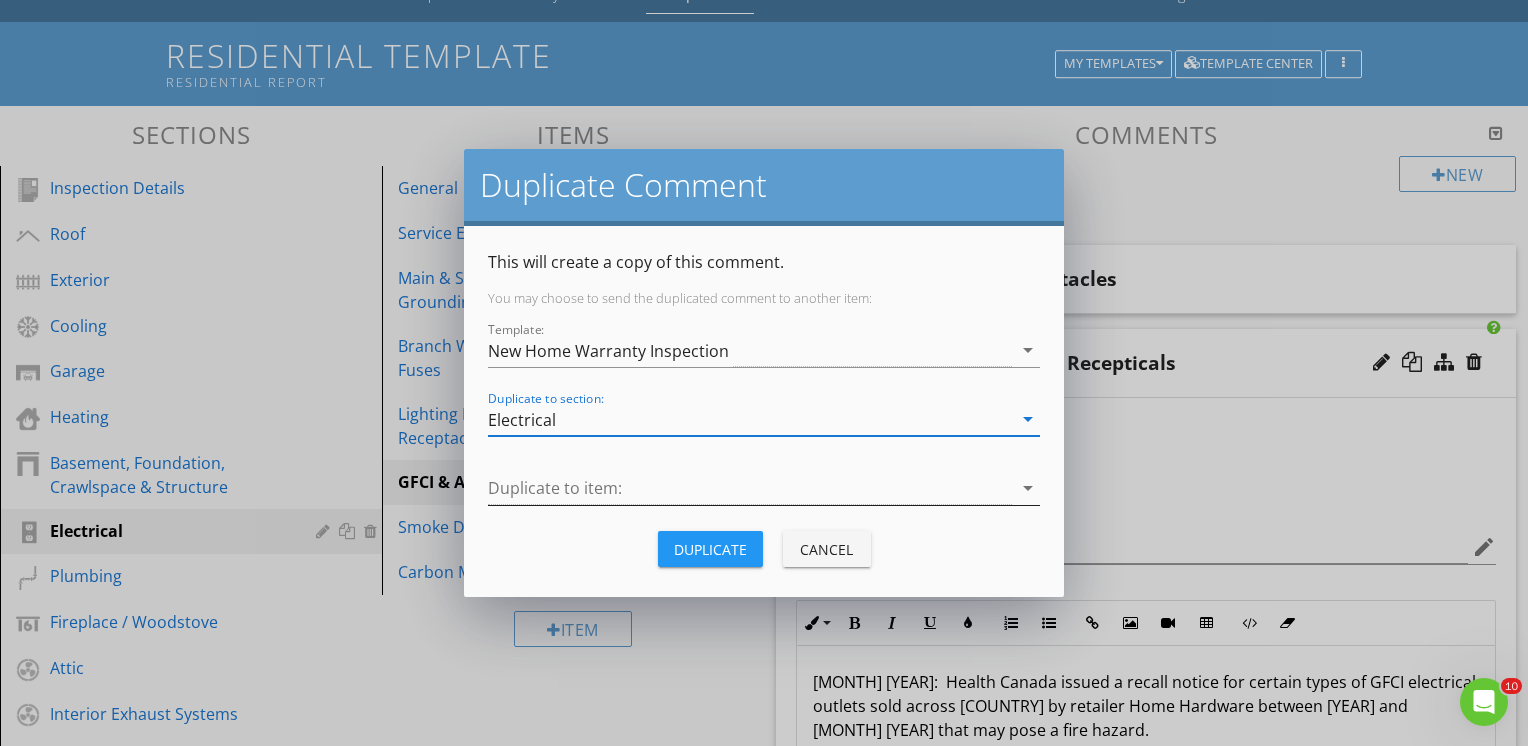 click on "arrow_drop_down" at bounding box center [1028, 488] 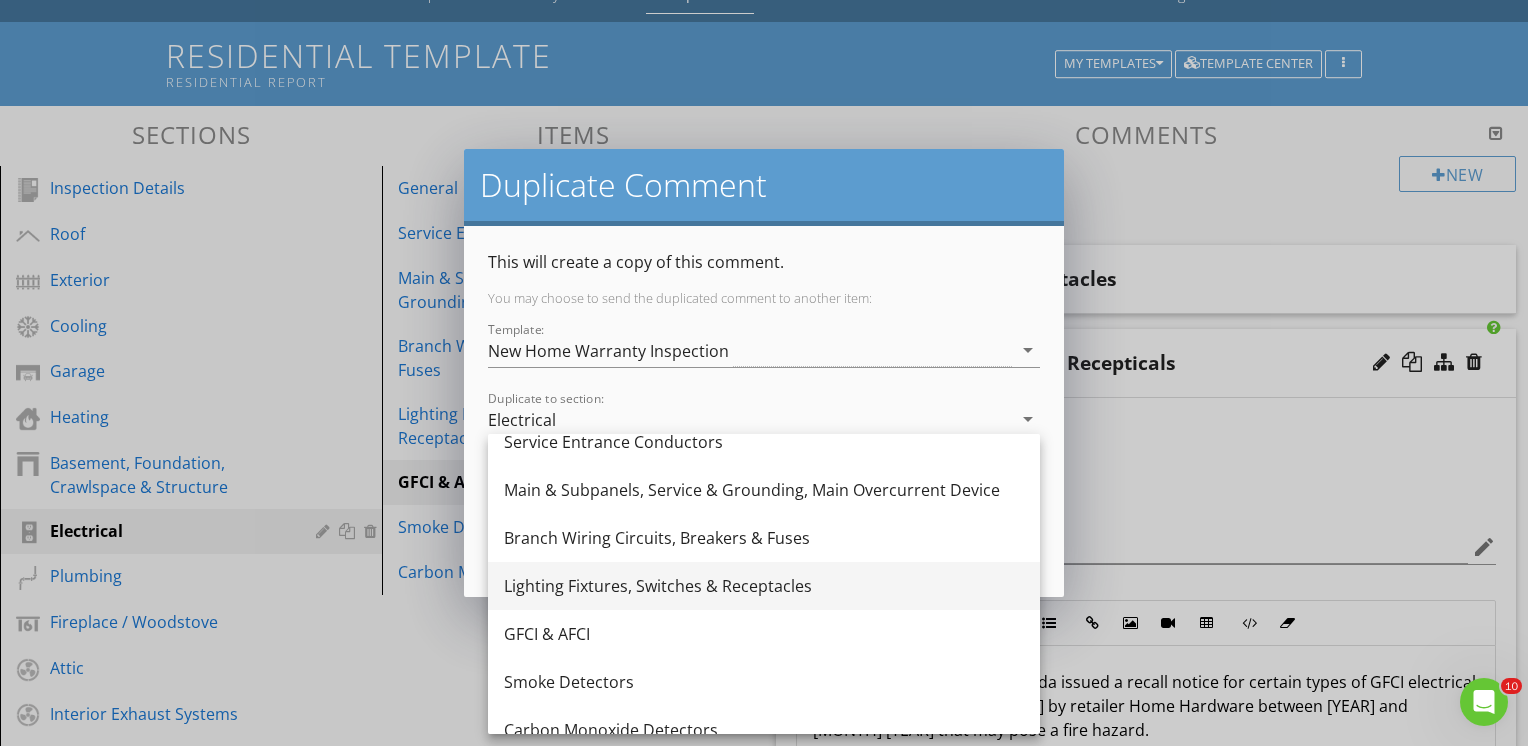 scroll, scrollTop: 100, scrollLeft: 0, axis: vertical 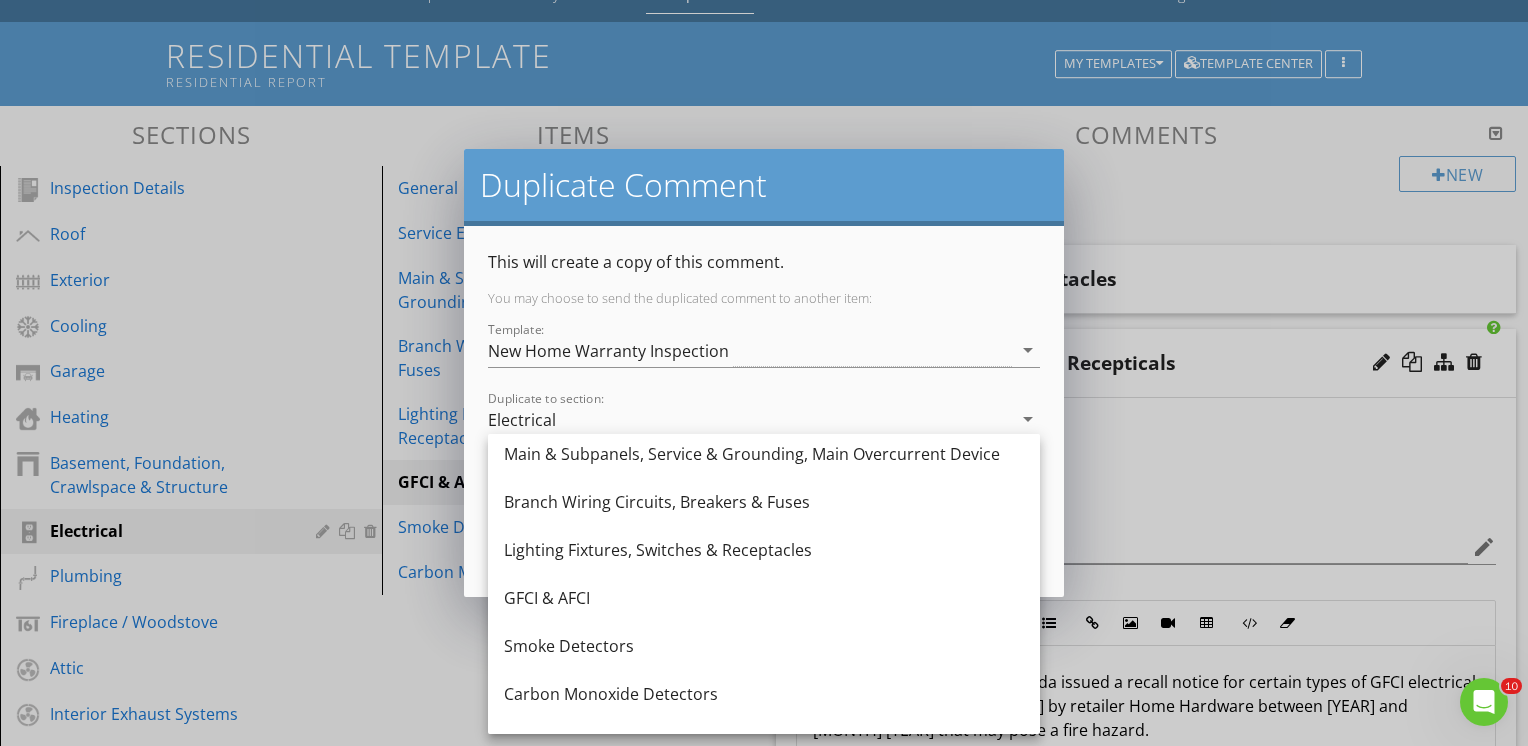 click on "GFCI & AFCI" at bounding box center (764, 598) 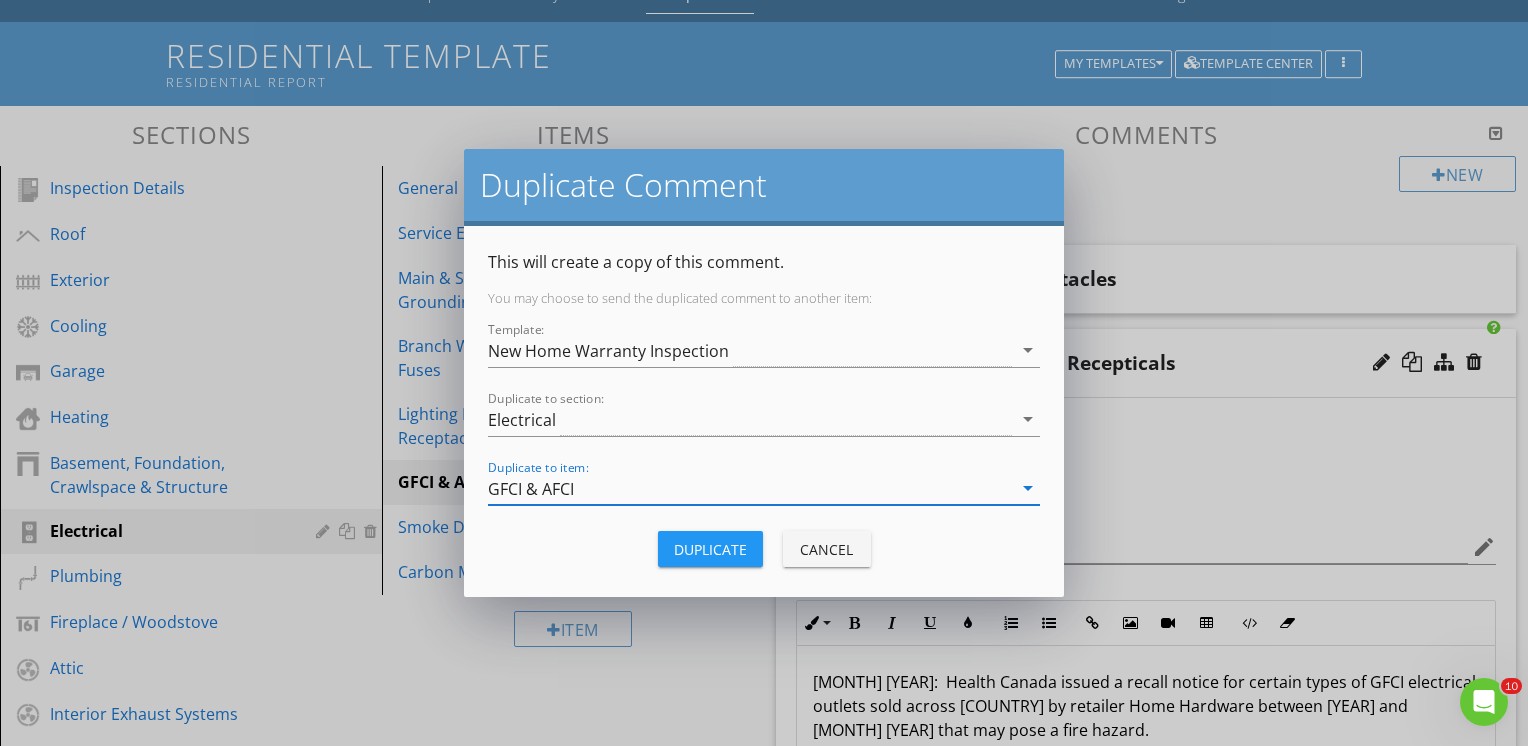 click on "Duplicate" at bounding box center (710, 549) 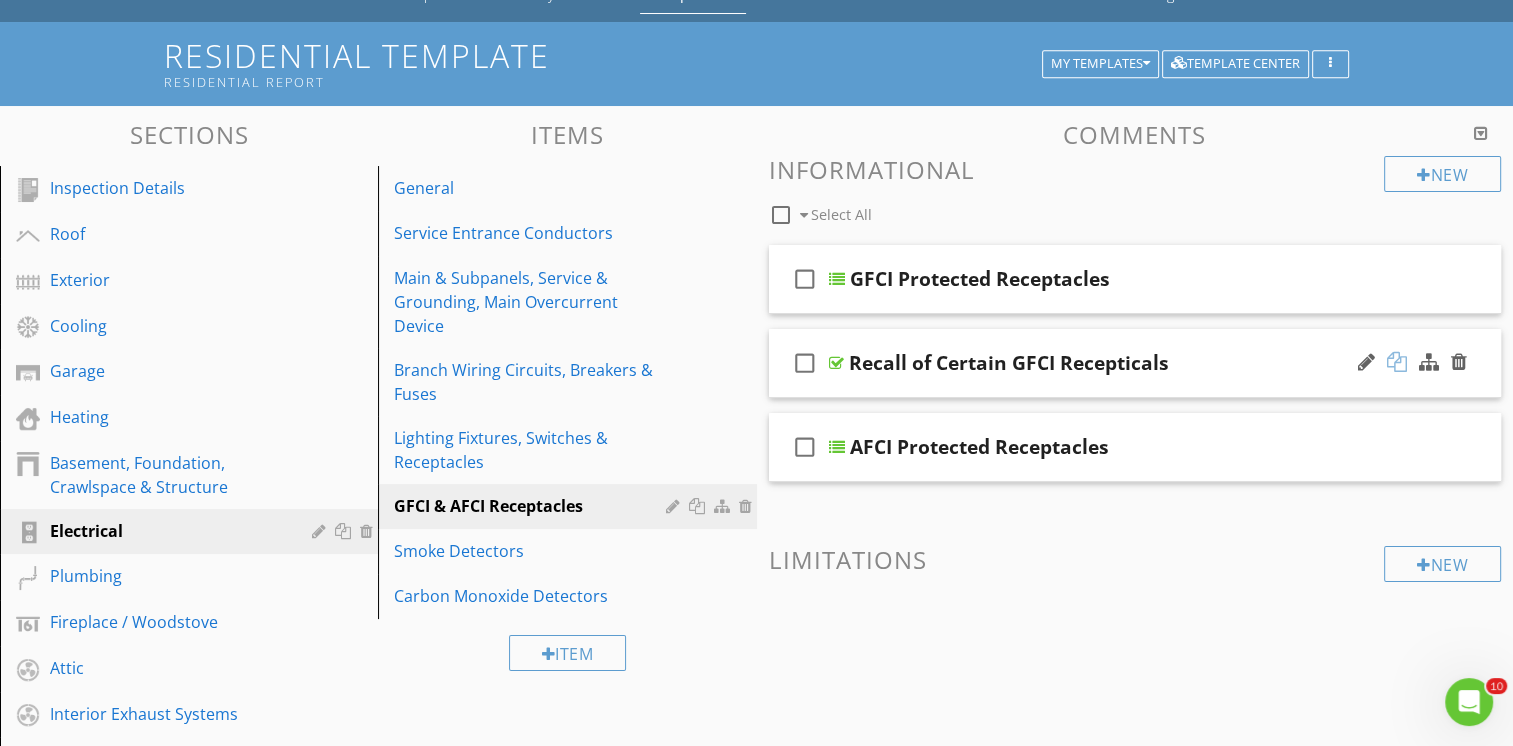 click at bounding box center (1397, 362) 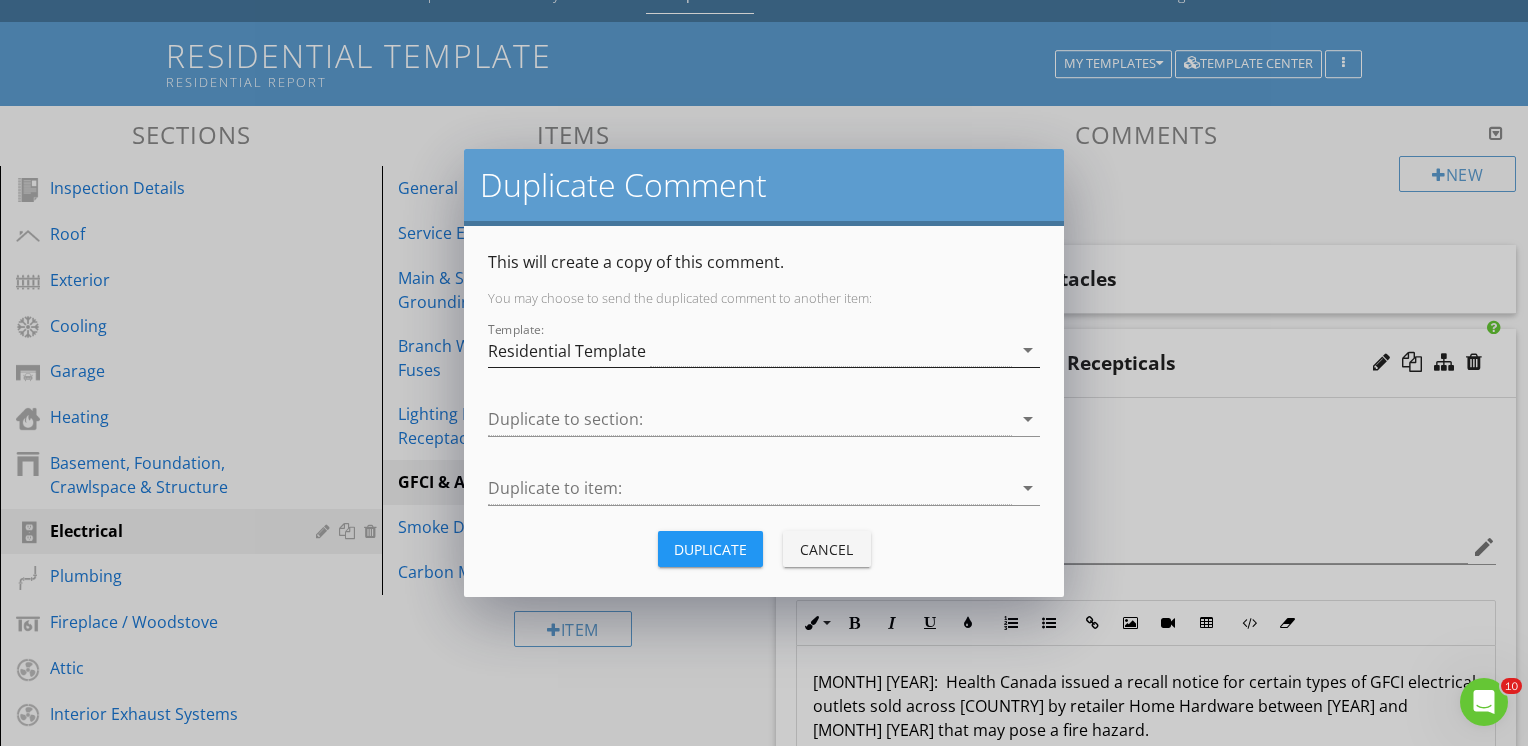 click on "arrow_drop_down" at bounding box center (1028, 350) 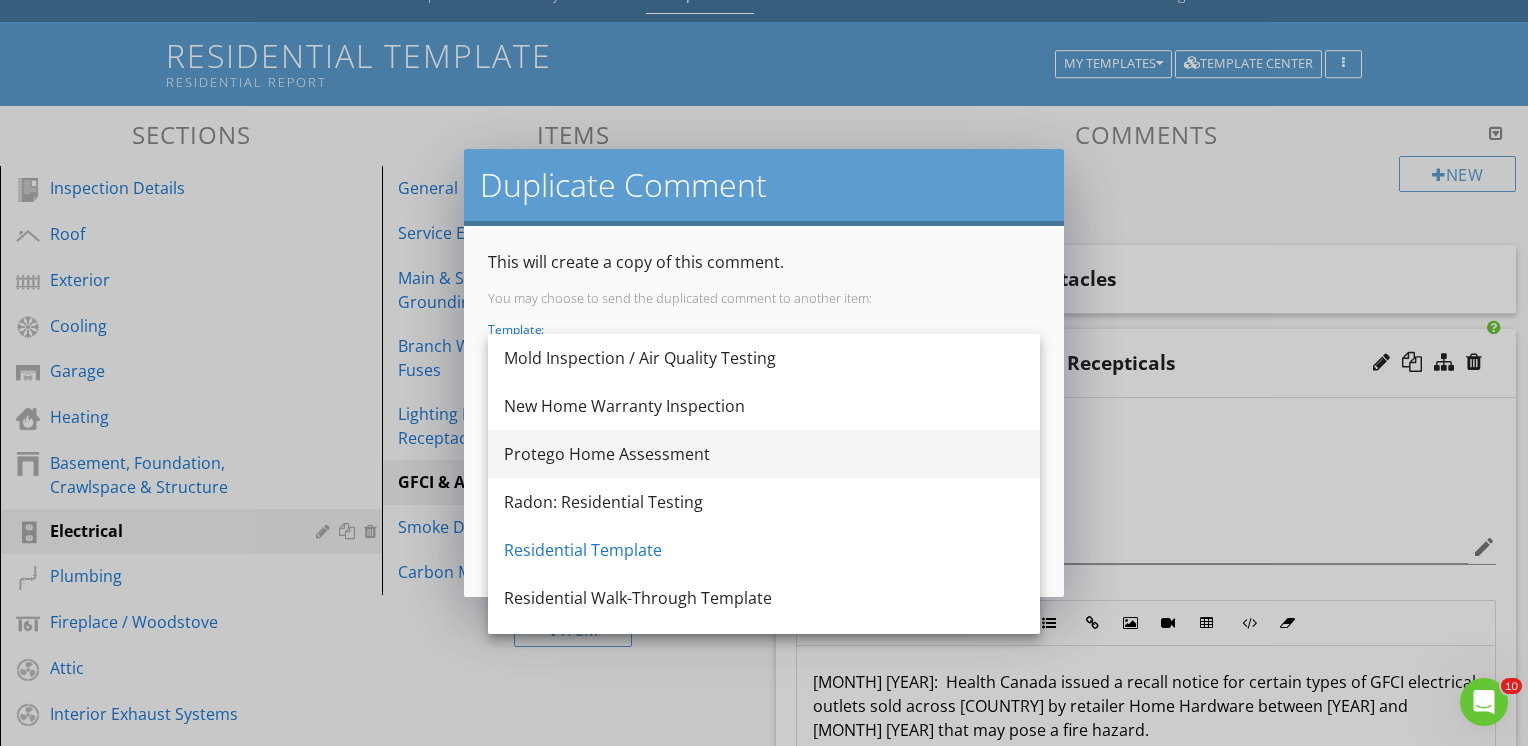 click on "Protego Home Assessment" at bounding box center [764, 454] 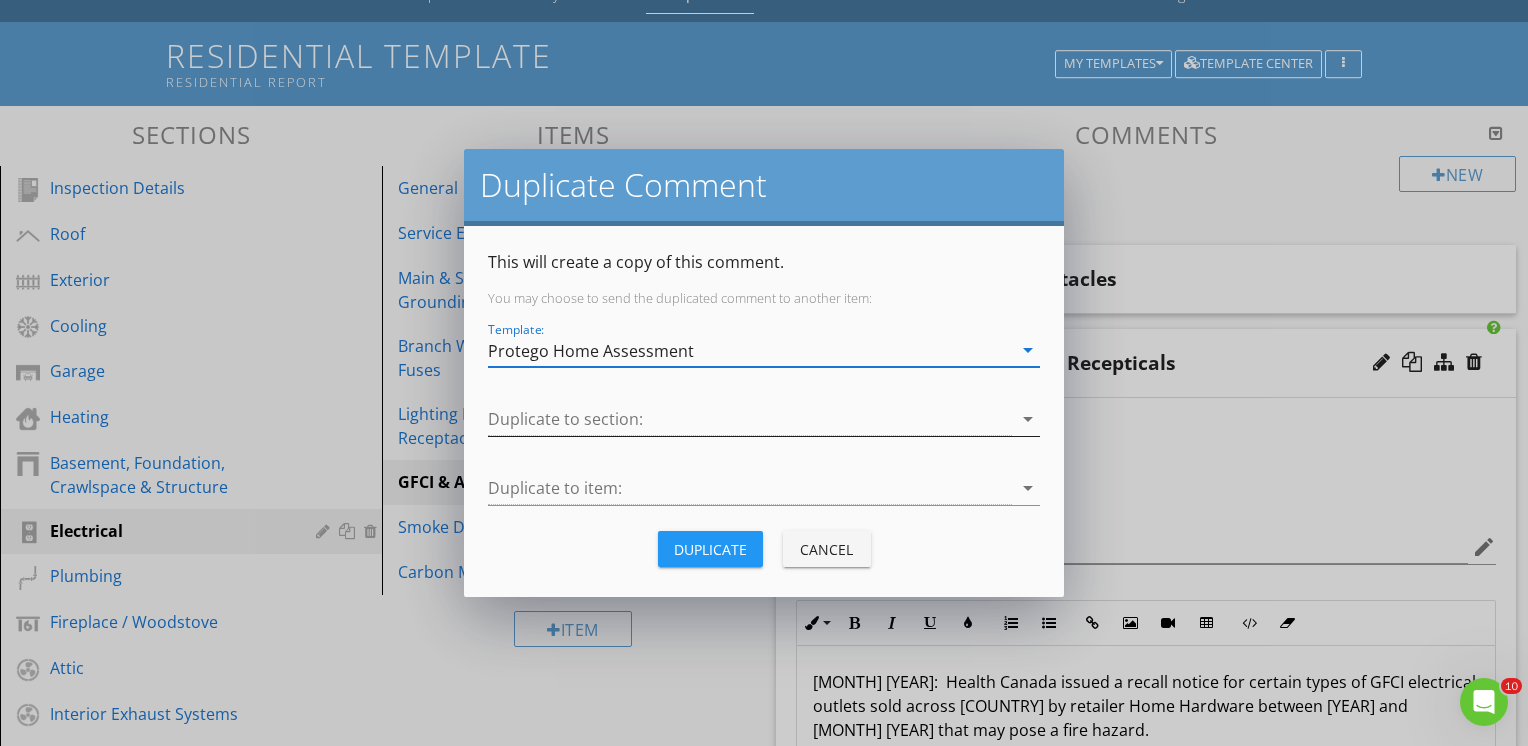 click at bounding box center (750, 419) 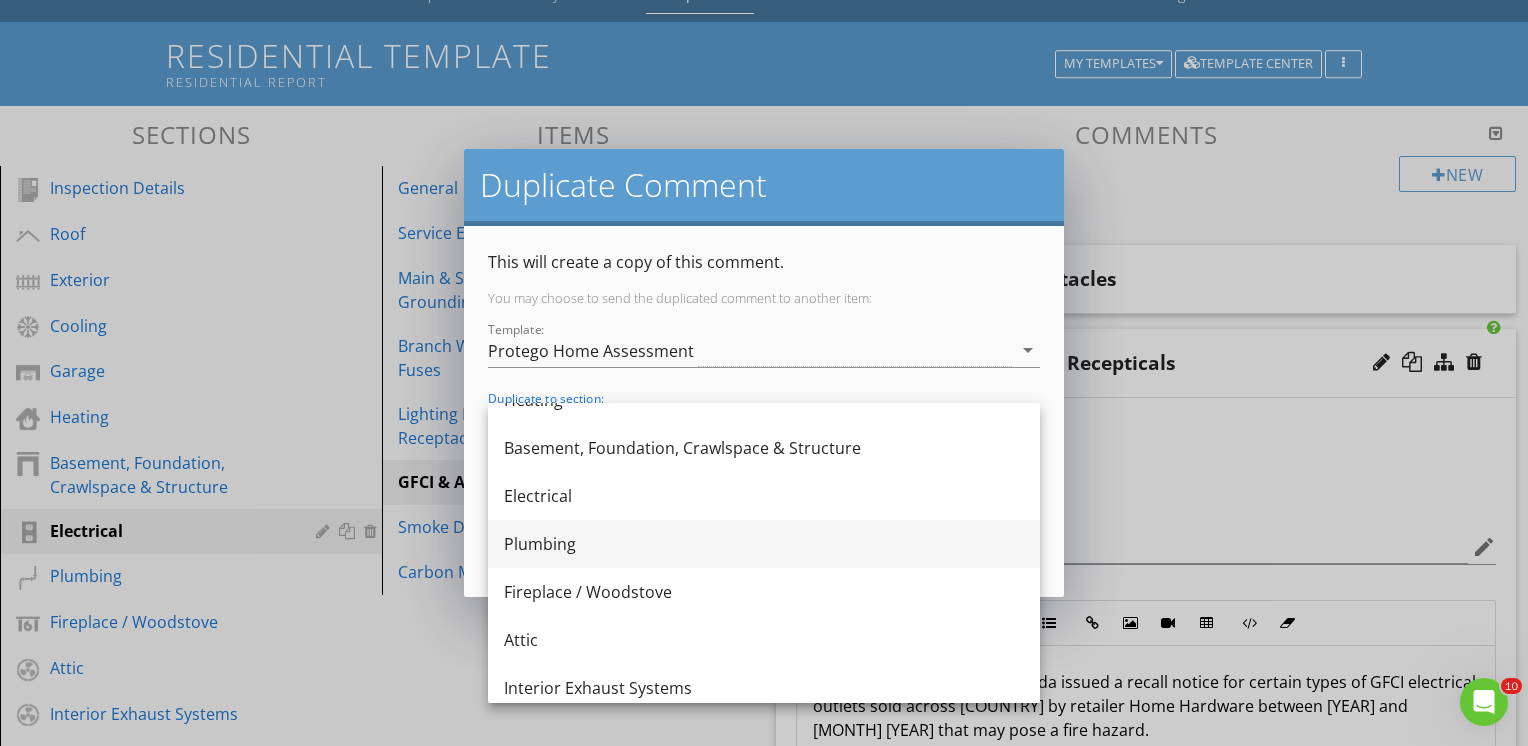 scroll, scrollTop: 300, scrollLeft: 0, axis: vertical 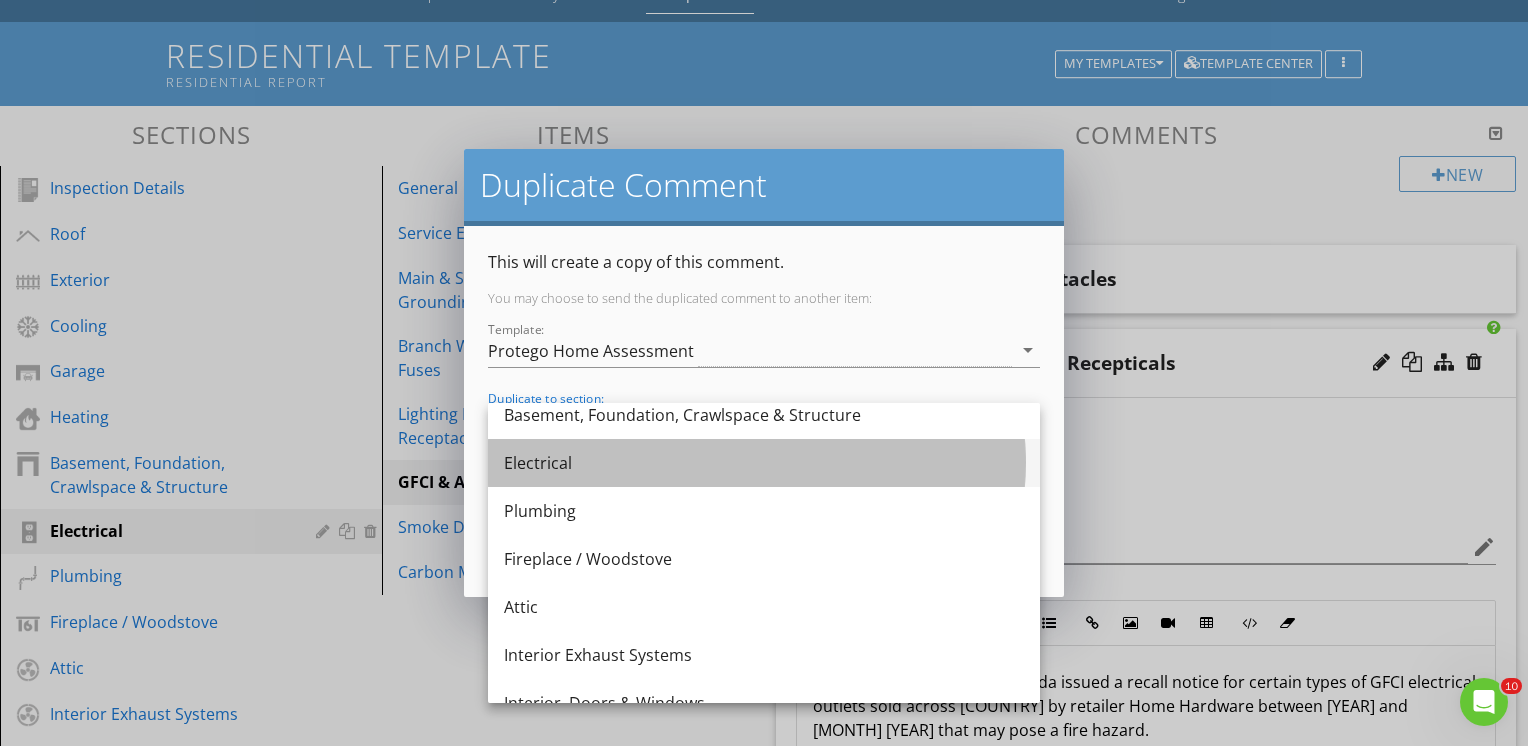 click on "Electrical" at bounding box center [764, 463] 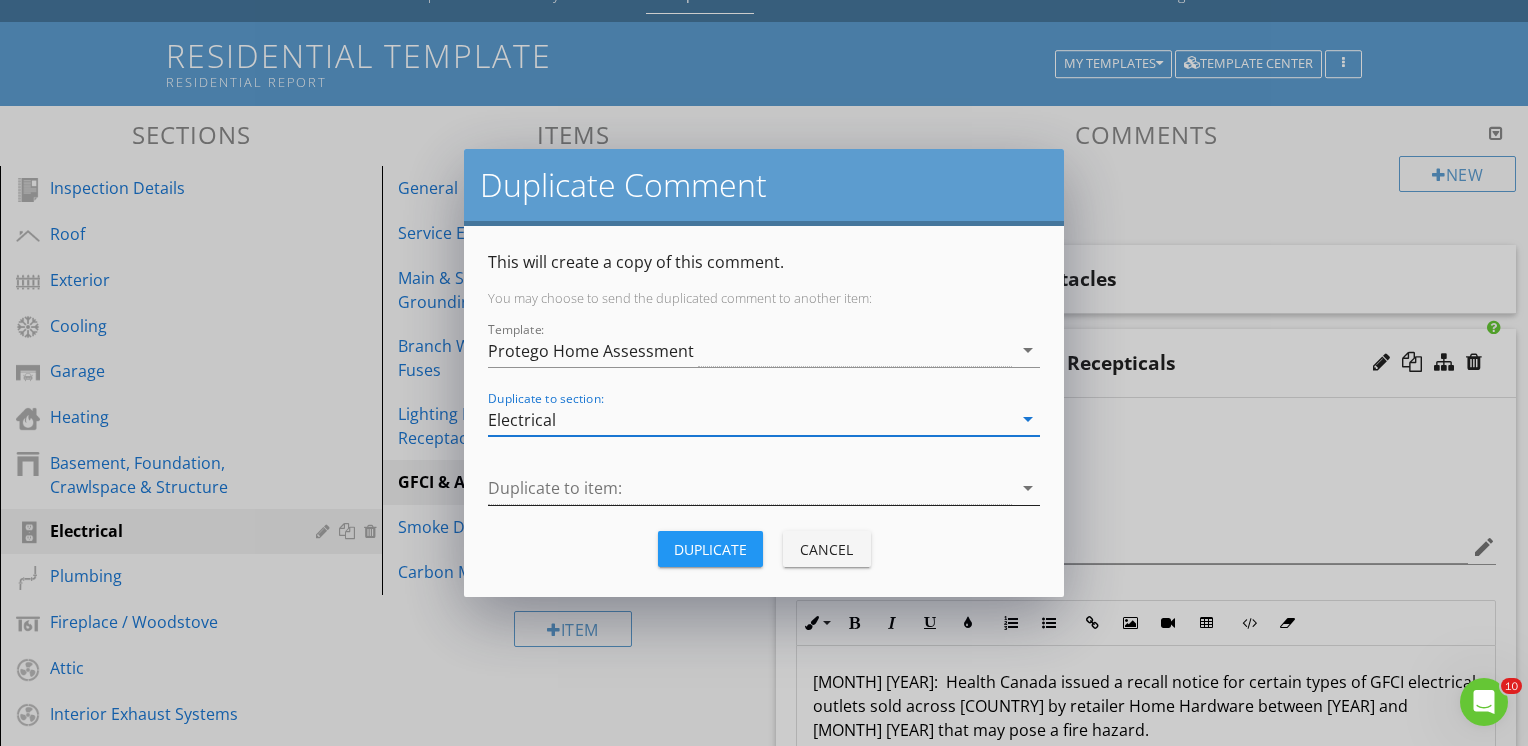click at bounding box center (750, 488) 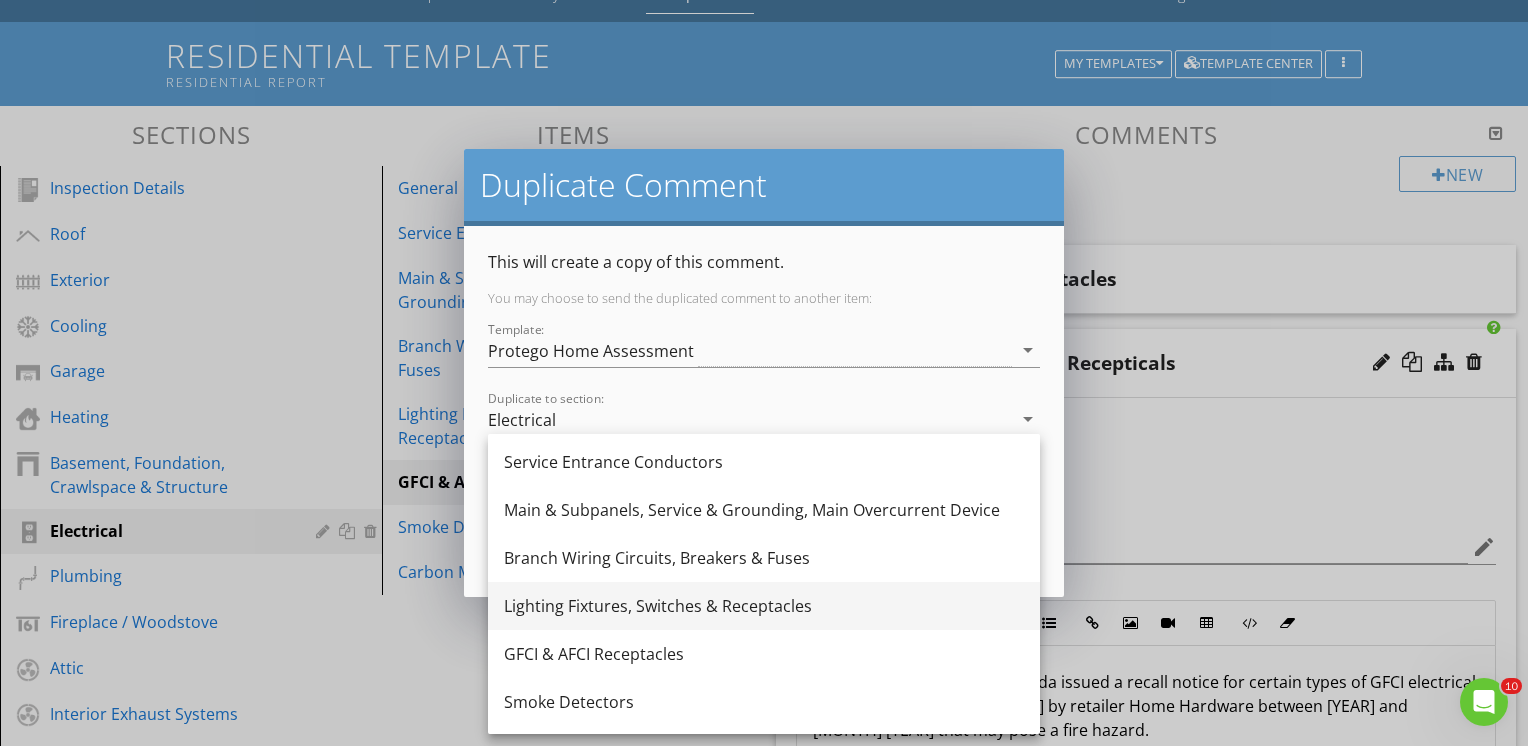 scroll, scrollTop: 84, scrollLeft: 0, axis: vertical 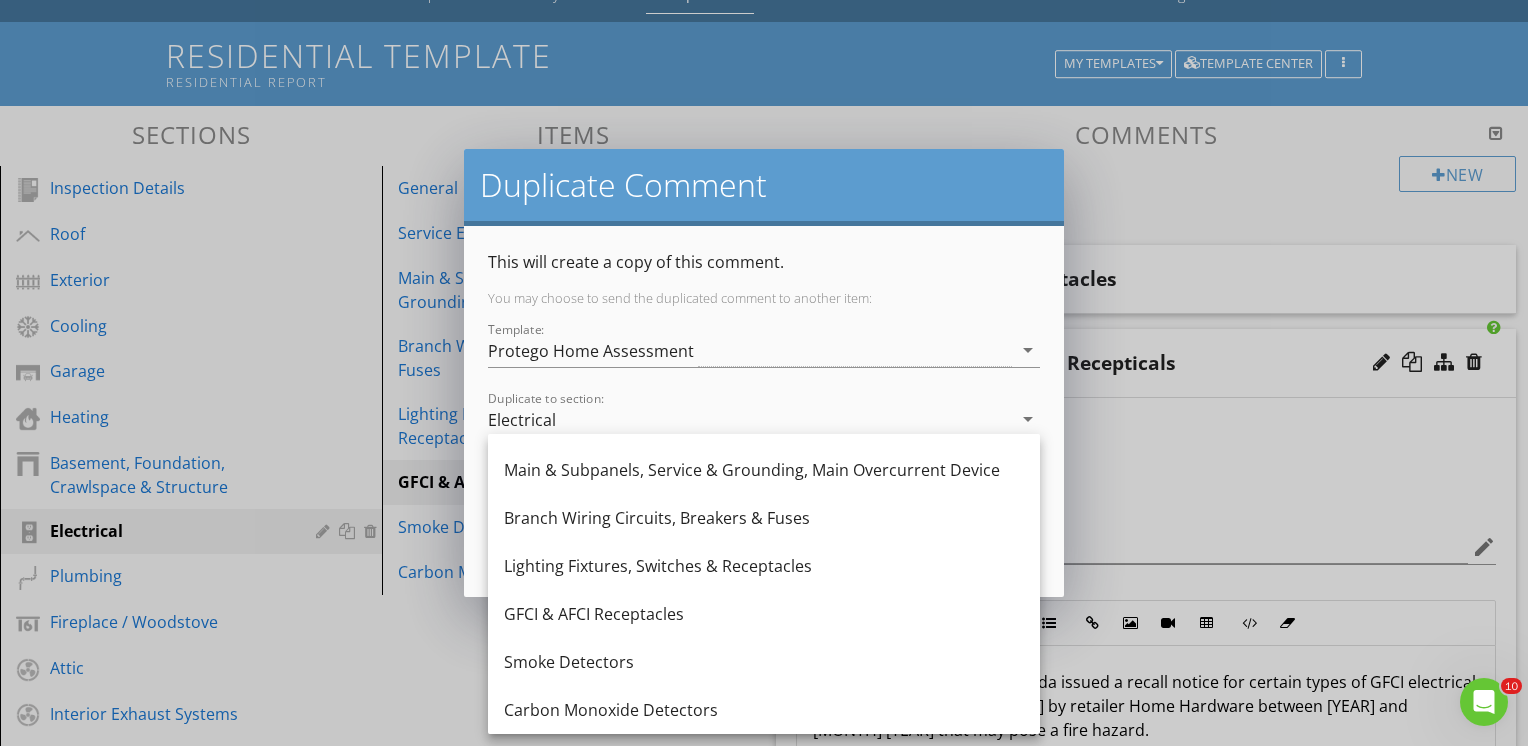 click on "GFCI & AFCI Receptacles" at bounding box center [764, 614] 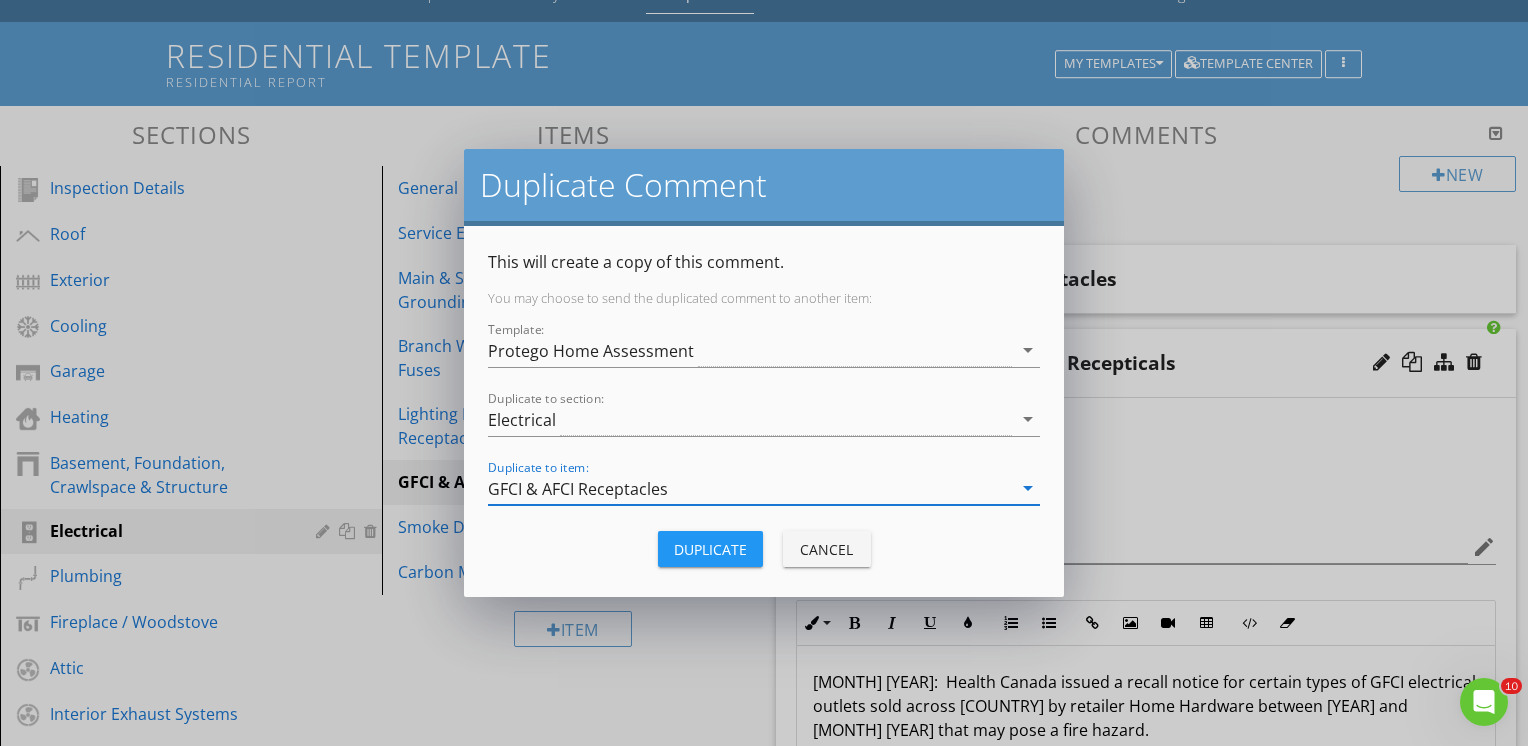 click on "Duplicate" at bounding box center [710, 549] 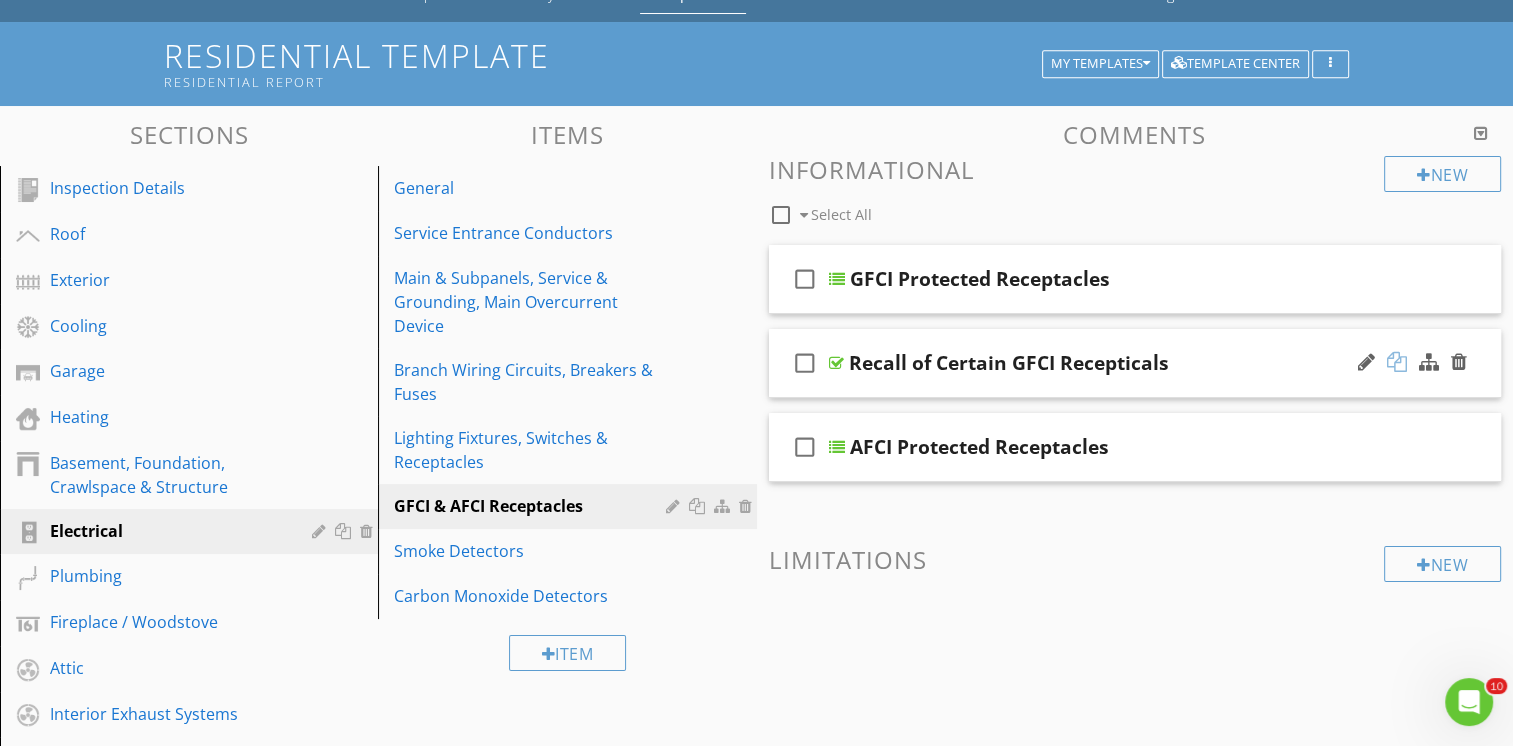 click at bounding box center (1397, 362) 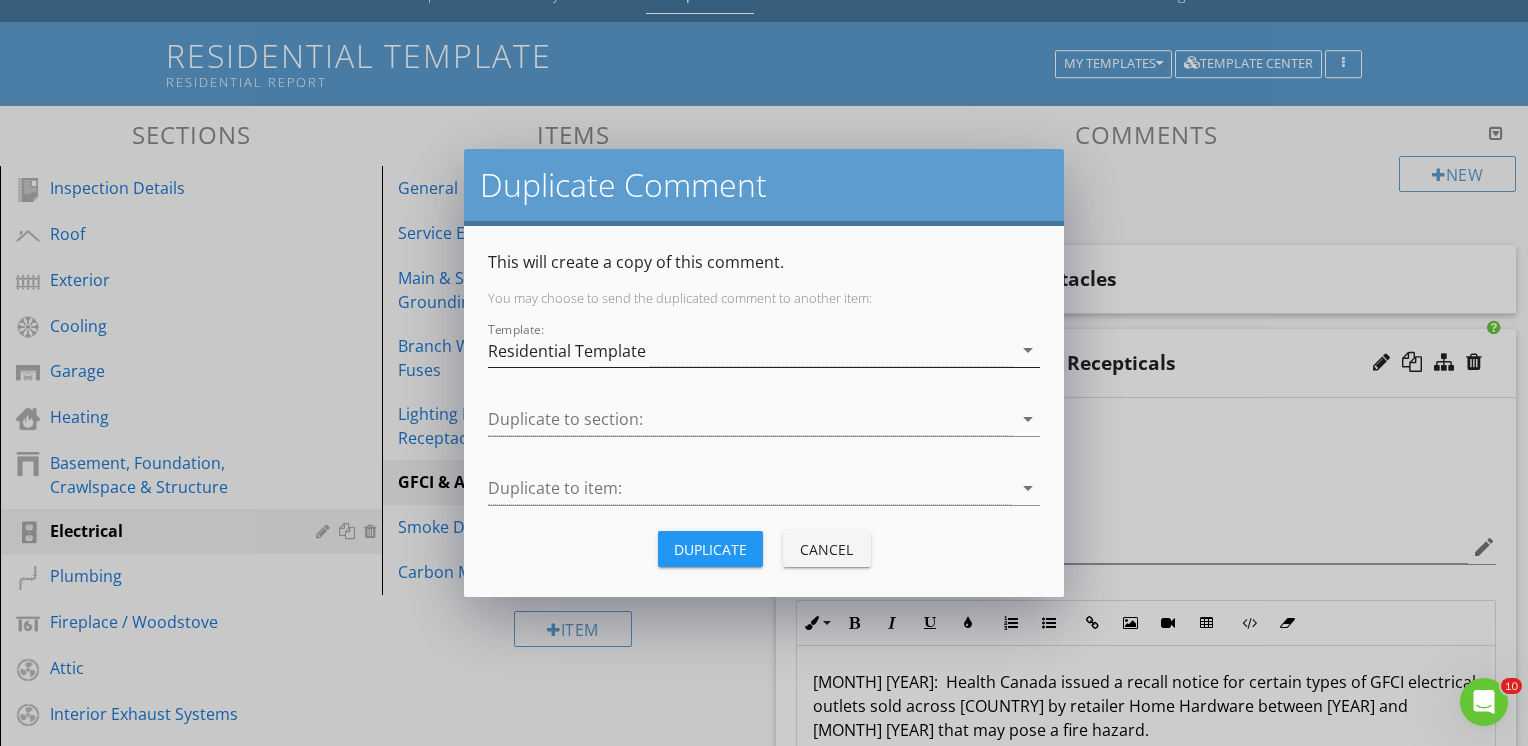 click on "Residential Template" at bounding box center (750, 350) 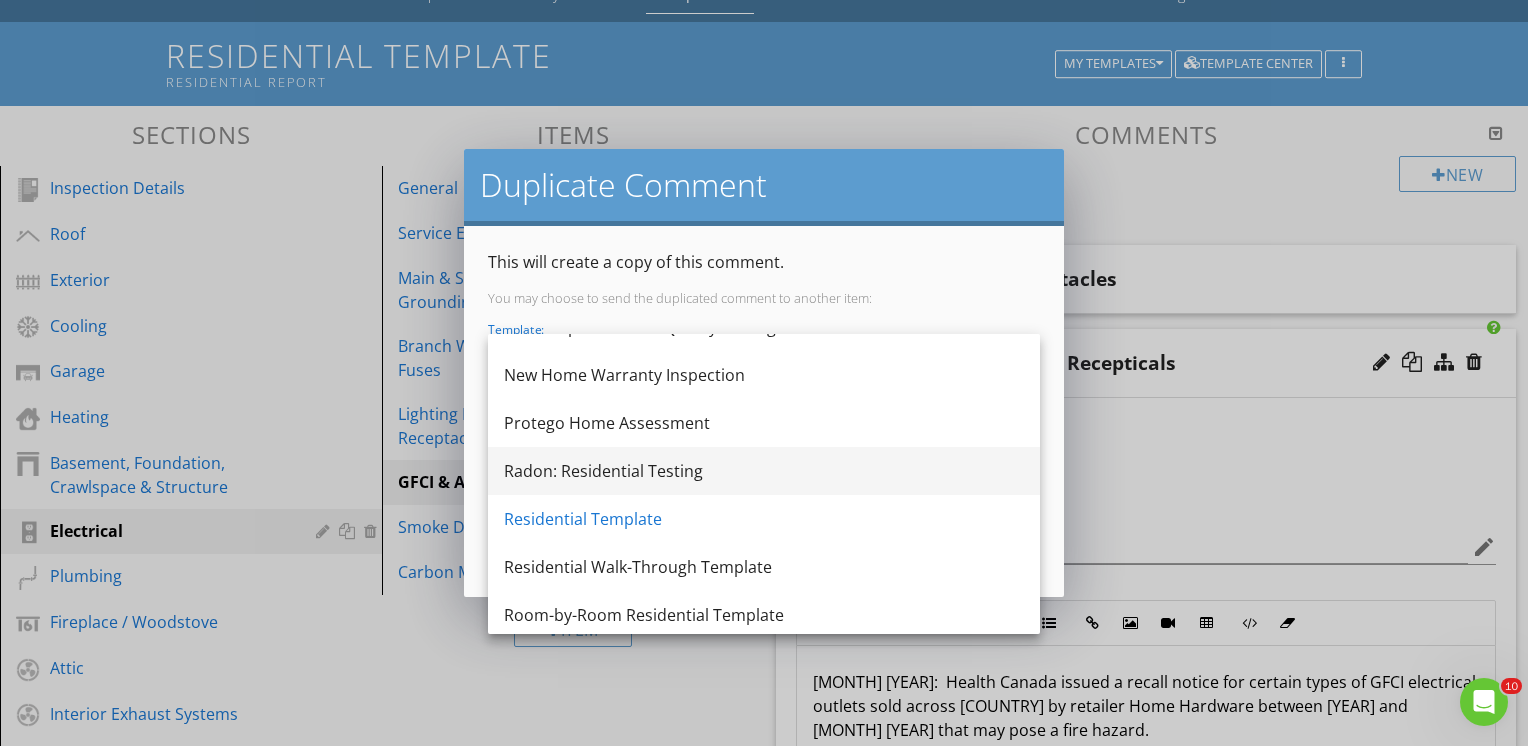scroll, scrollTop: 84, scrollLeft: 0, axis: vertical 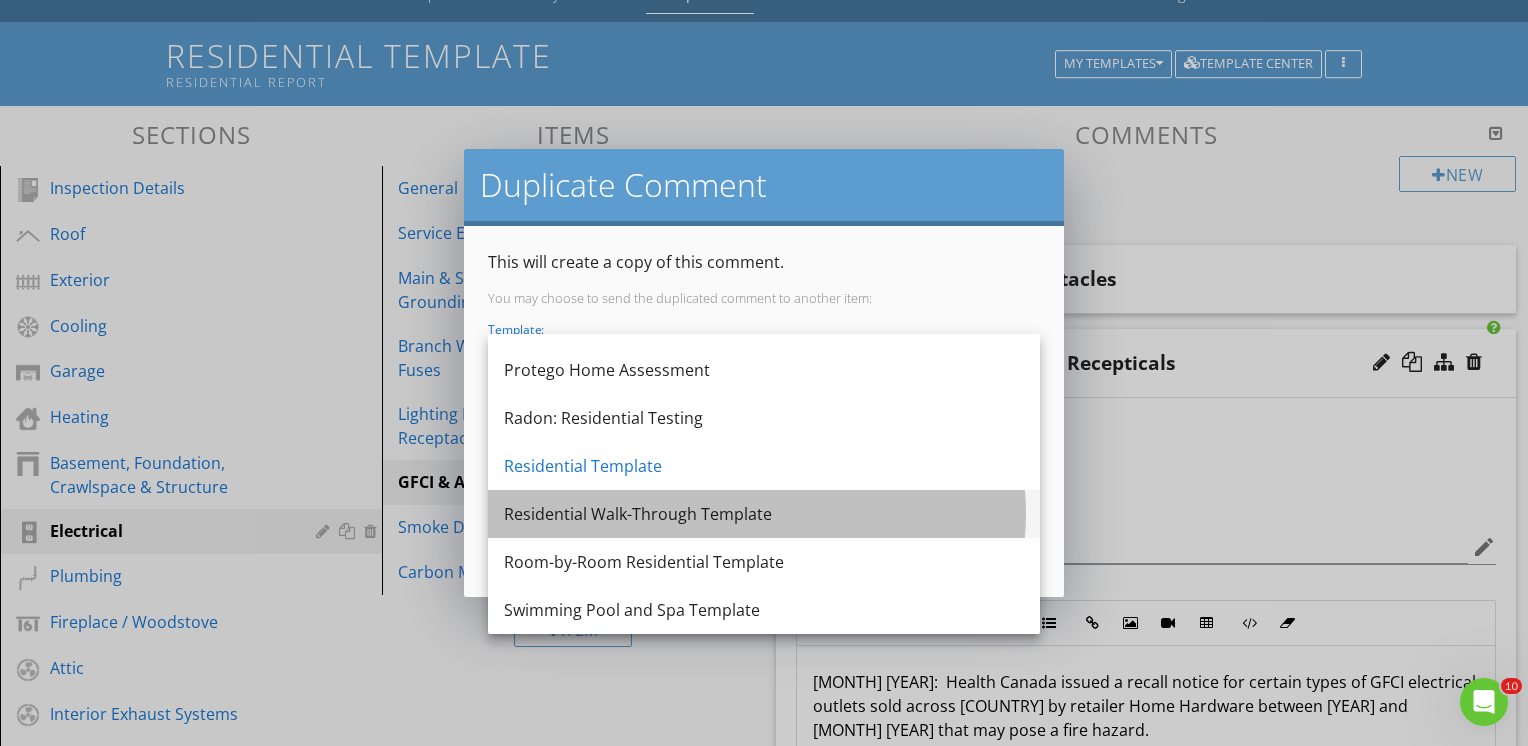 click on "Residential Walk-Through Template" at bounding box center [764, 514] 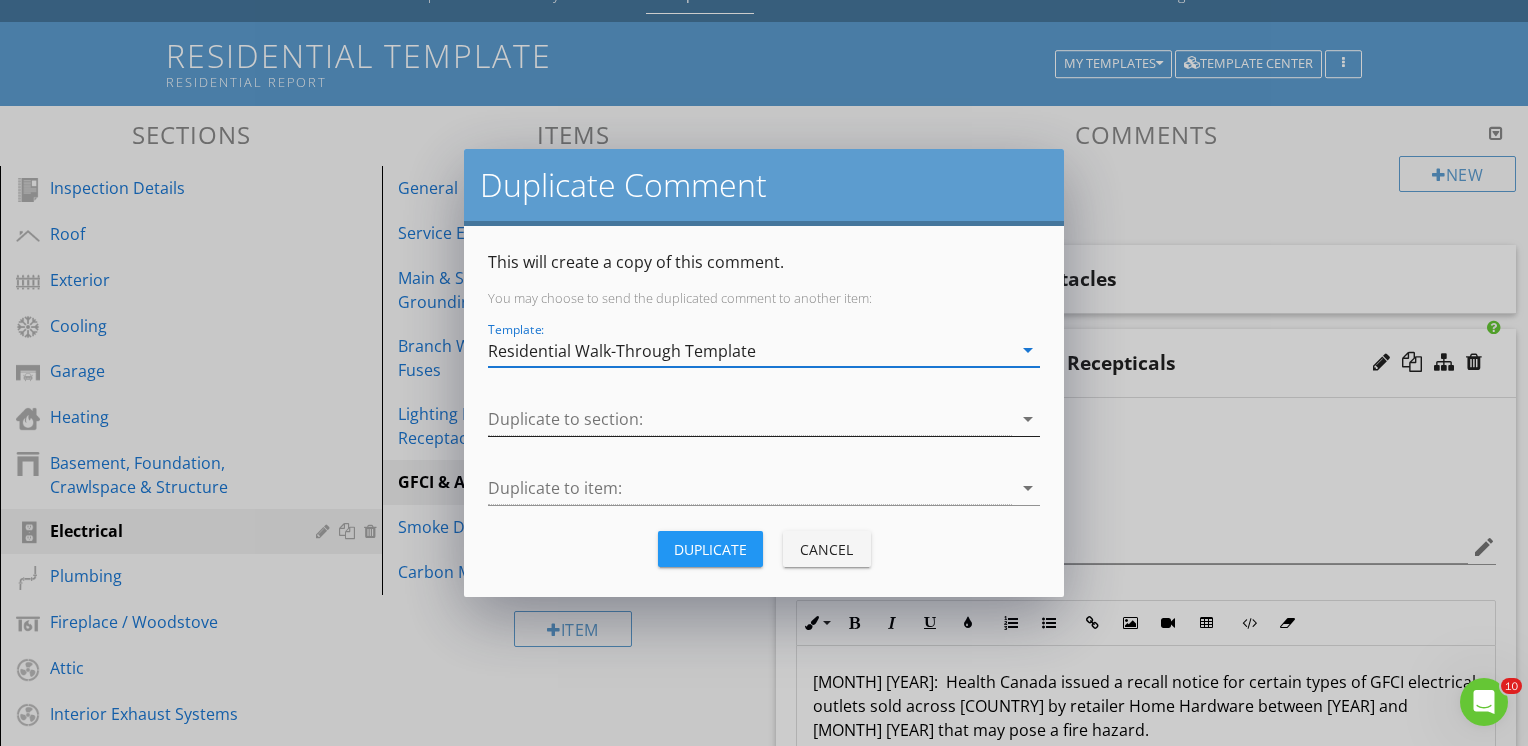 click at bounding box center [750, 419] 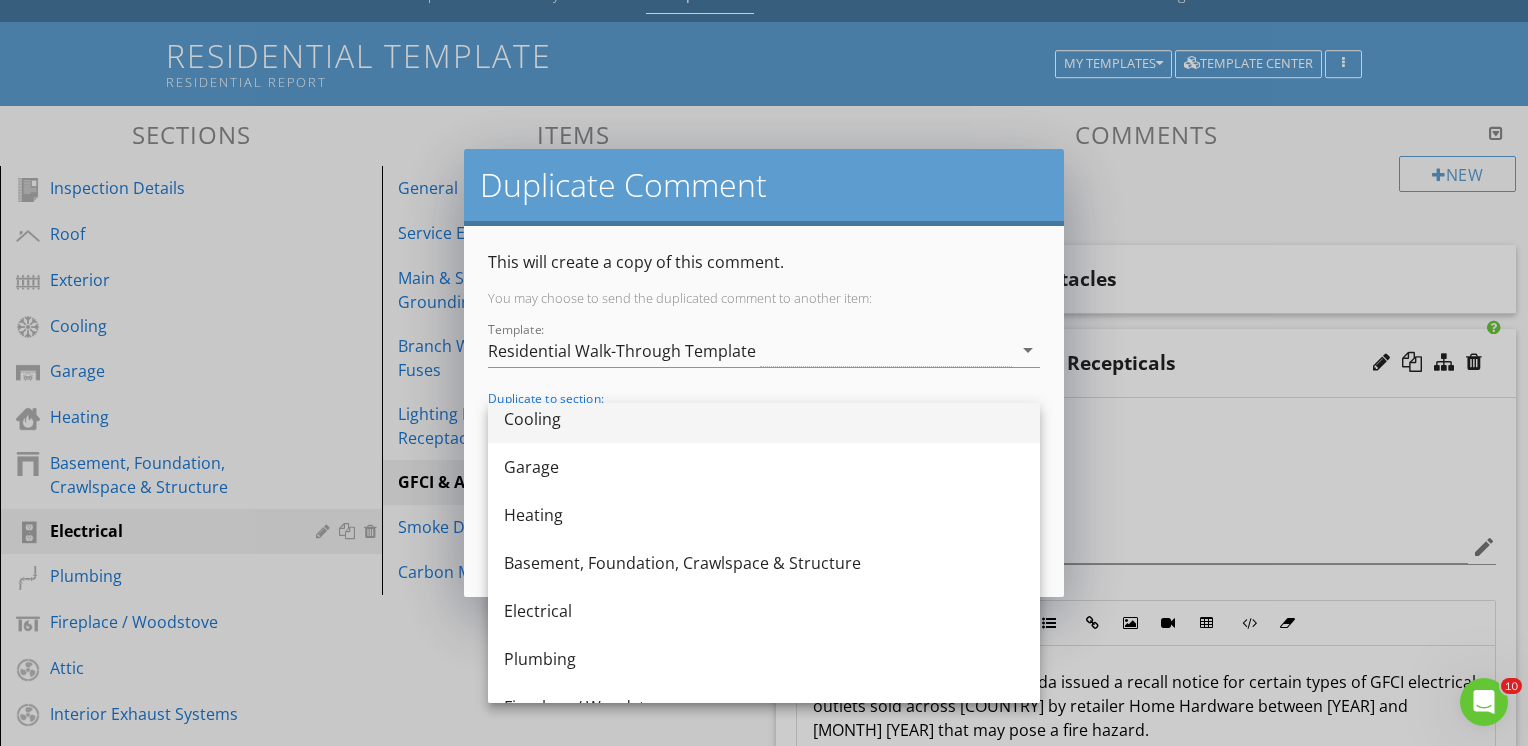 scroll, scrollTop: 200, scrollLeft: 0, axis: vertical 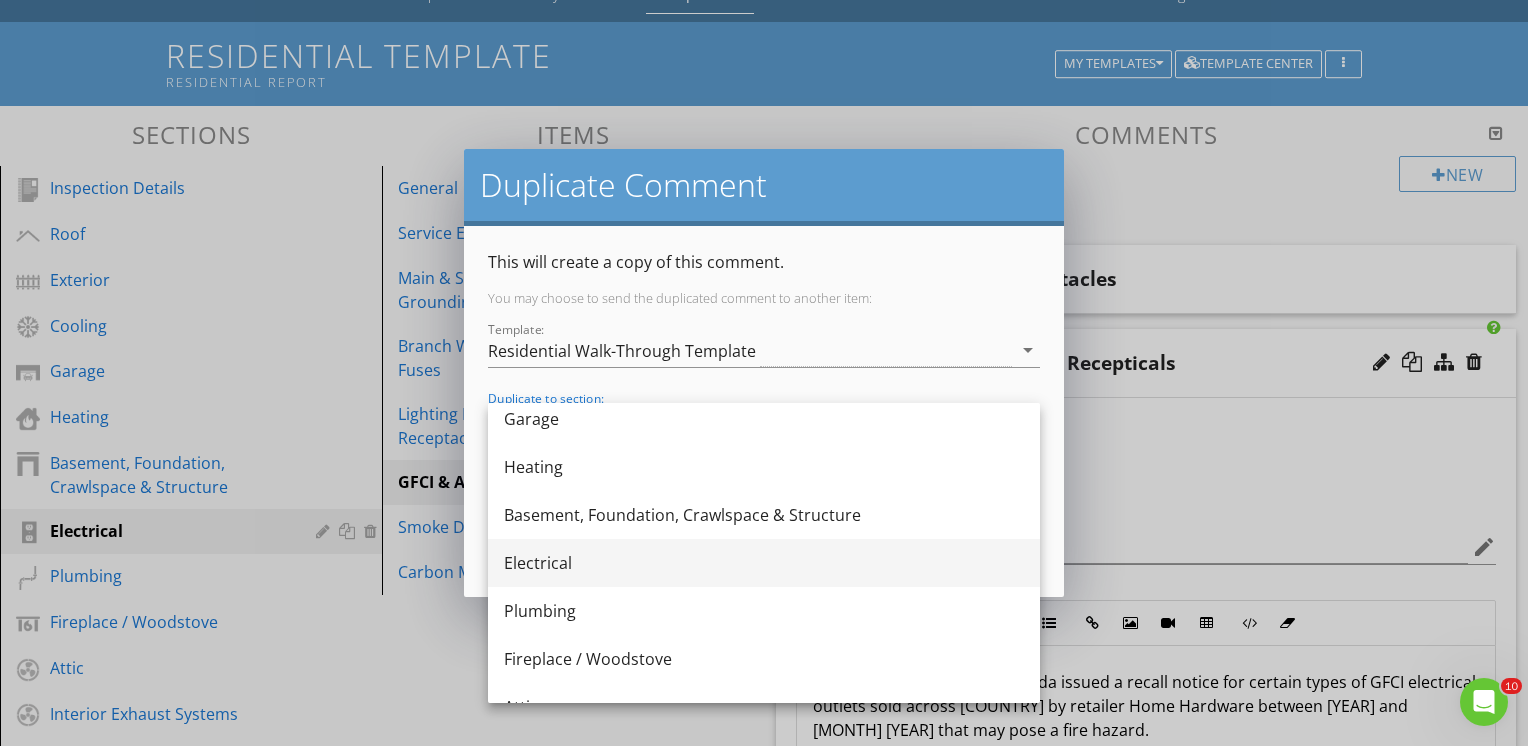 click on "Electrical" at bounding box center (764, 563) 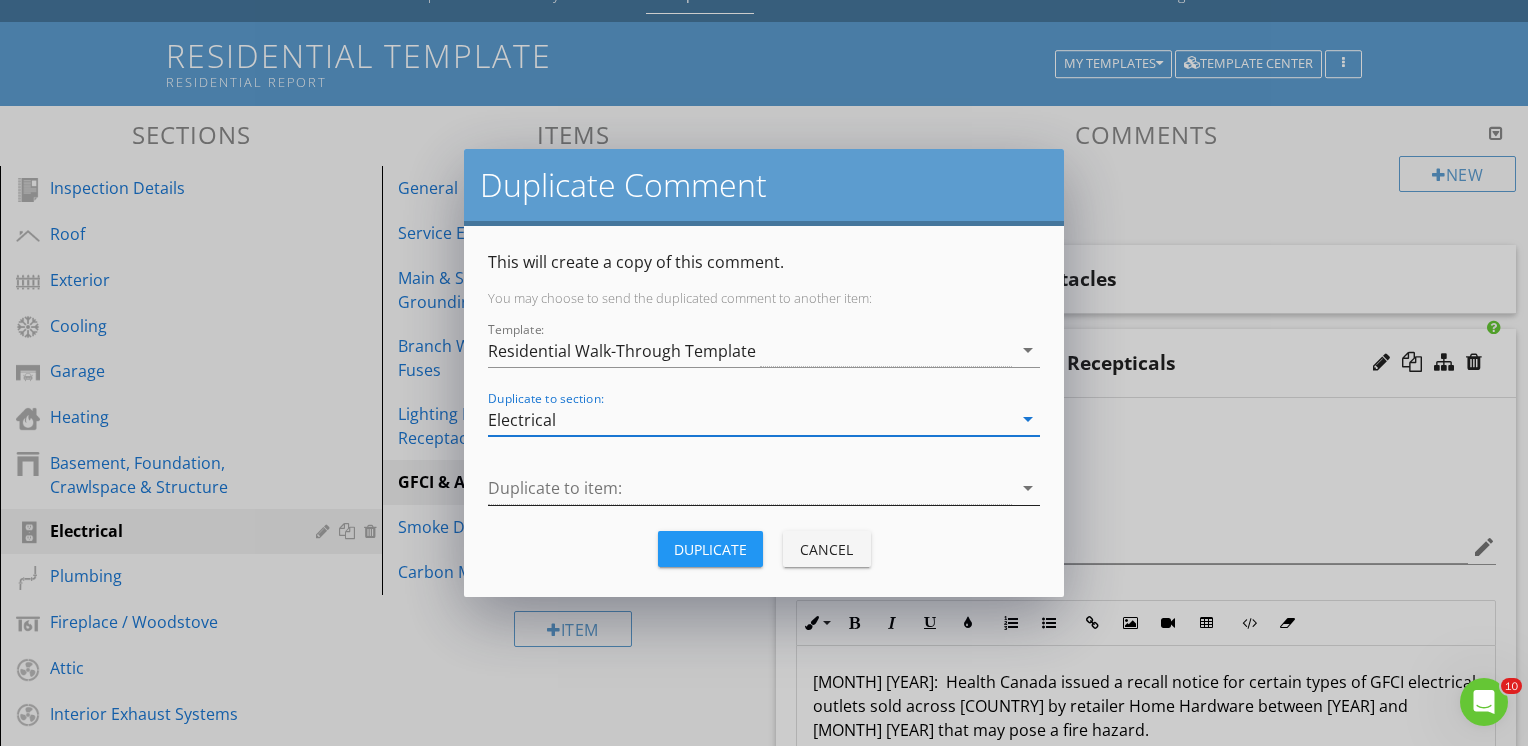 click at bounding box center (750, 488) 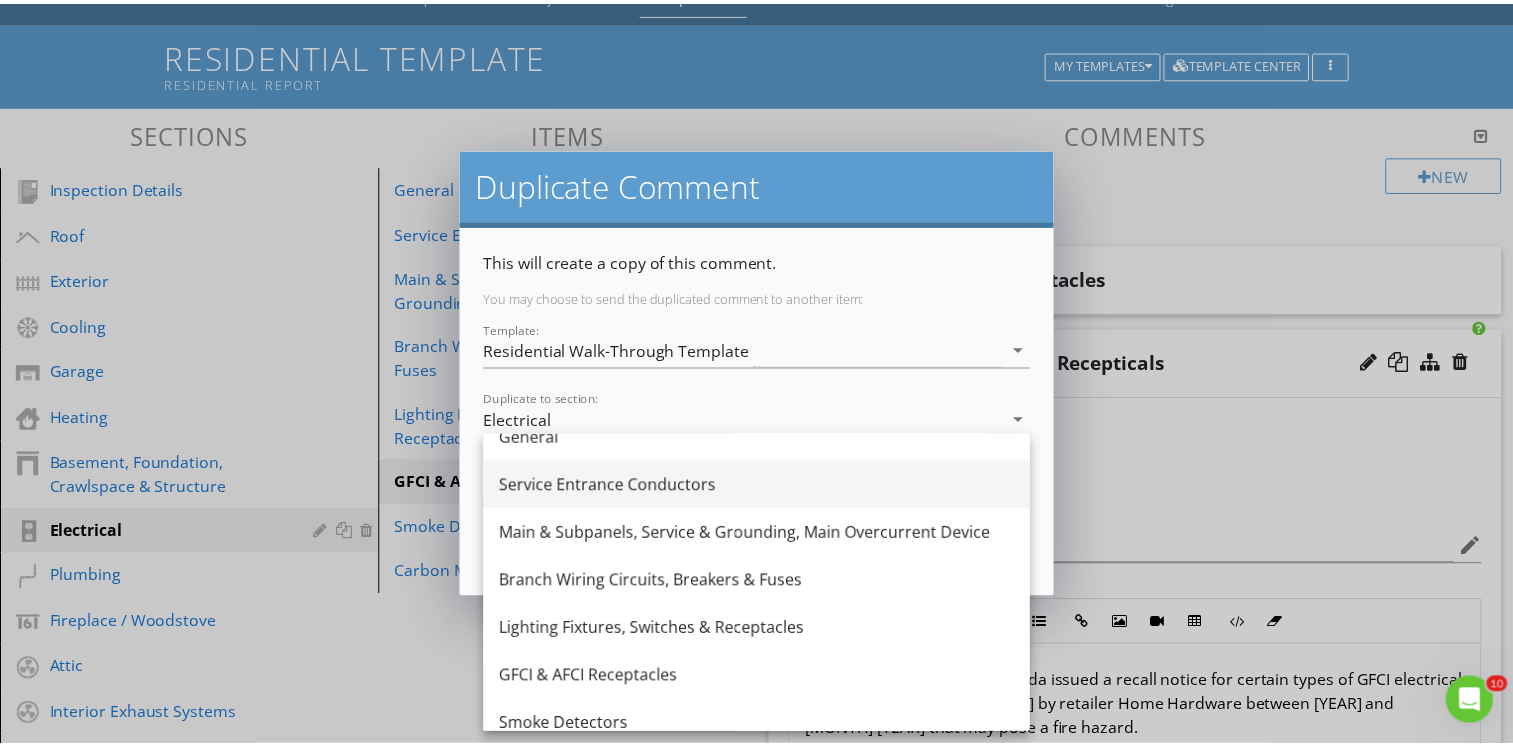 scroll, scrollTop: 84, scrollLeft: 0, axis: vertical 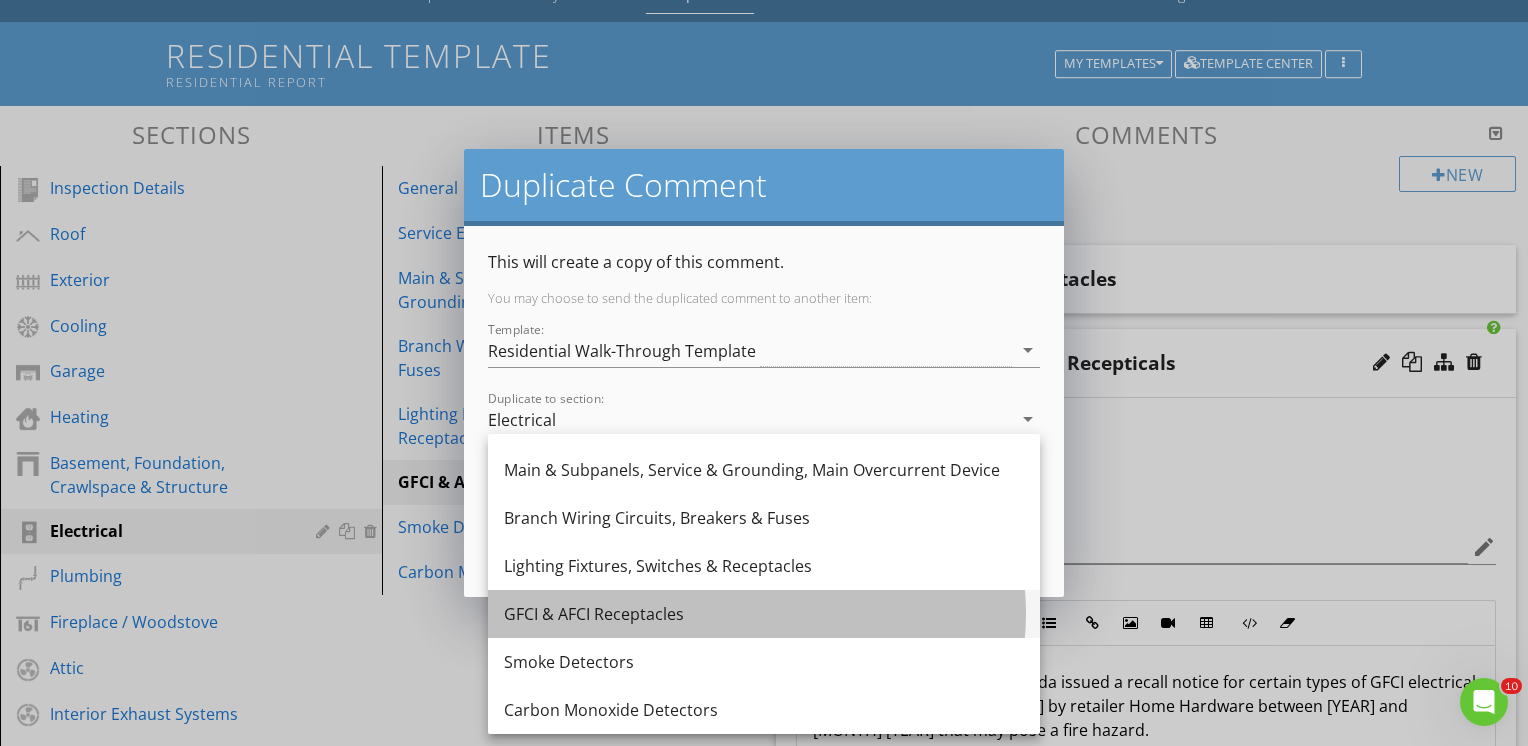 click on "GFCI & AFCI Receptacles" at bounding box center [764, 614] 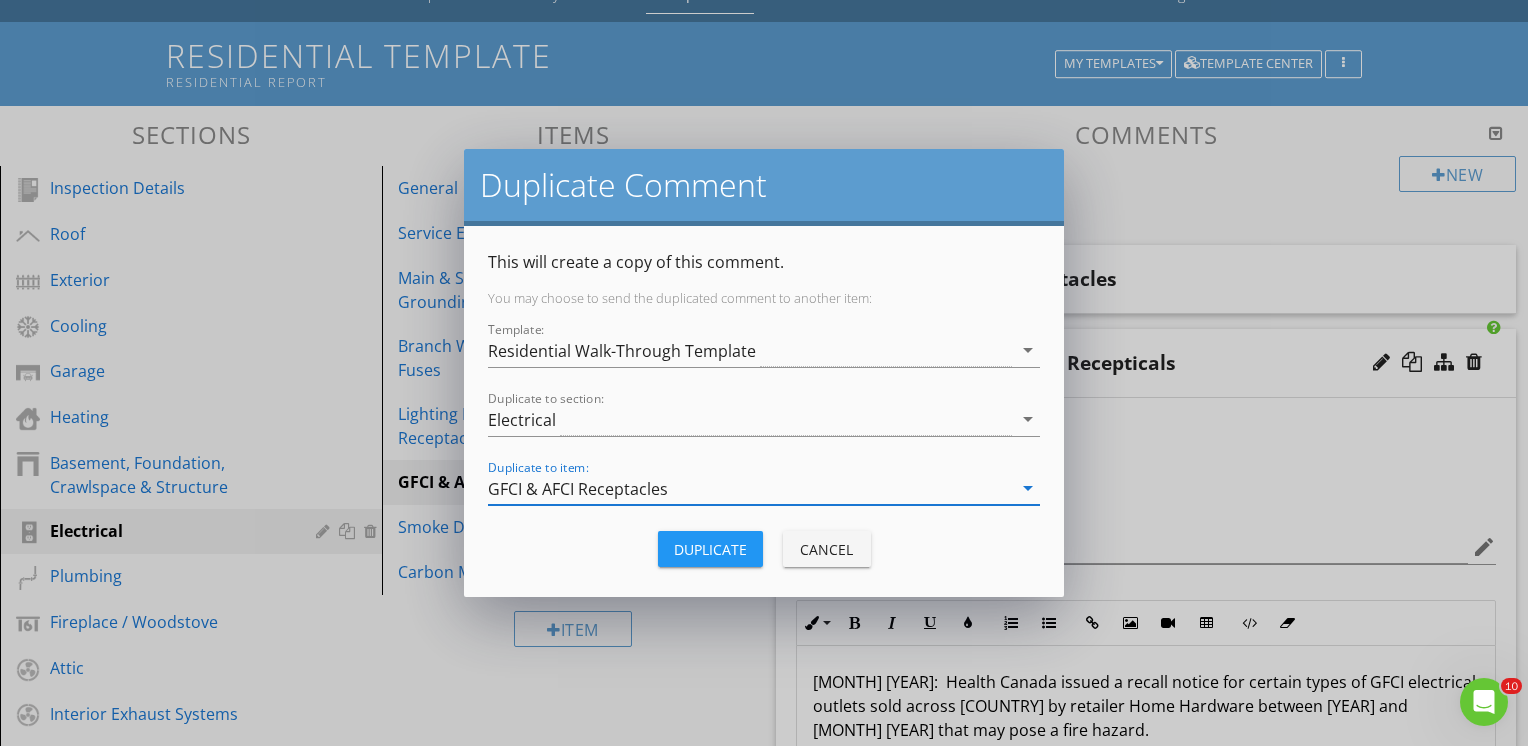 click on "Duplicate" at bounding box center (710, 549) 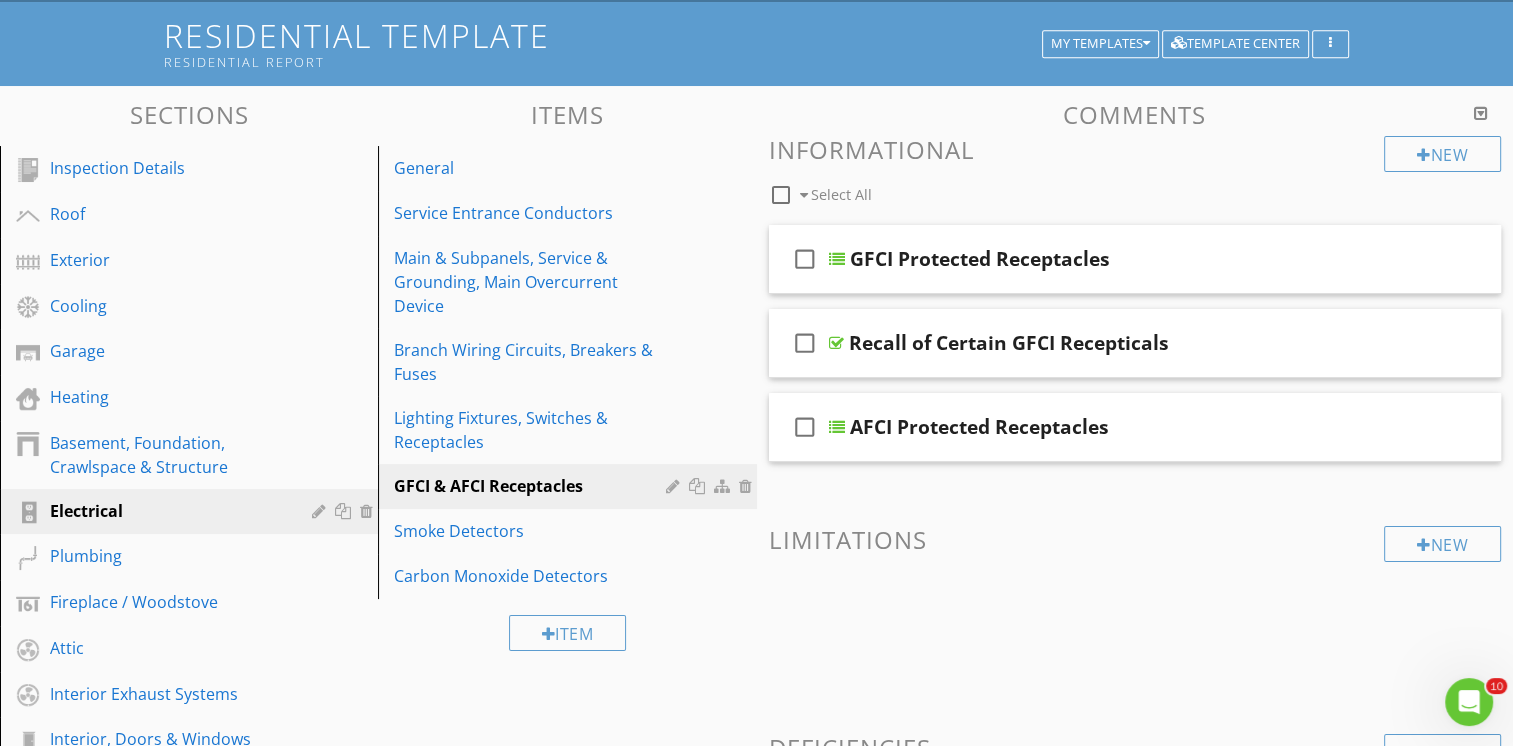 scroll, scrollTop: 115, scrollLeft: 0, axis: vertical 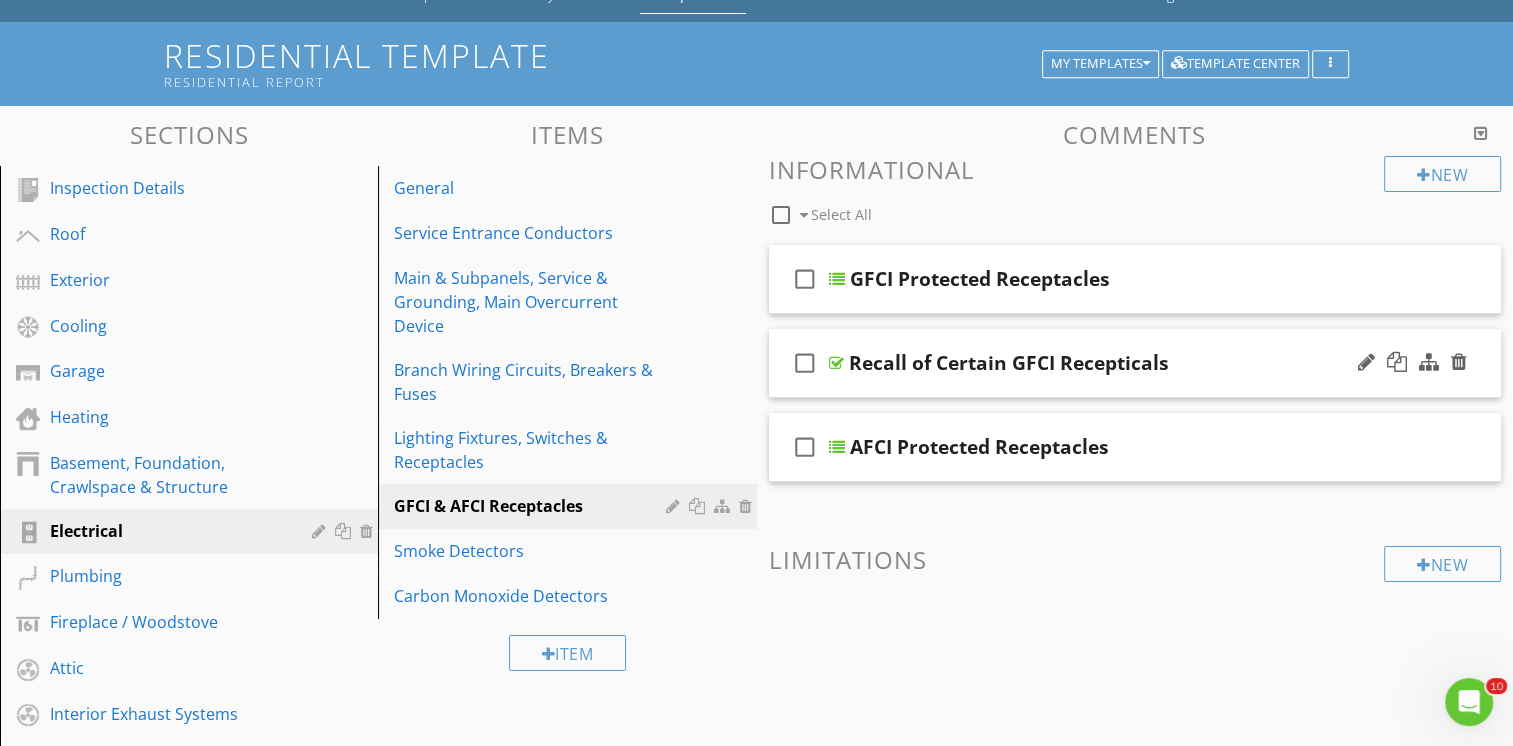 click on "check_box_outline_blank
Recall of Certain GFCI Recepticals" at bounding box center [1135, 363] 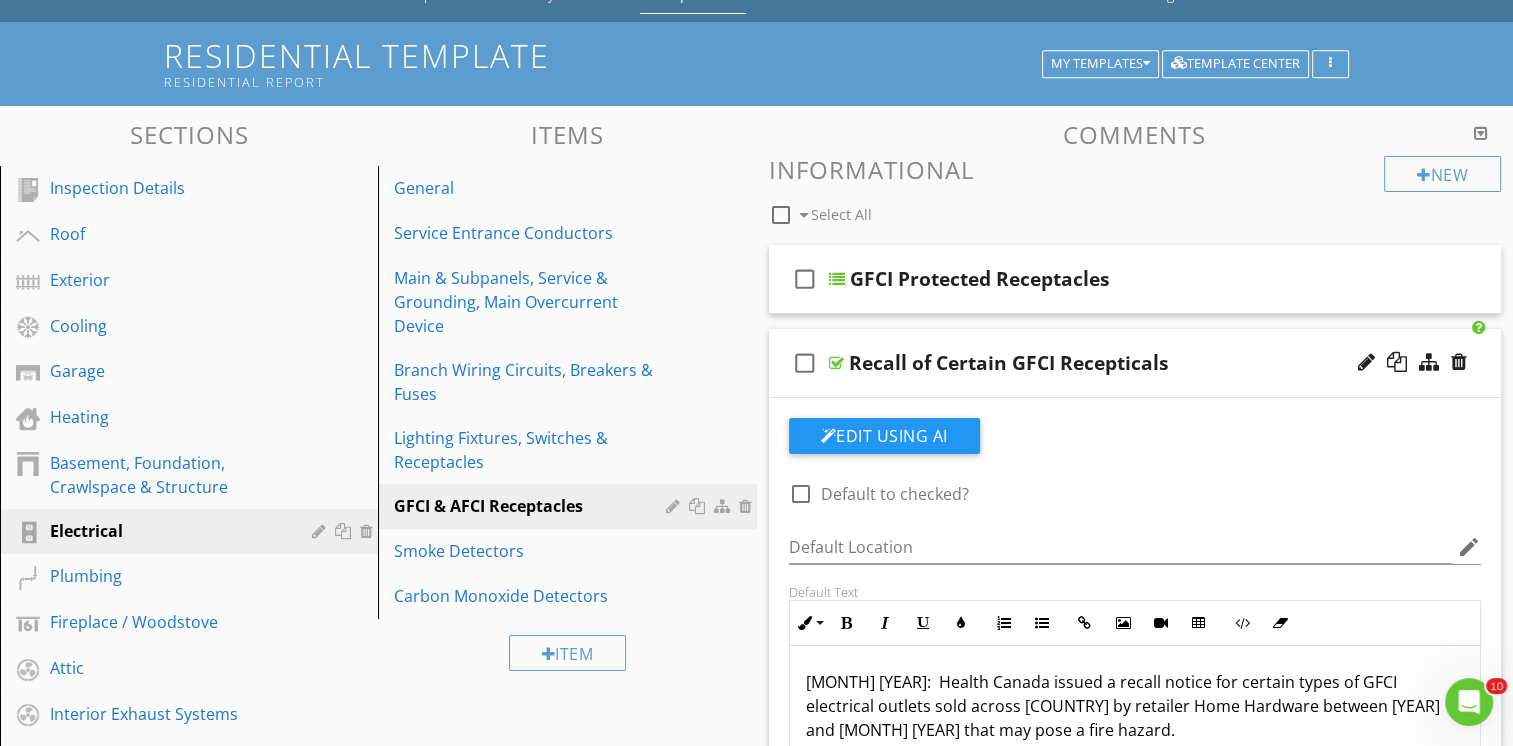 click on "check_box_outline_blank     Select All" at bounding box center [1077, 210] 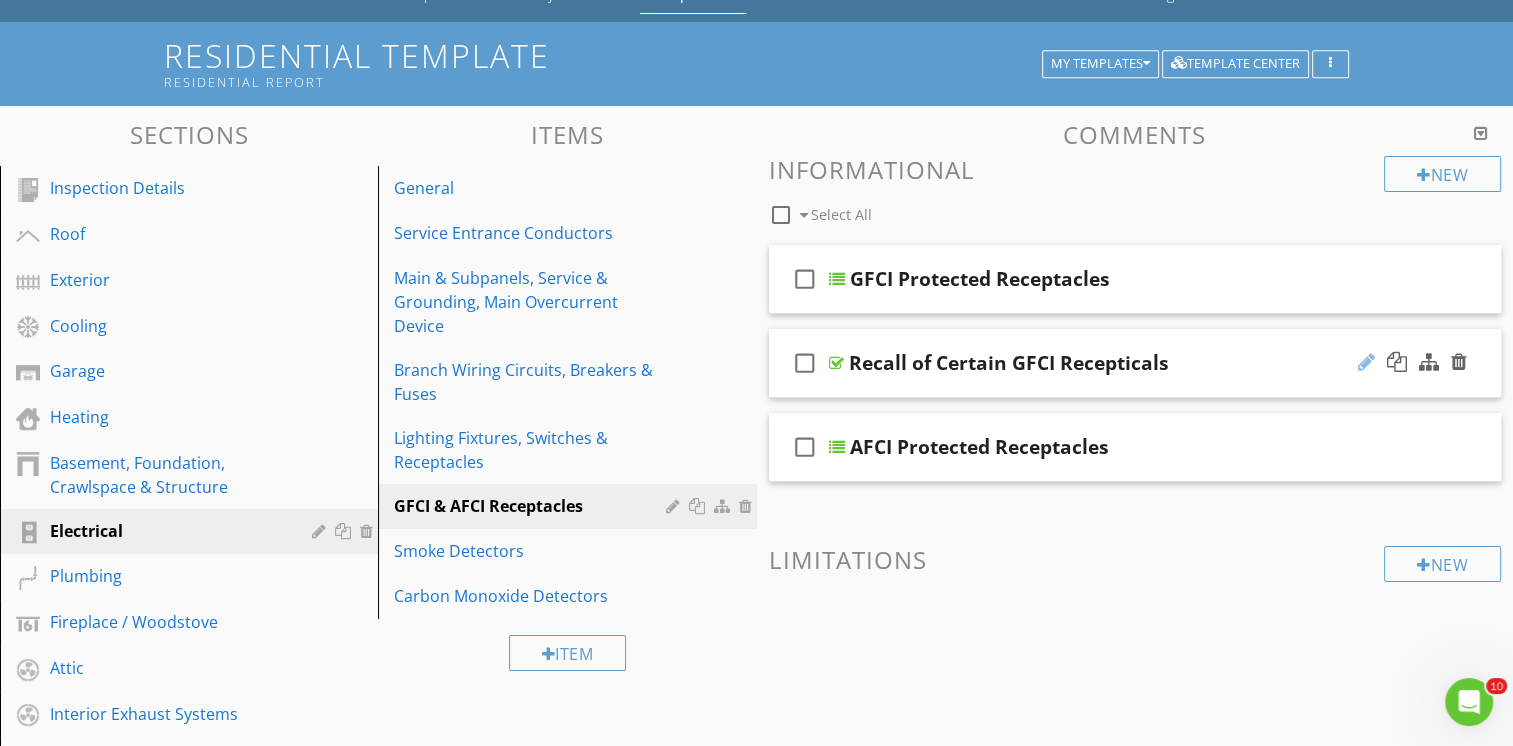 click at bounding box center (1366, 362) 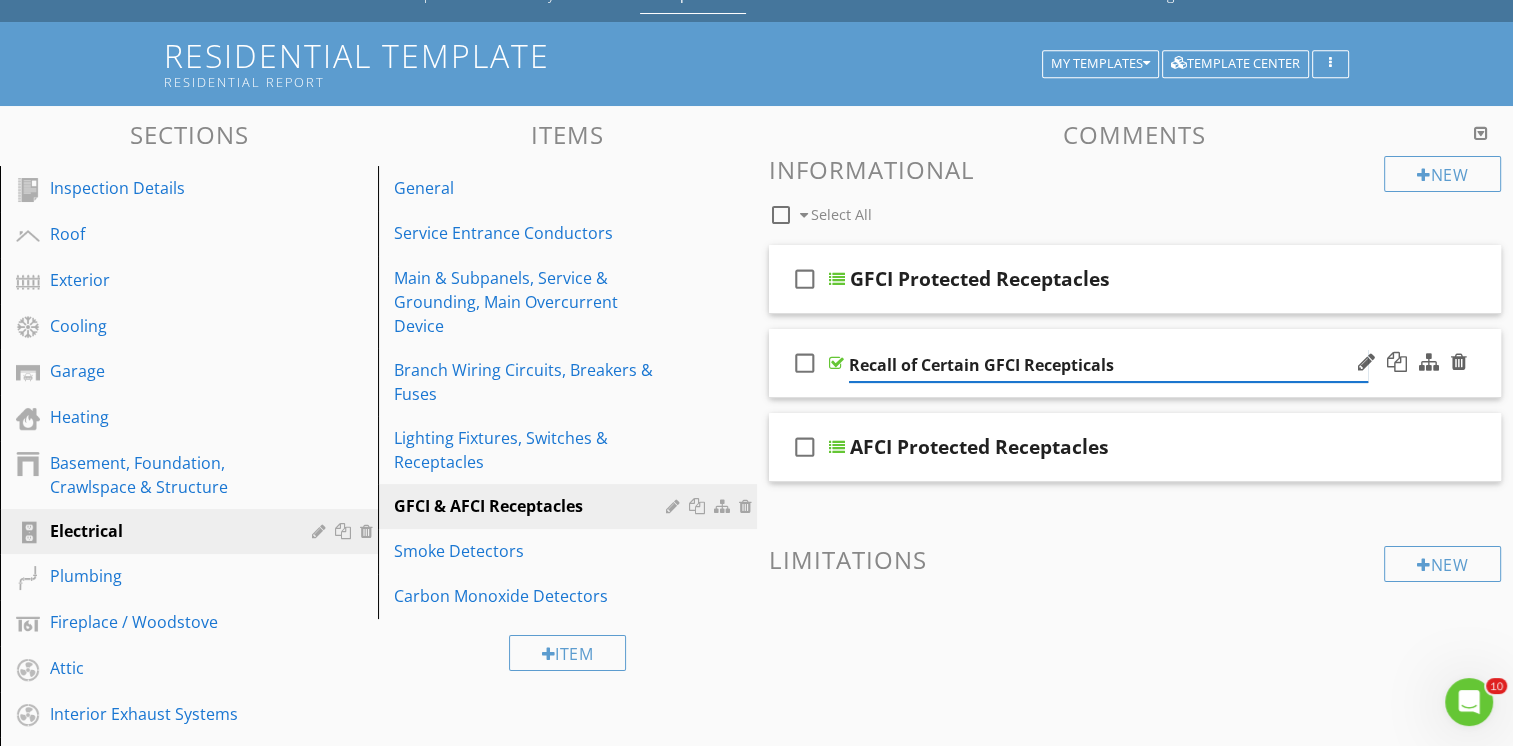 click on "Recall of Certain GFCI Recepticals" at bounding box center [1108, 365] 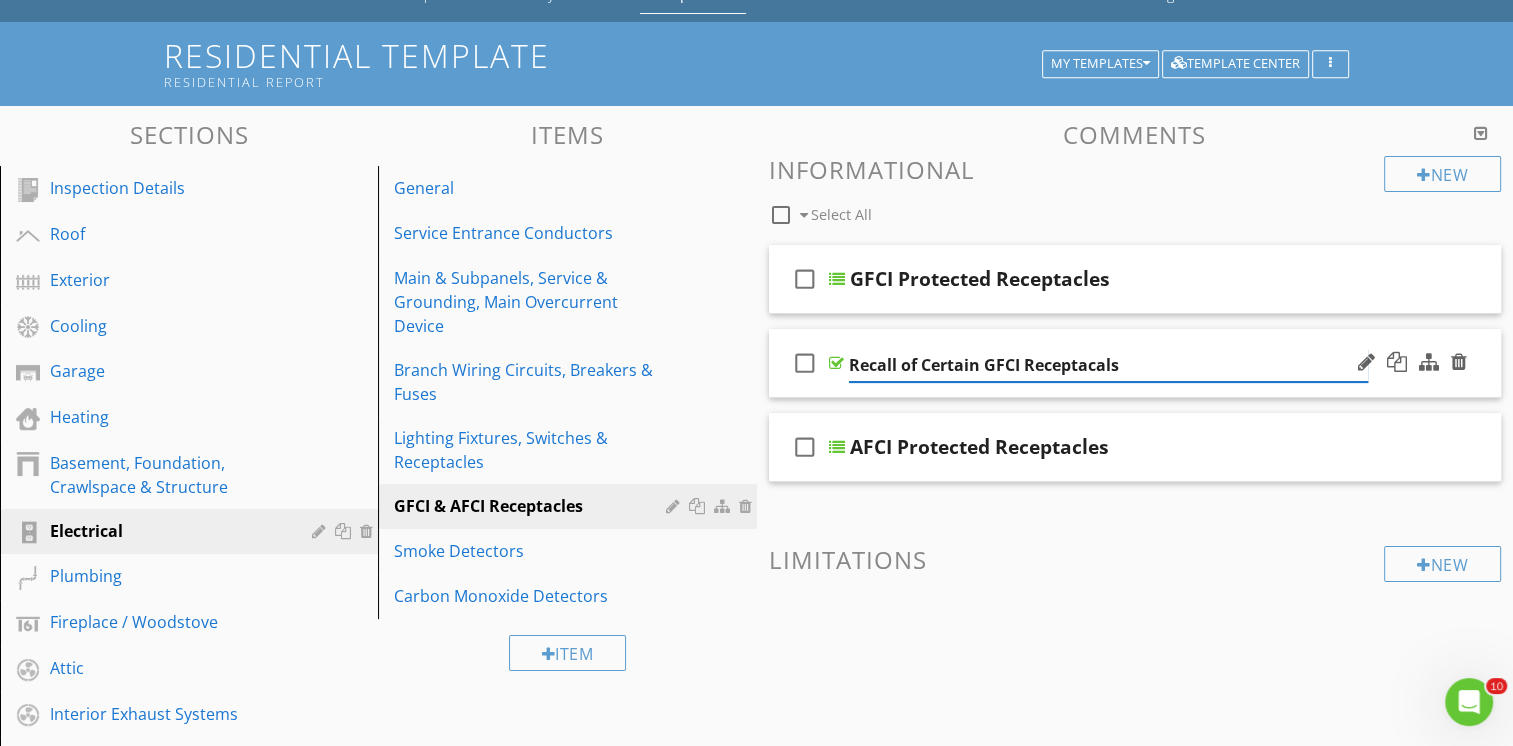 type on "Recall of Certain GFCI Receptacles" 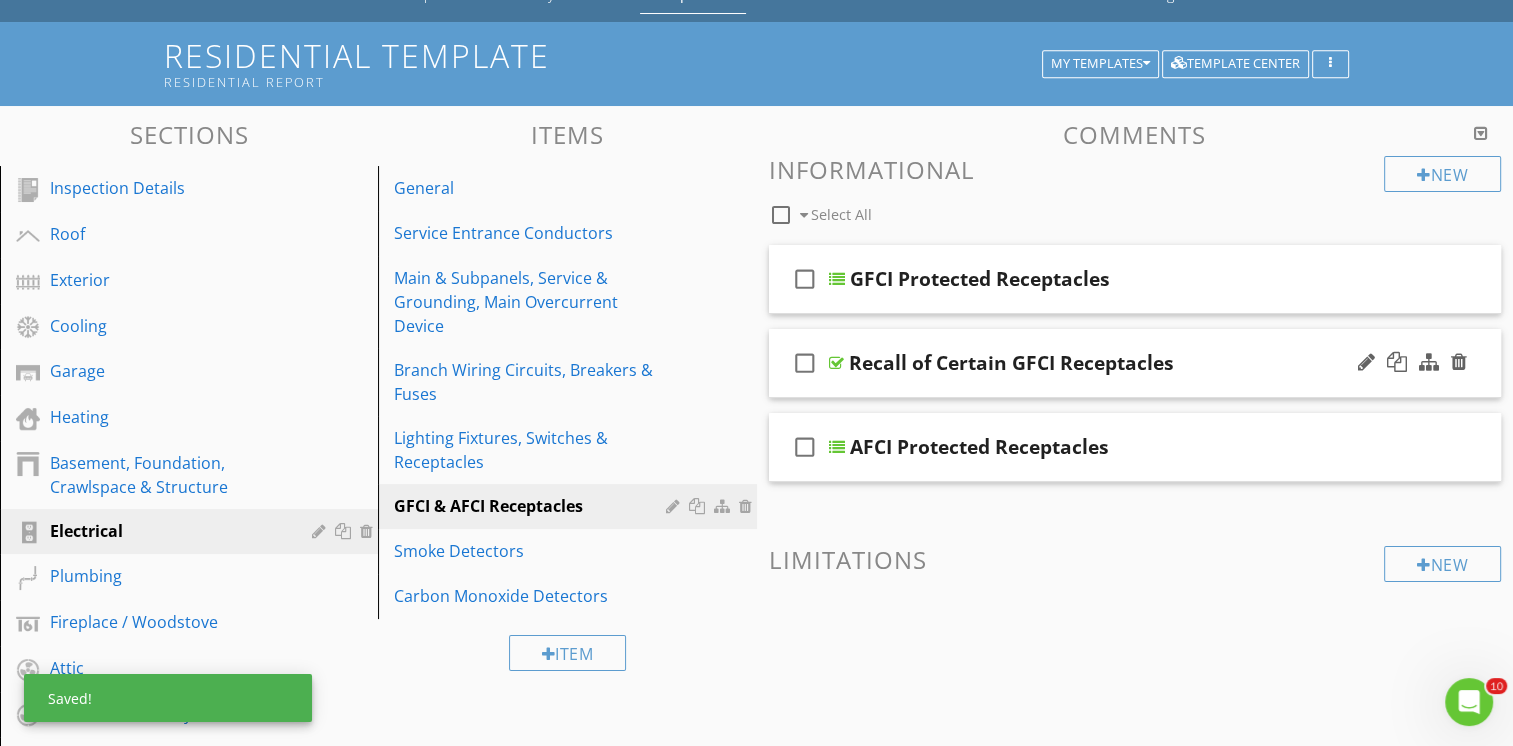 click on "check_box_outline_blank
Recall of Certain GFCI Receptacles" at bounding box center (1135, 363) 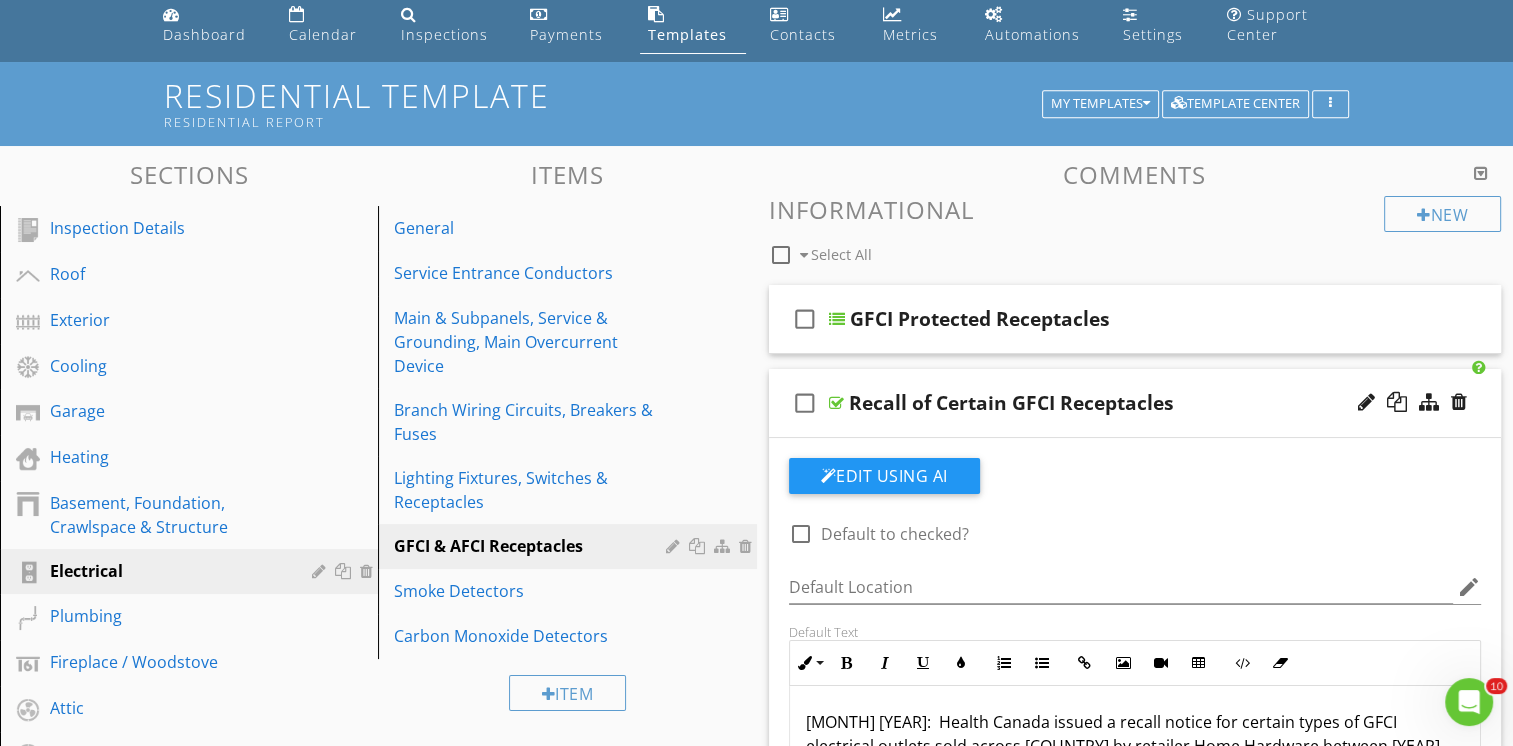 scroll, scrollTop: 15, scrollLeft: 0, axis: vertical 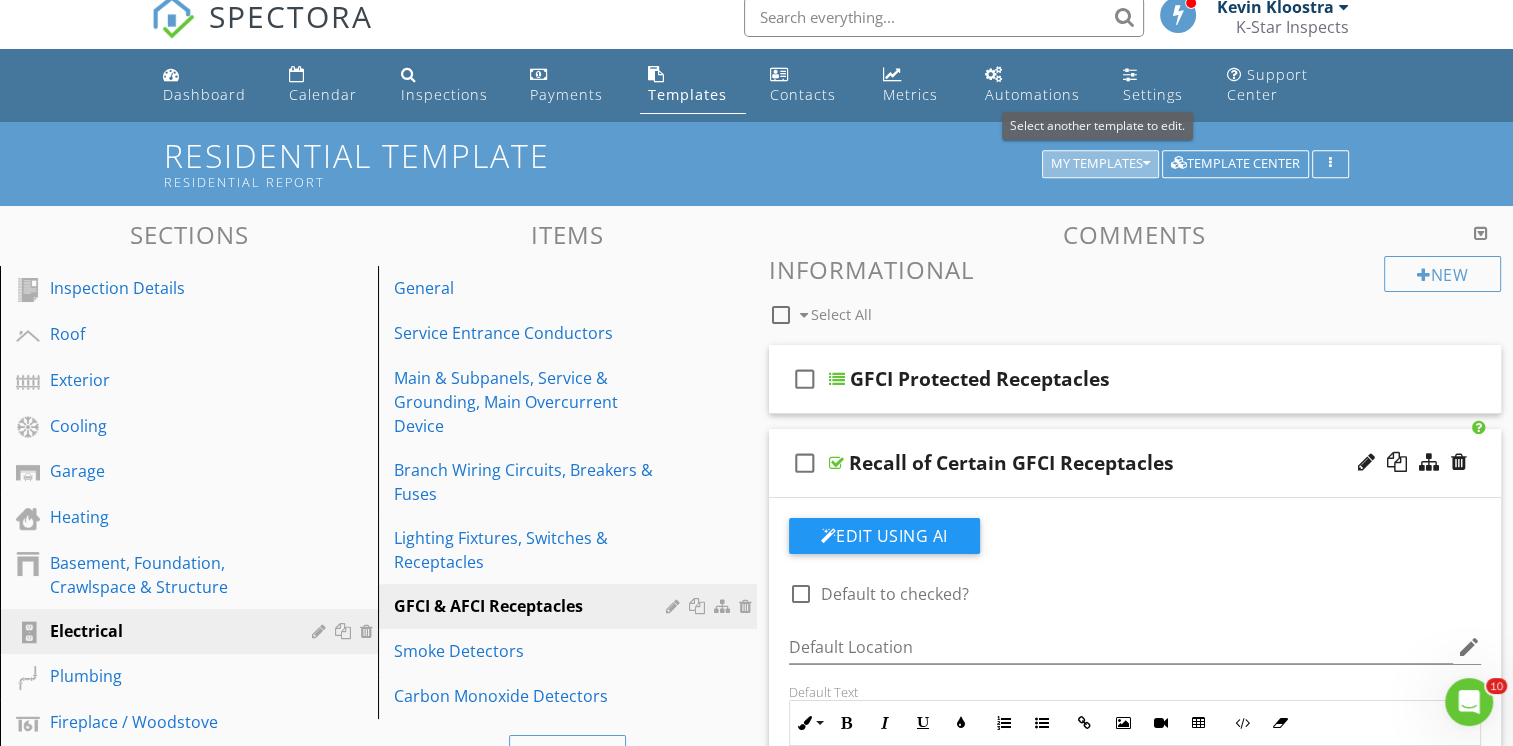 click on "My Templates" at bounding box center [1100, 164] 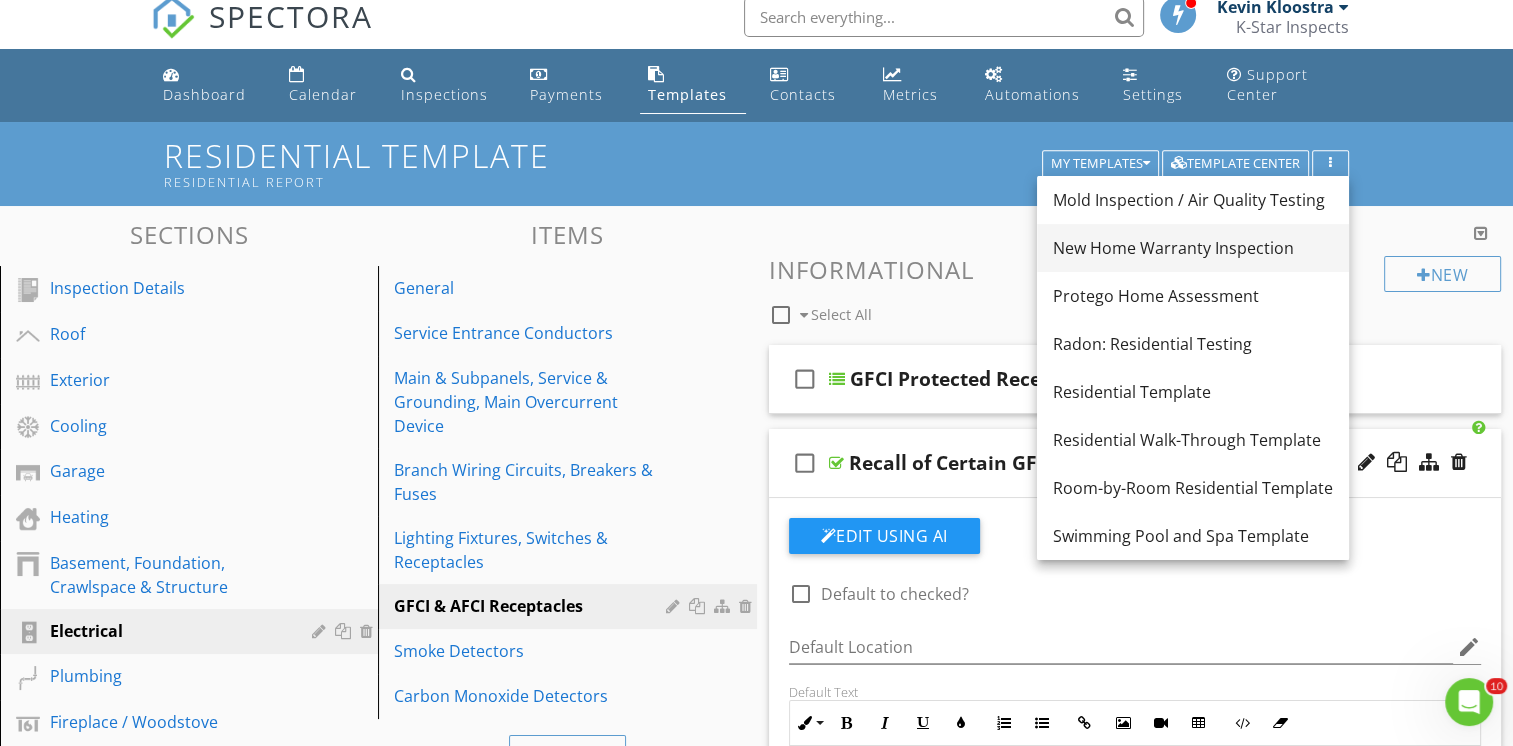 click on "New Home Warranty Inspection" at bounding box center [1193, 248] 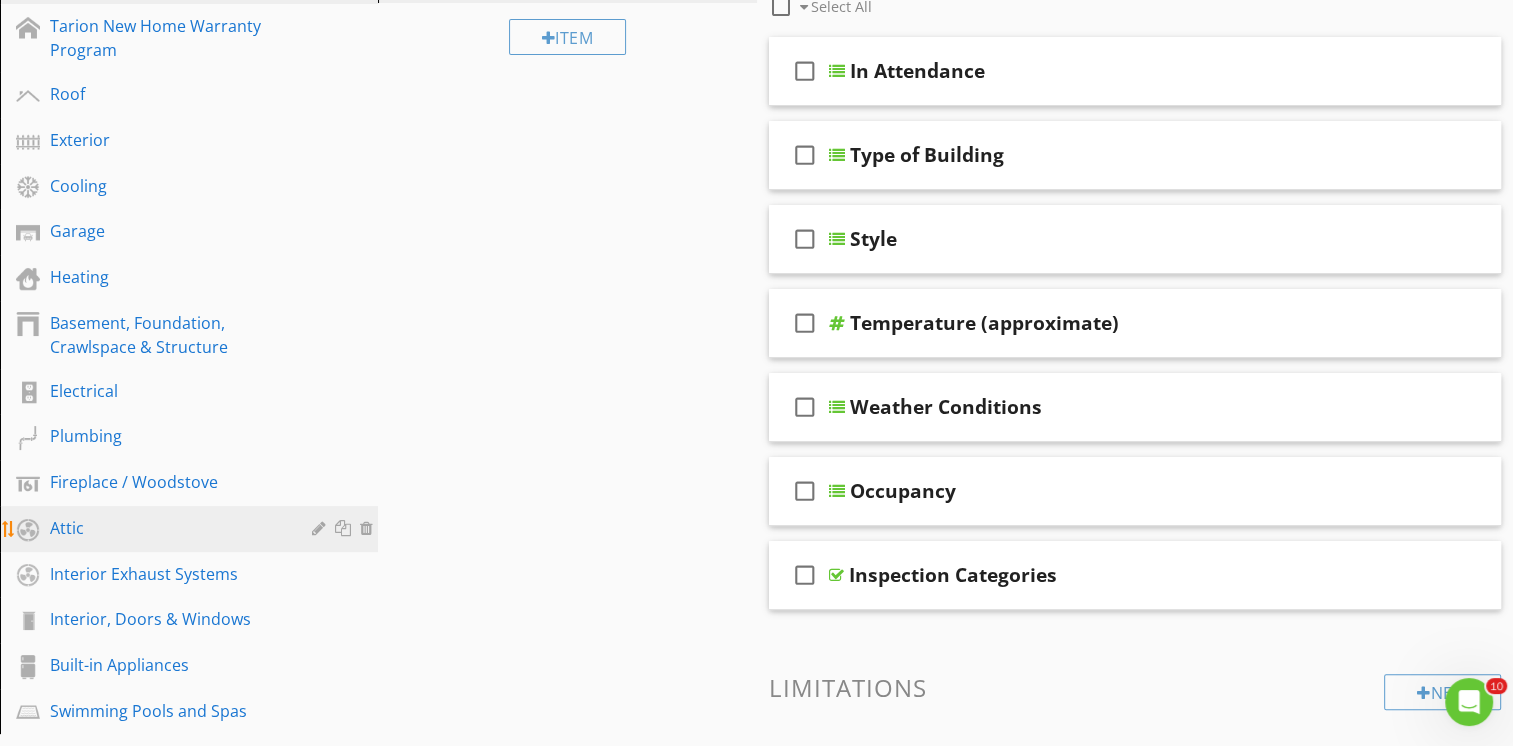 scroll, scrollTop: 315, scrollLeft: 0, axis: vertical 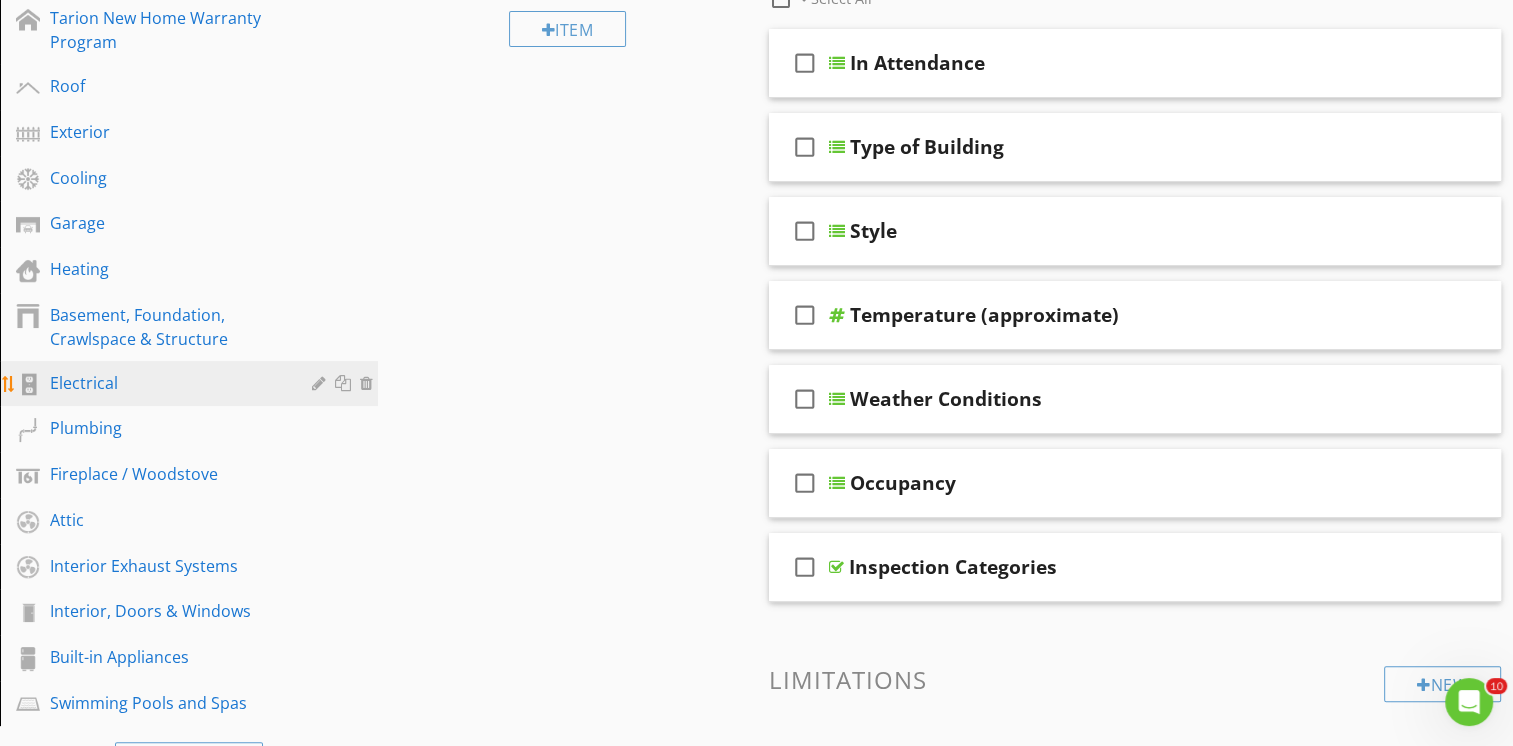 click on "Electrical" at bounding box center (166, 383) 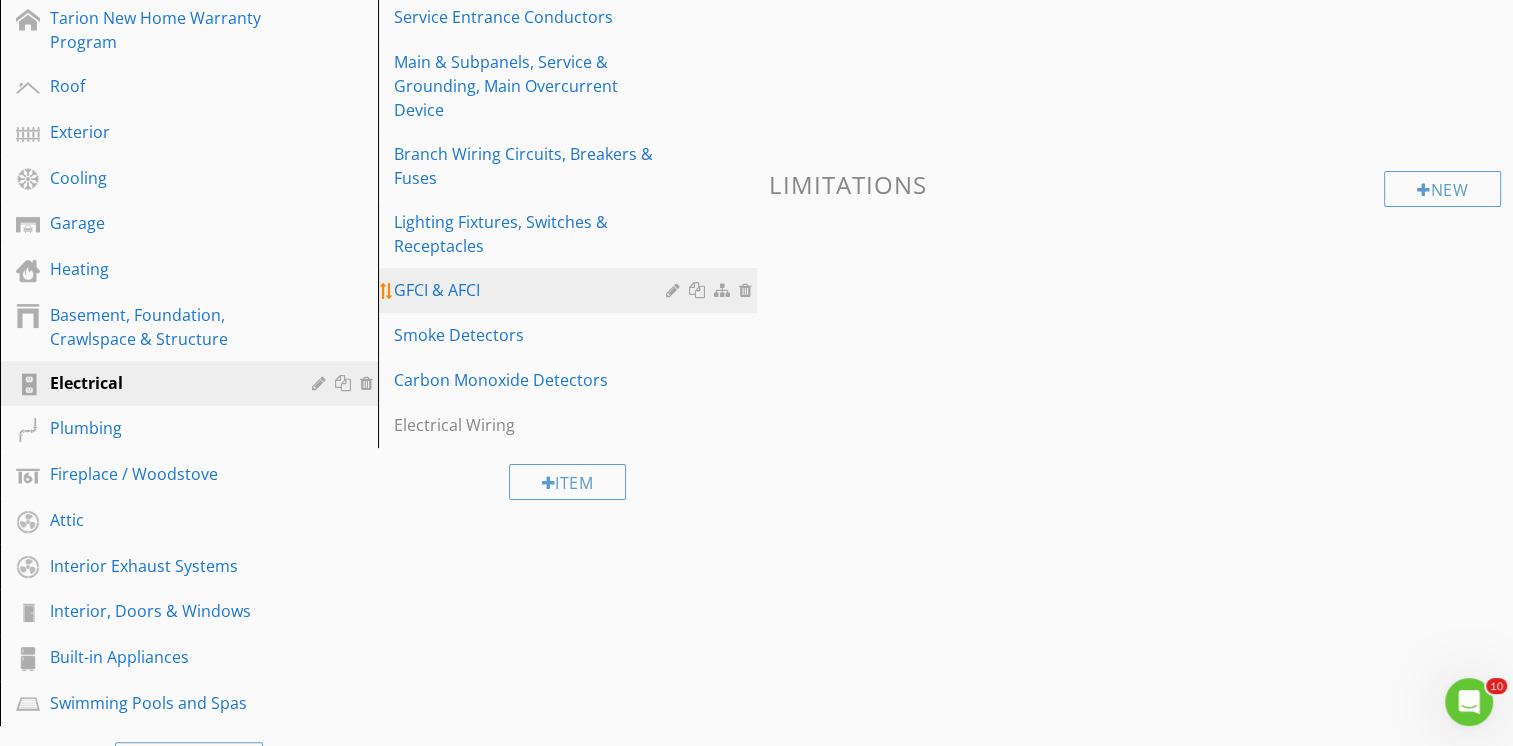 click on "GFCI & AFCI" at bounding box center [532, 290] 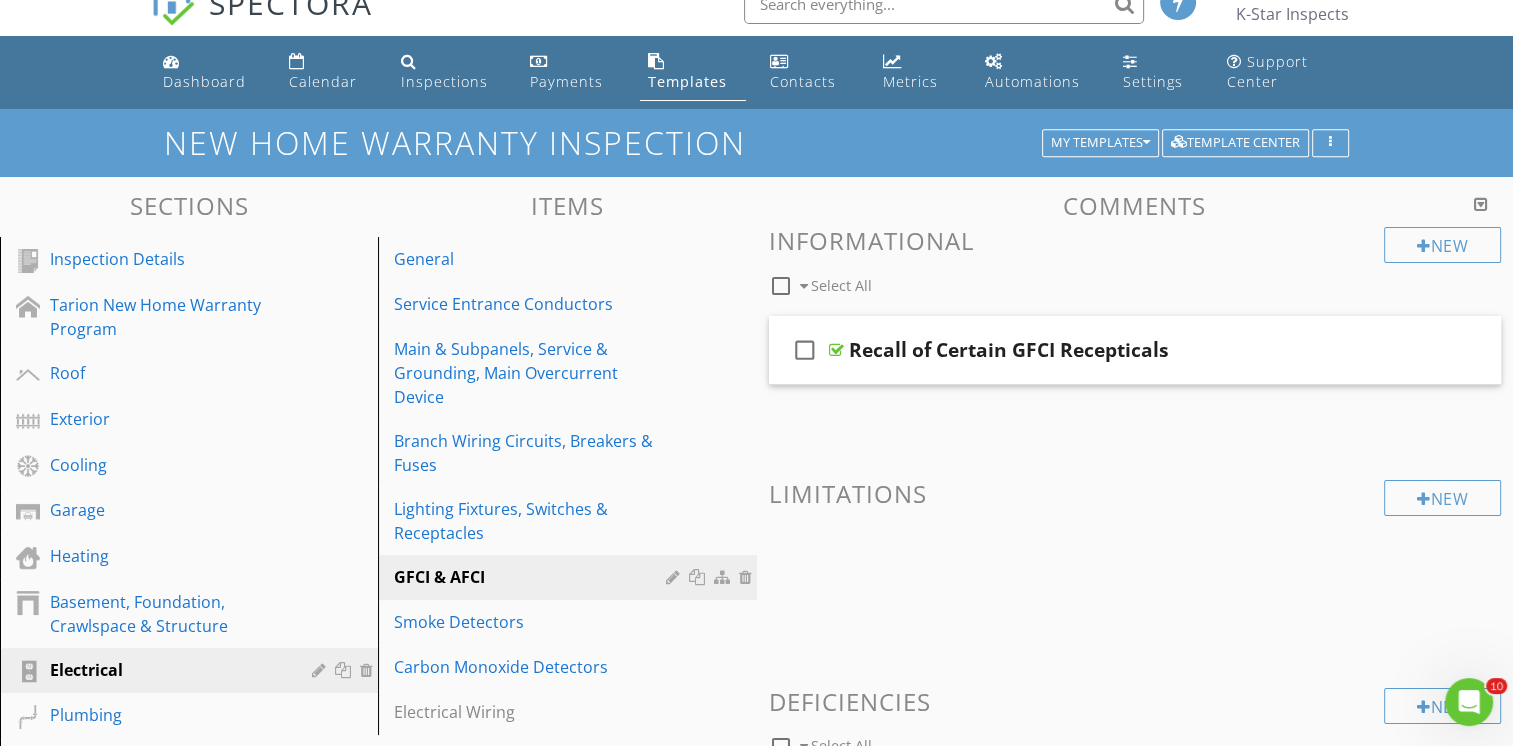 scroll, scrollTop: 15, scrollLeft: 0, axis: vertical 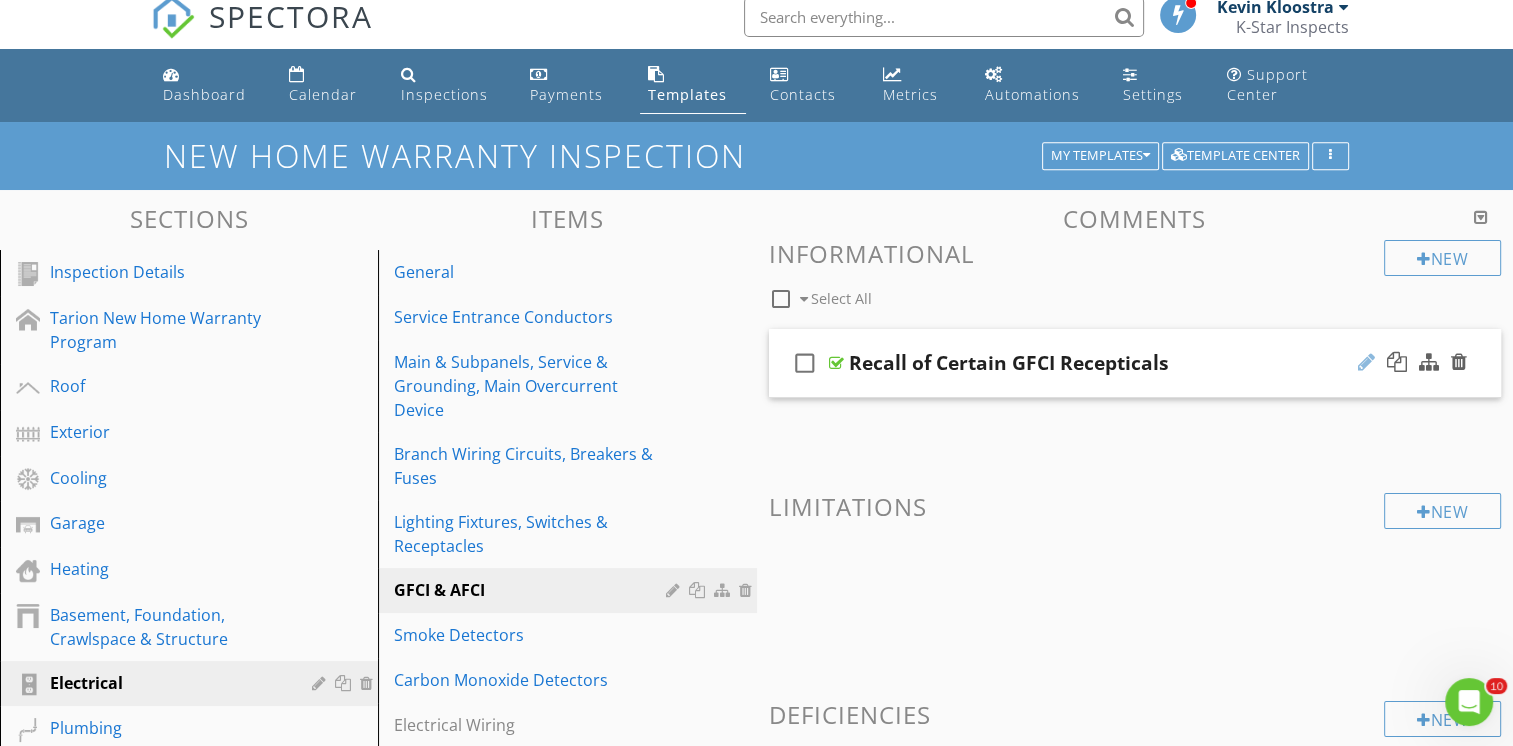 click at bounding box center [1366, 362] 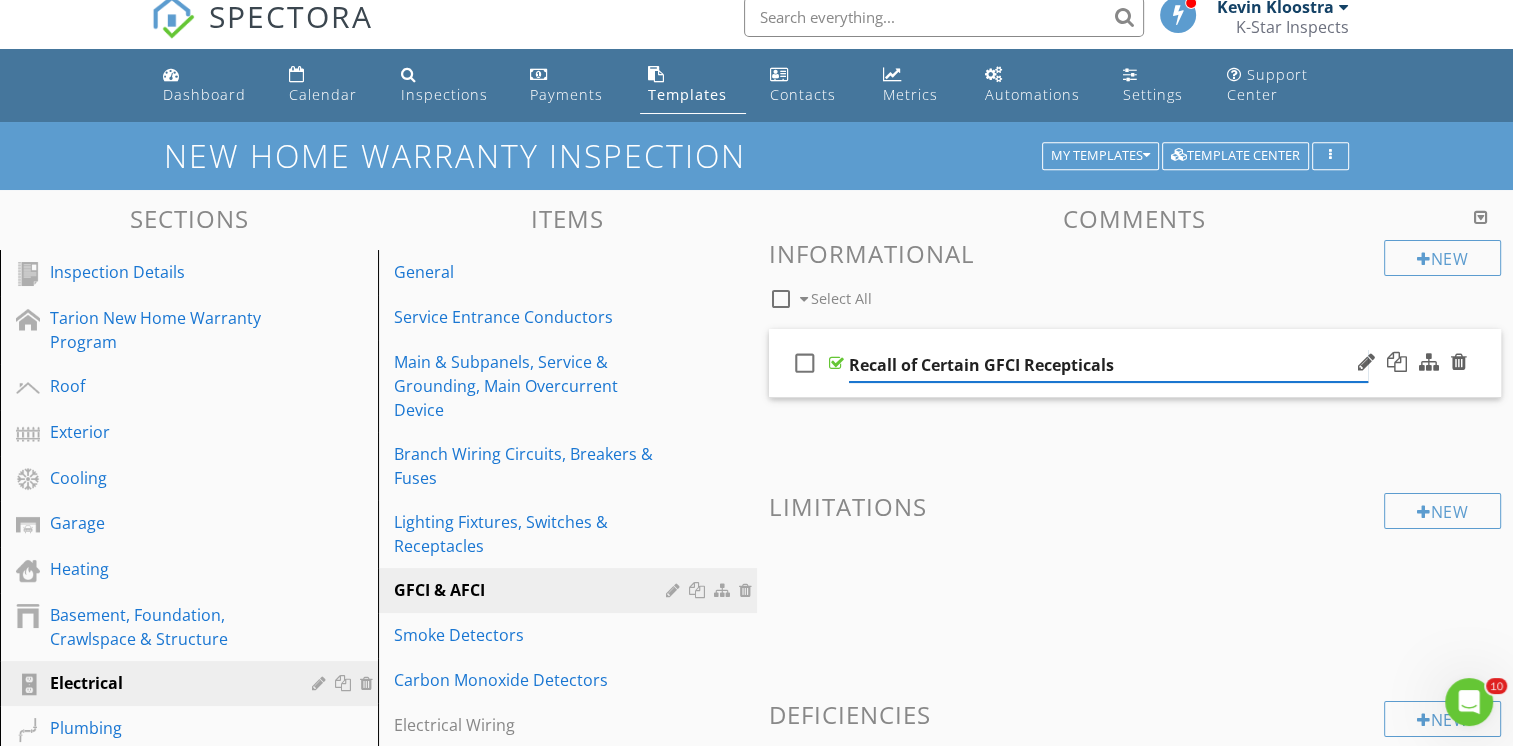 type on "Recall of Certain GFCI Receptacles" 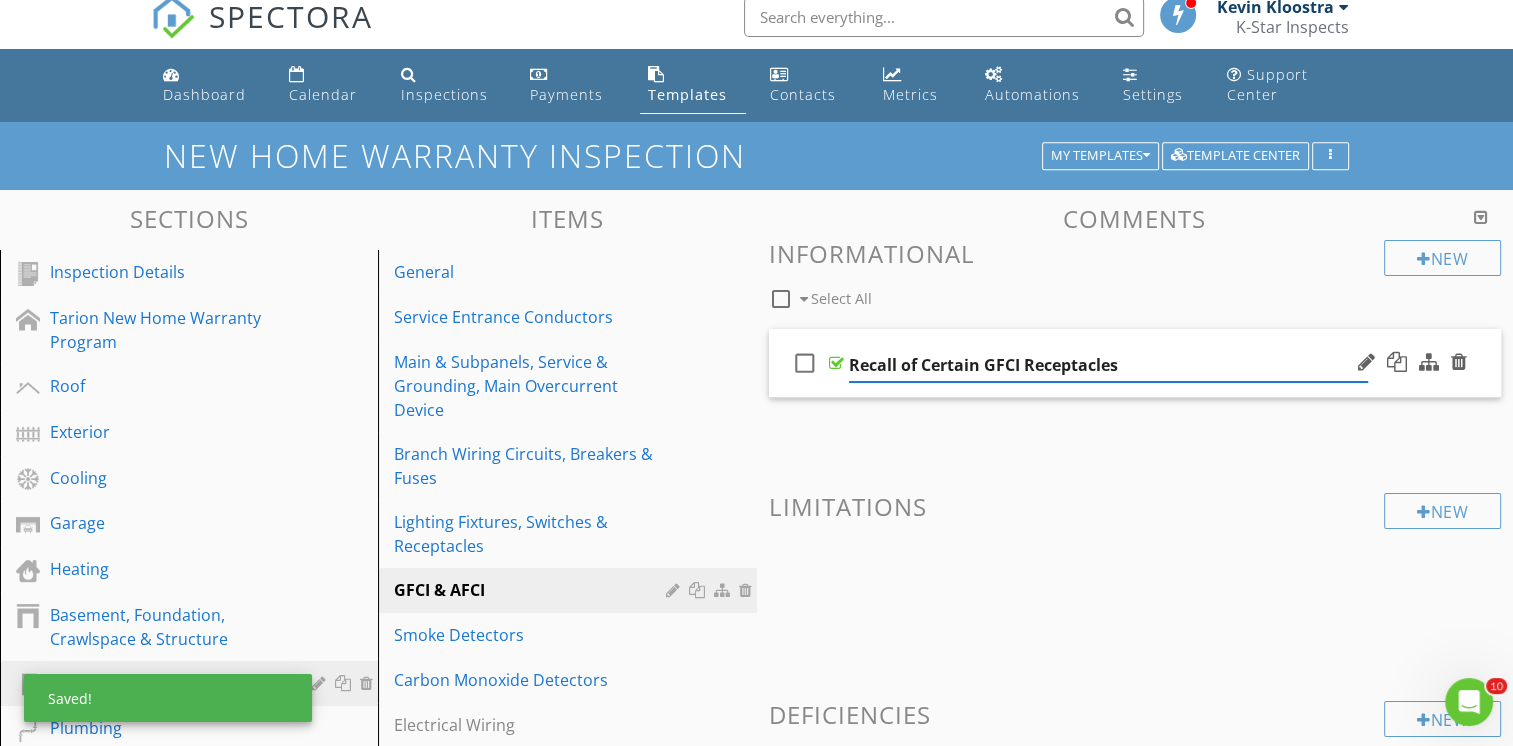 click on "check_box_outline_blank         Recall of Certain GFCI Receptacles" at bounding box center (1135, 363) 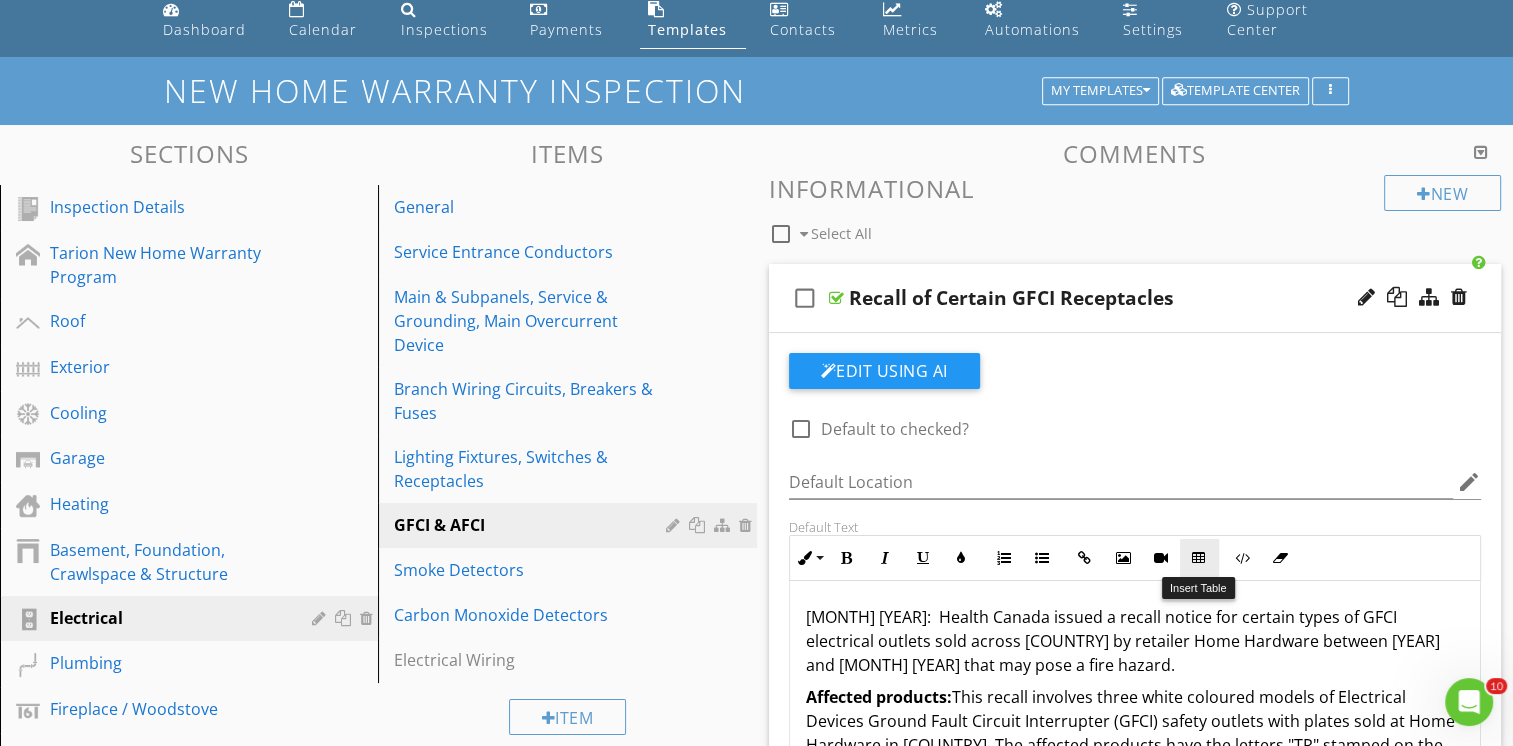 scroll, scrollTop: 115, scrollLeft: 0, axis: vertical 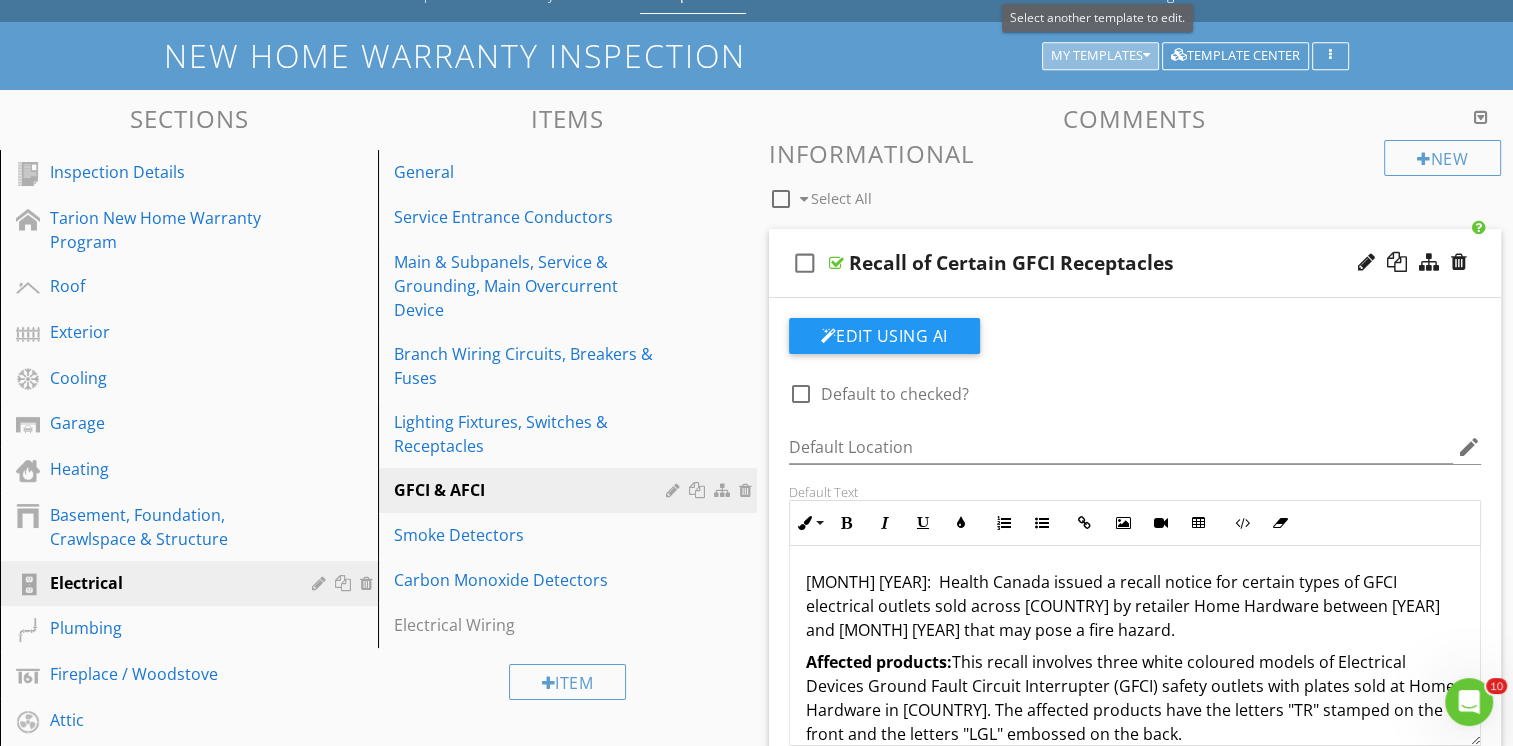 click on "My Templates" at bounding box center [1100, 56] 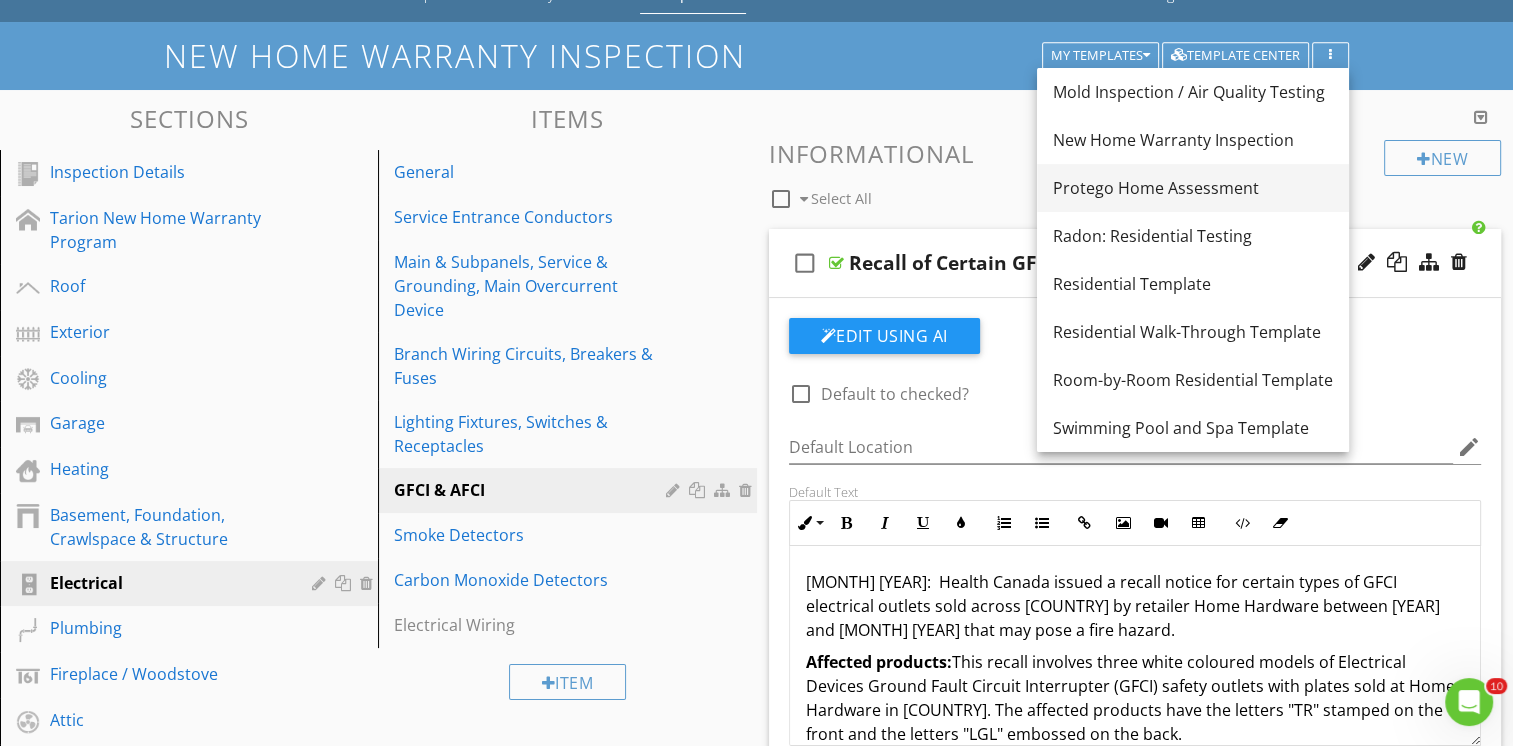 click on "Protego Home Assessment" at bounding box center [1193, 188] 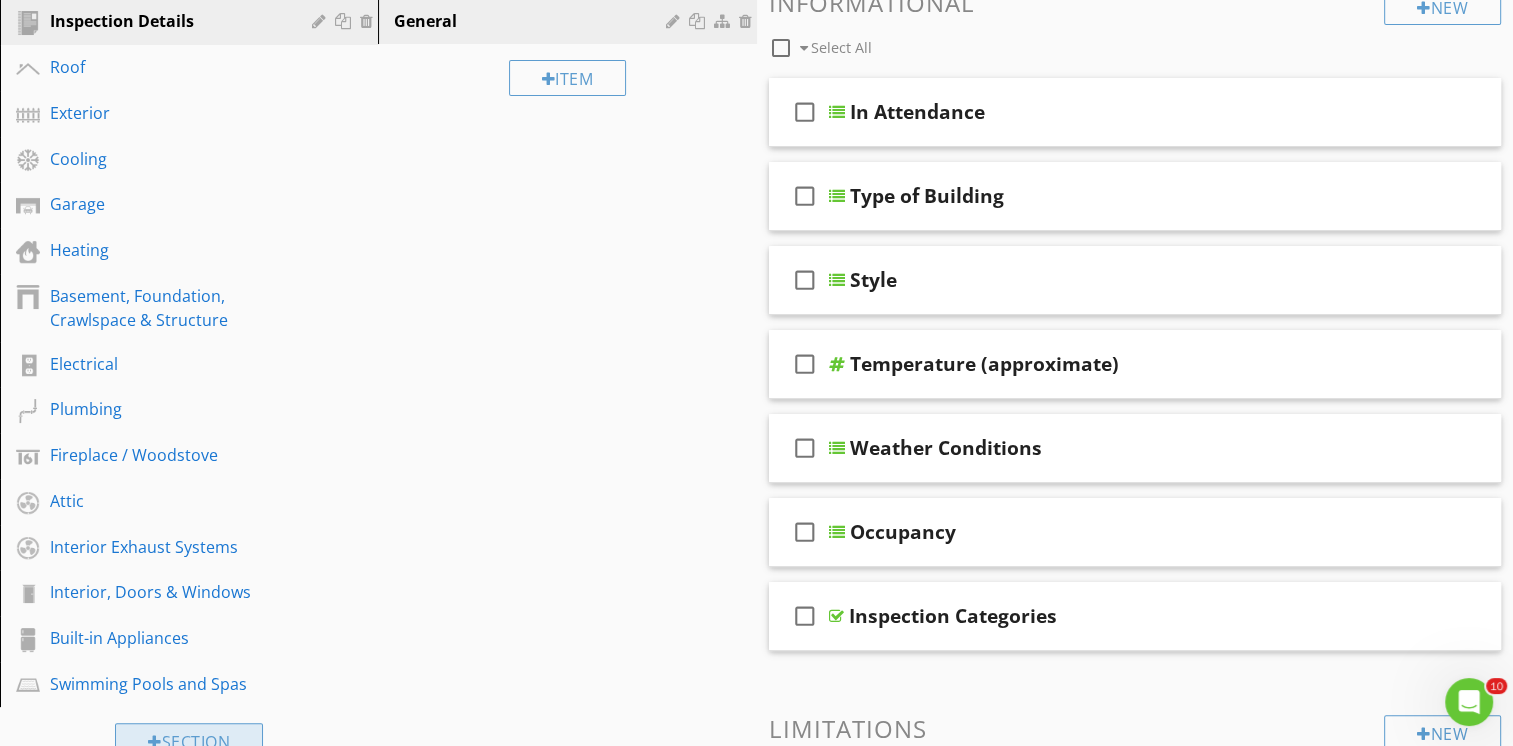 scroll, scrollTop: 502, scrollLeft: 0, axis: vertical 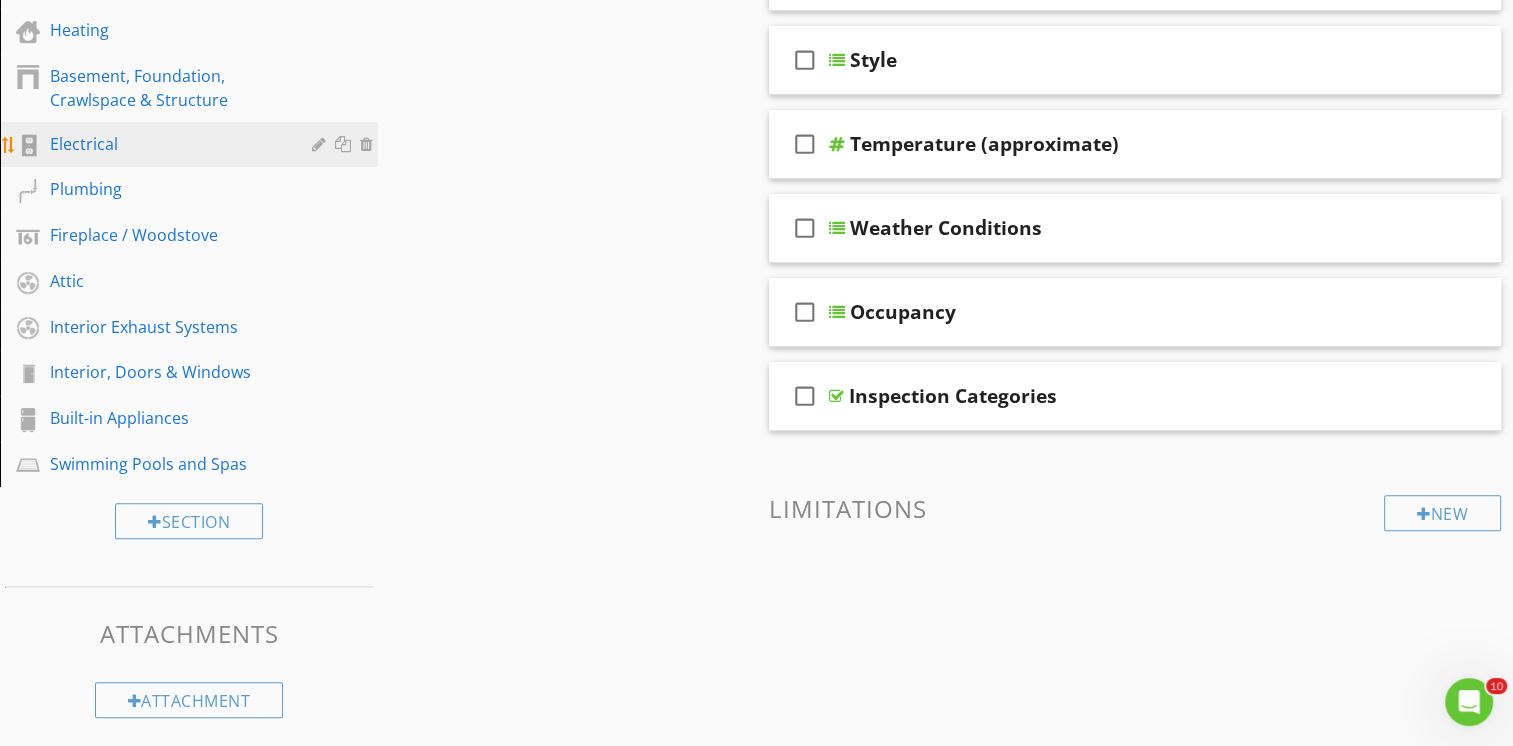 drag, startPoint x: 72, startPoint y: 140, endPoint x: 85, endPoint y: 142, distance: 13.152946 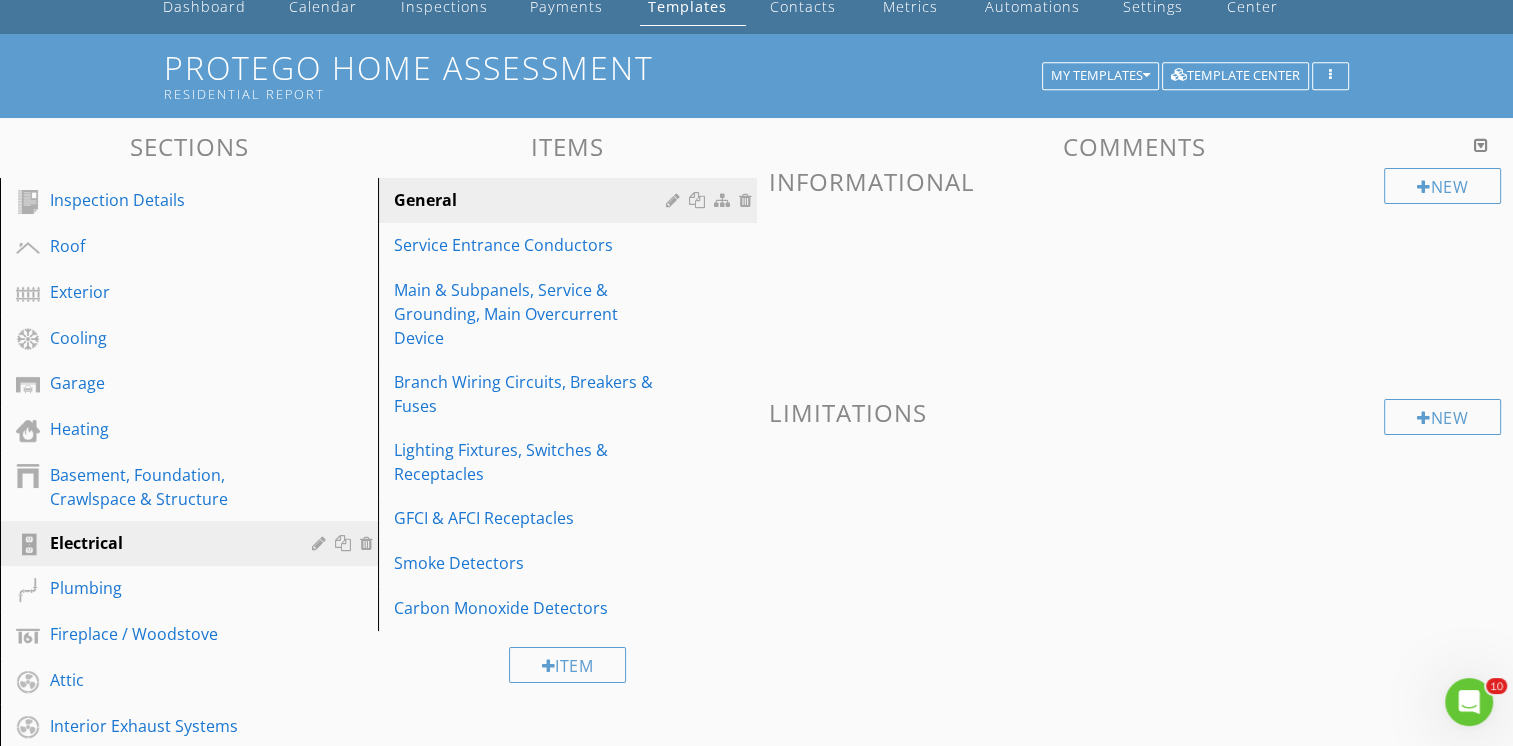 scroll, scrollTop: 102, scrollLeft: 0, axis: vertical 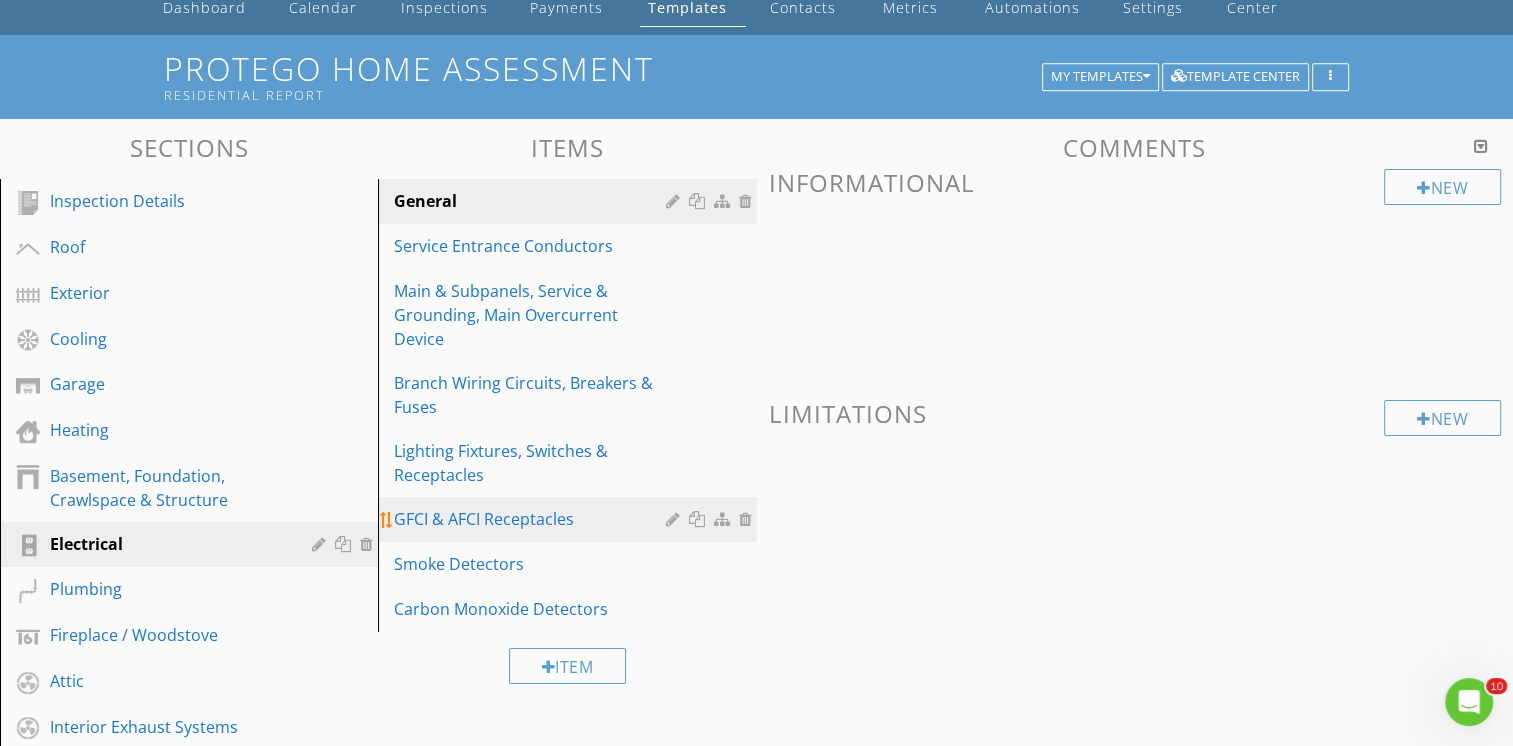 click on "GFCI & AFCI Receptacles" at bounding box center (532, 519) 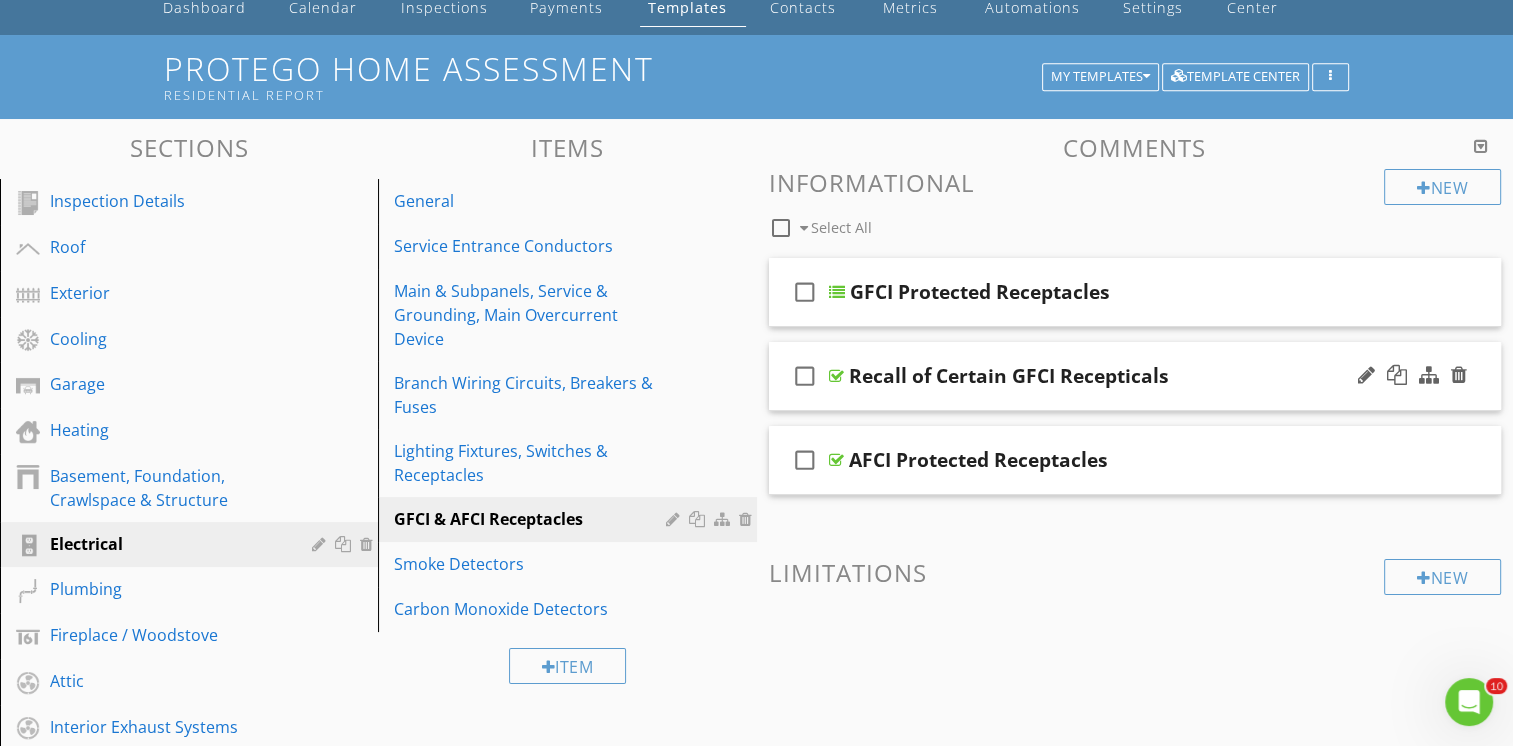 click on "check_box_outline_blank
Recall of Certain GFCI Recepticals" at bounding box center (1135, 376) 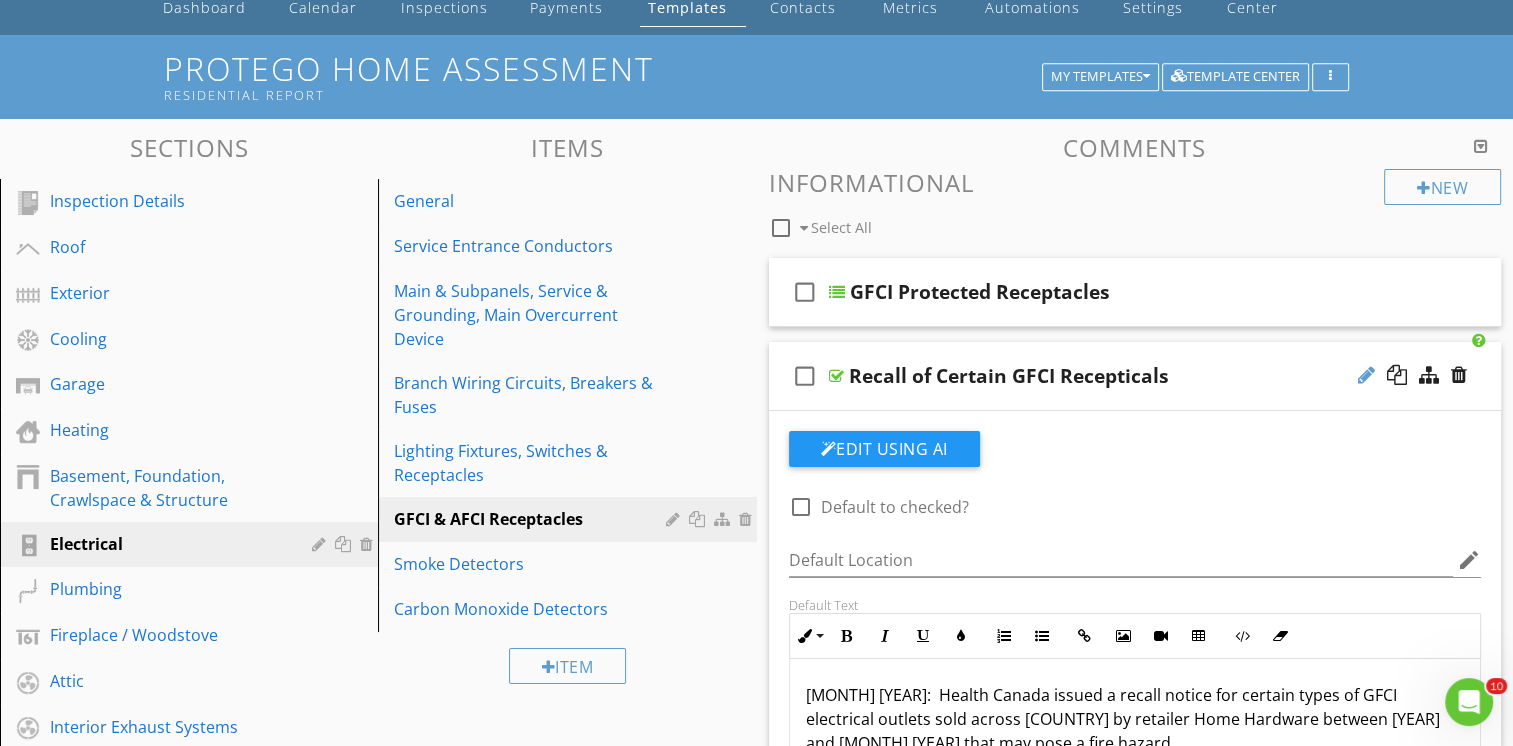 click at bounding box center (1366, 375) 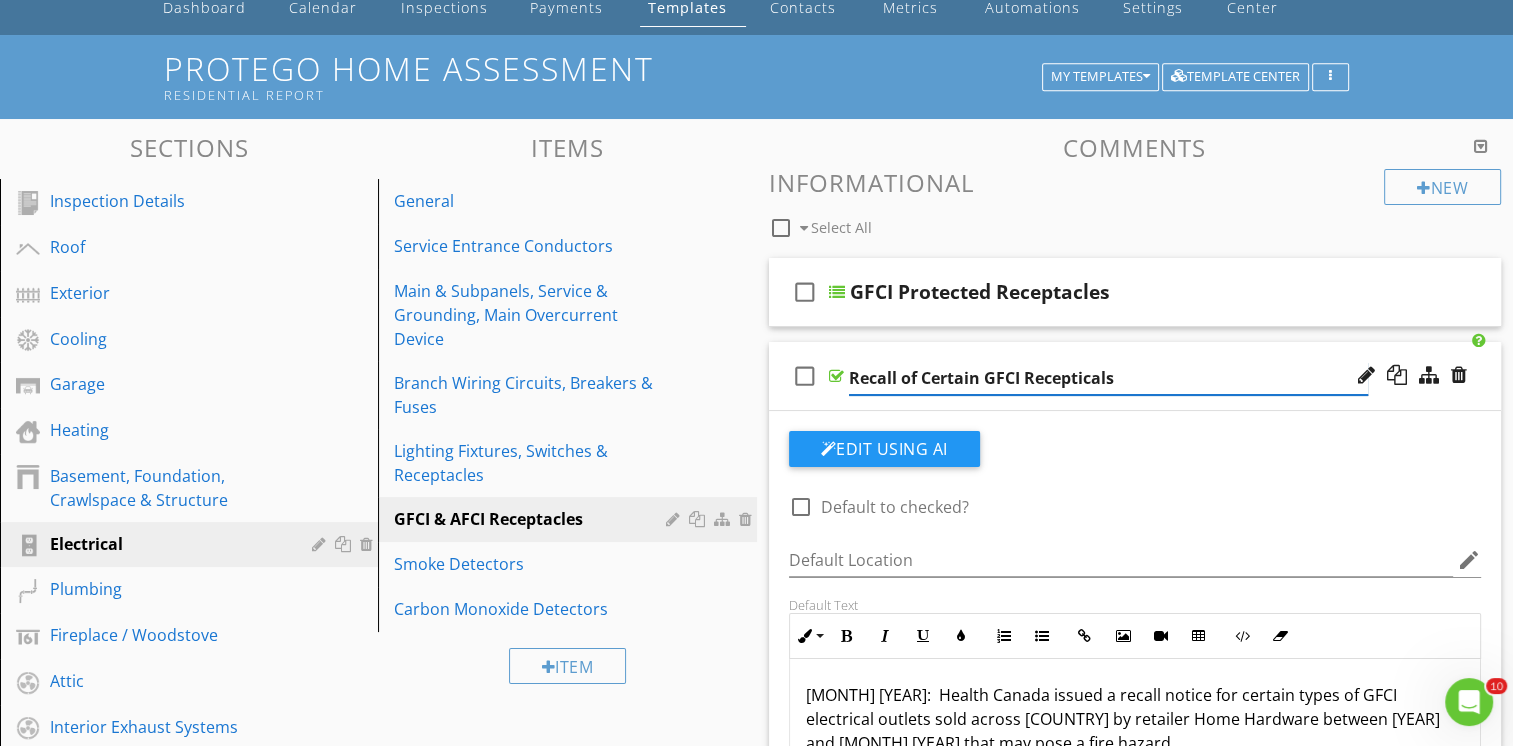 type on "Recall of Certain GFCI Receptacles" 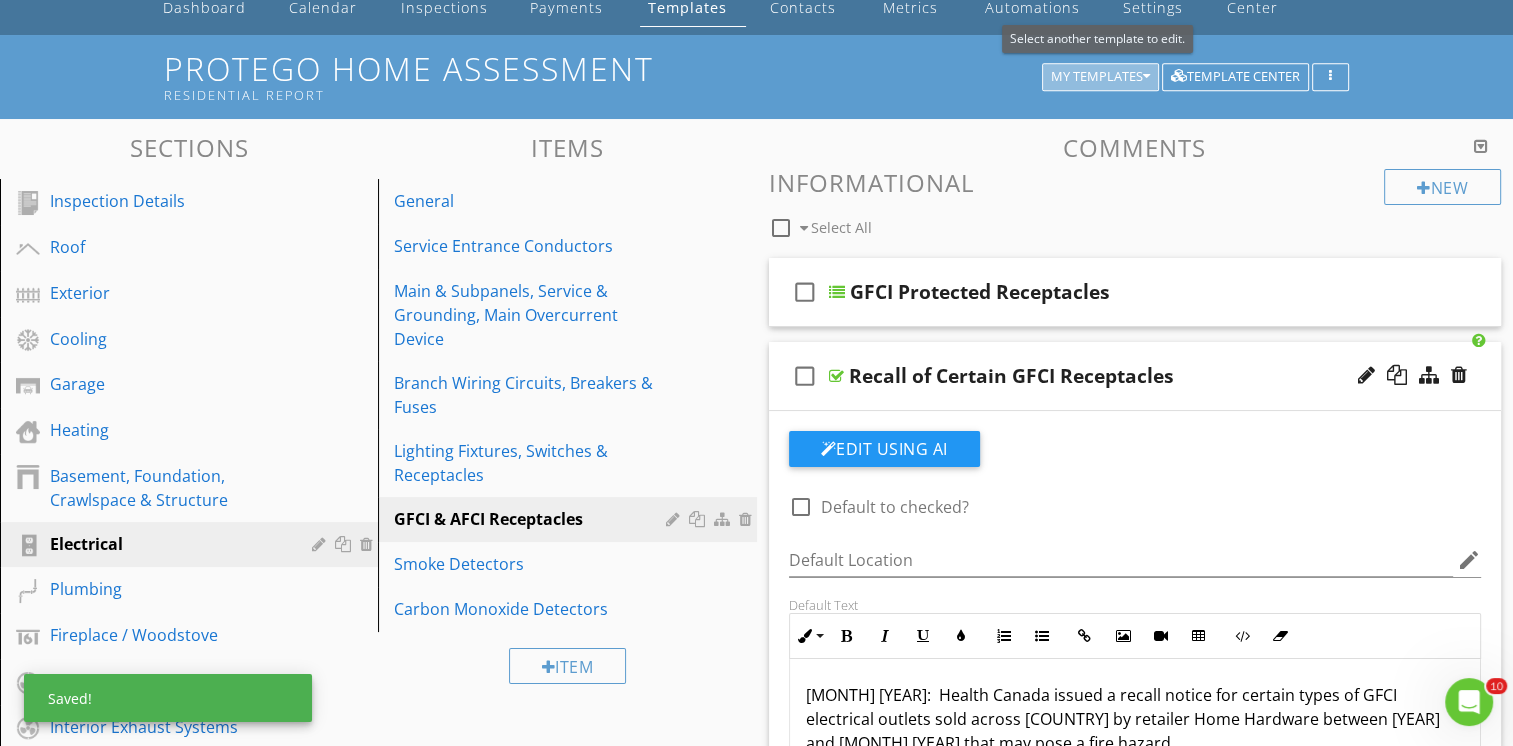 click at bounding box center [1146, 77] 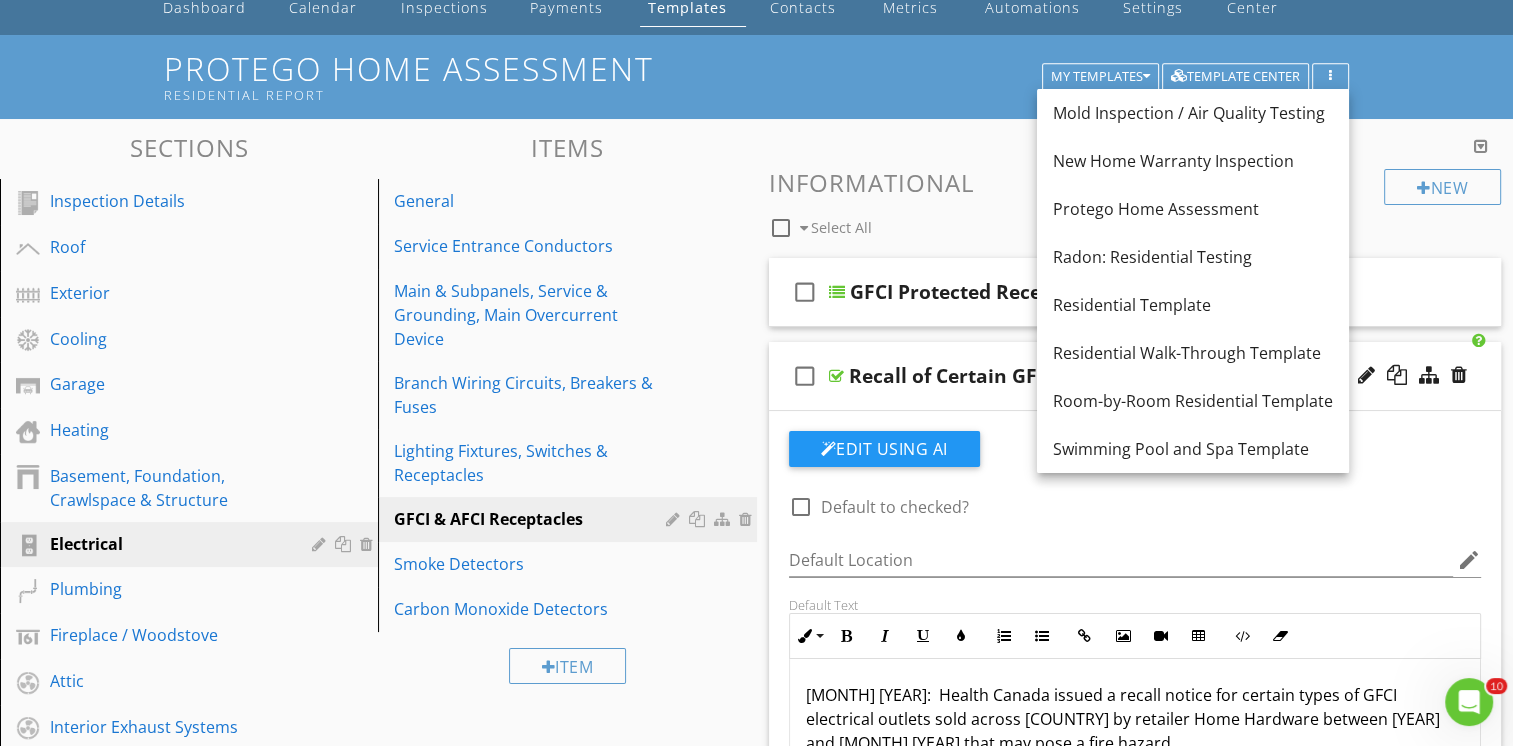 click on "Comments" at bounding box center [1135, 147] 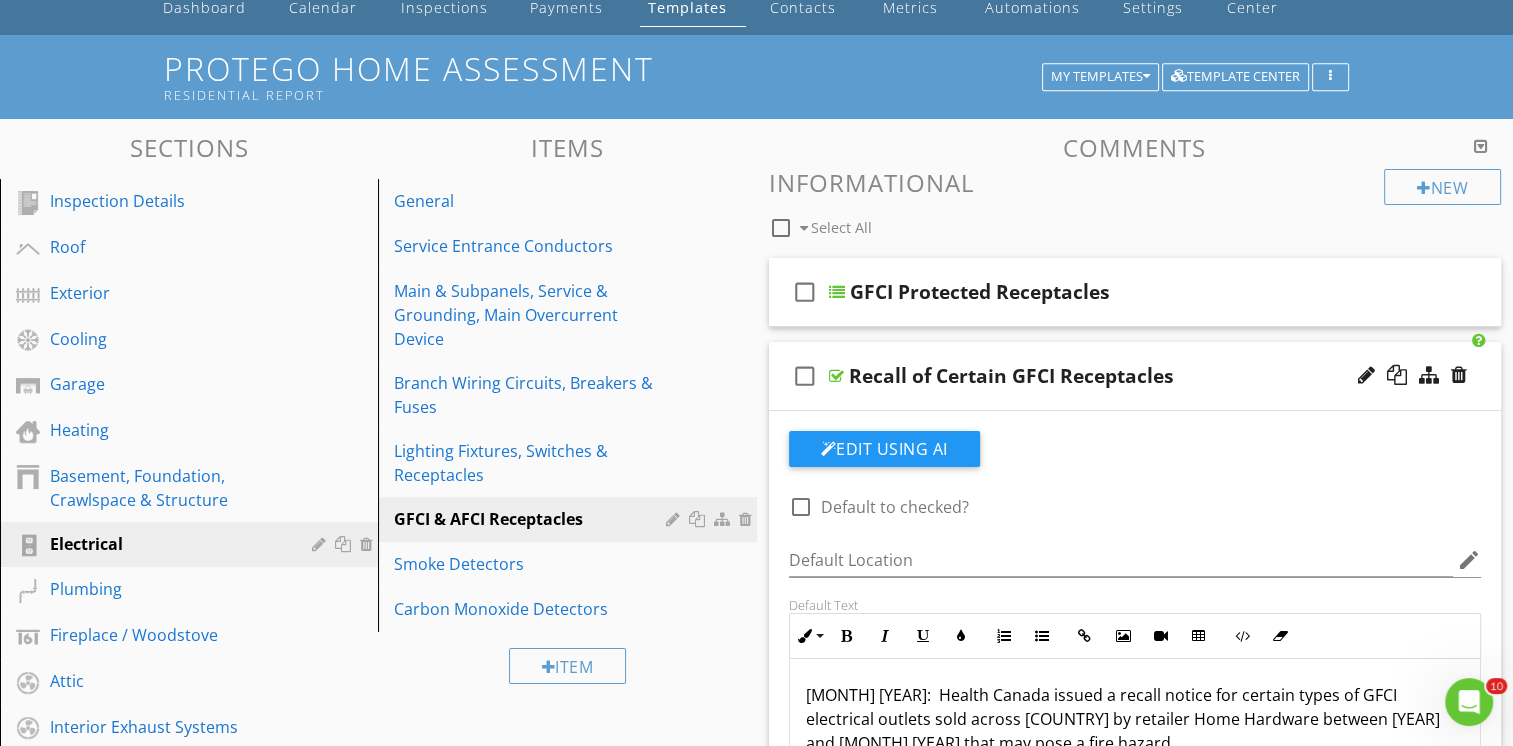 click on "check_box_outline_blank
Recall of Certain GFCI Receptacles" at bounding box center [1135, 376] 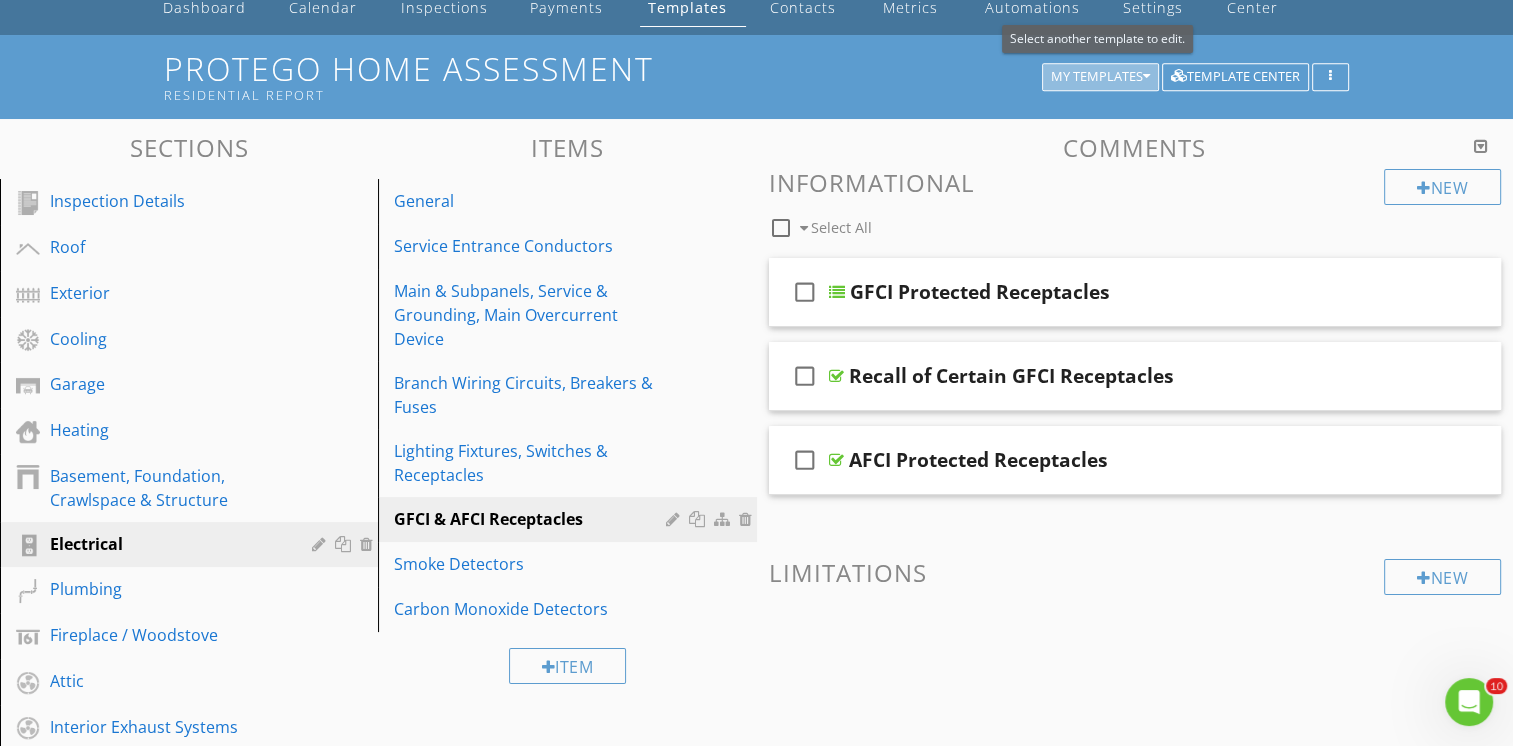 click at bounding box center (1146, 77) 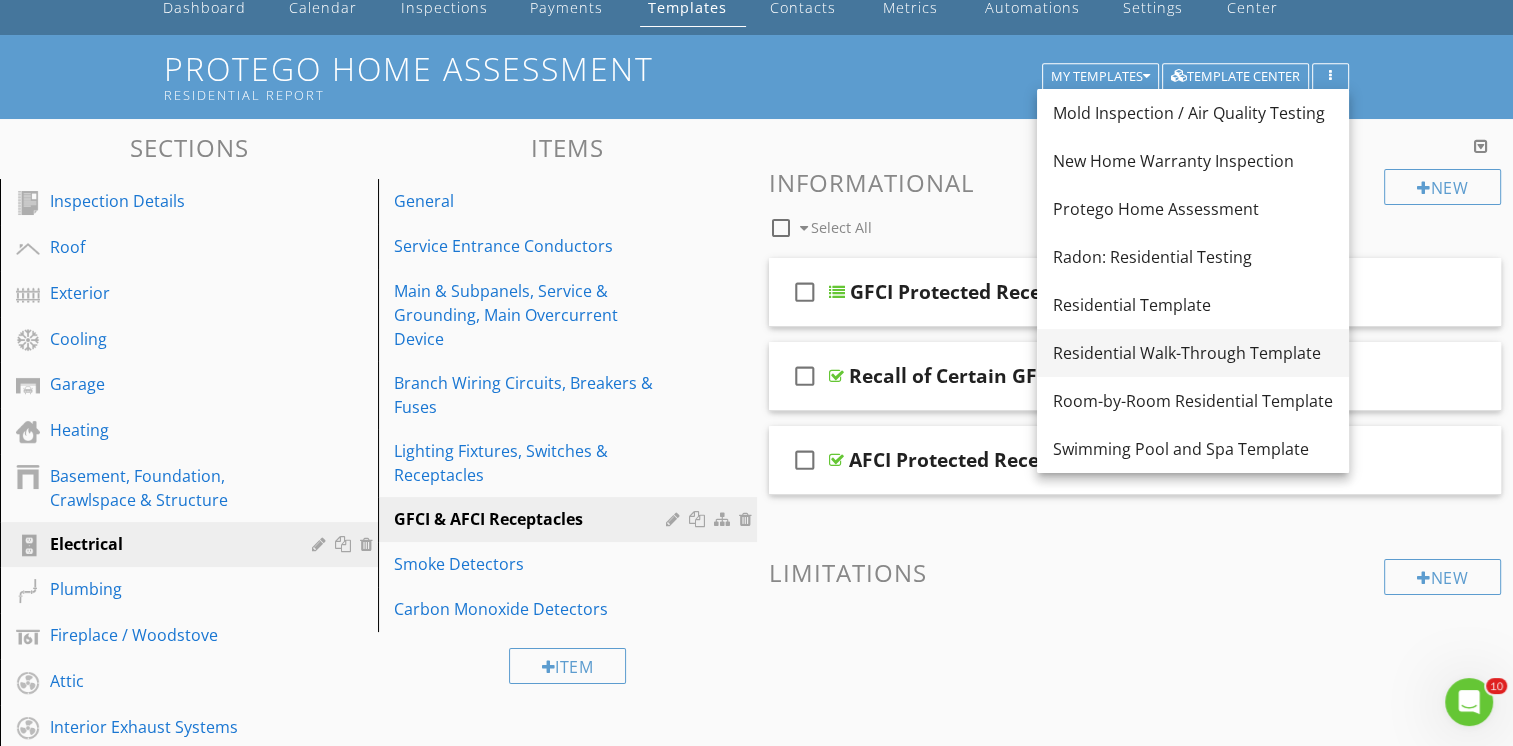 click on "Residential Walk-Through Template" at bounding box center (1193, 353) 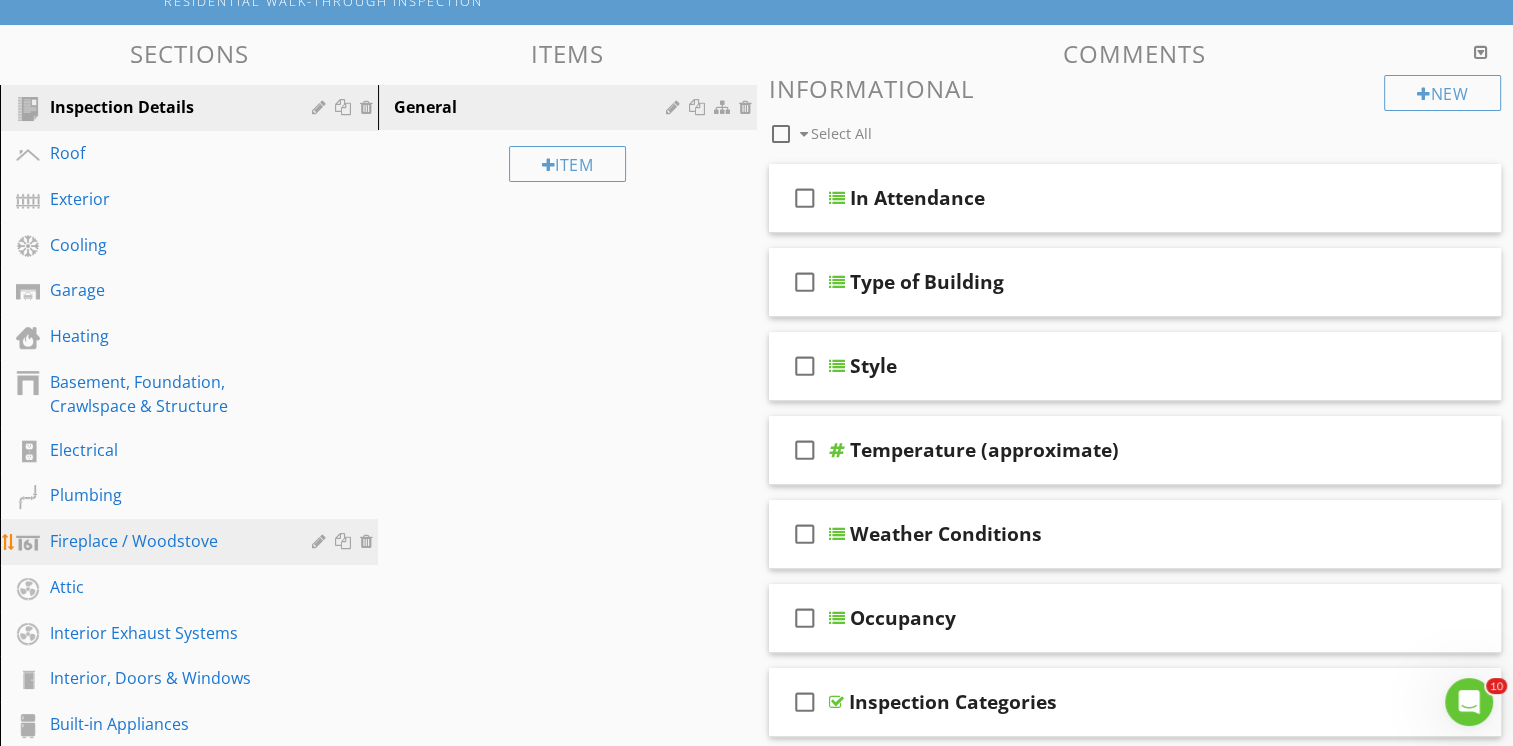 scroll, scrollTop: 402, scrollLeft: 0, axis: vertical 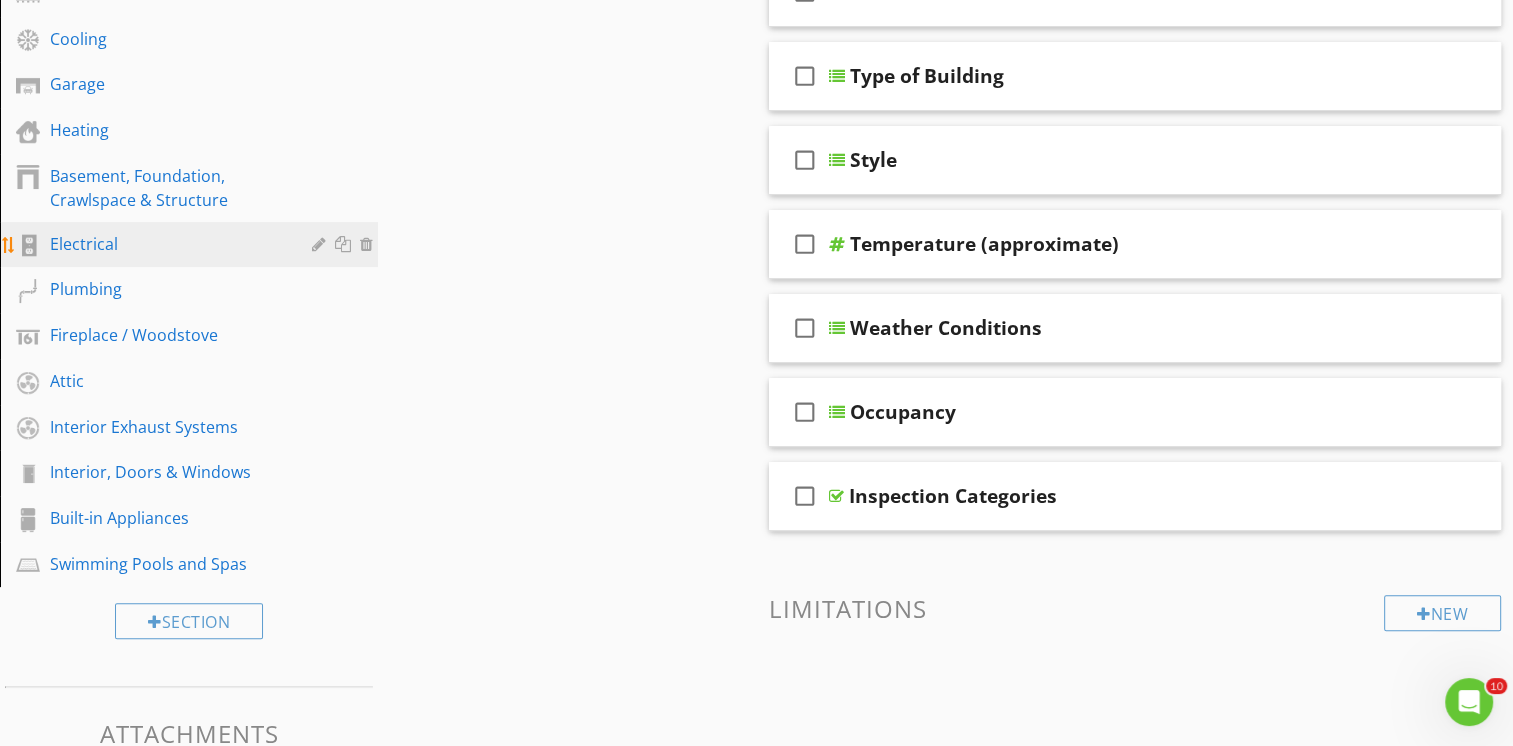 click on "Electrical" at bounding box center [166, 244] 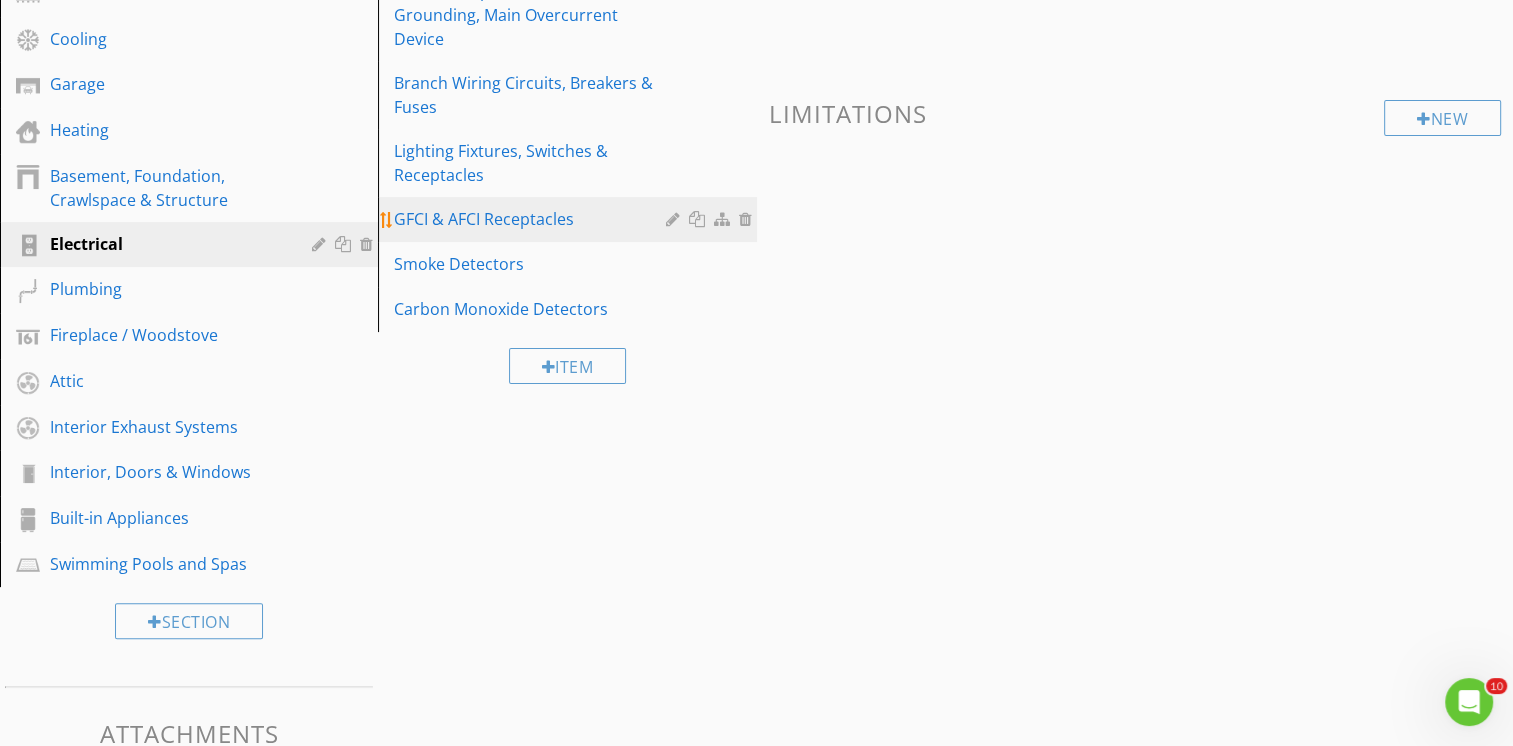 click on "GFCI & AFCI Receptacles" at bounding box center [532, 219] 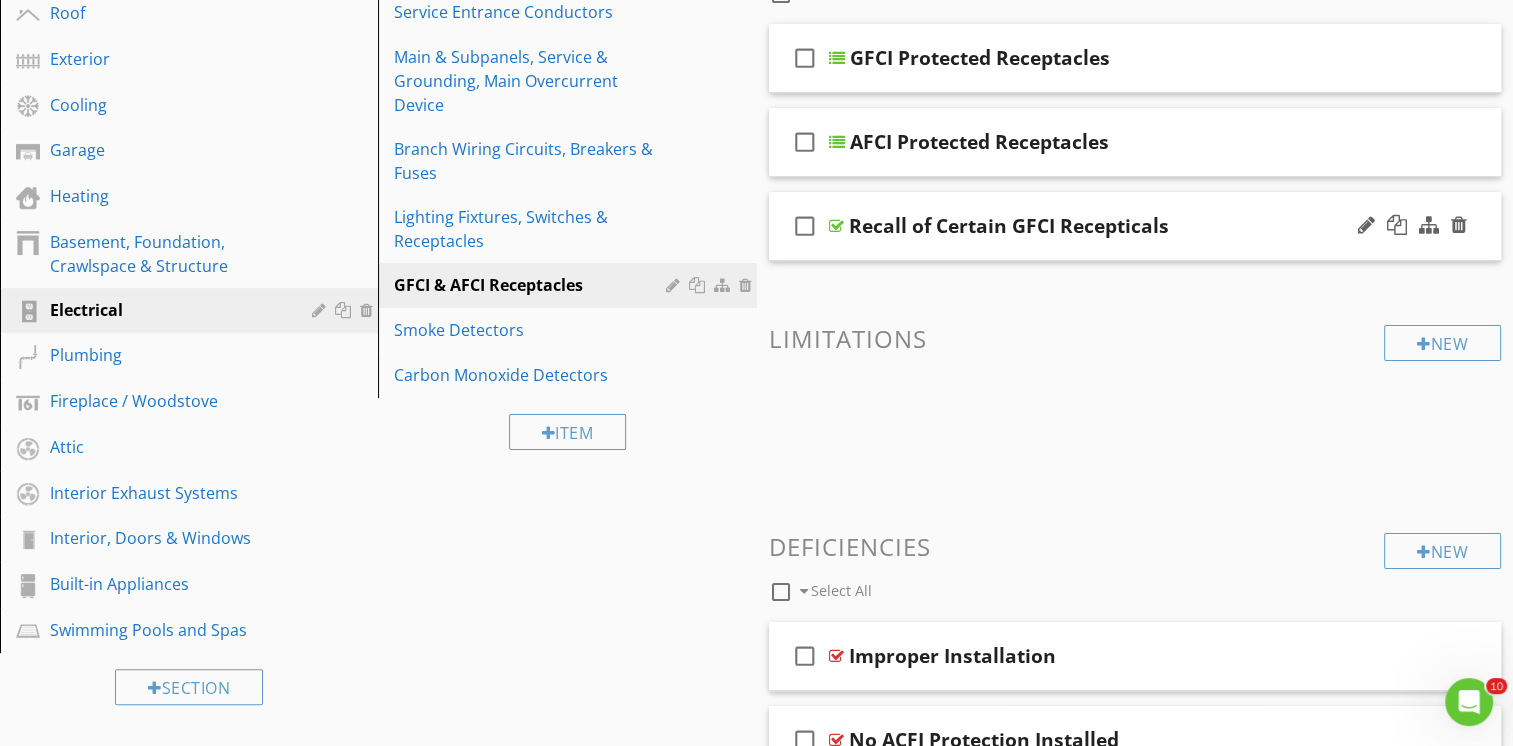 scroll, scrollTop: 302, scrollLeft: 0, axis: vertical 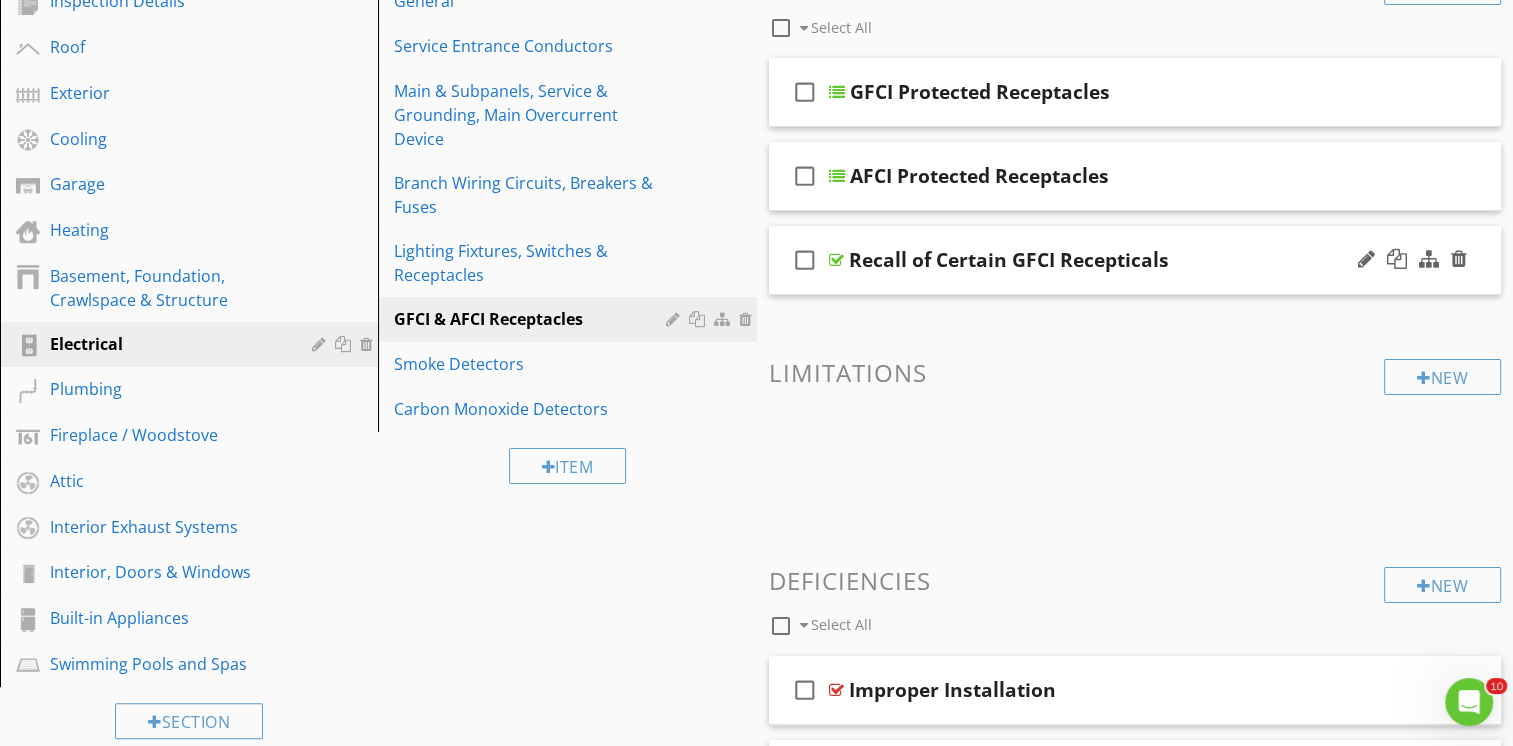 type 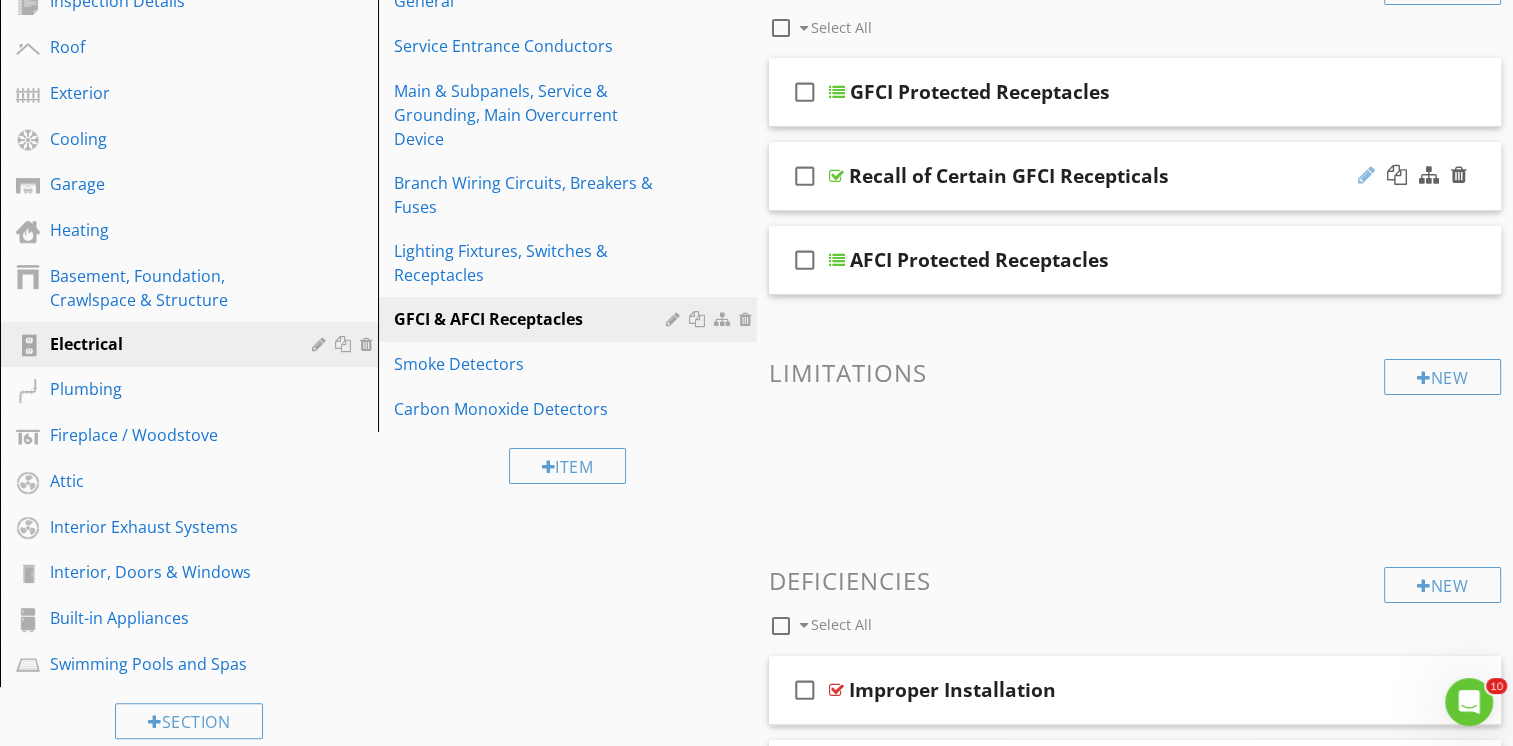 click at bounding box center (1366, 175) 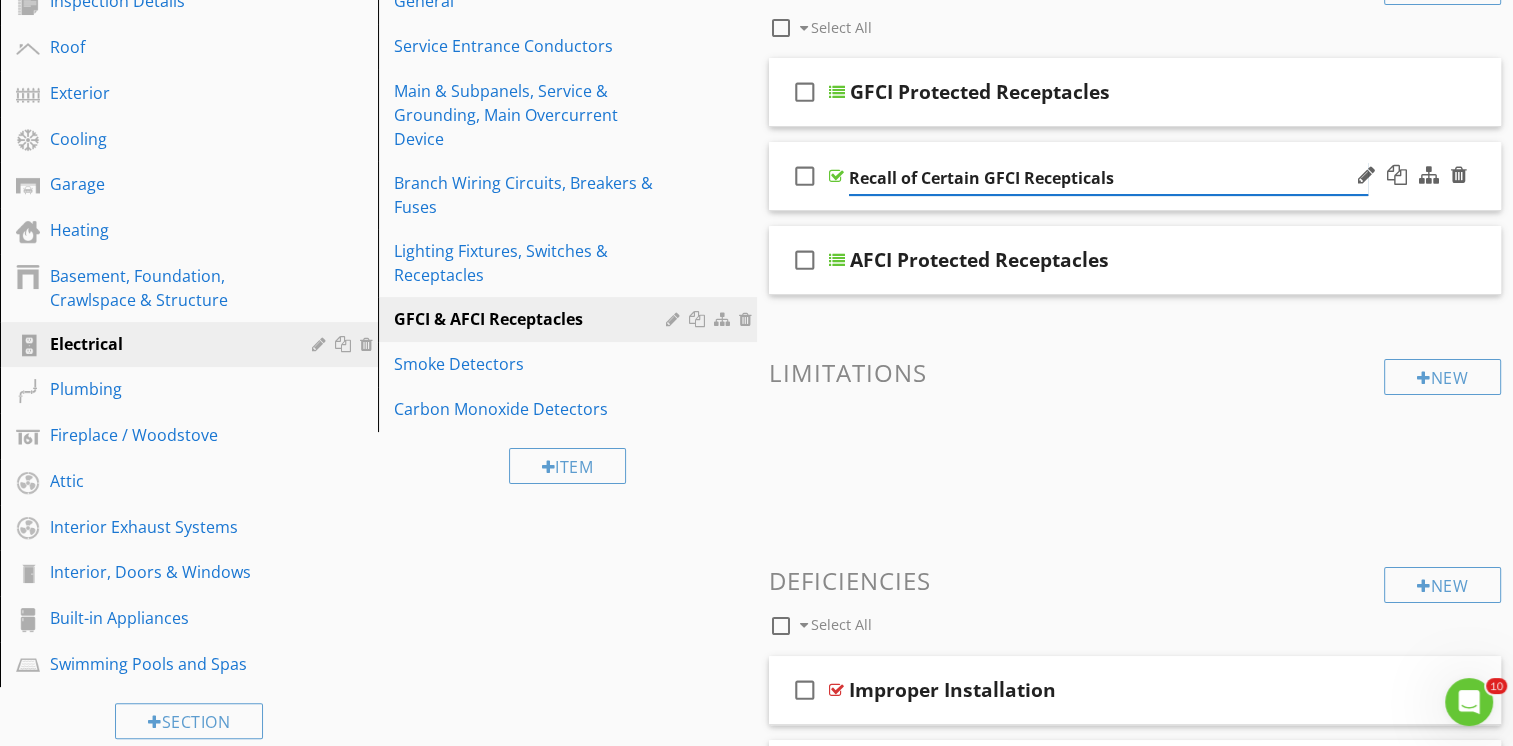 type on "Recall of Certain GFCI Receptacles" 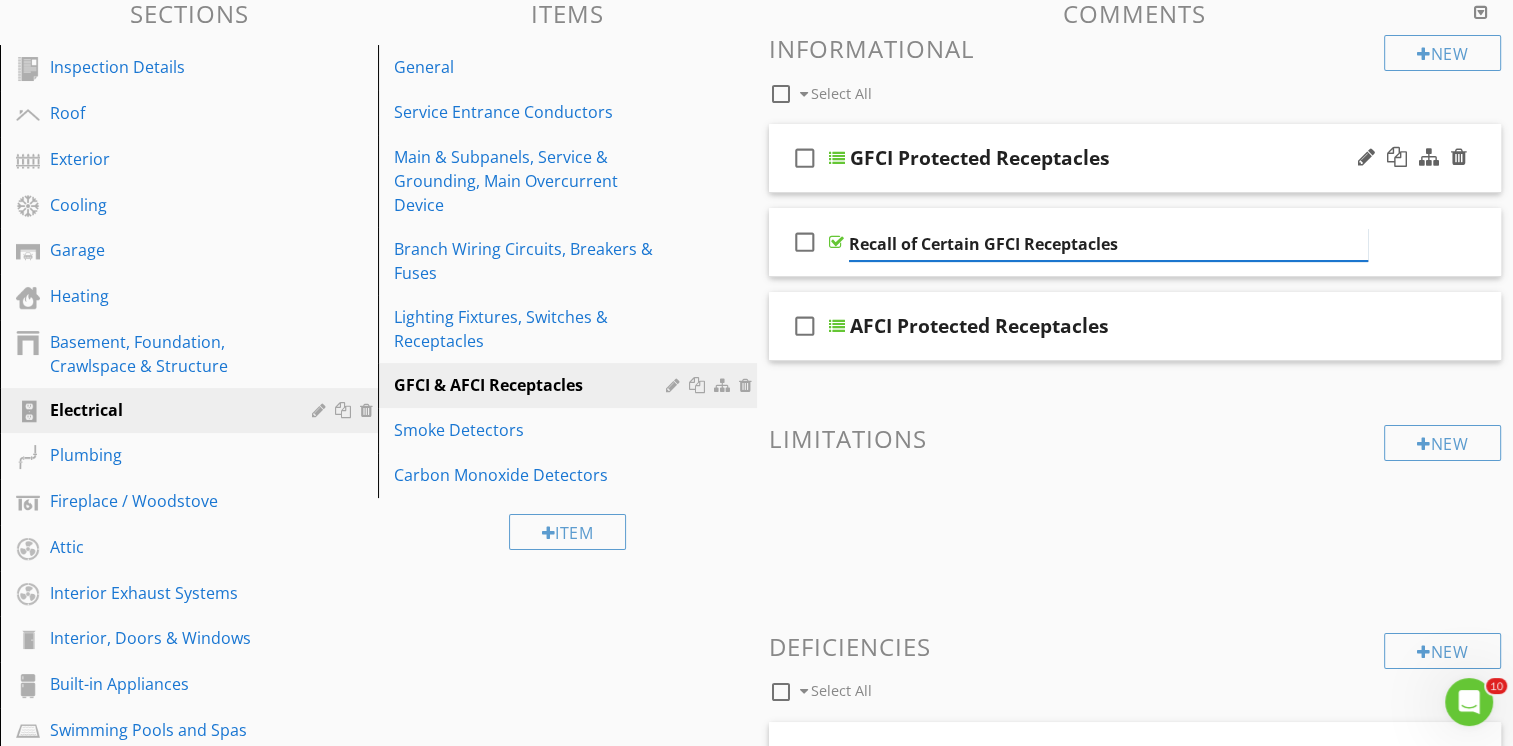 scroll, scrollTop: 202, scrollLeft: 0, axis: vertical 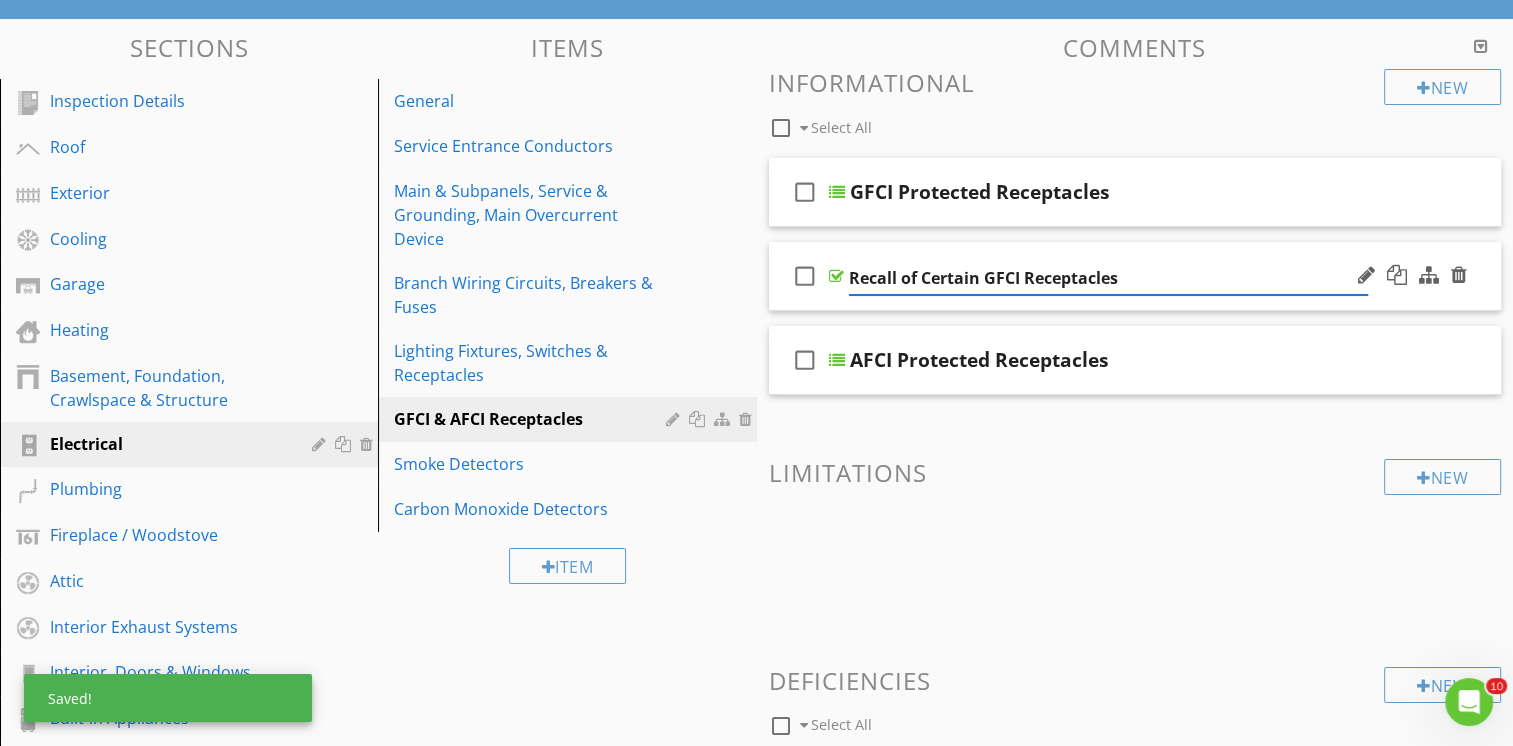 click on "check_box_outline_blank         Recall of Certain GFCI Receptacles" at bounding box center [1135, 276] 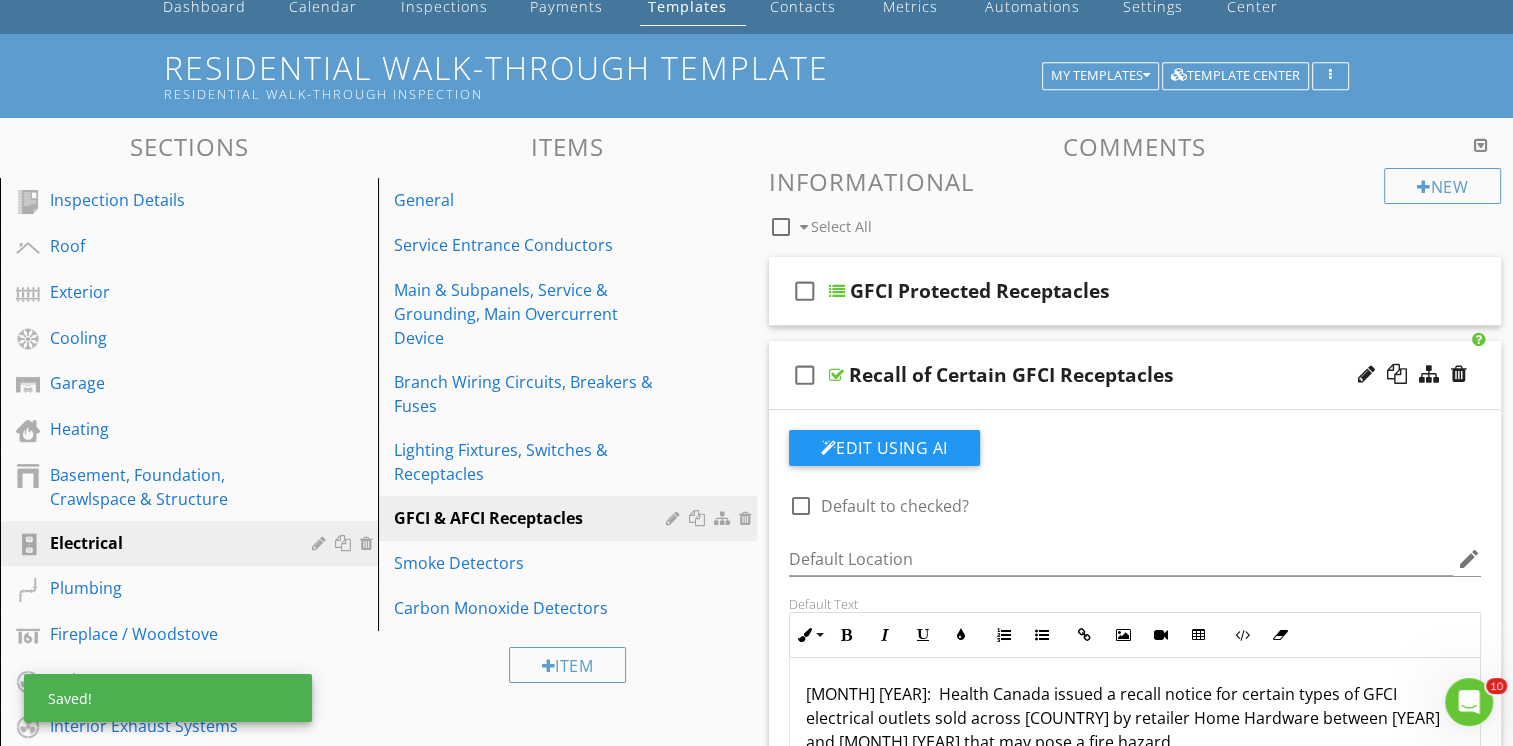 scroll, scrollTop: 0, scrollLeft: 0, axis: both 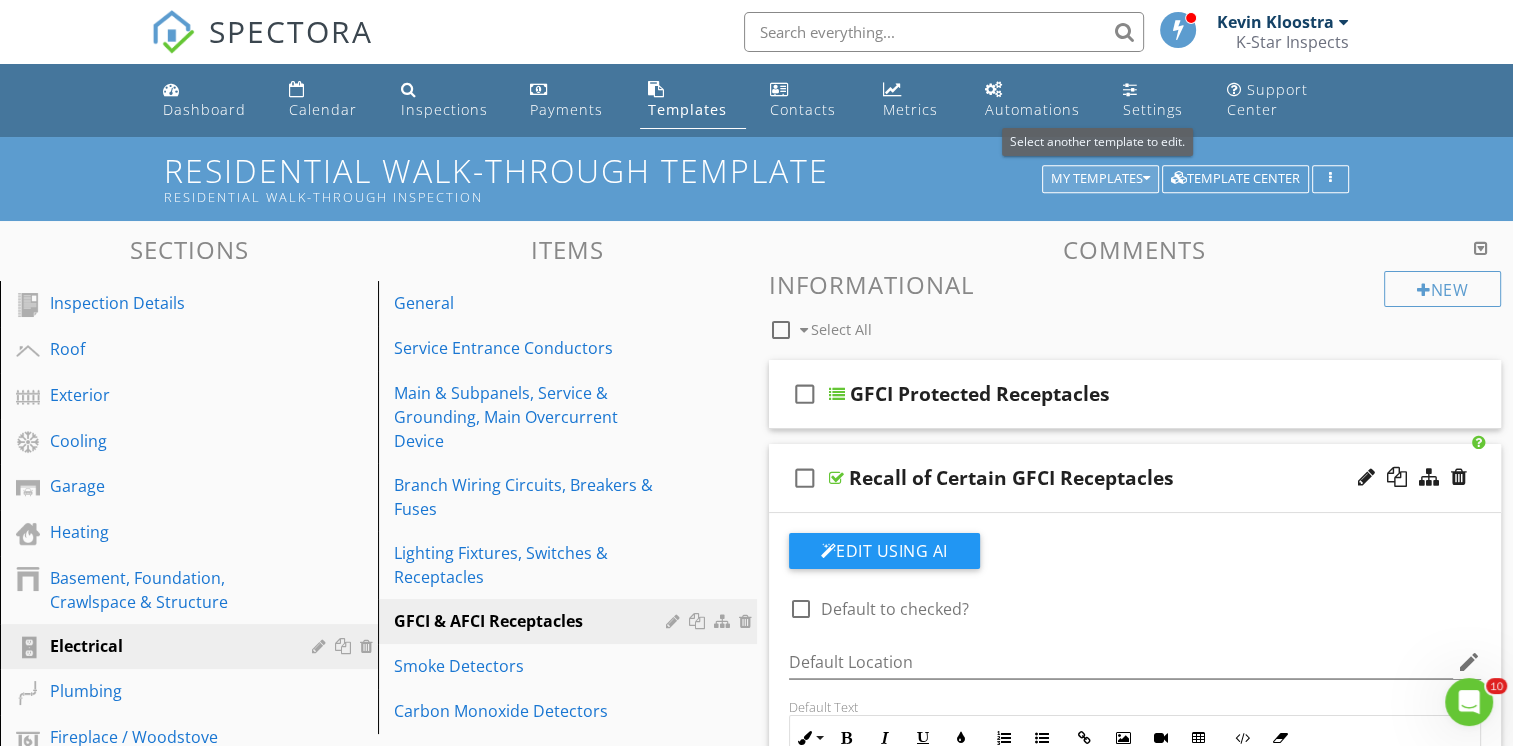 click on "My Templates" at bounding box center [1100, 179] 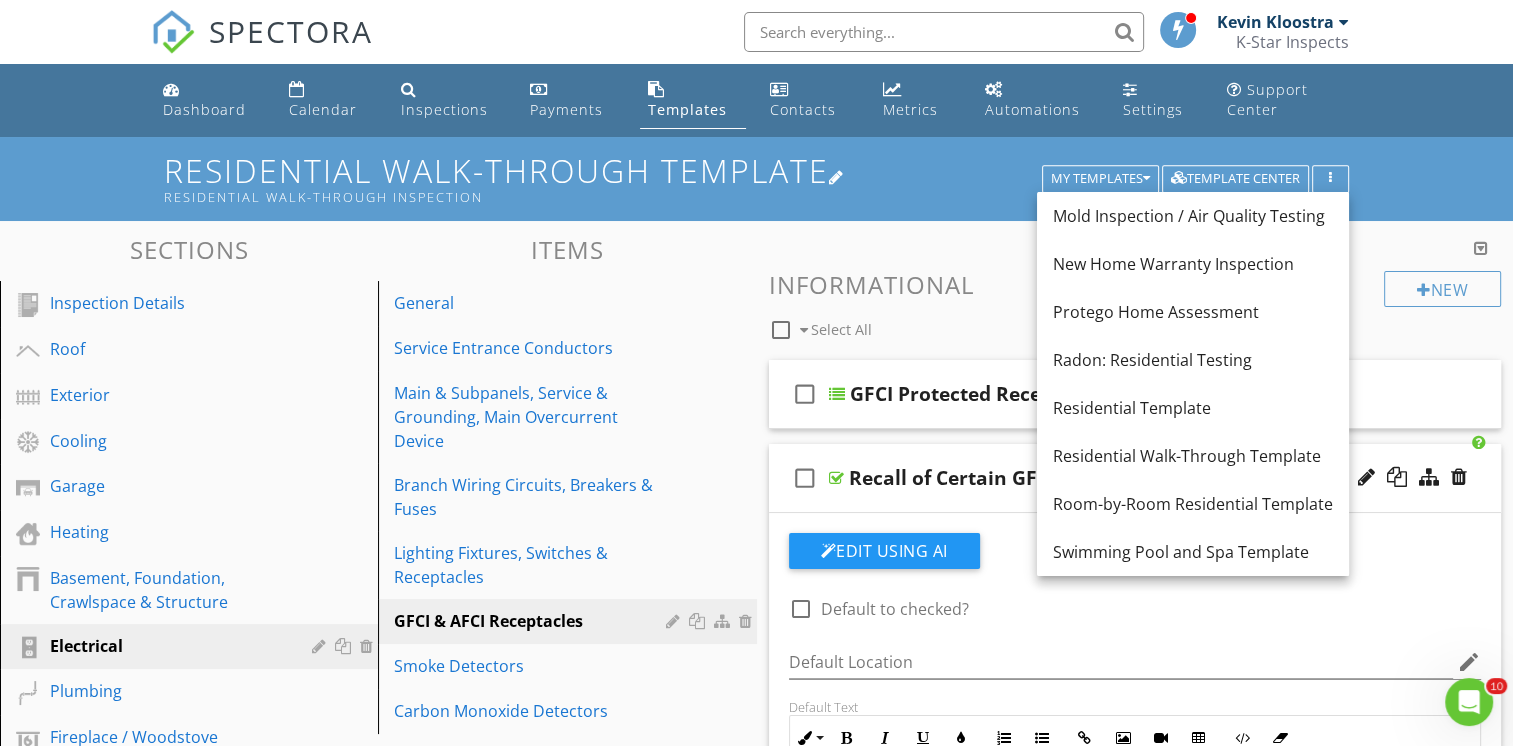 click on "Residential Walk-Through Inspection" at bounding box center (606, 197) 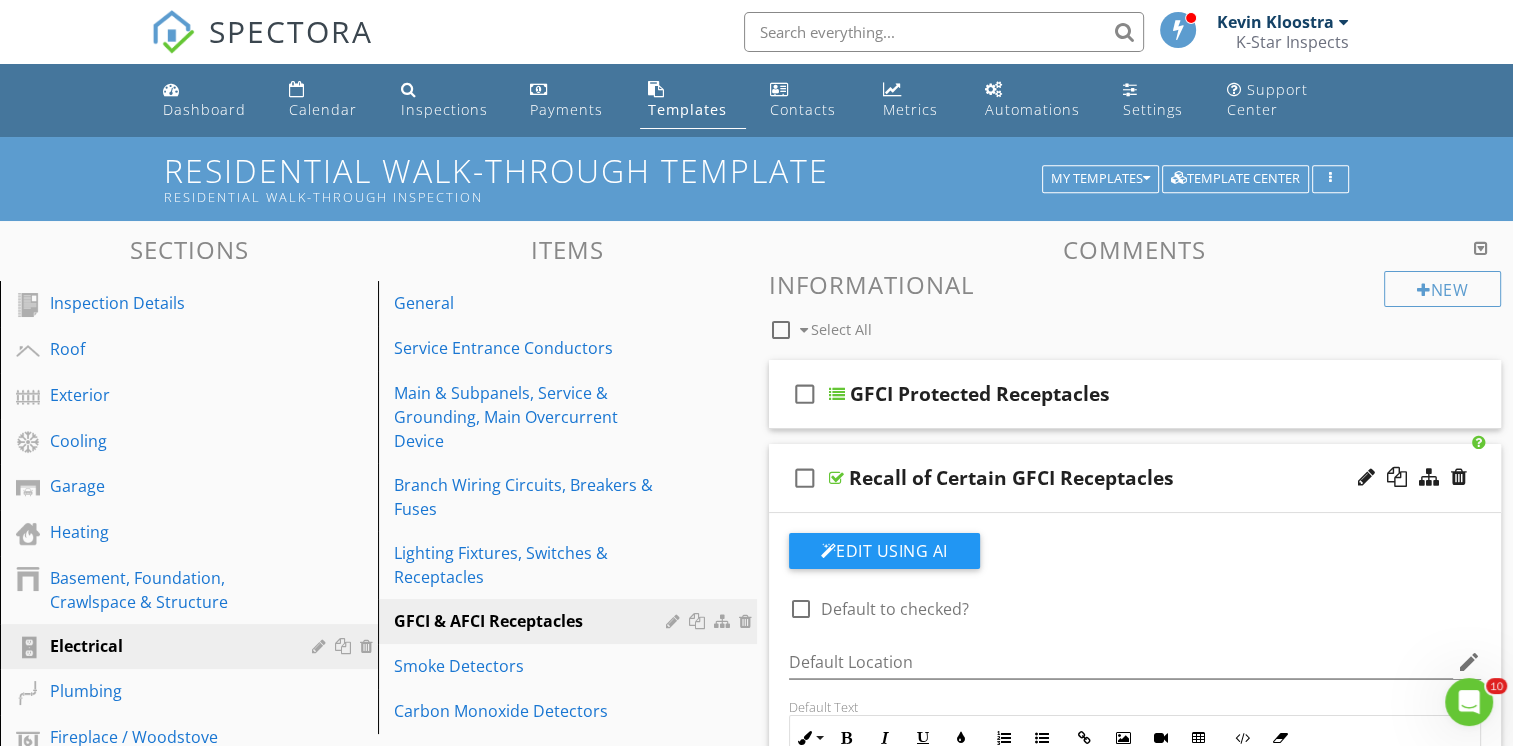 click on "Edit Template Settings   Changes to these settings only affect future reports.     Name Residential Walk-Through Template     Friendly Display Name Residential Walk-Through Inspection
Set as Company's Default Template
Your default template will be displayed first
automatically.
Header Text
keyboard_arrow_down   Full Report Header Text     Summary Header Text
Display Options
keyboard_arrow_down     check_box Display Category Counts Summary
What does this look like?
check_box_outline_blank Display 'Items Inspected' Count
With
vs
without
check_box_outline_blank Display Inspector Signature   Configure Signature
Where does this display?
check_box Display Standards of Practice
Set per-section by clicking the 'pencil' icon next to each
section.
What does this look like?" at bounding box center (756, 373) 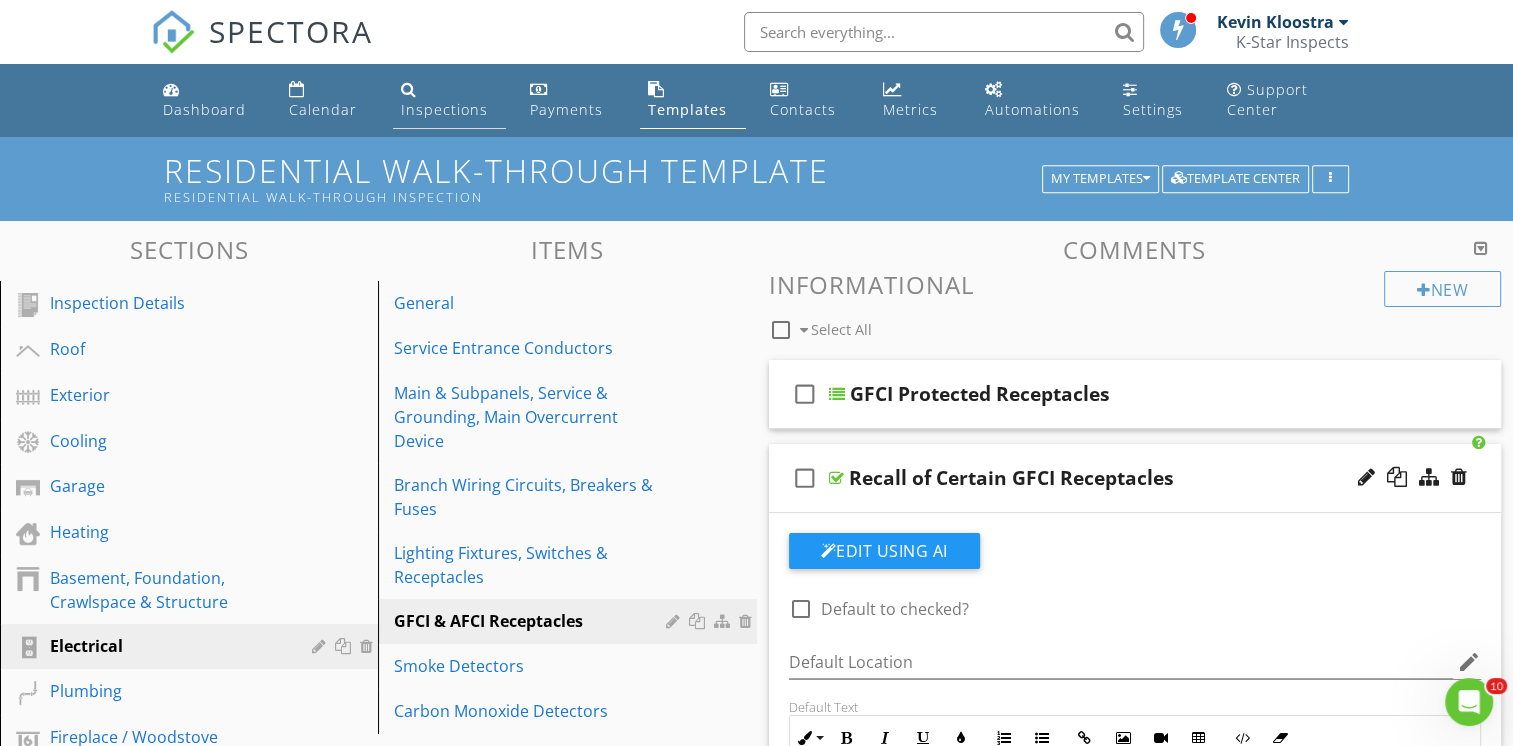 click on "Inspections" at bounding box center (444, 109) 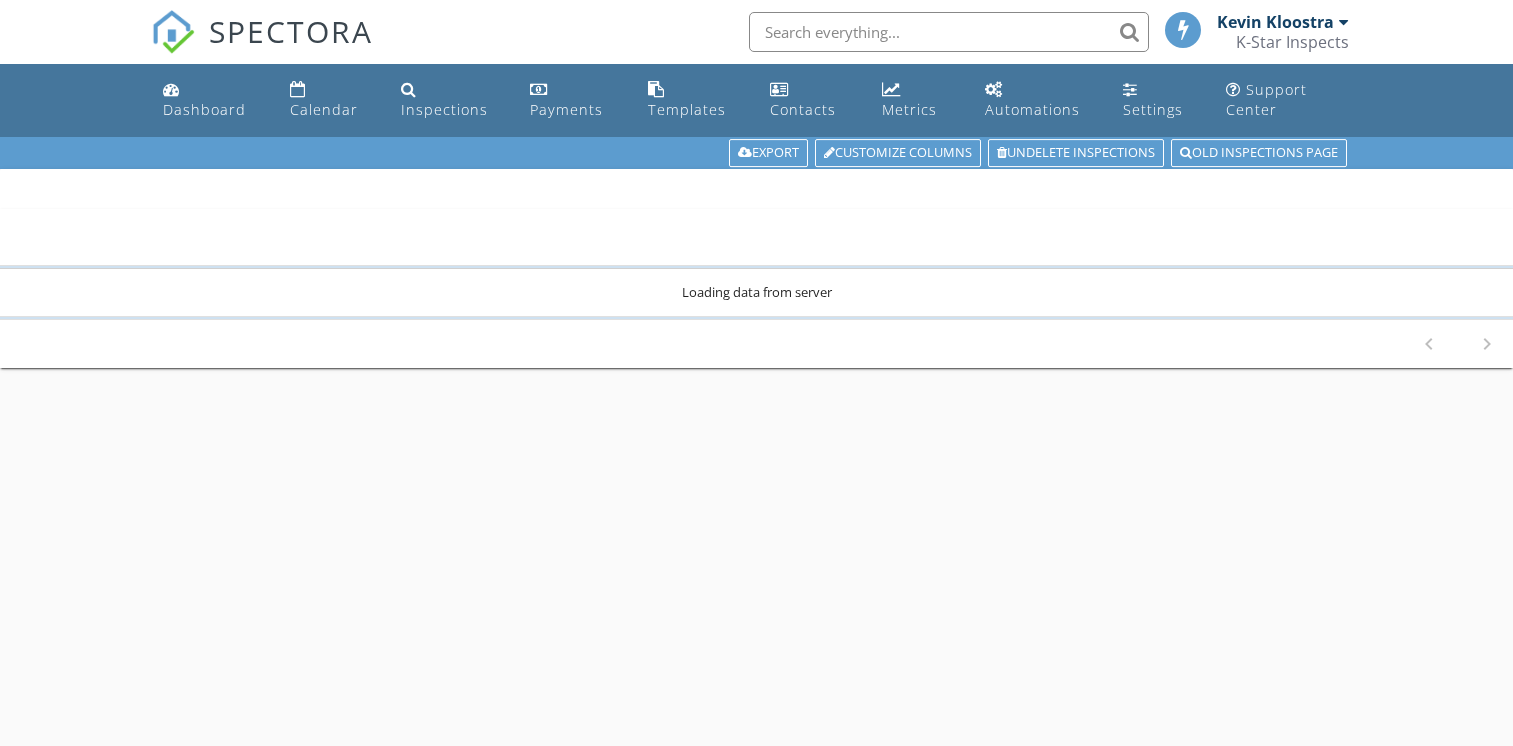 scroll, scrollTop: 0, scrollLeft: 0, axis: both 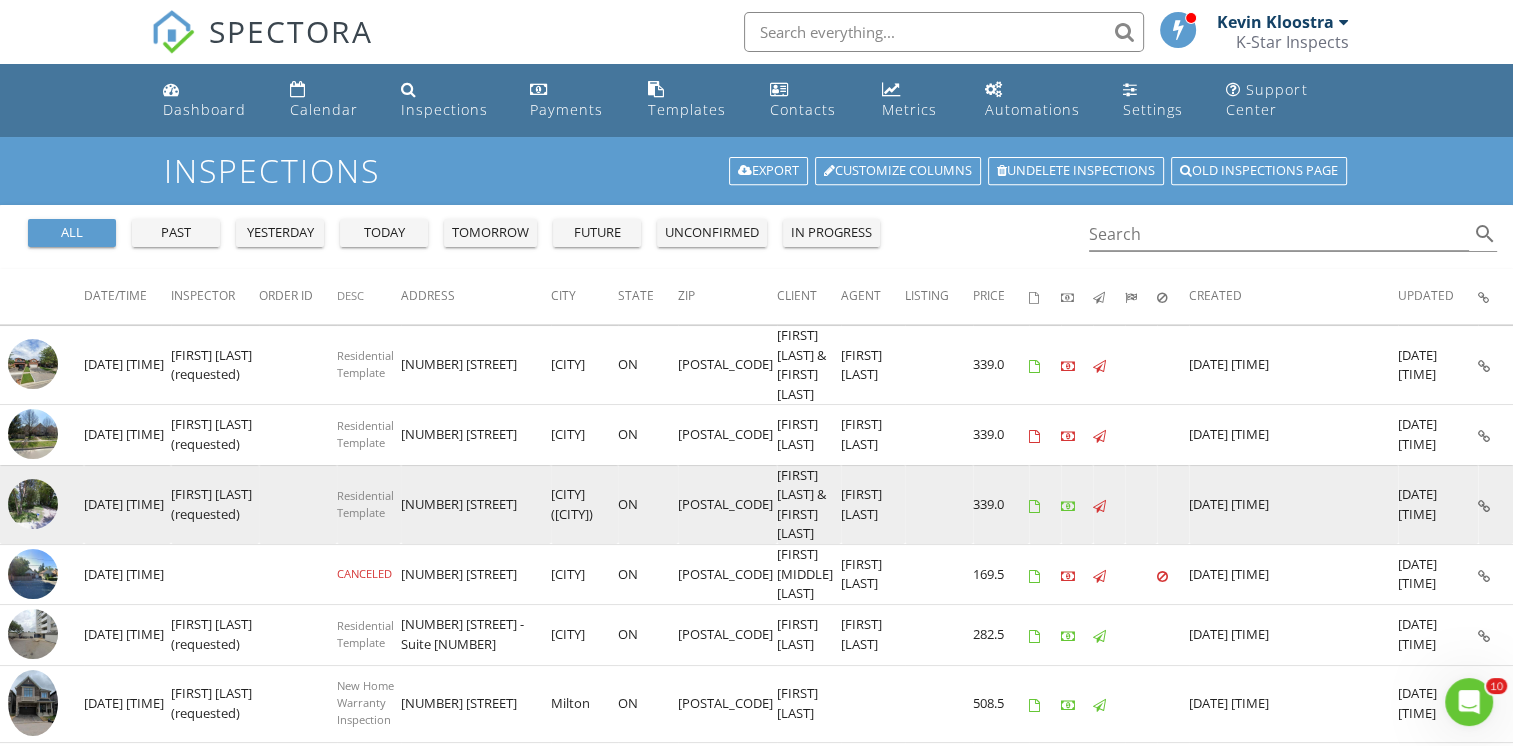 click at bounding box center (33, 504) 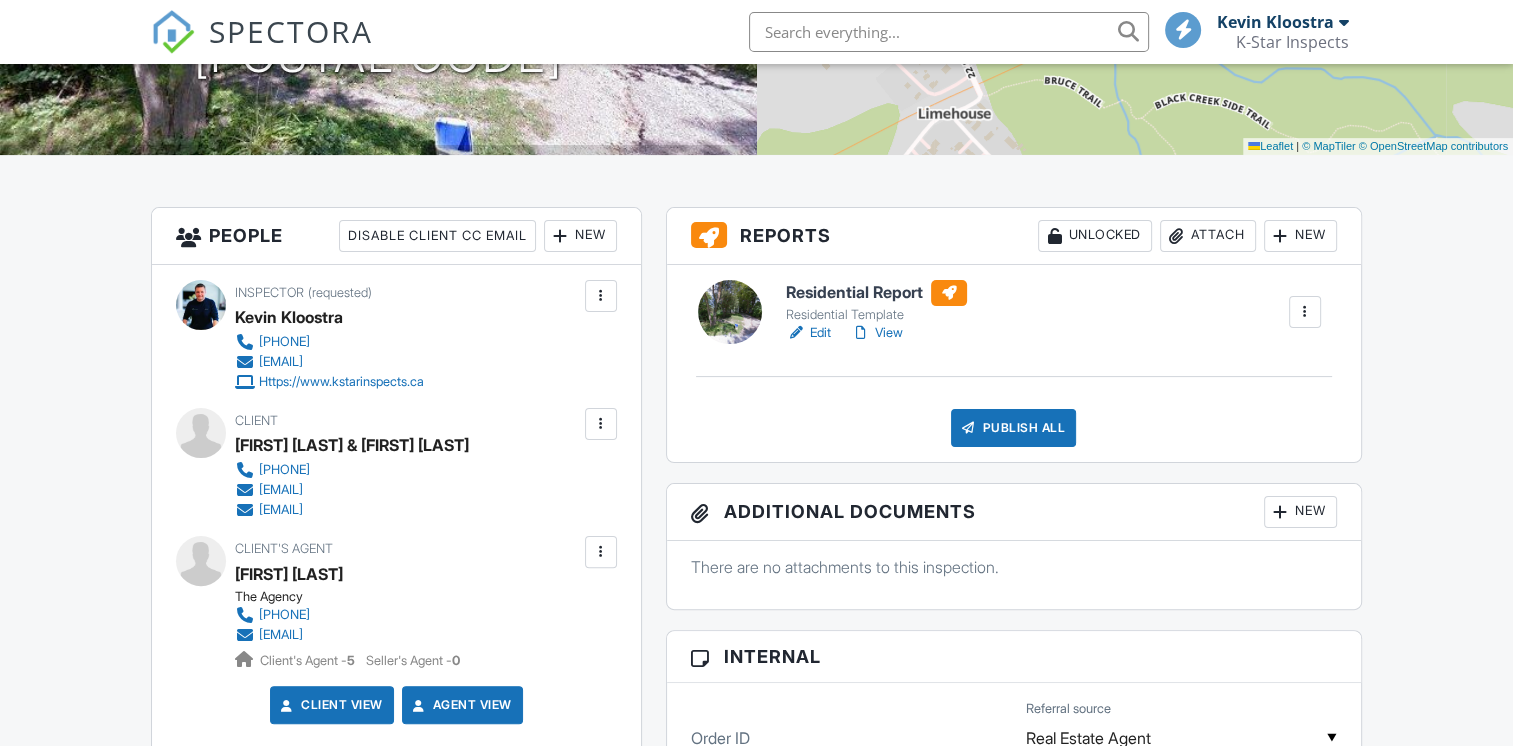 scroll, scrollTop: 400, scrollLeft: 0, axis: vertical 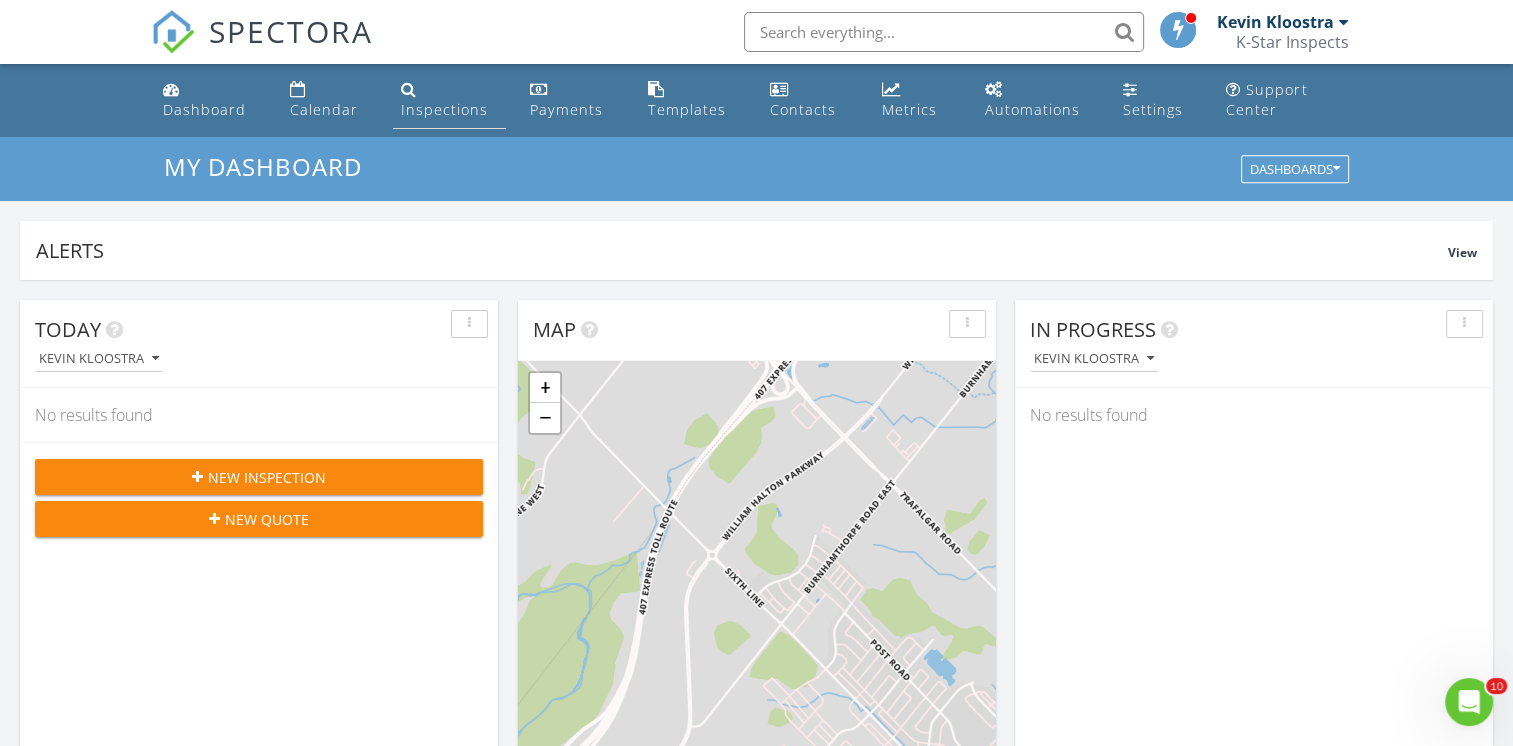 click on "Inspections" at bounding box center [444, 109] 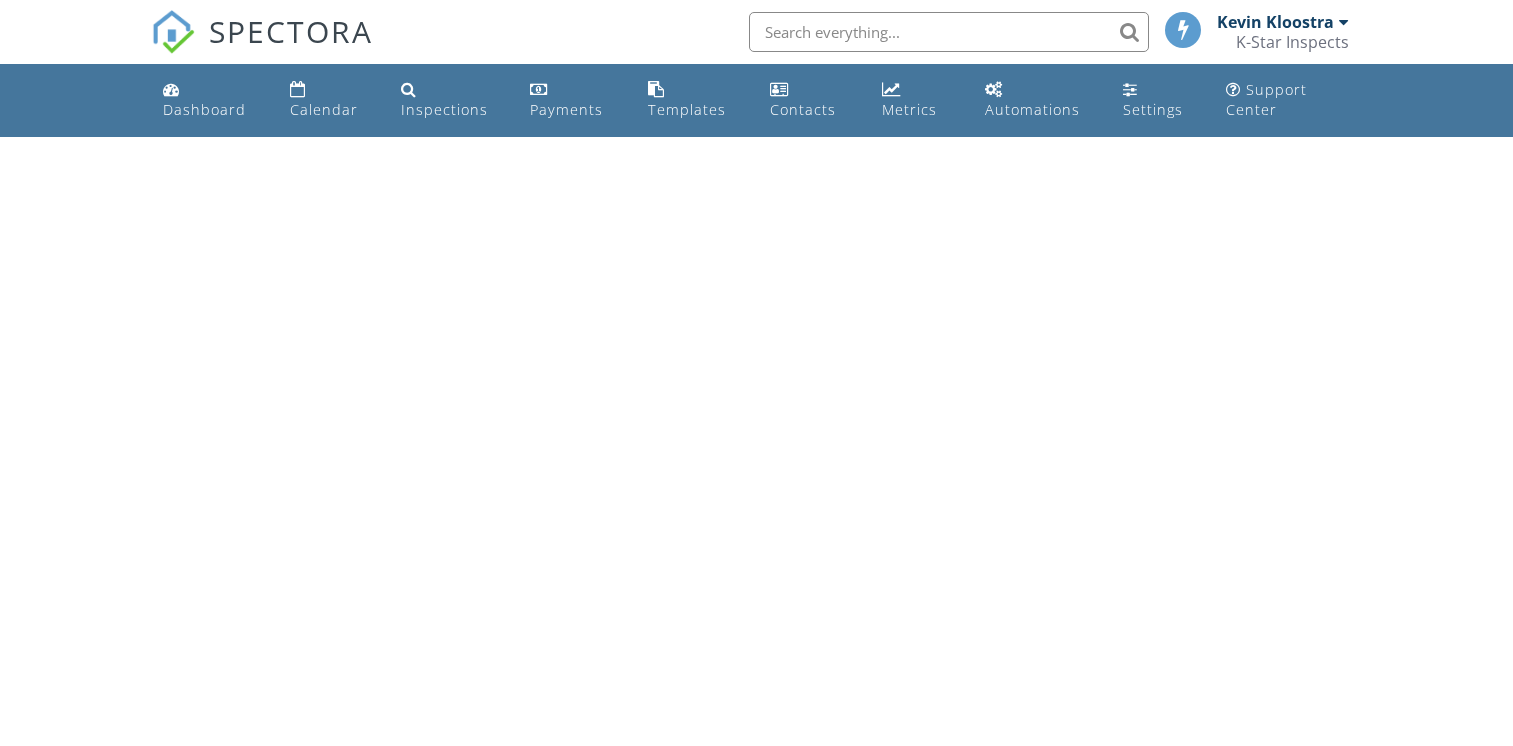 scroll, scrollTop: 0, scrollLeft: 0, axis: both 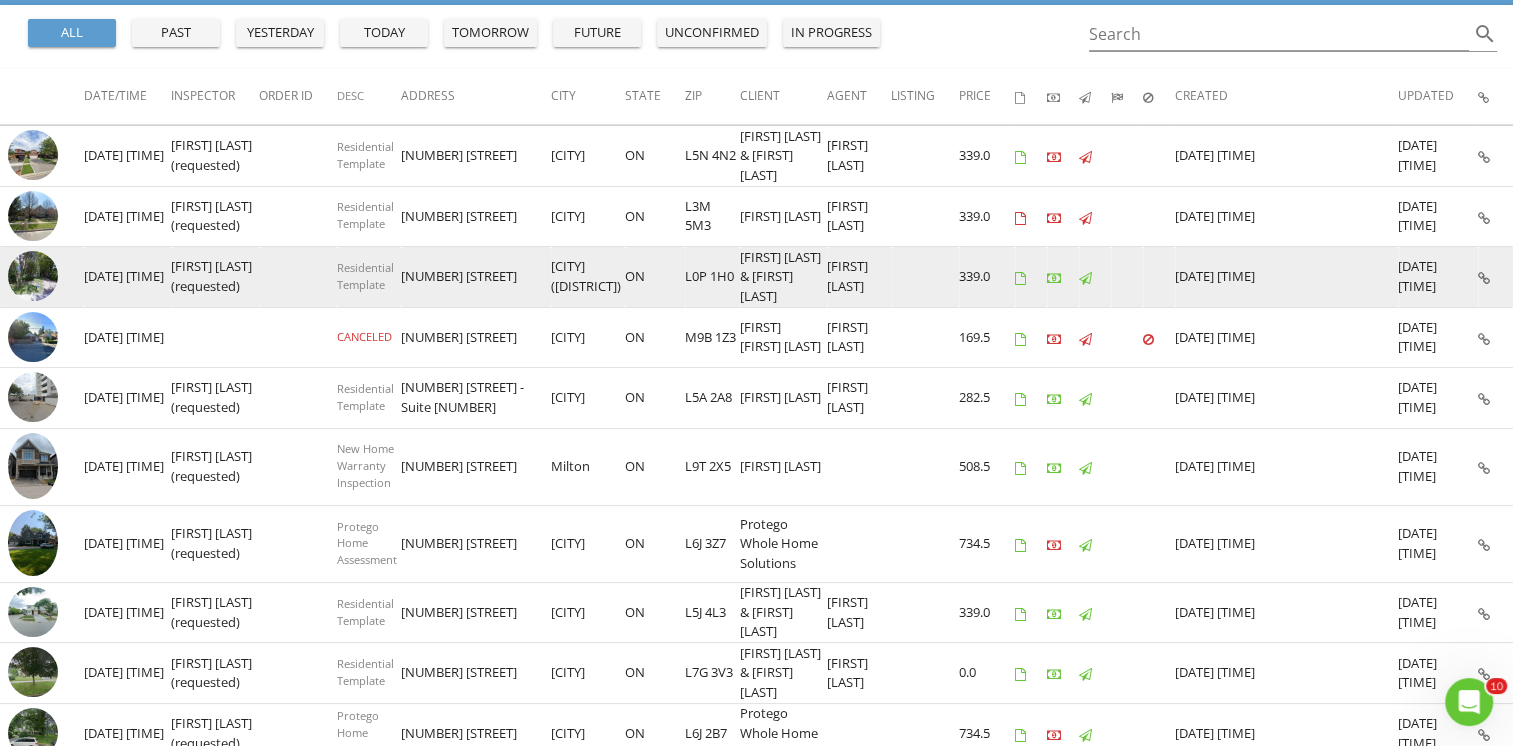 click at bounding box center [33, 276] 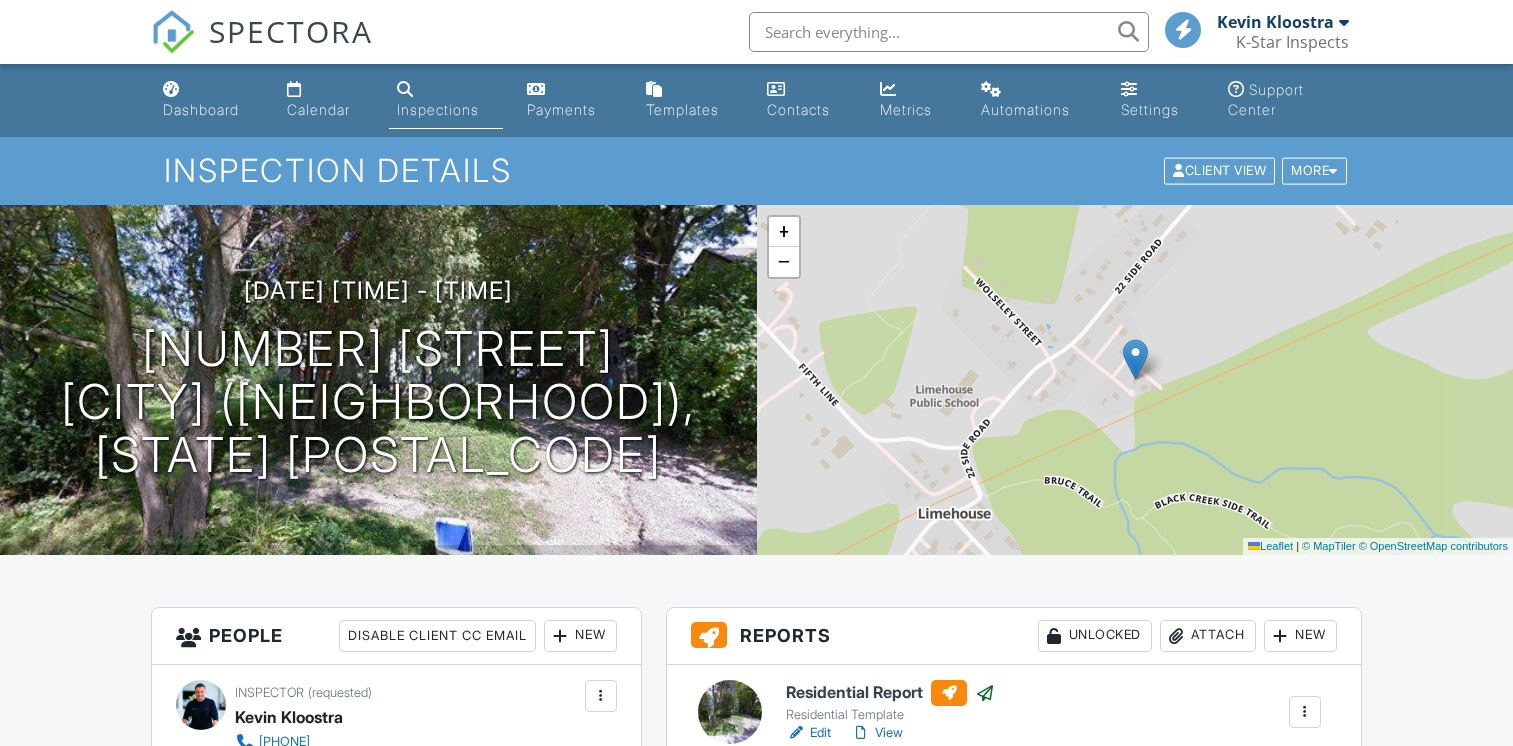 scroll, scrollTop: 1200, scrollLeft: 0, axis: vertical 